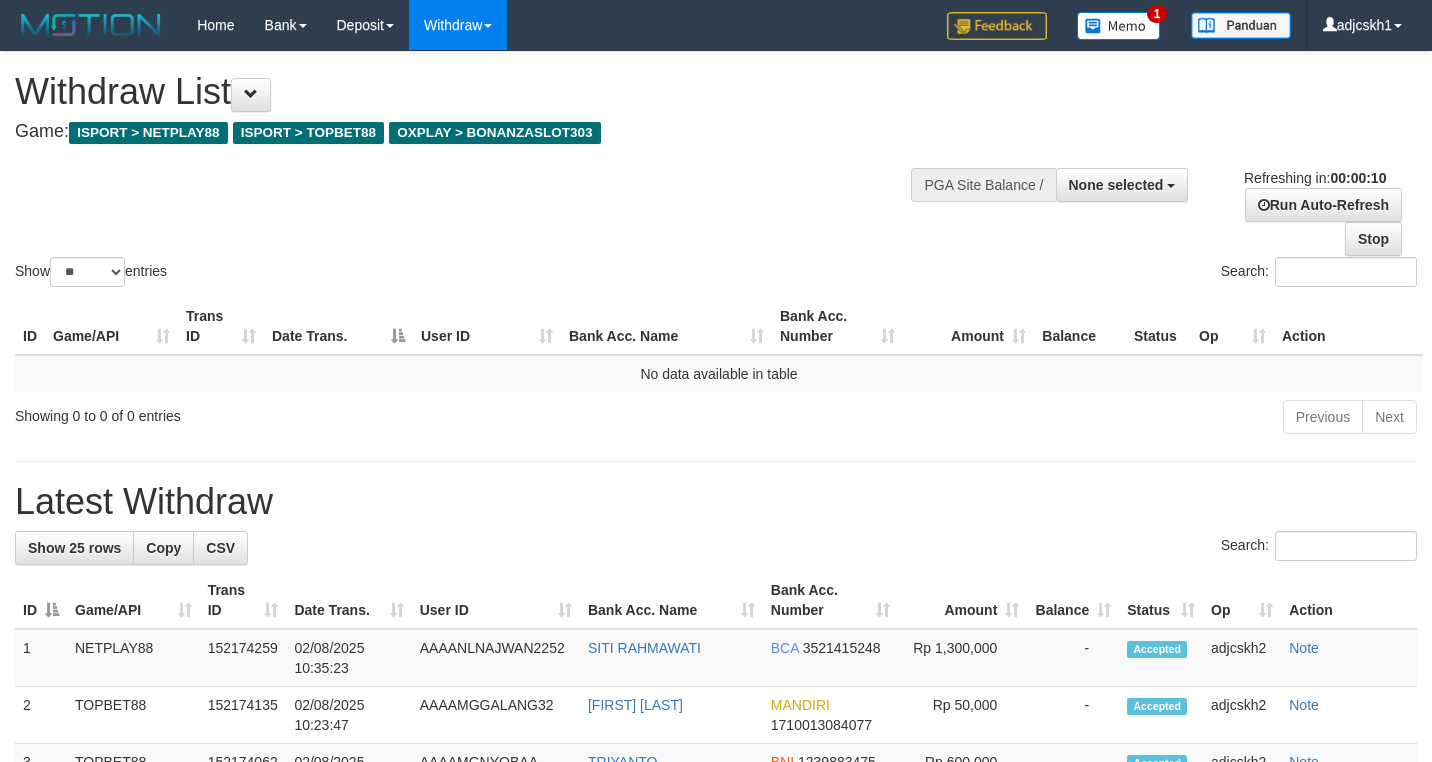 select 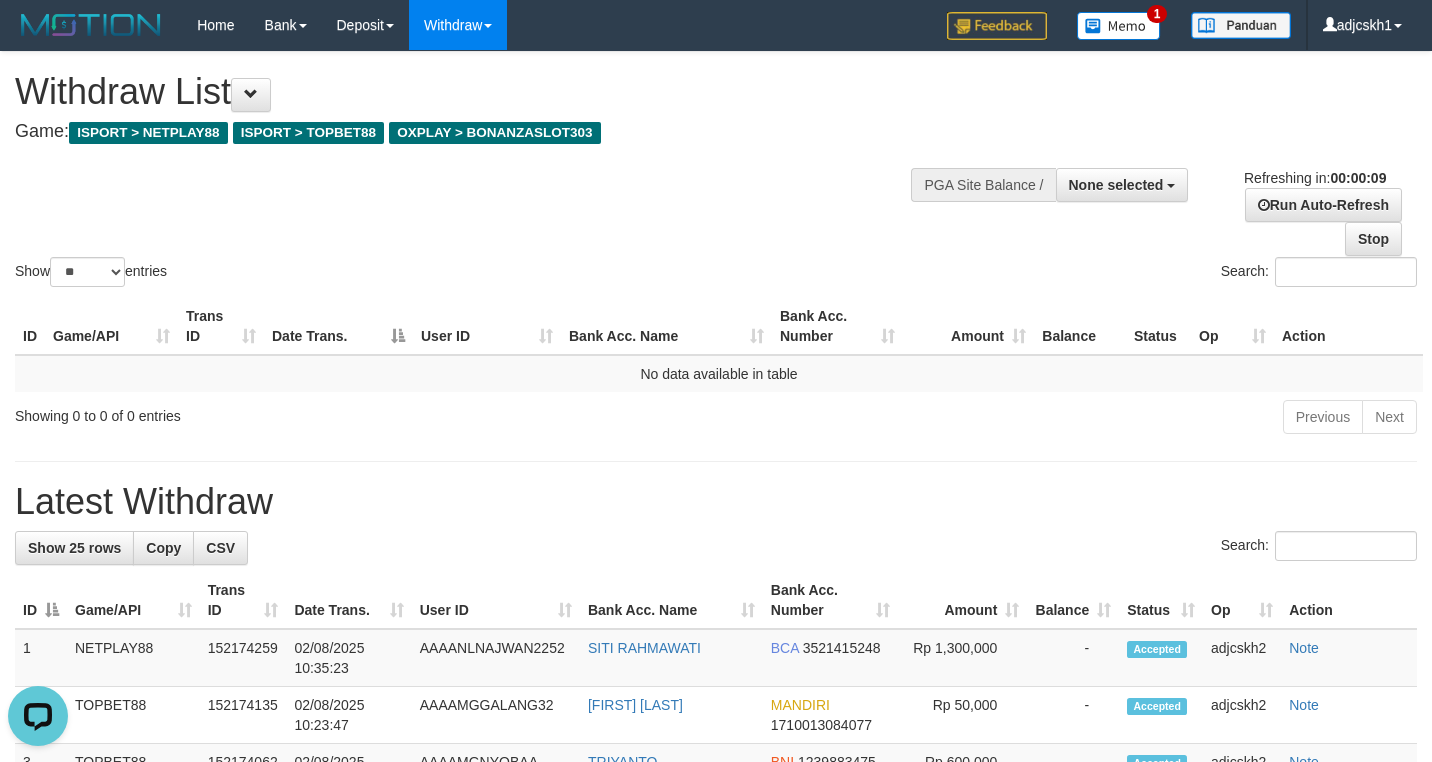 scroll, scrollTop: 0, scrollLeft: 0, axis: both 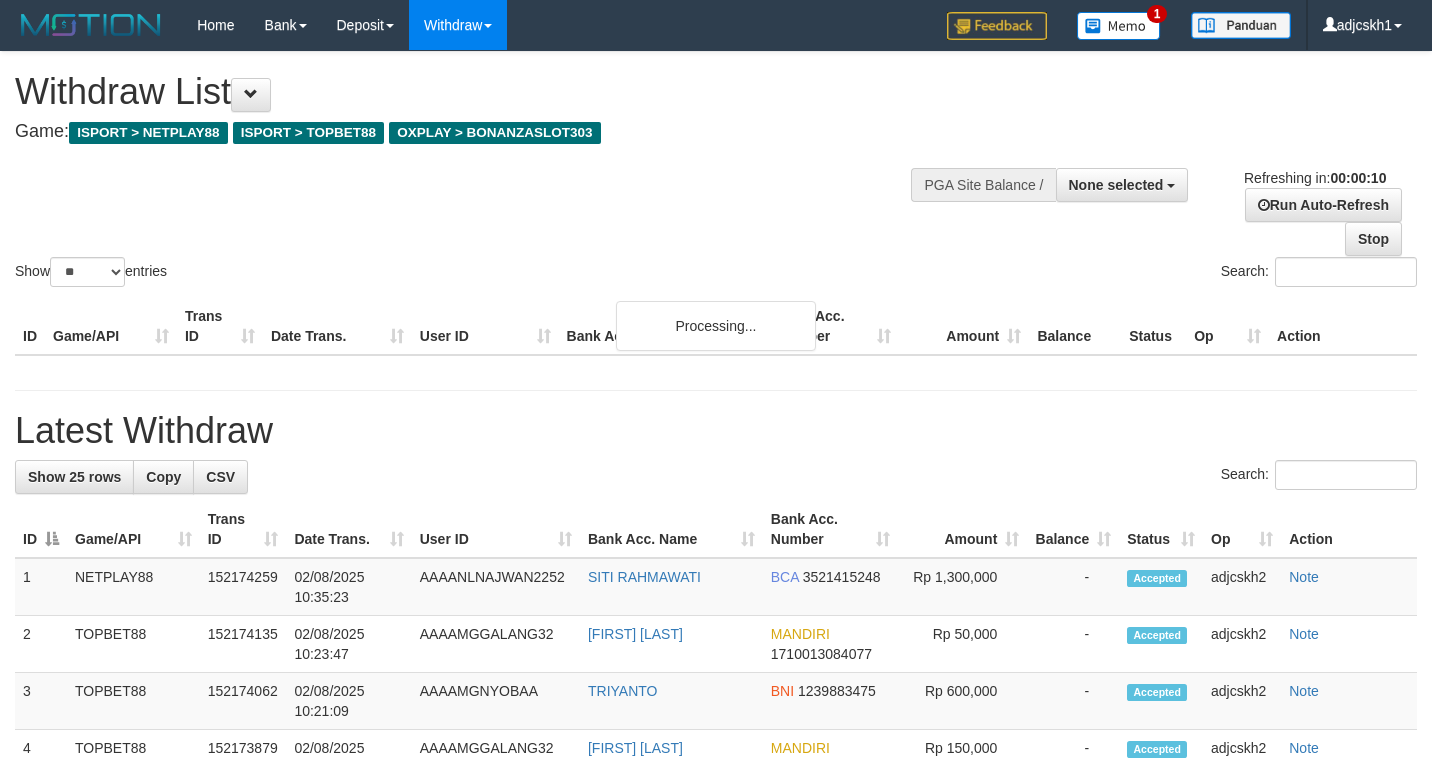 select 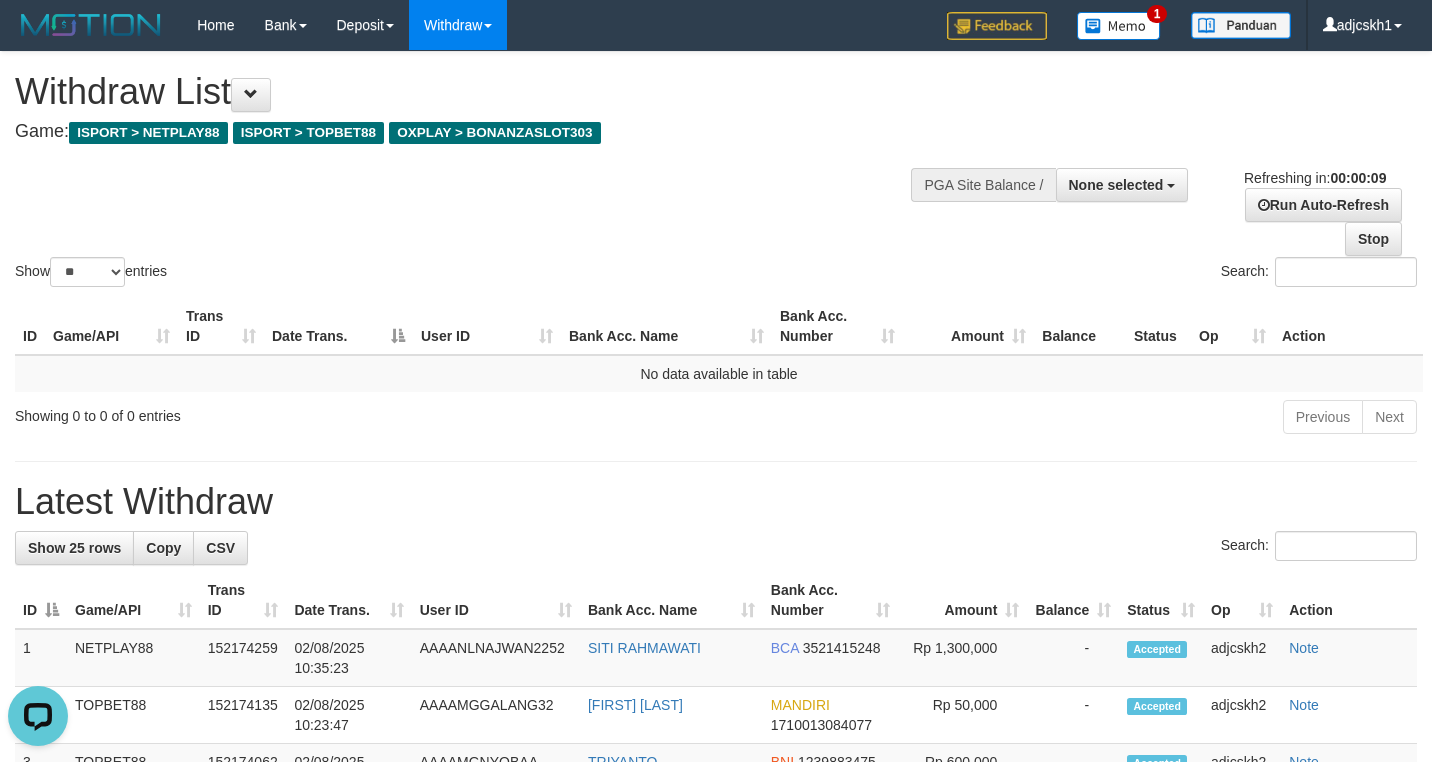 scroll, scrollTop: 0, scrollLeft: 0, axis: both 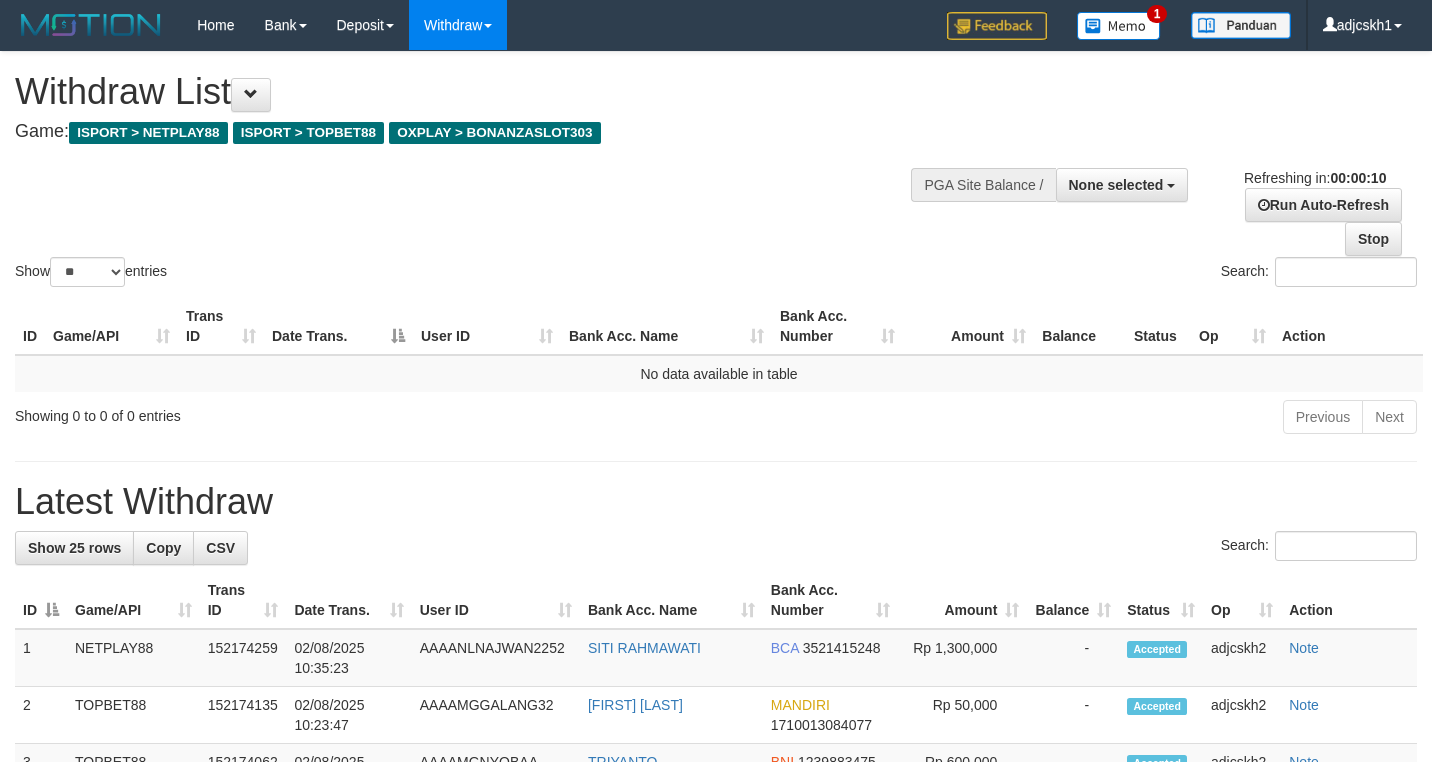 select 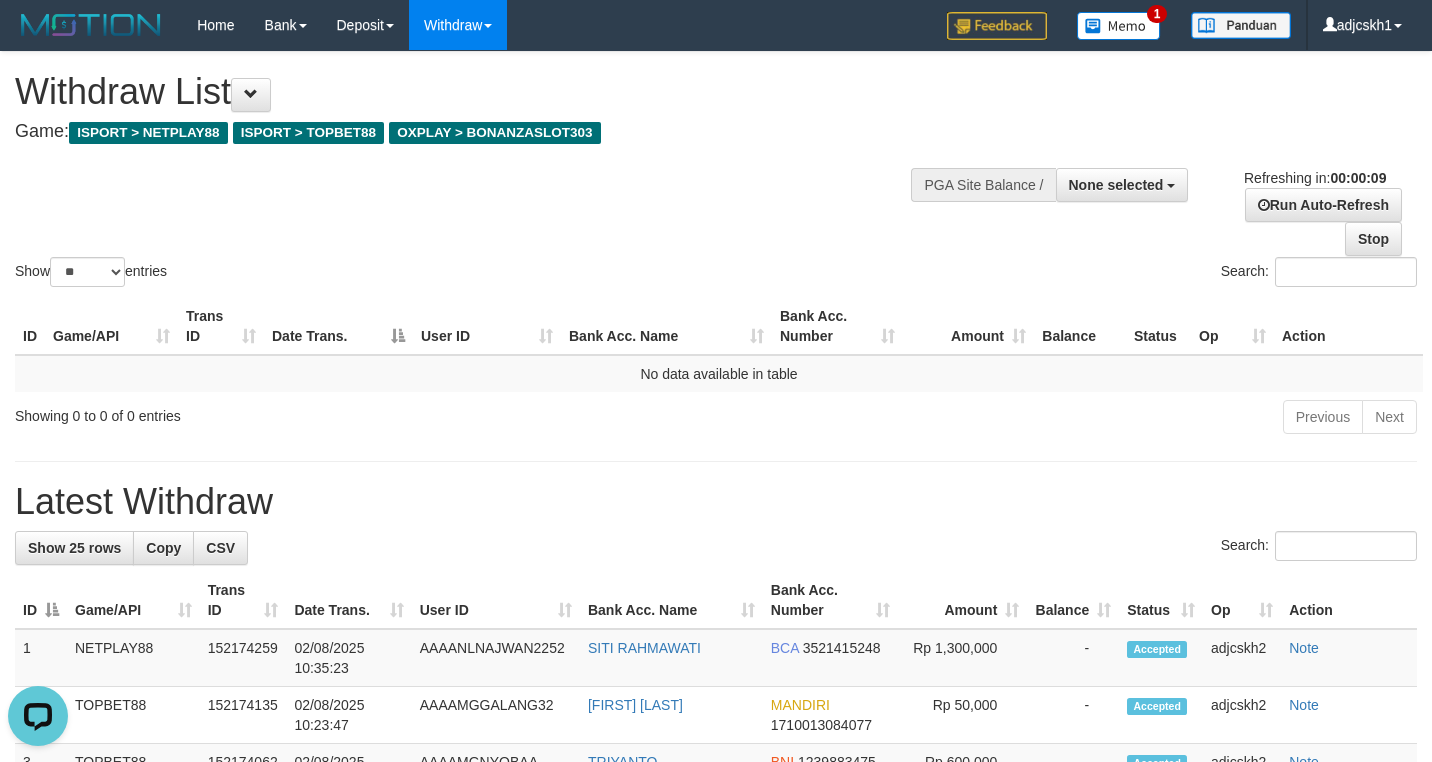 scroll, scrollTop: 0, scrollLeft: 0, axis: both 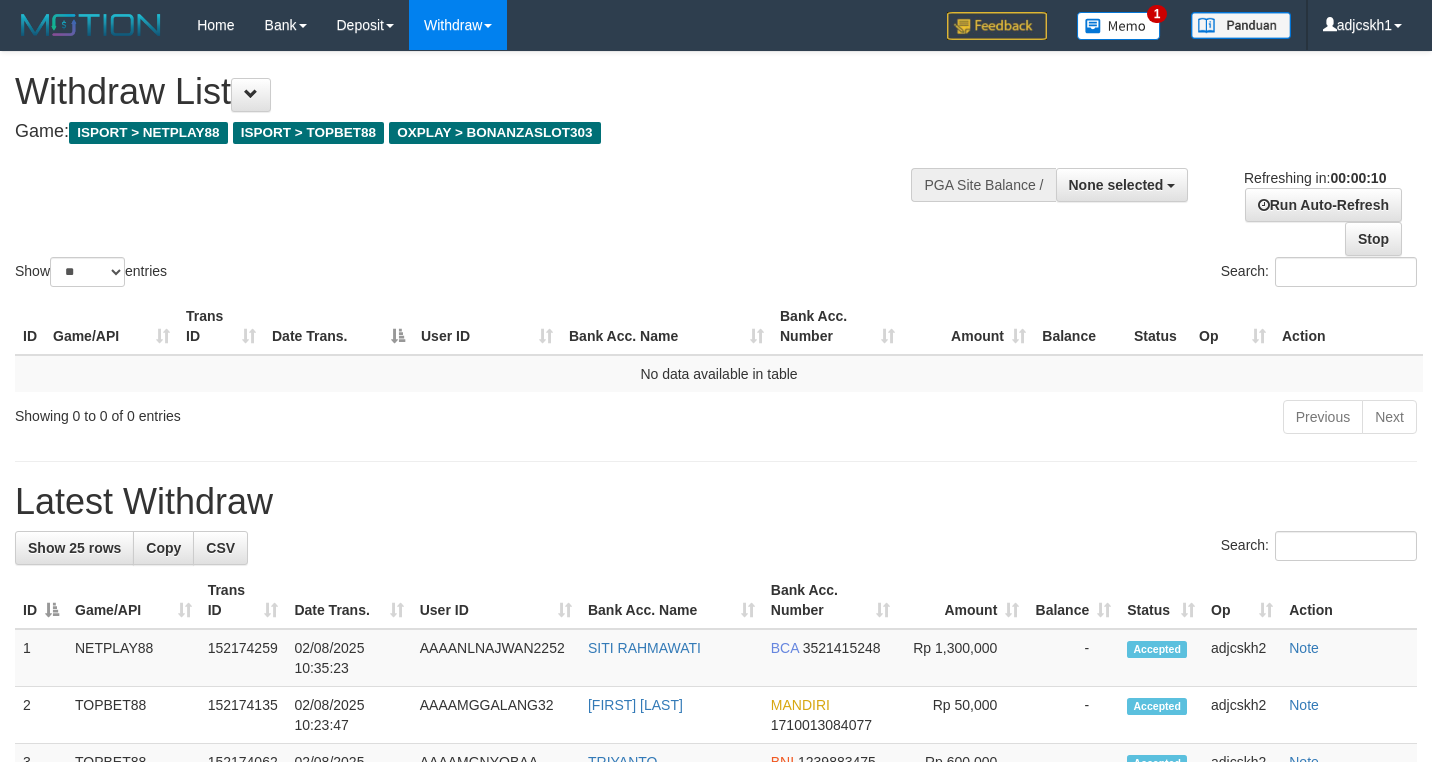 select 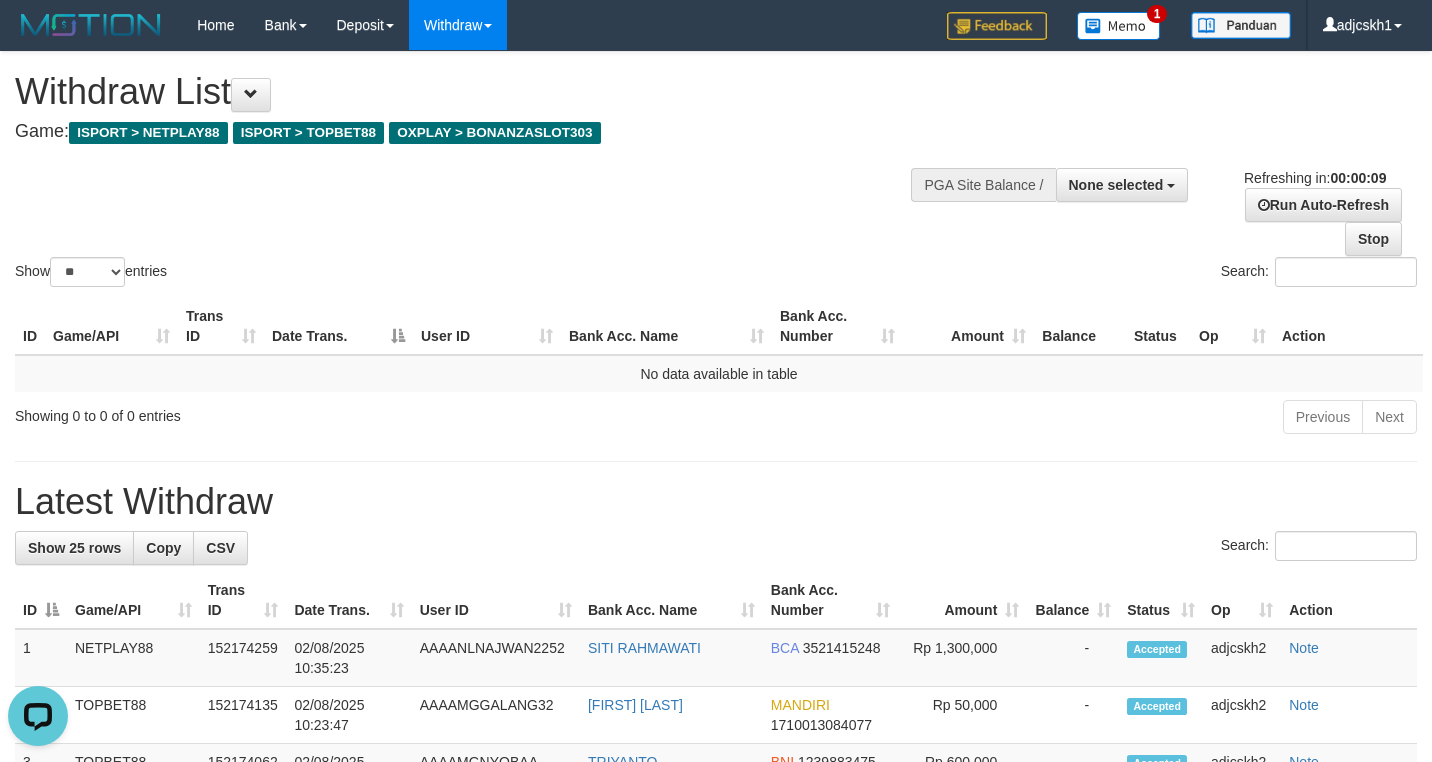 scroll, scrollTop: 0, scrollLeft: 0, axis: both 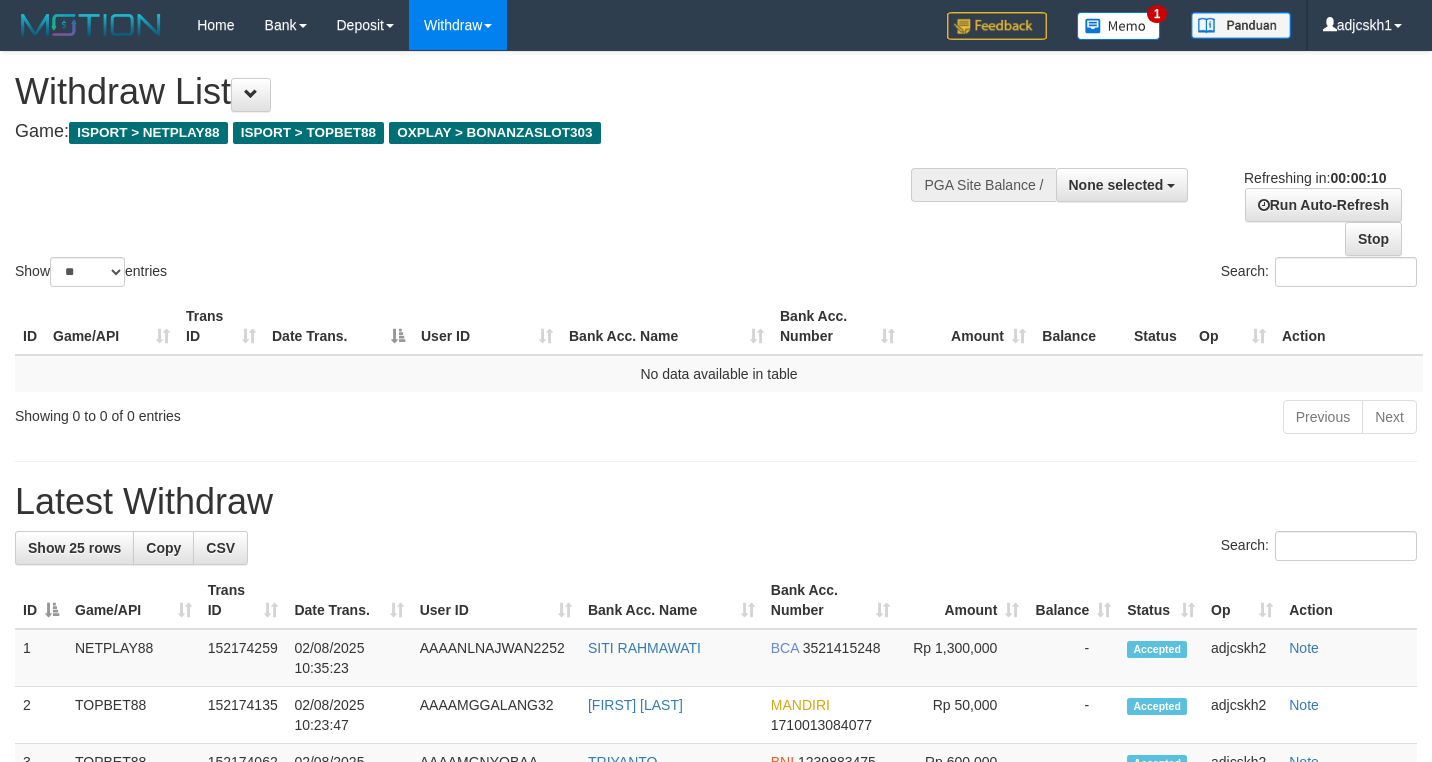 select 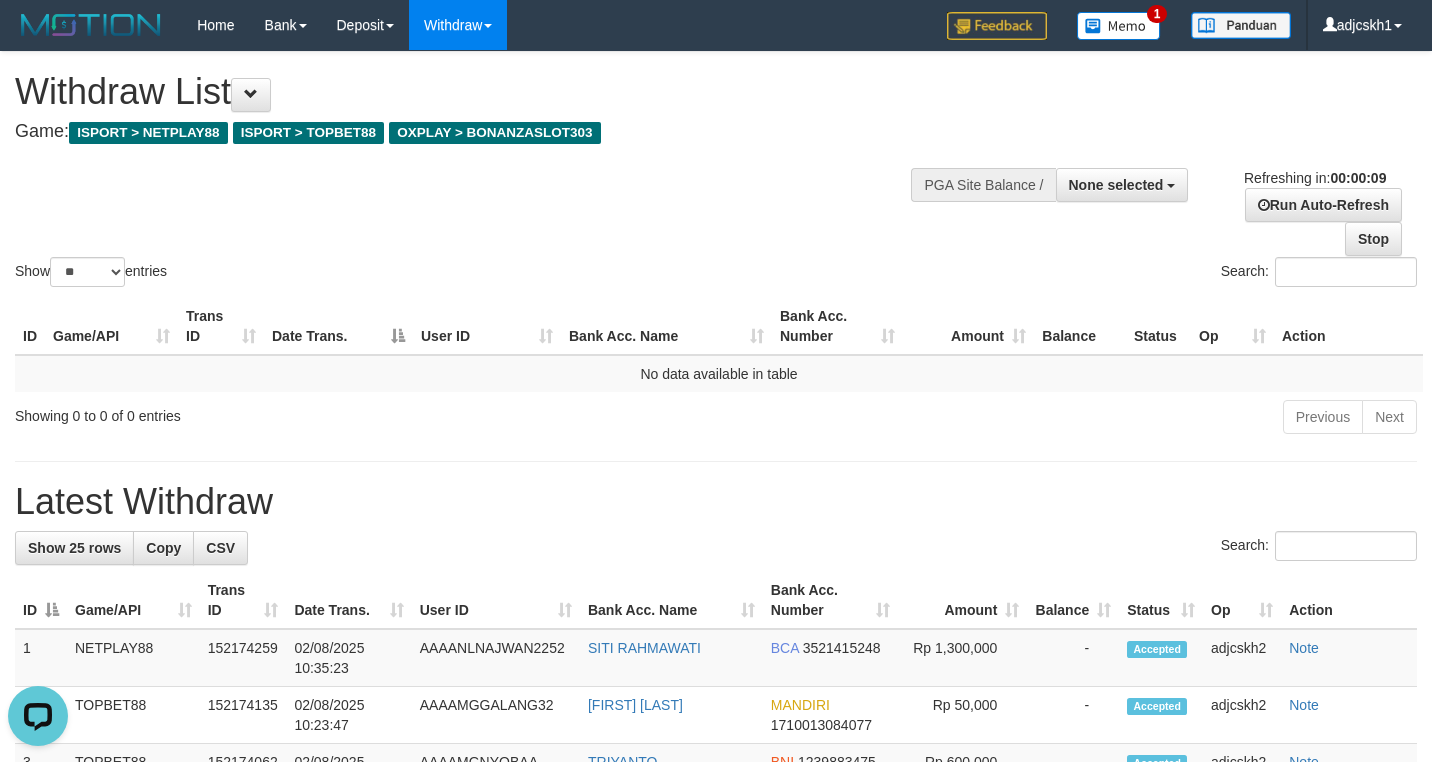 scroll, scrollTop: 0, scrollLeft: 0, axis: both 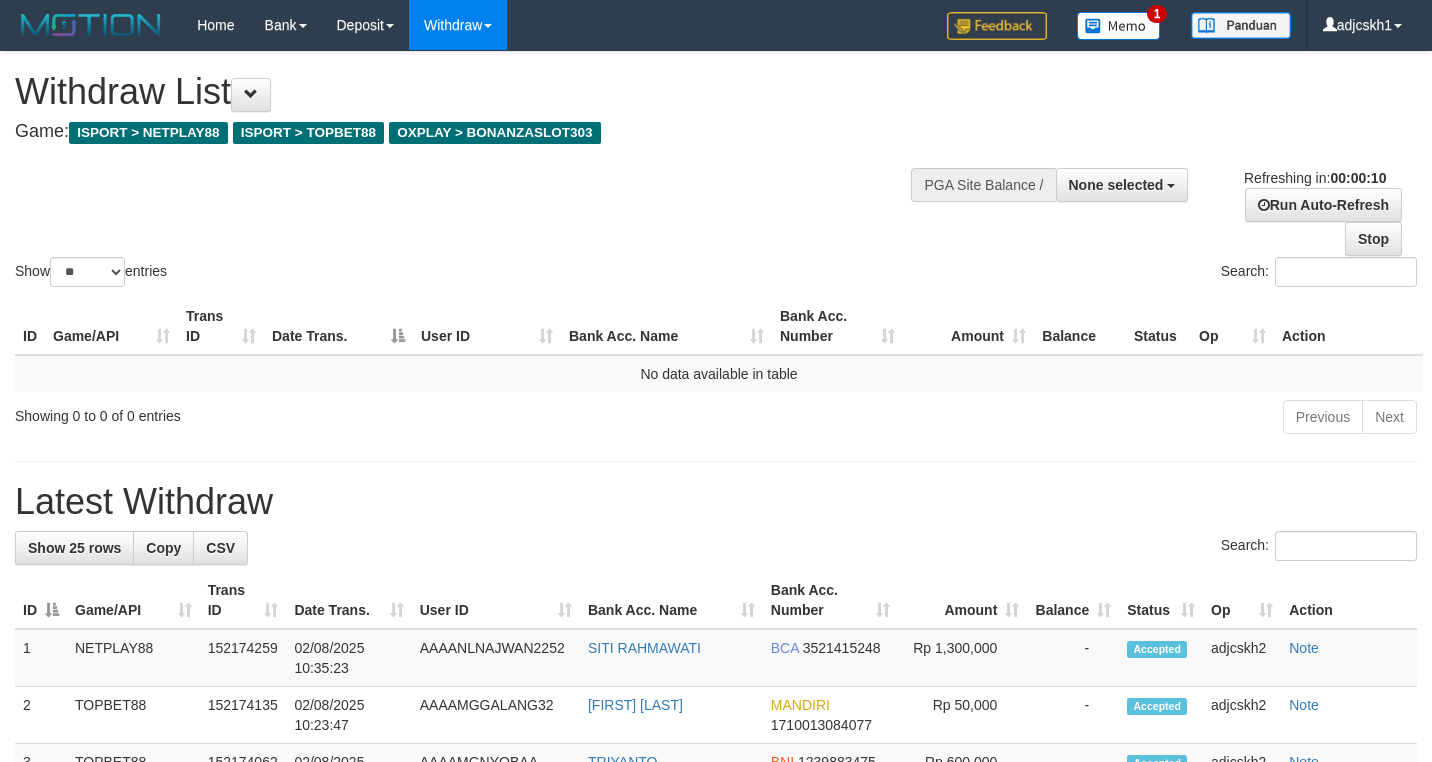 select 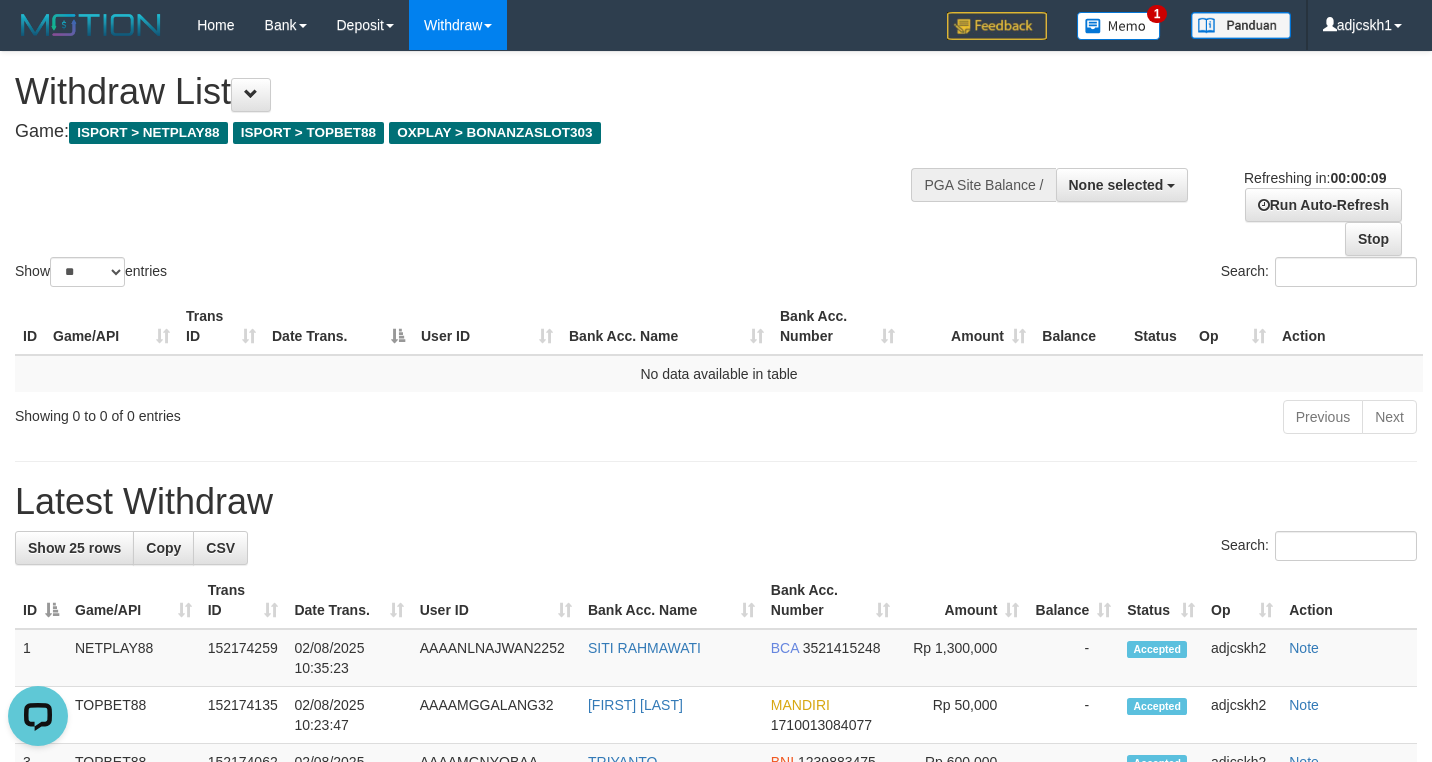 scroll, scrollTop: 0, scrollLeft: 0, axis: both 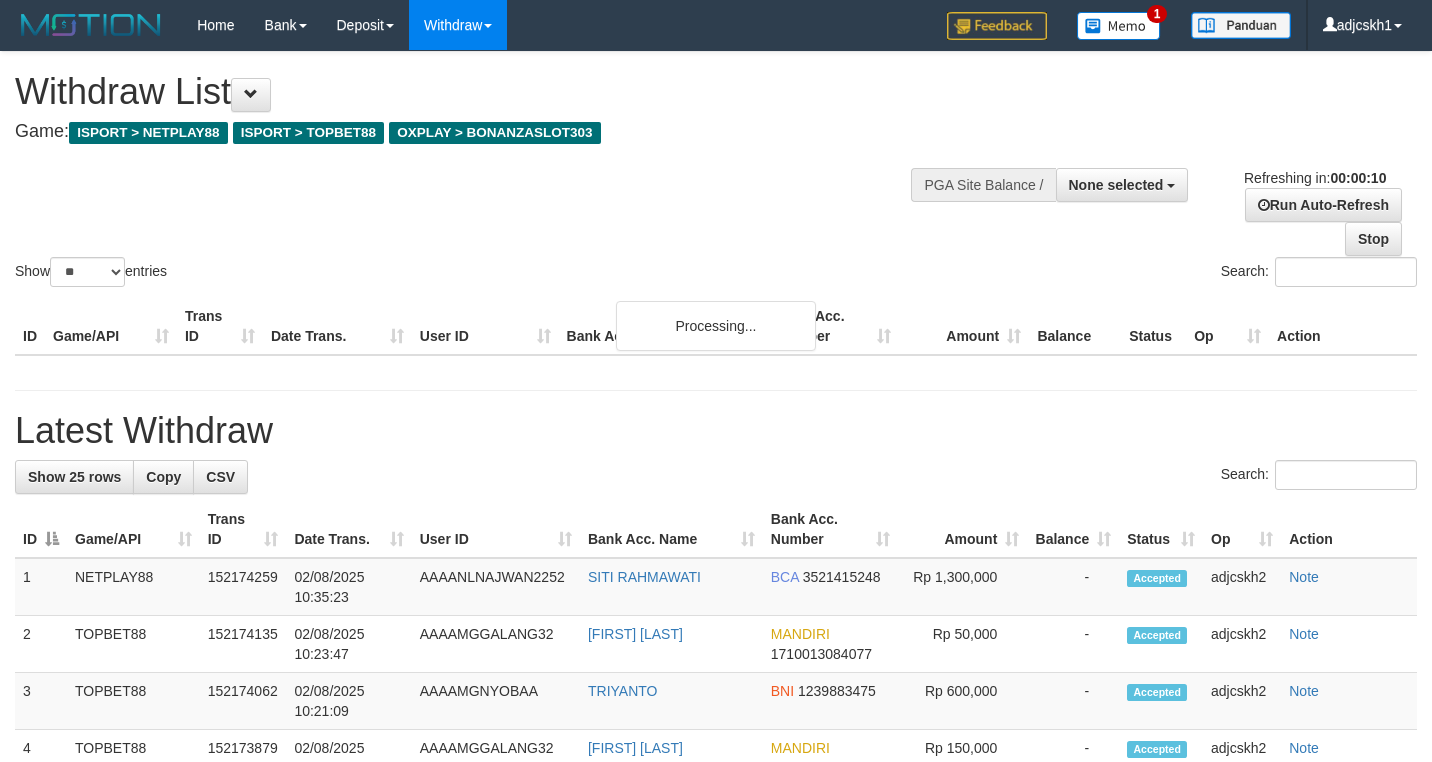 select 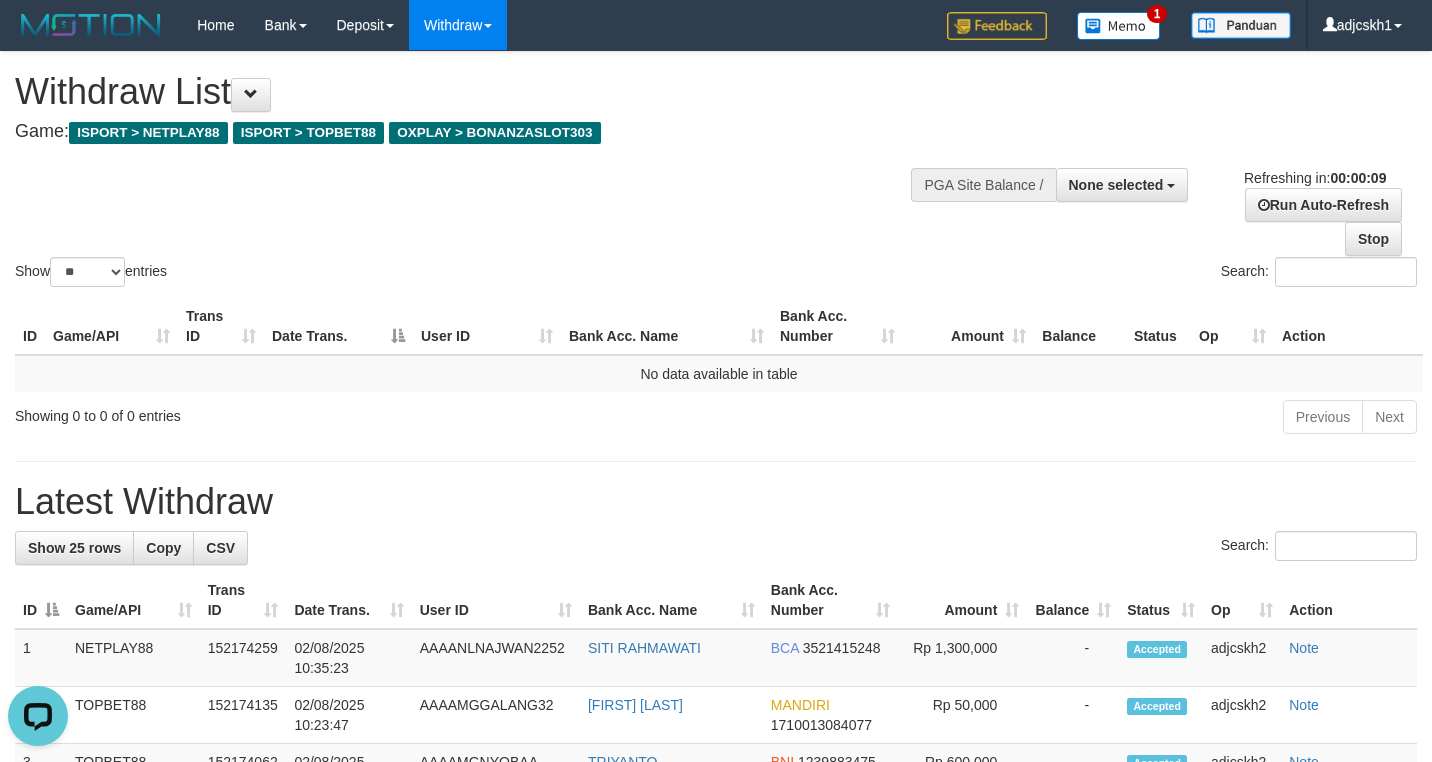 scroll, scrollTop: 0, scrollLeft: 0, axis: both 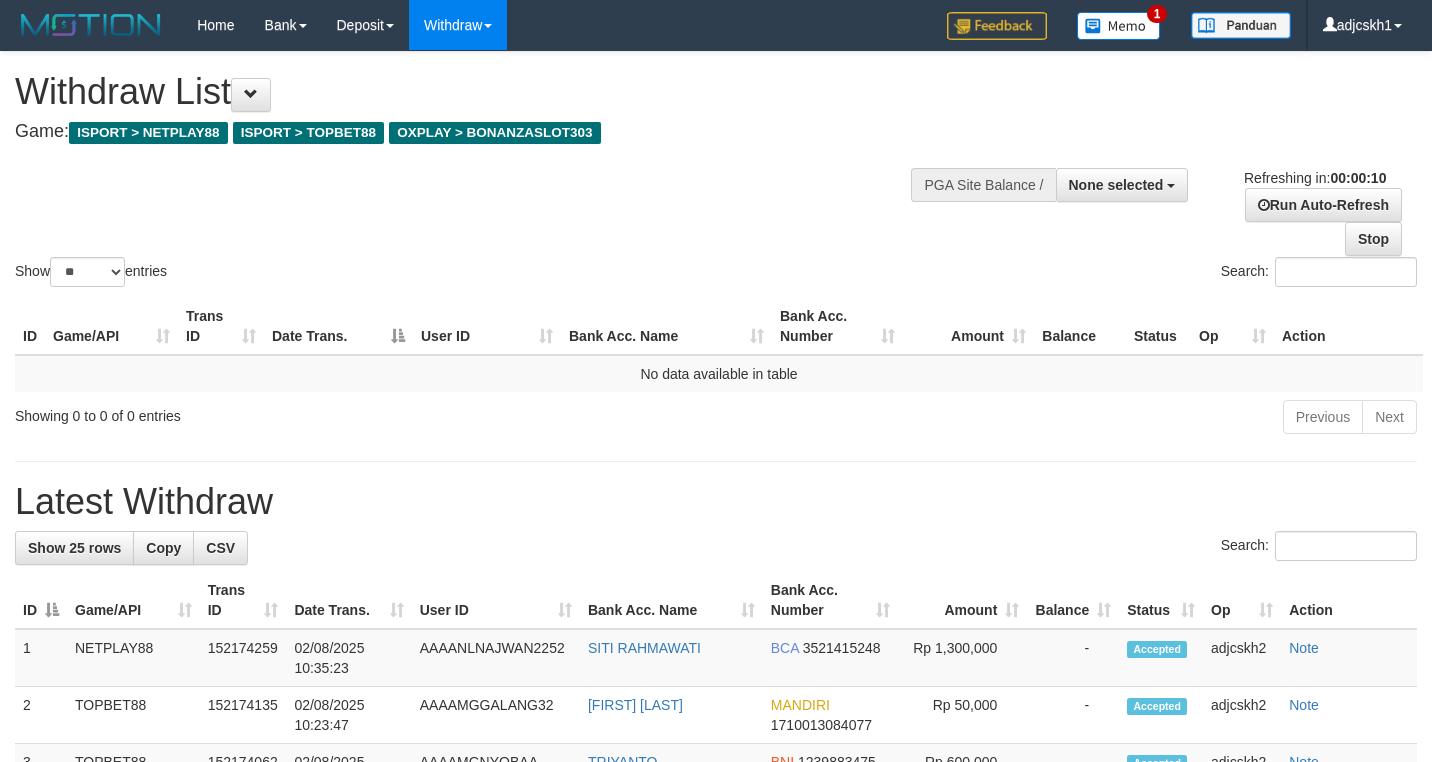 select 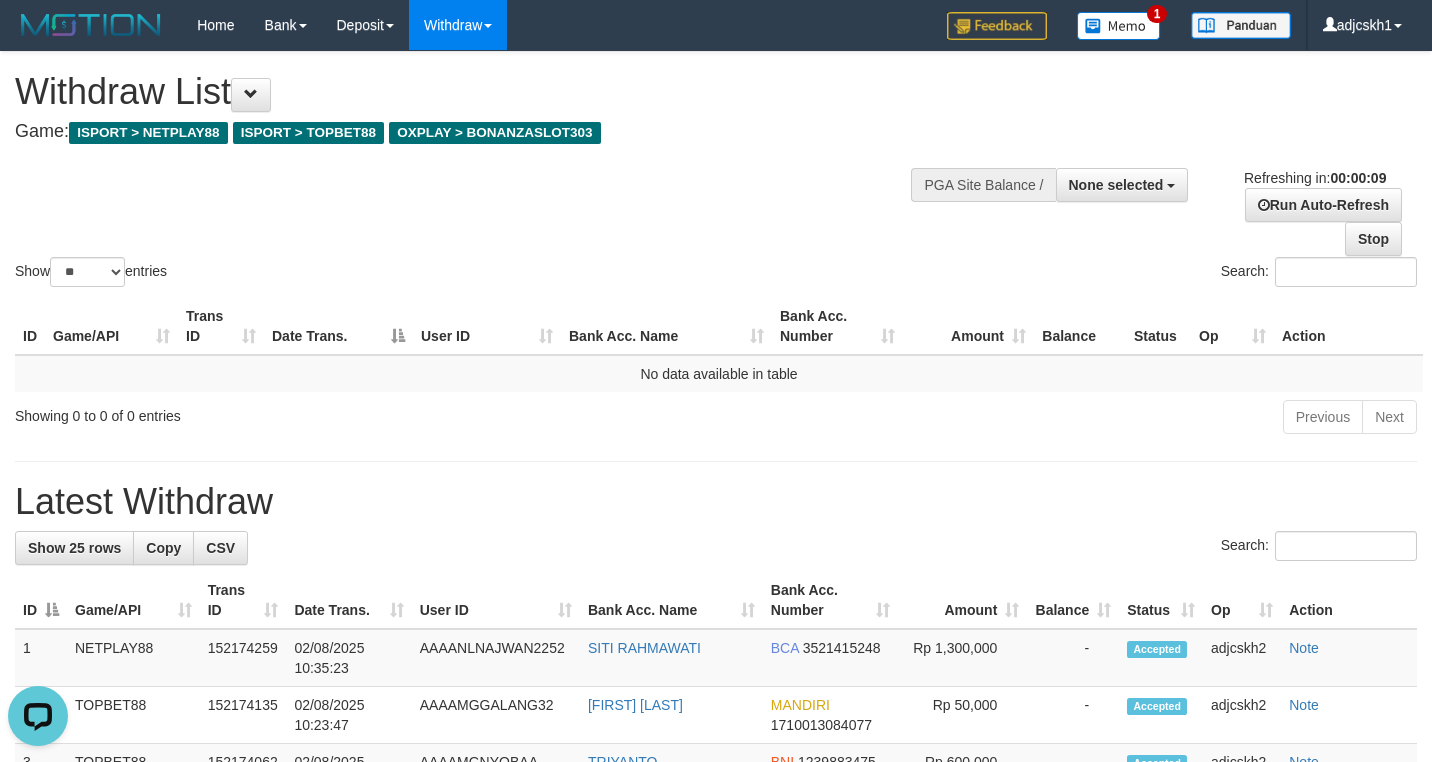 scroll, scrollTop: 0, scrollLeft: 0, axis: both 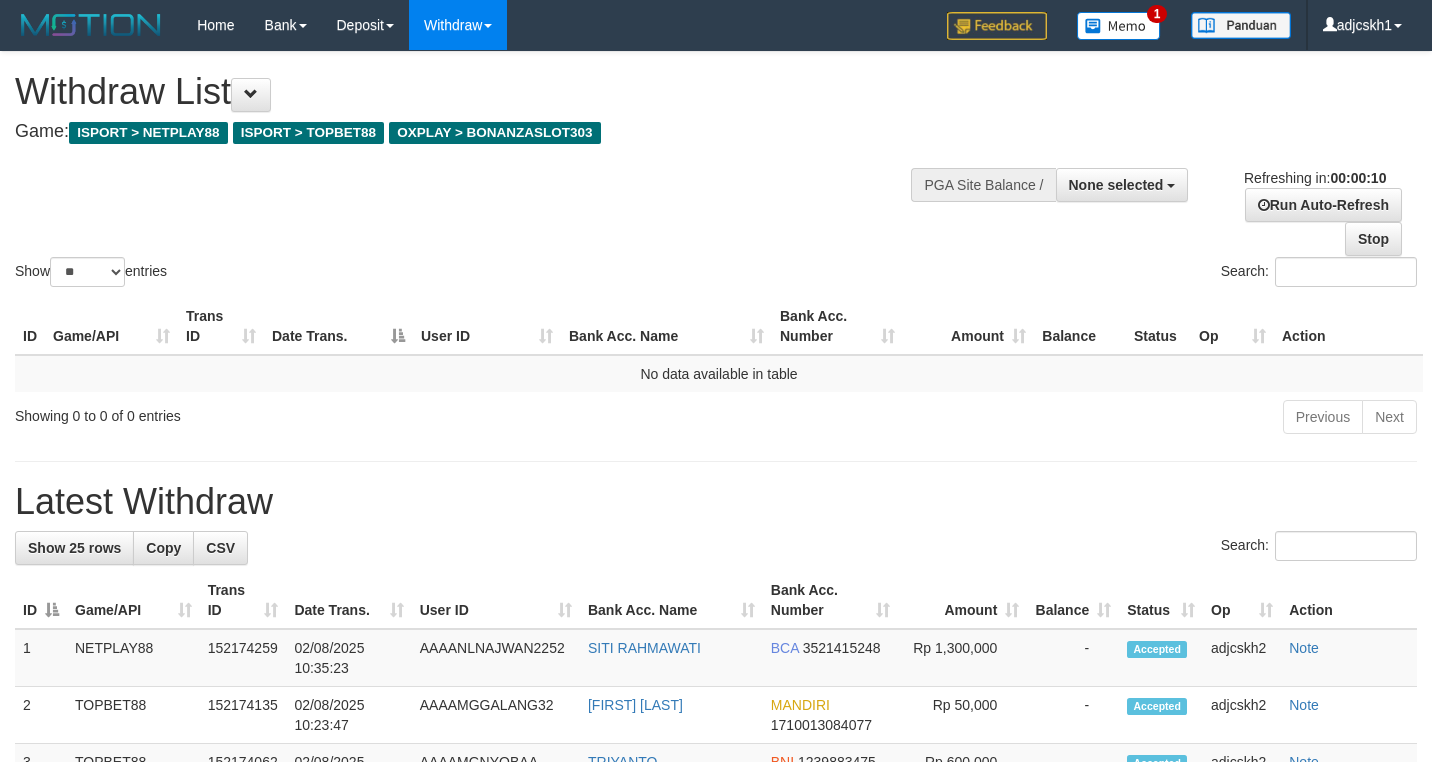 select 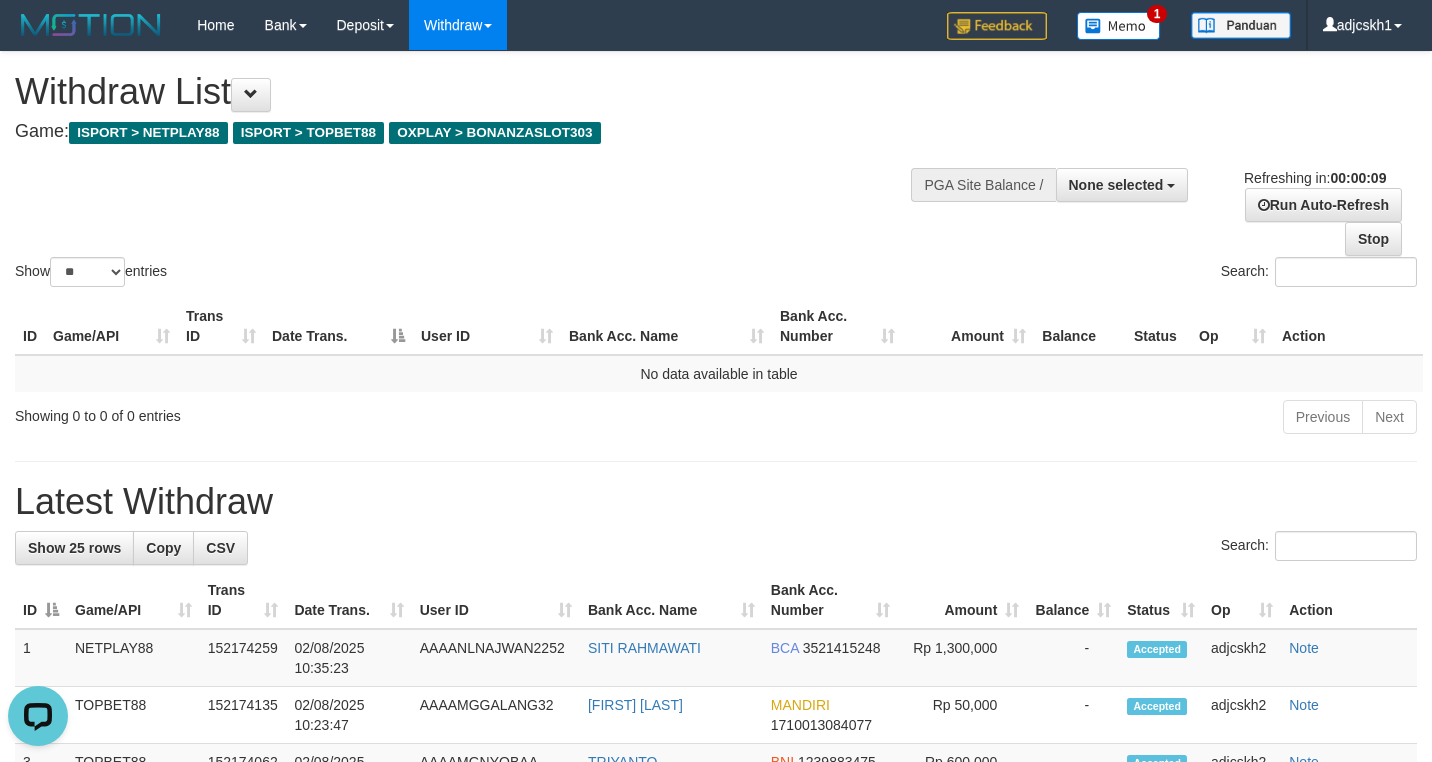 scroll, scrollTop: 0, scrollLeft: 0, axis: both 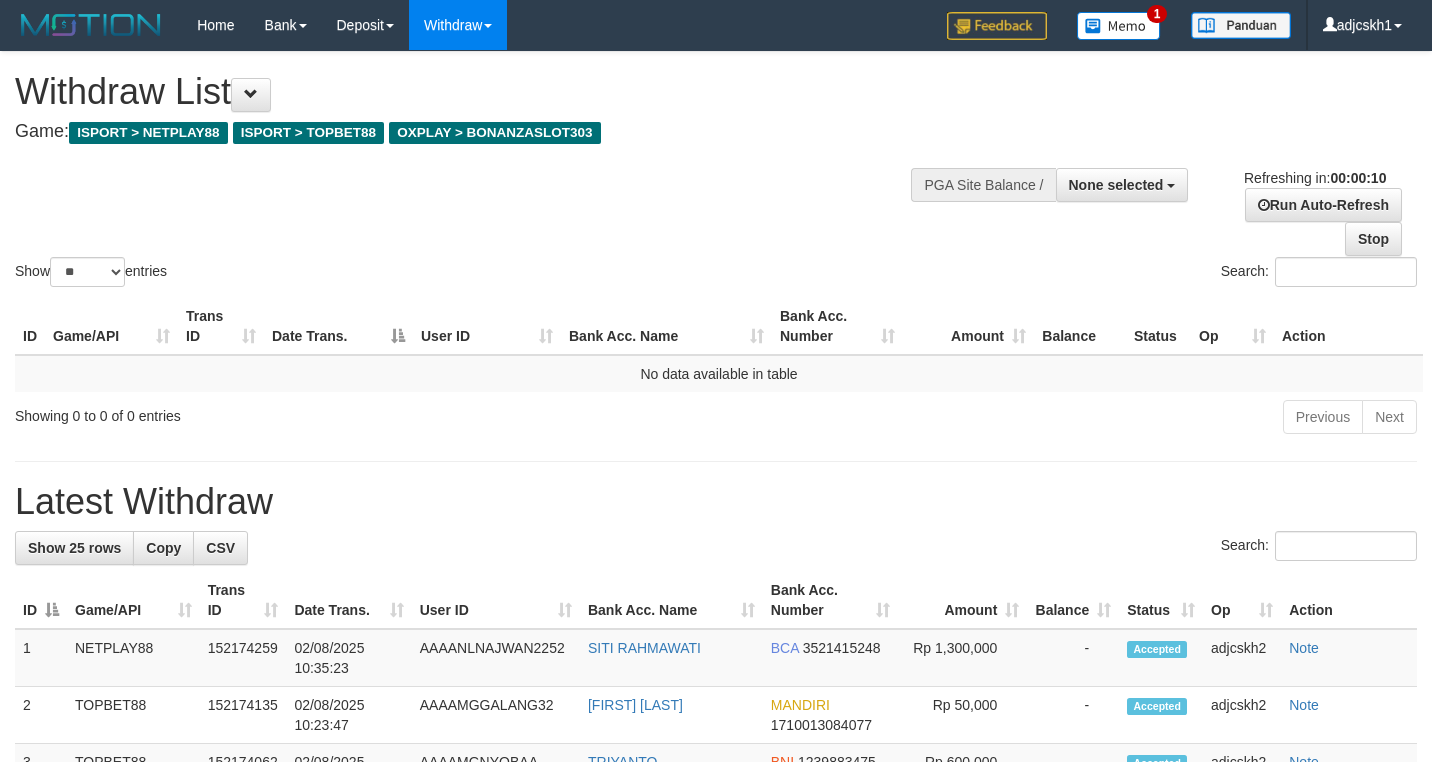 select 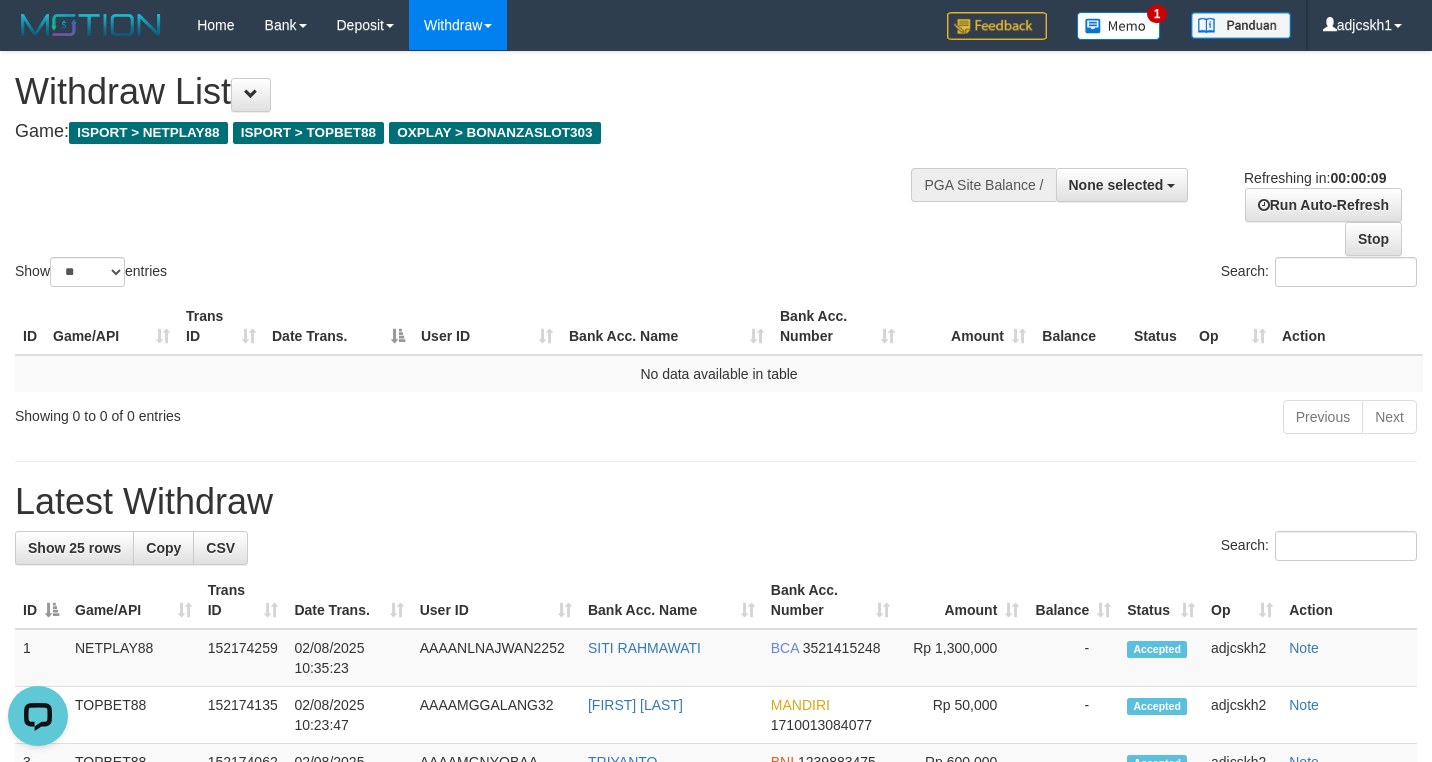 scroll, scrollTop: 0, scrollLeft: 0, axis: both 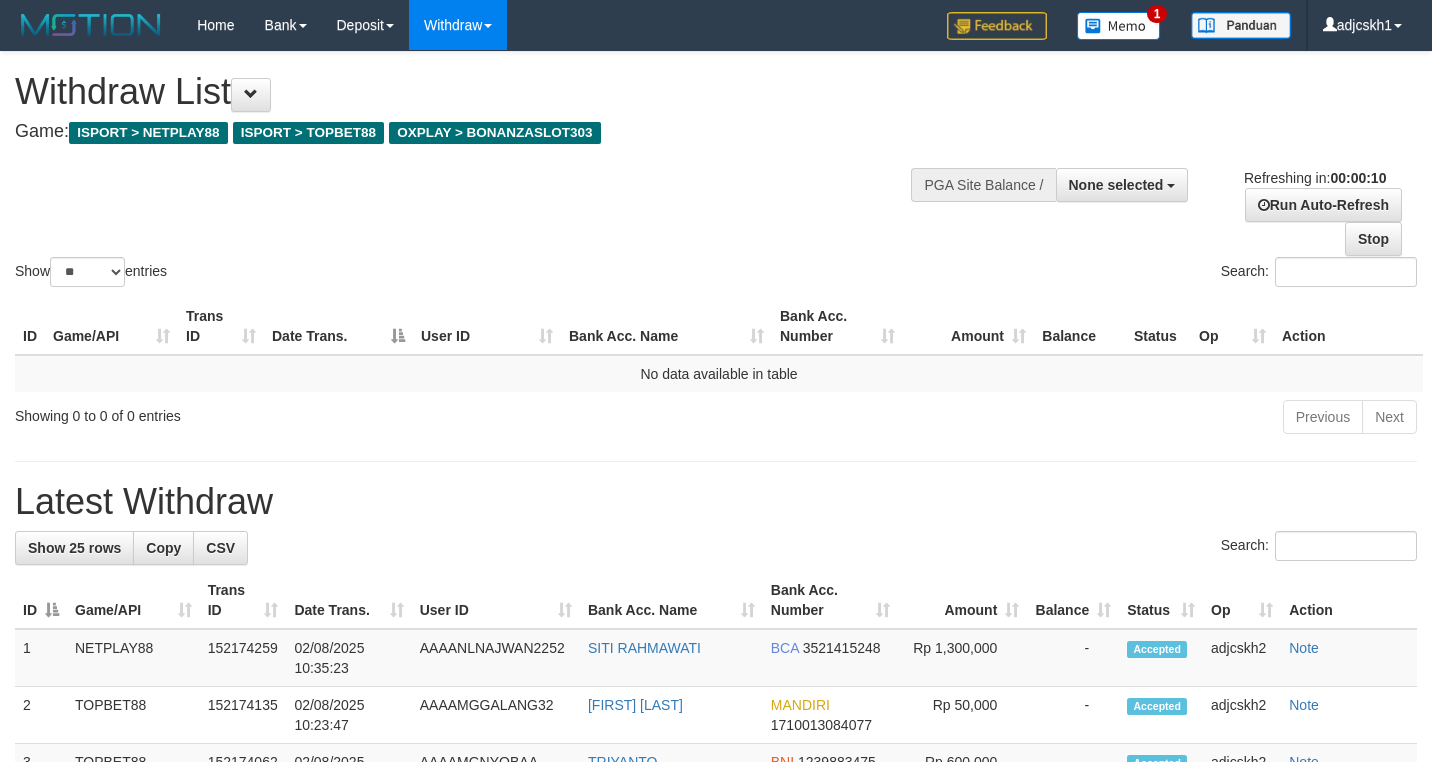 select 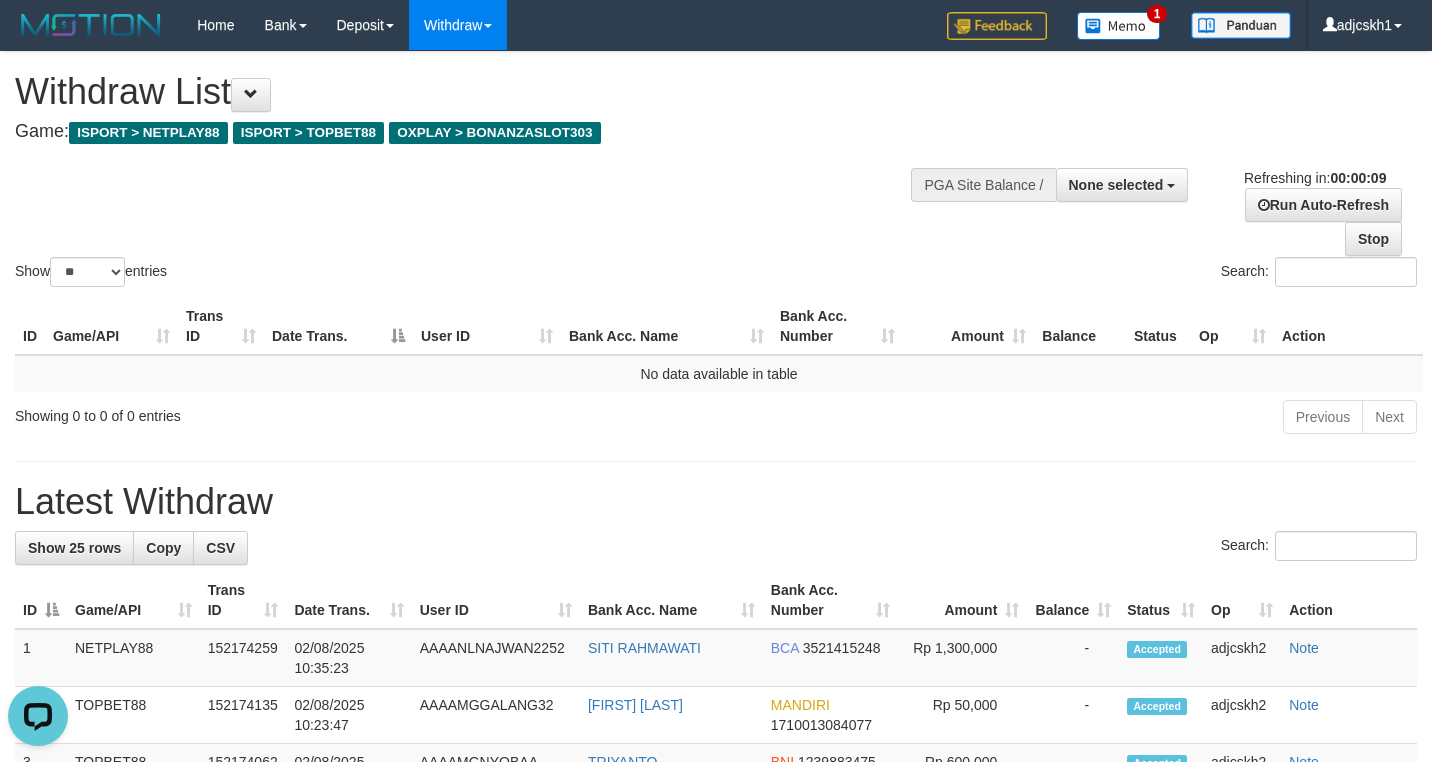scroll, scrollTop: 0, scrollLeft: 0, axis: both 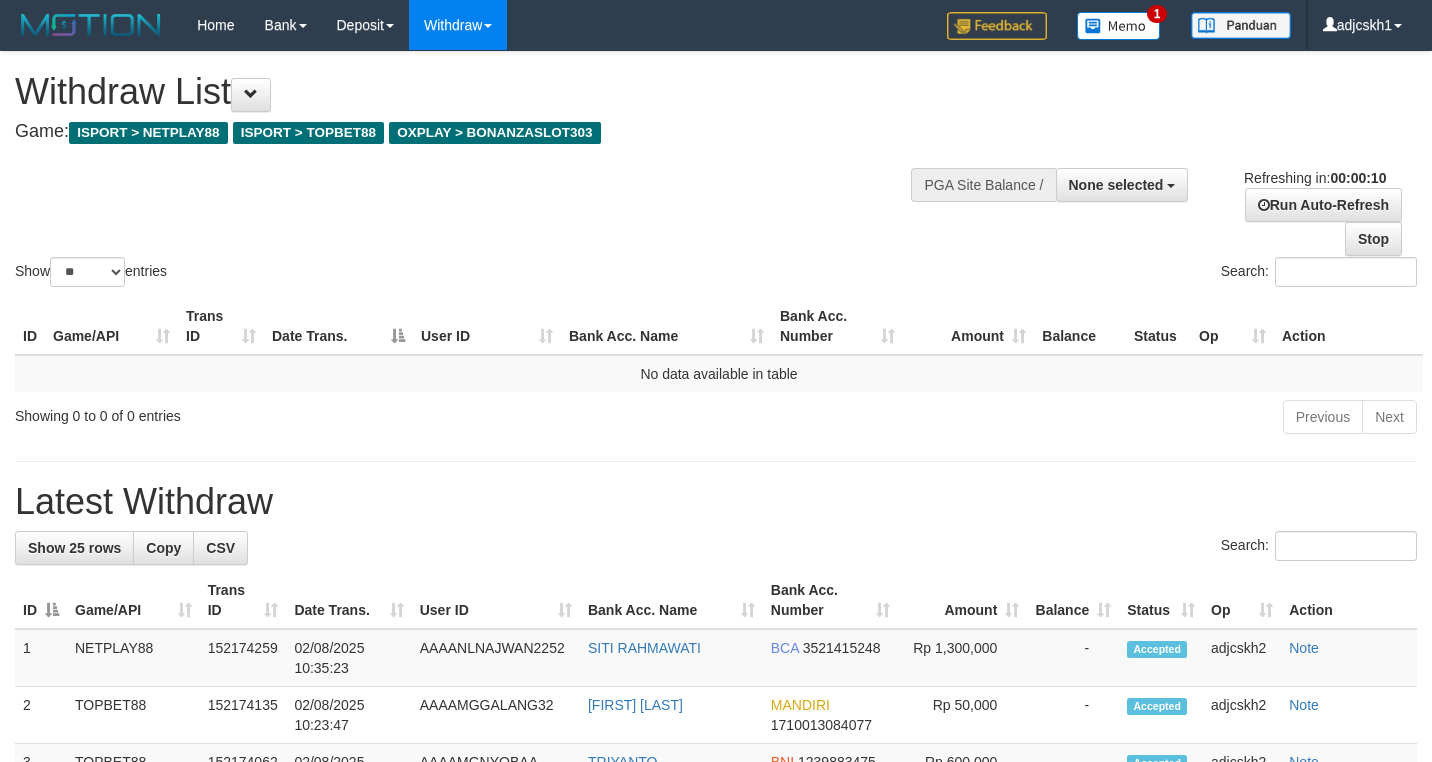 select 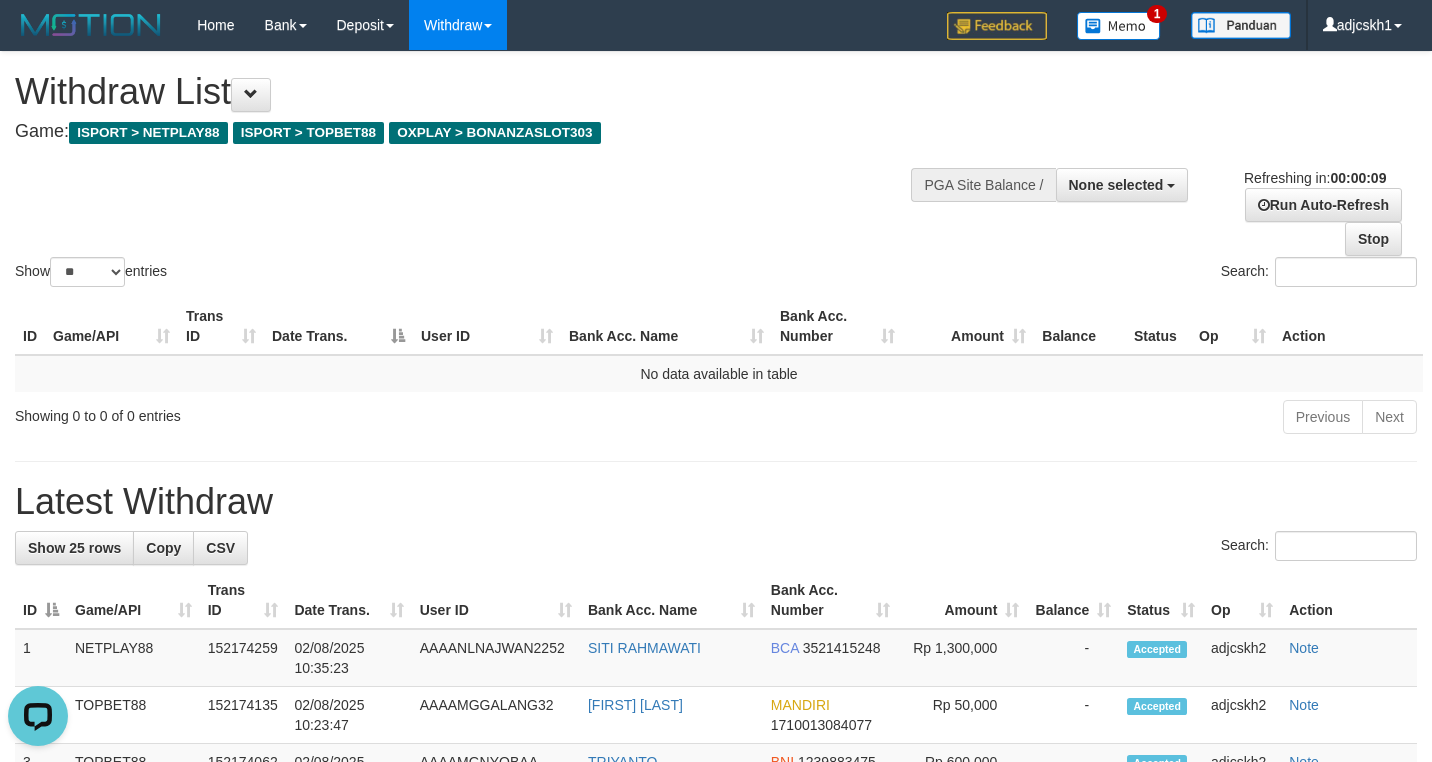 scroll, scrollTop: 0, scrollLeft: 0, axis: both 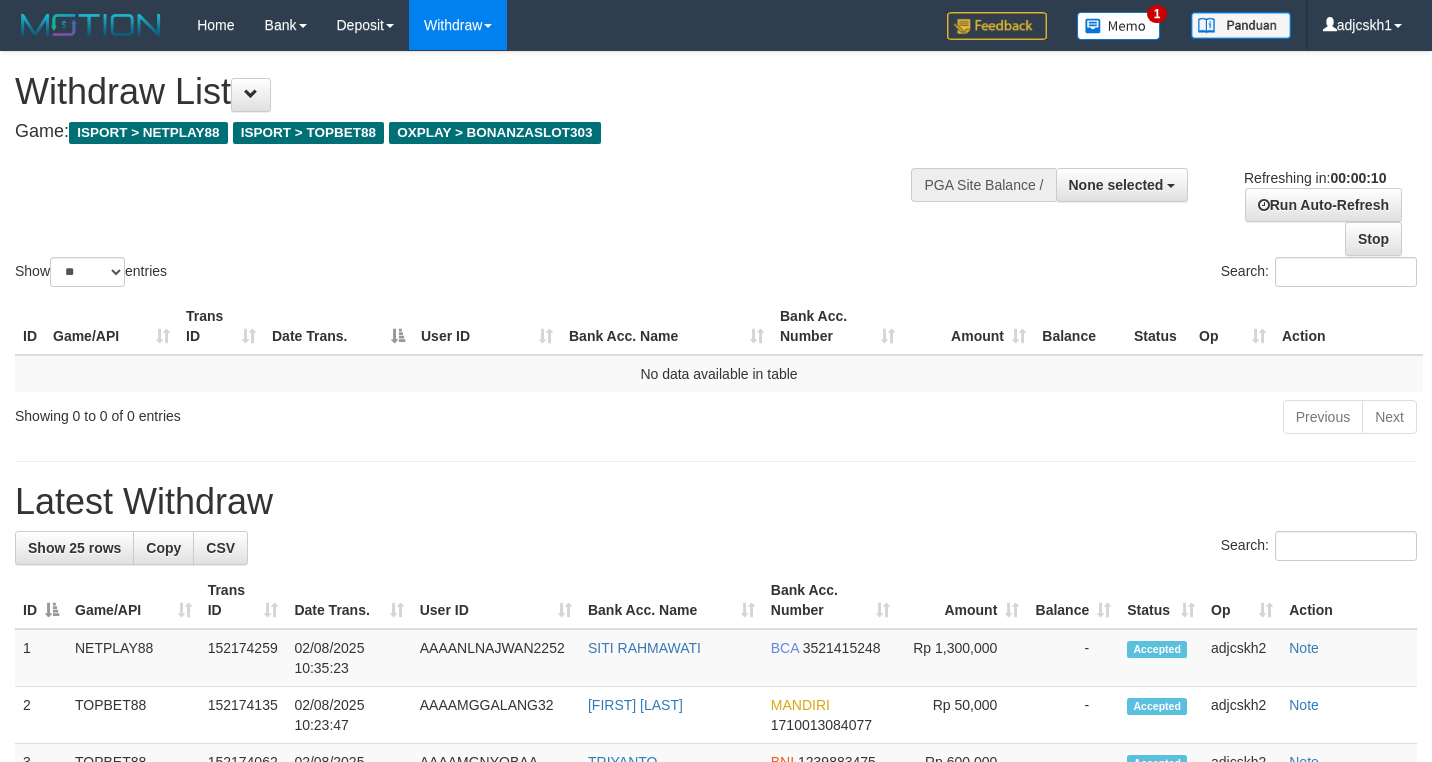 select 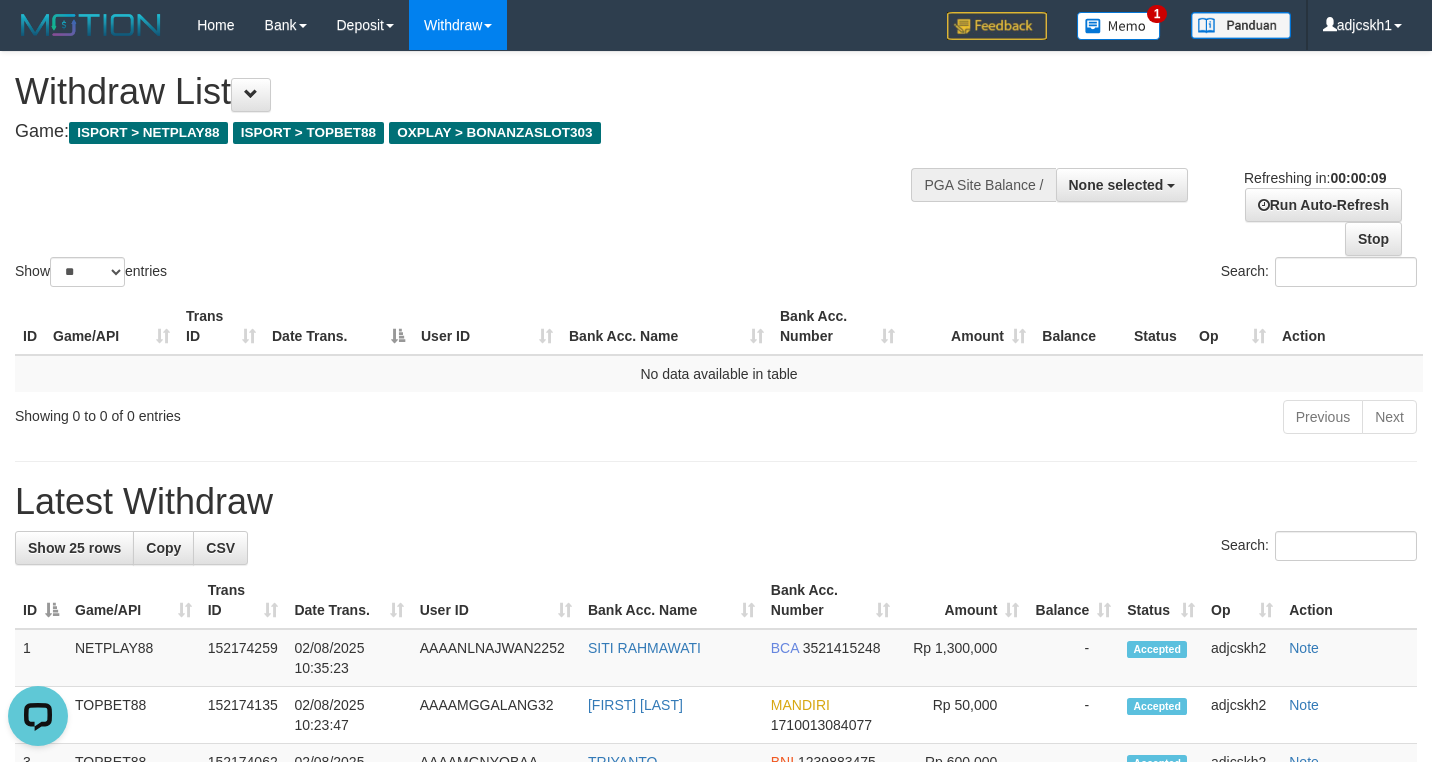 scroll, scrollTop: 0, scrollLeft: 0, axis: both 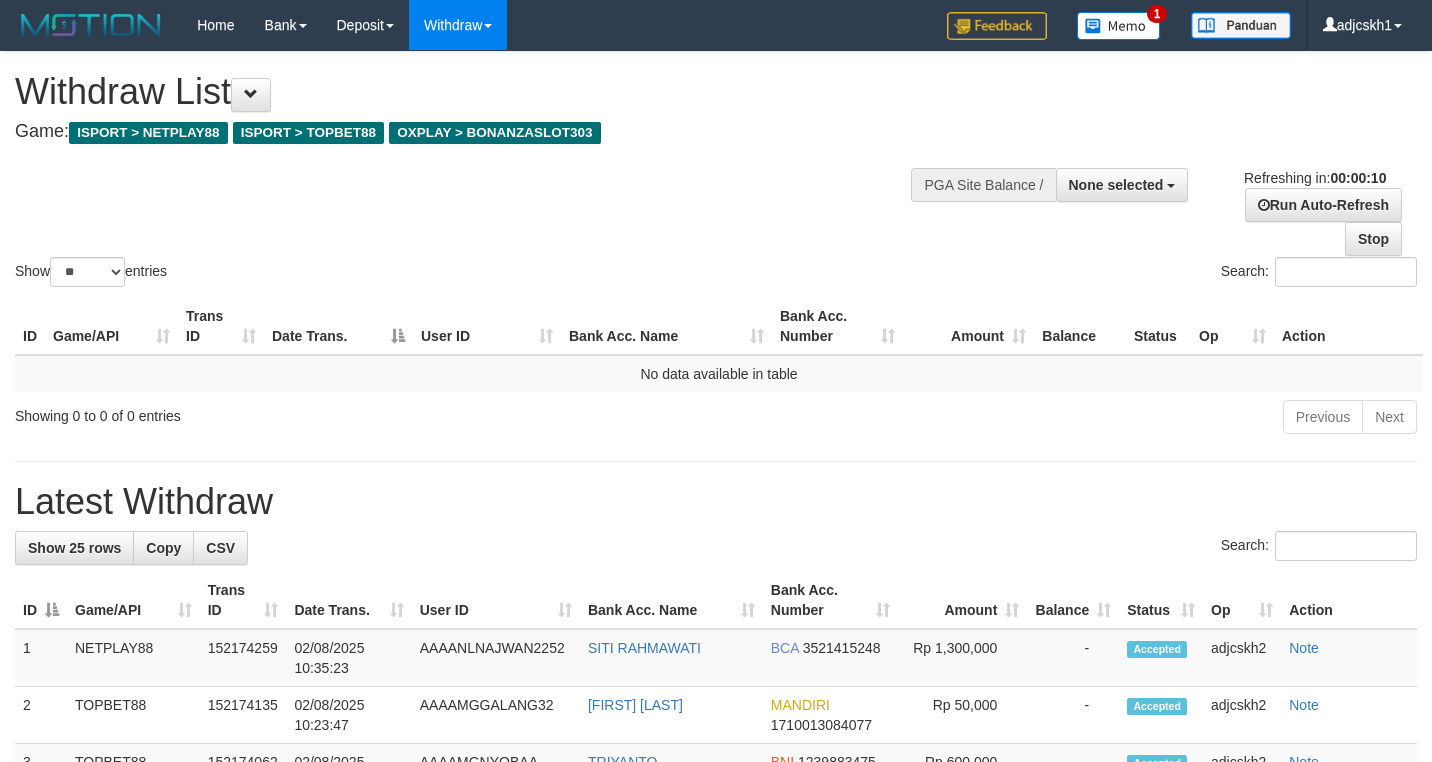 select 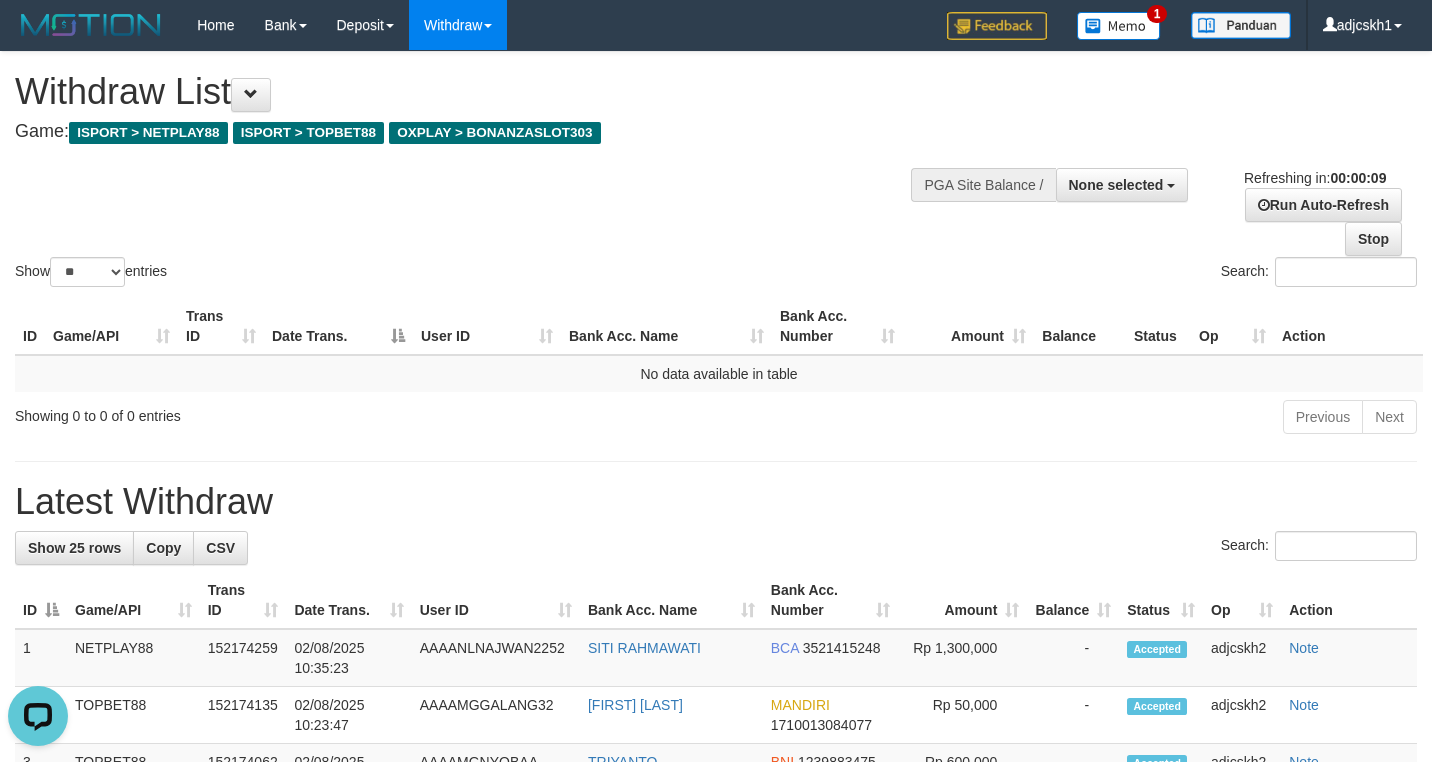 scroll, scrollTop: 0, scrollLeft: 0, axis: both 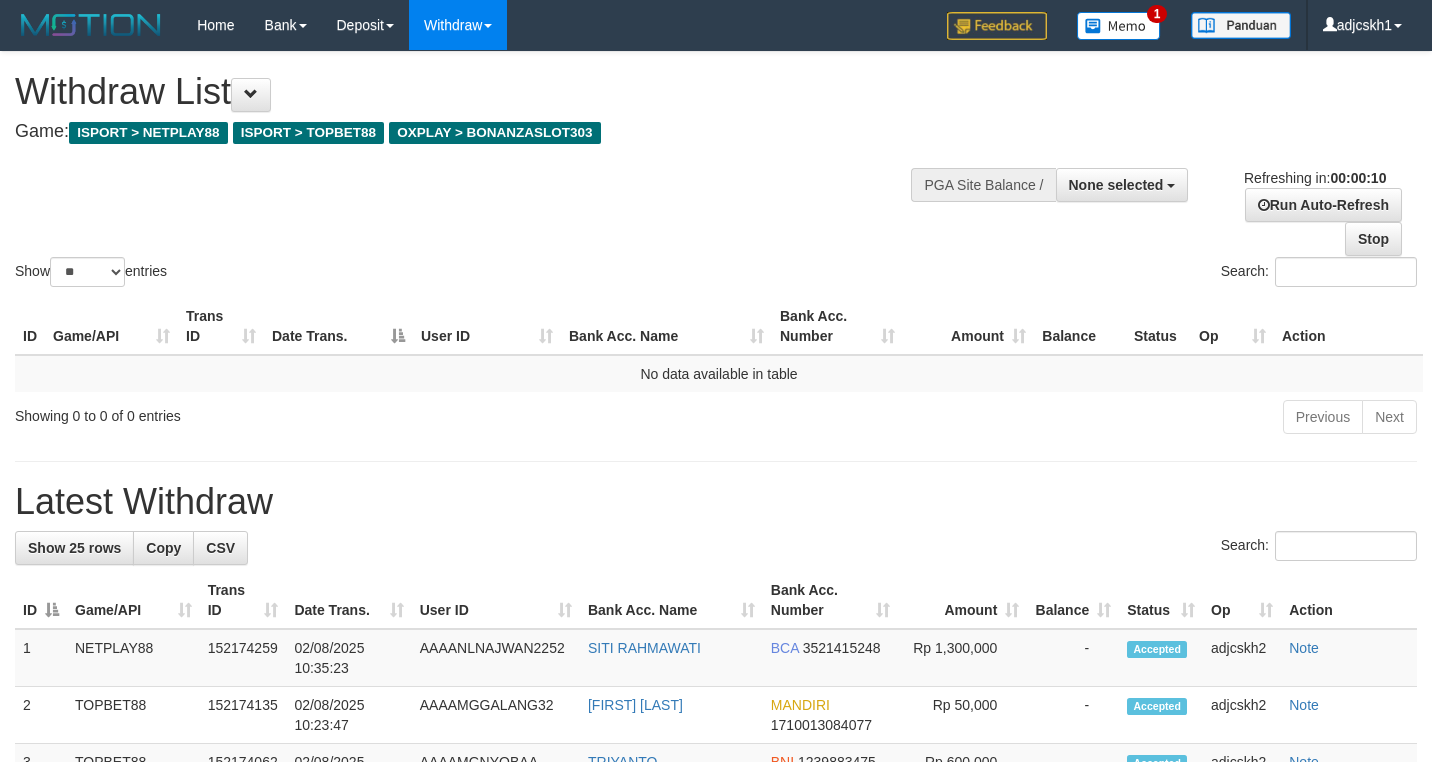 select 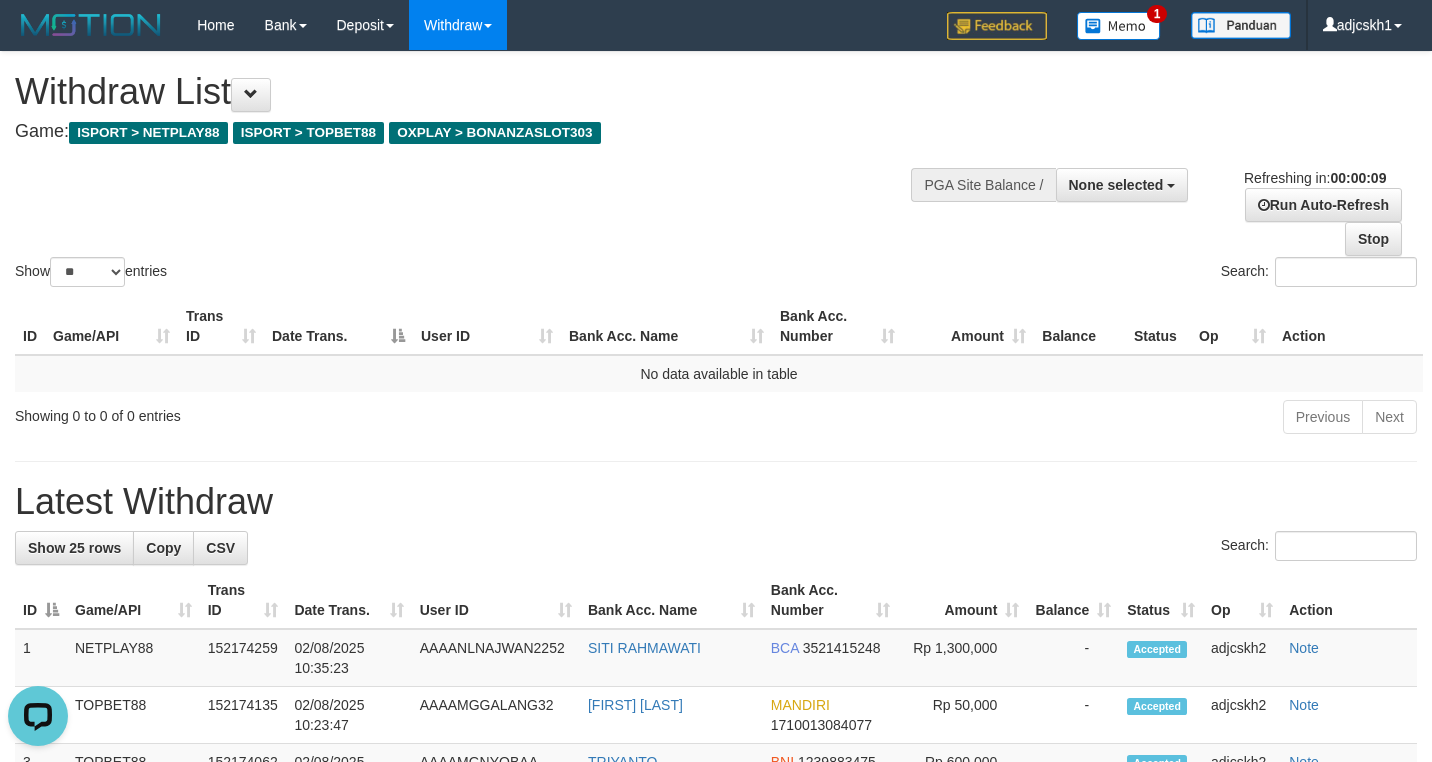 scroll, scrollTop: 0, scrollLeft: 0, axis: both 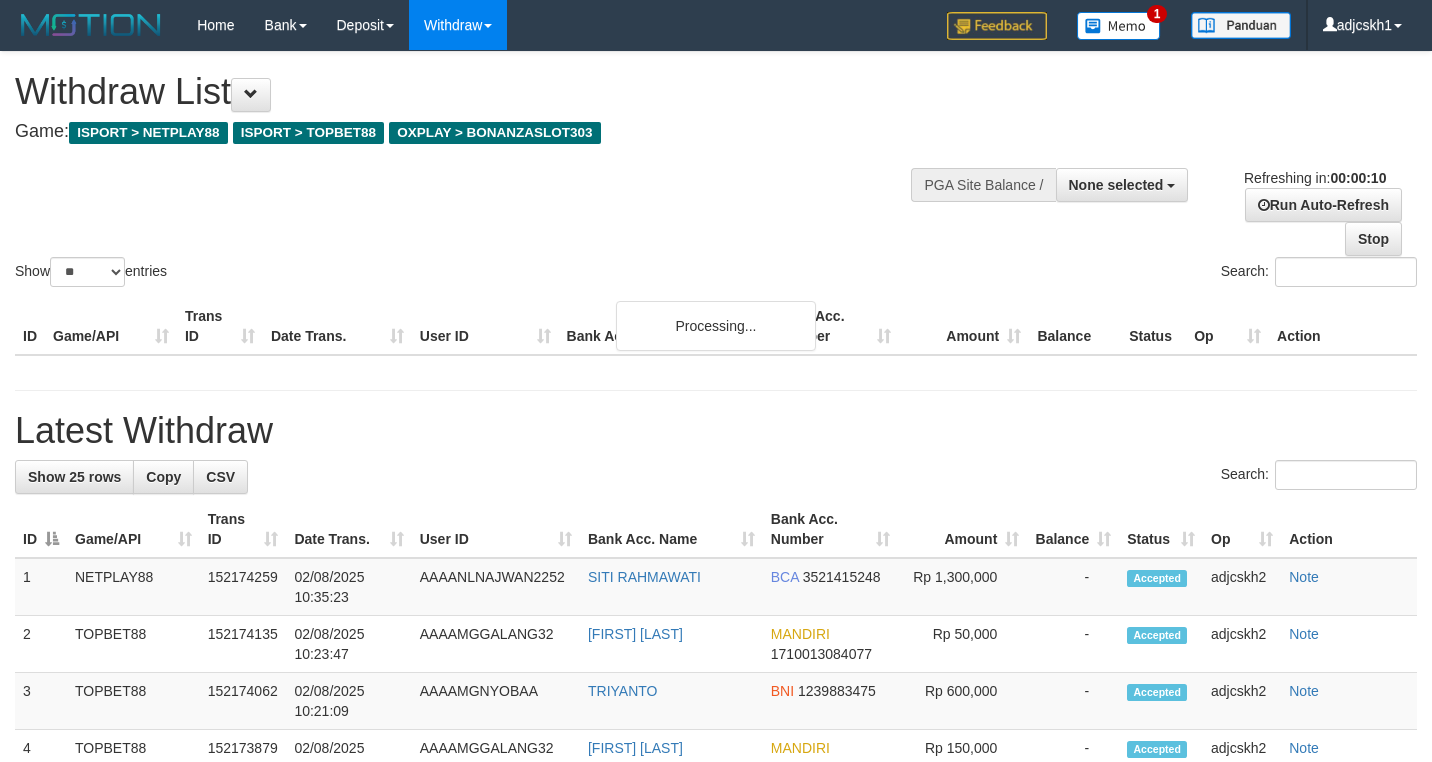 select 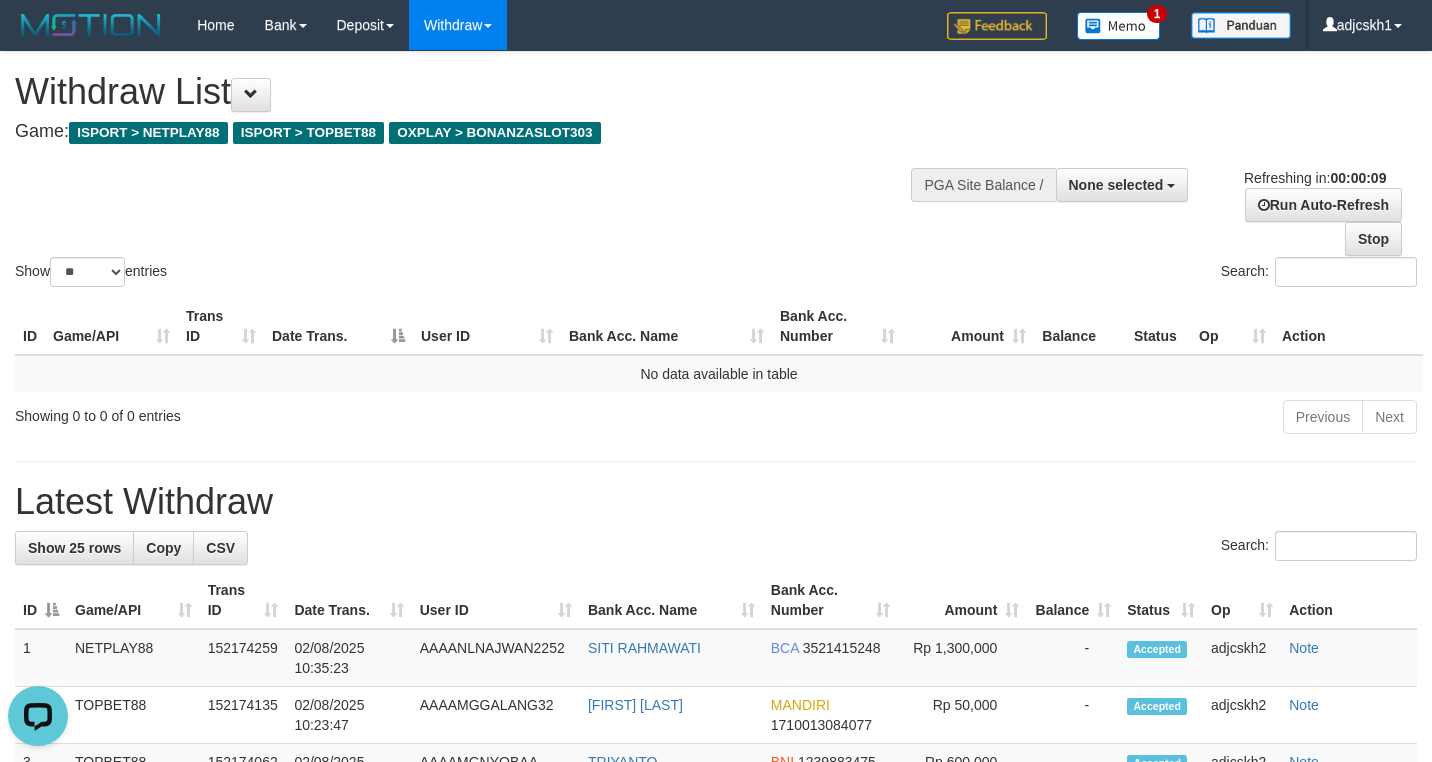 scroll, scrollTop: 0, scrollLeft: 0, axis: both 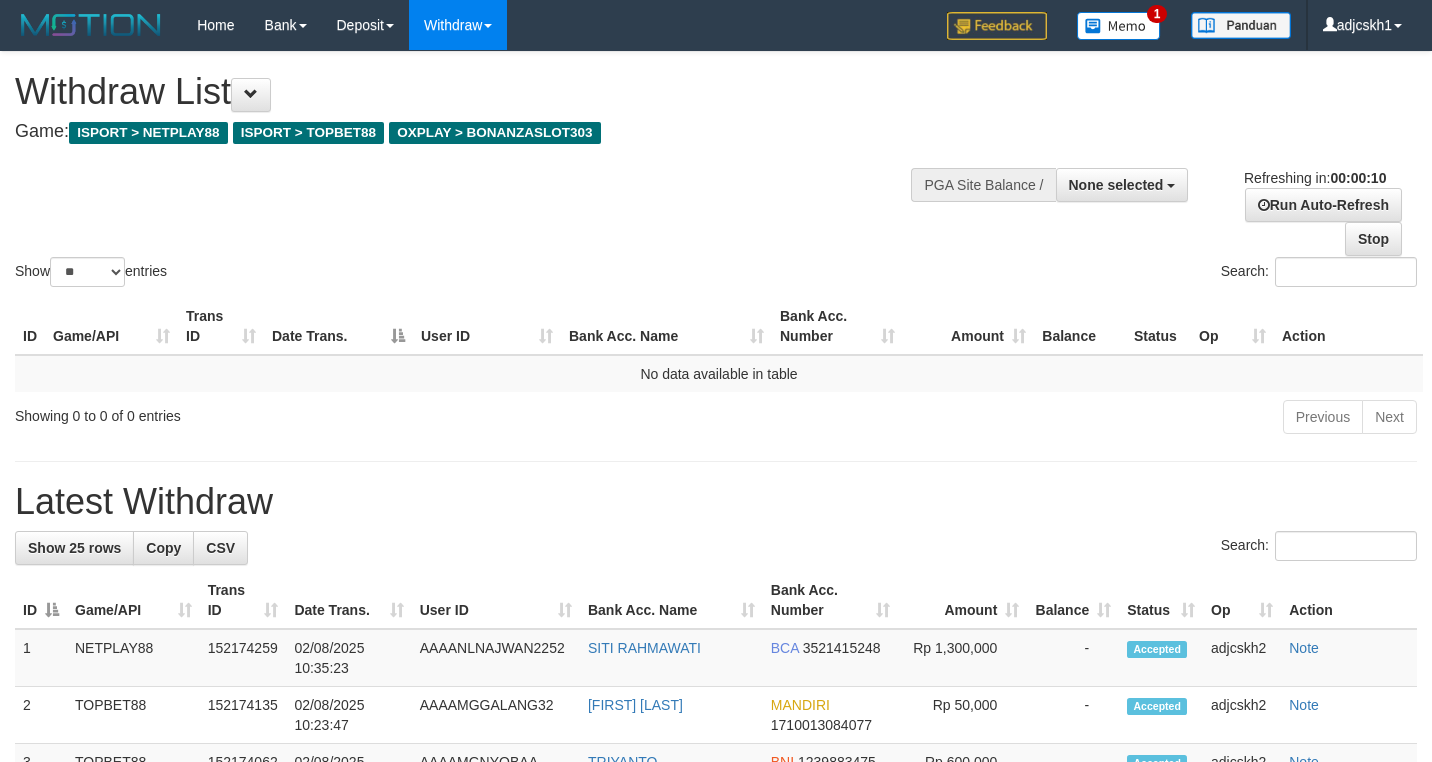 select 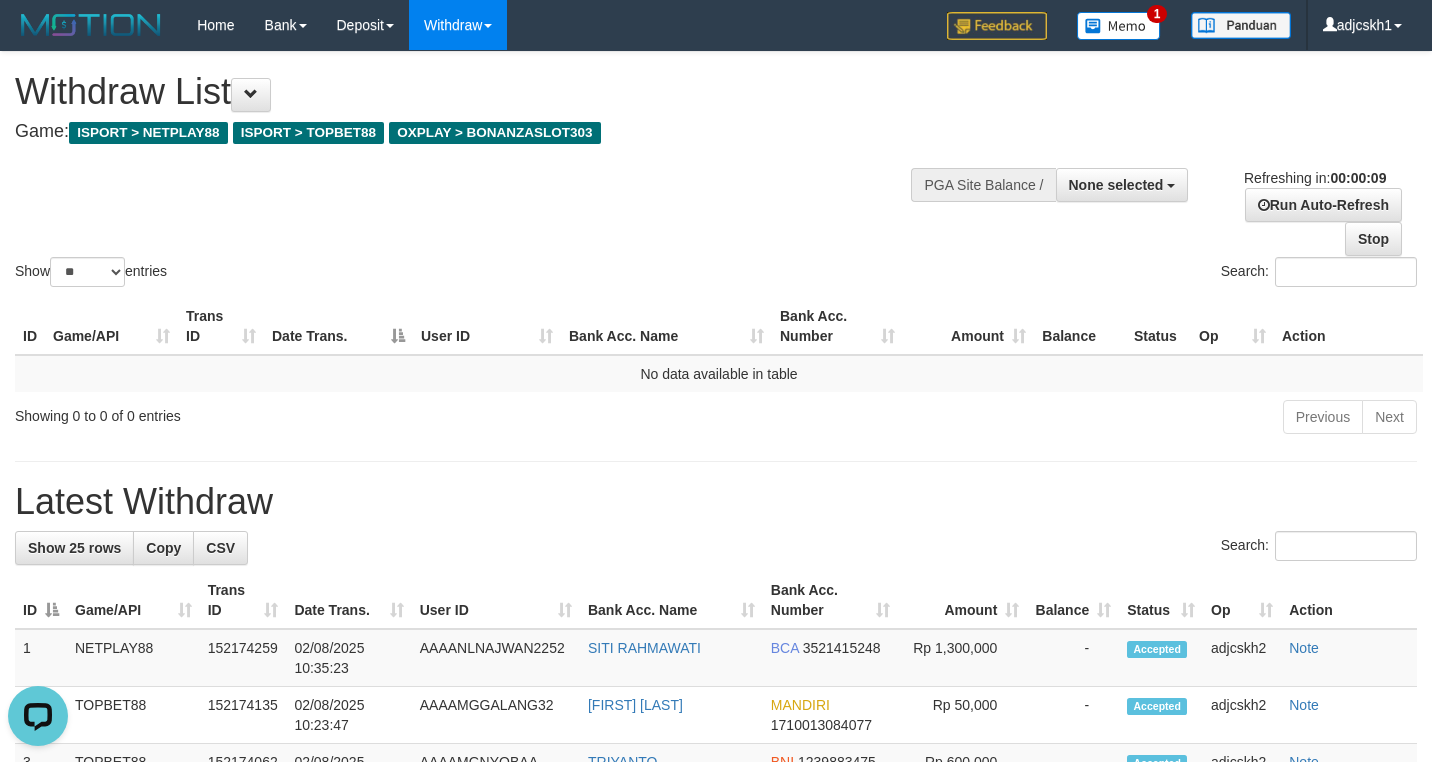scroll, scrollTop: 0, scrollLeft: 0, axis: both 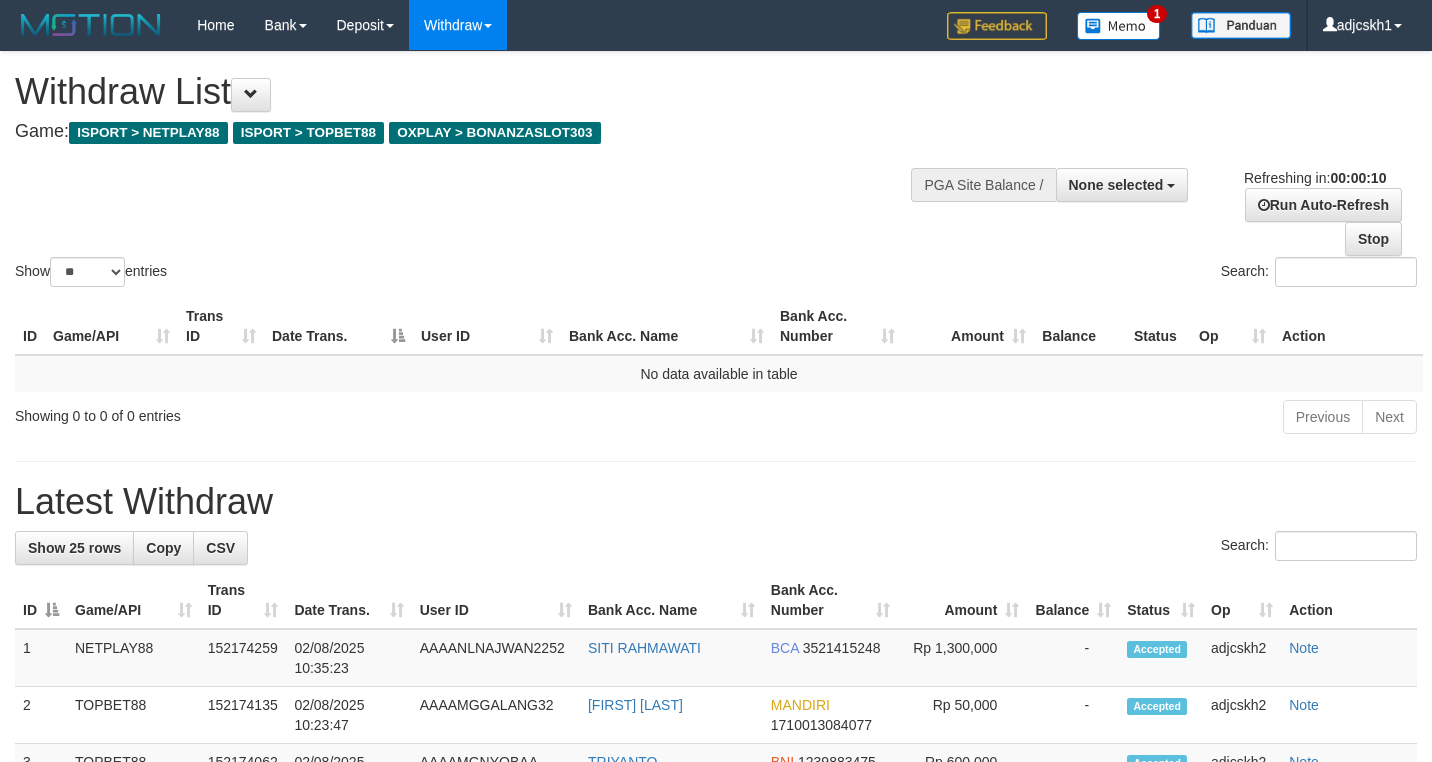 select 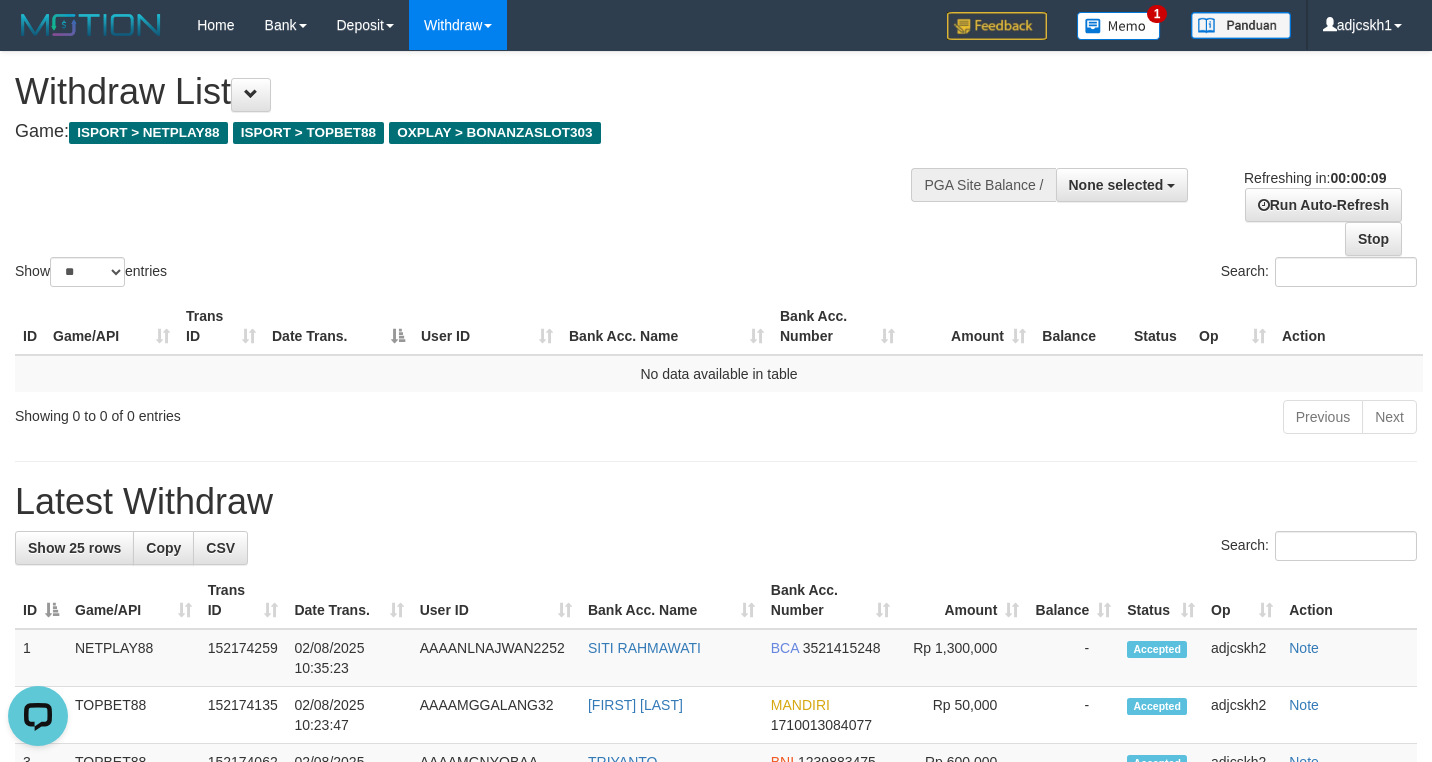 scroll, scrollTop: 0, scrollLeft: 0, axis: both 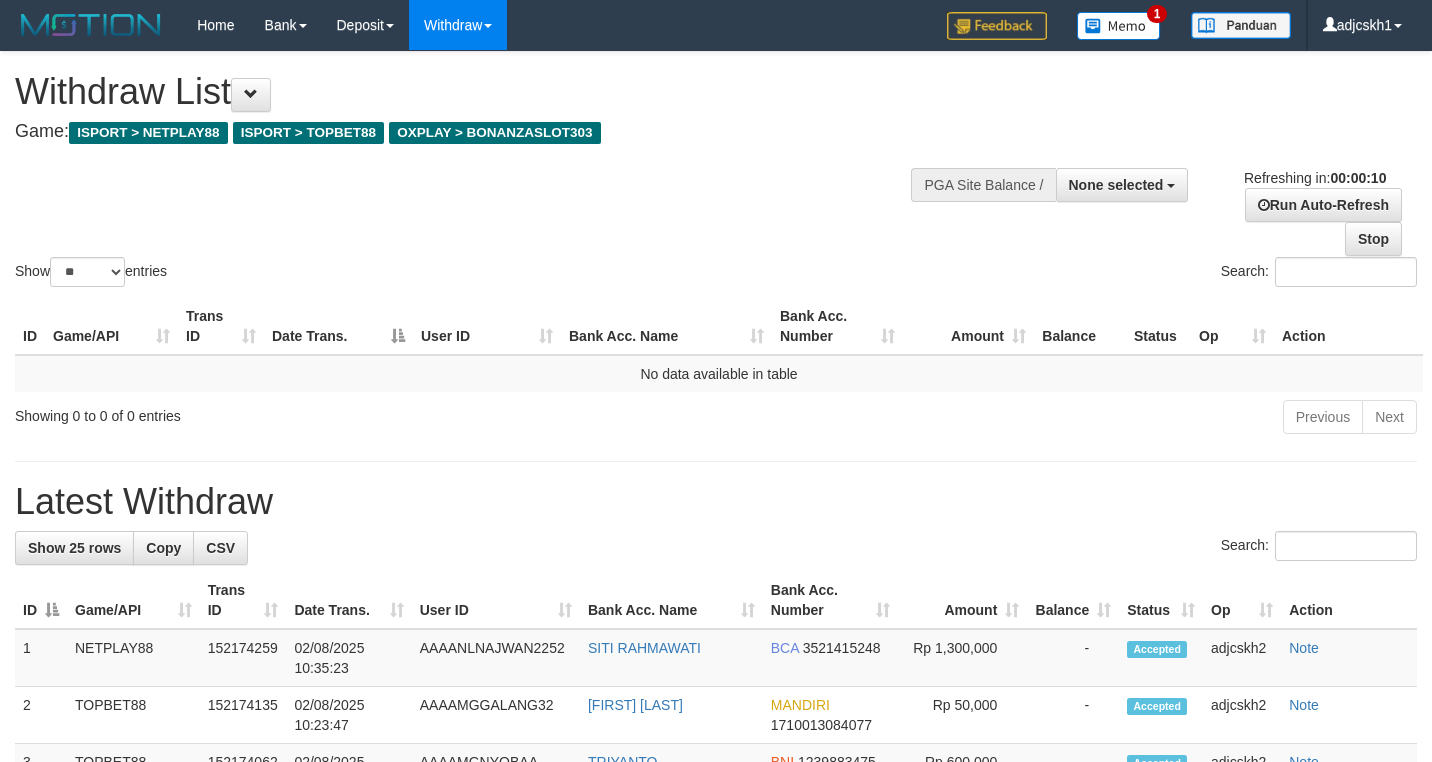 select 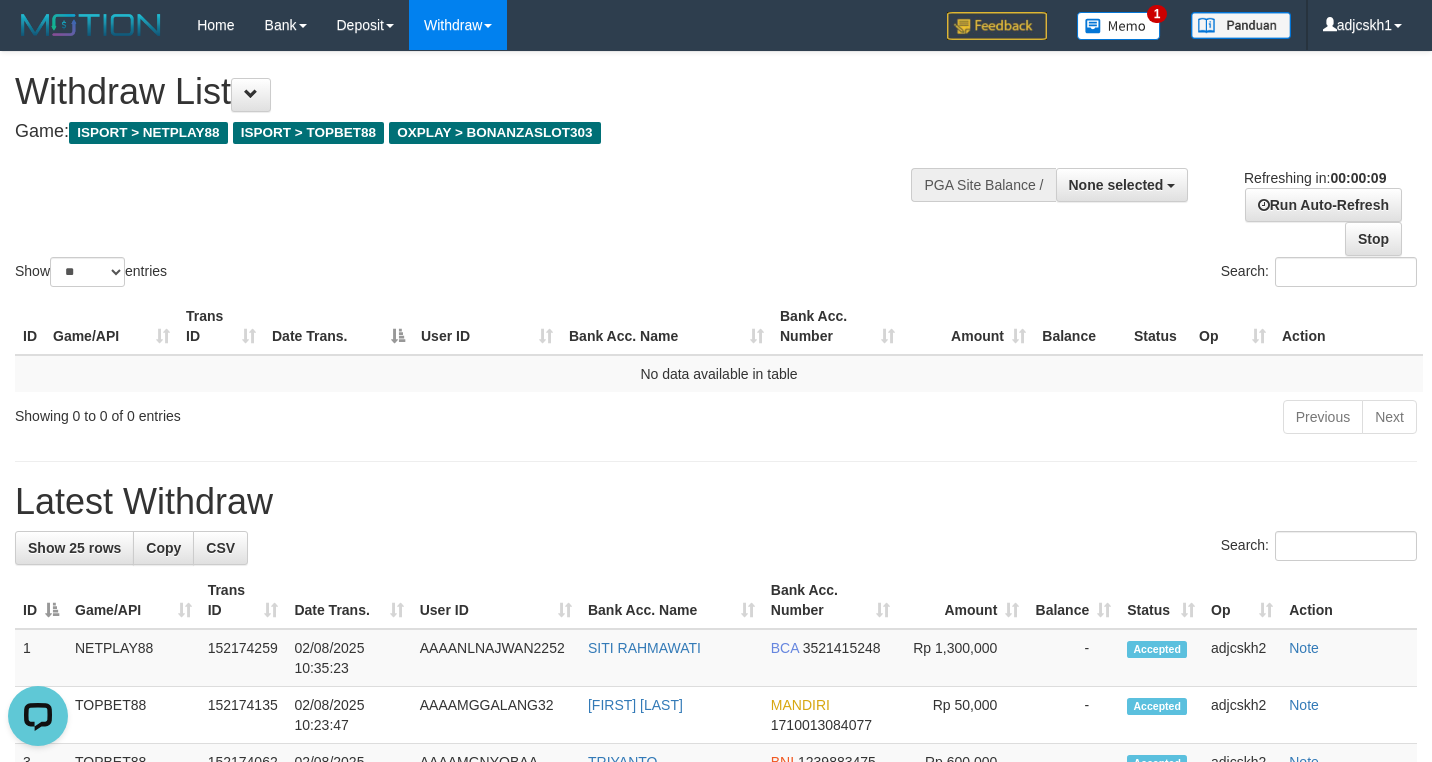 scroll, scrollTop: 0, scrollLeft: 0, axis: both 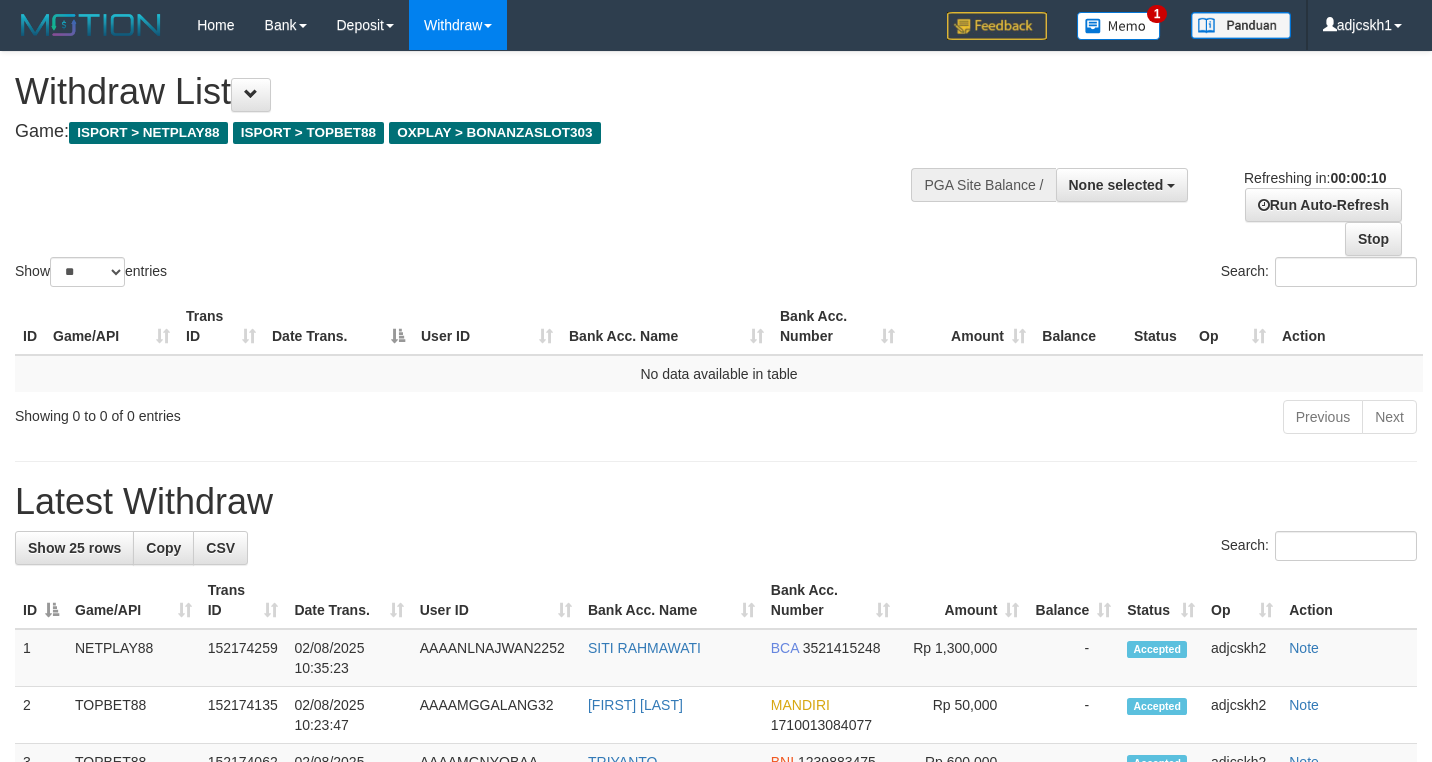 select 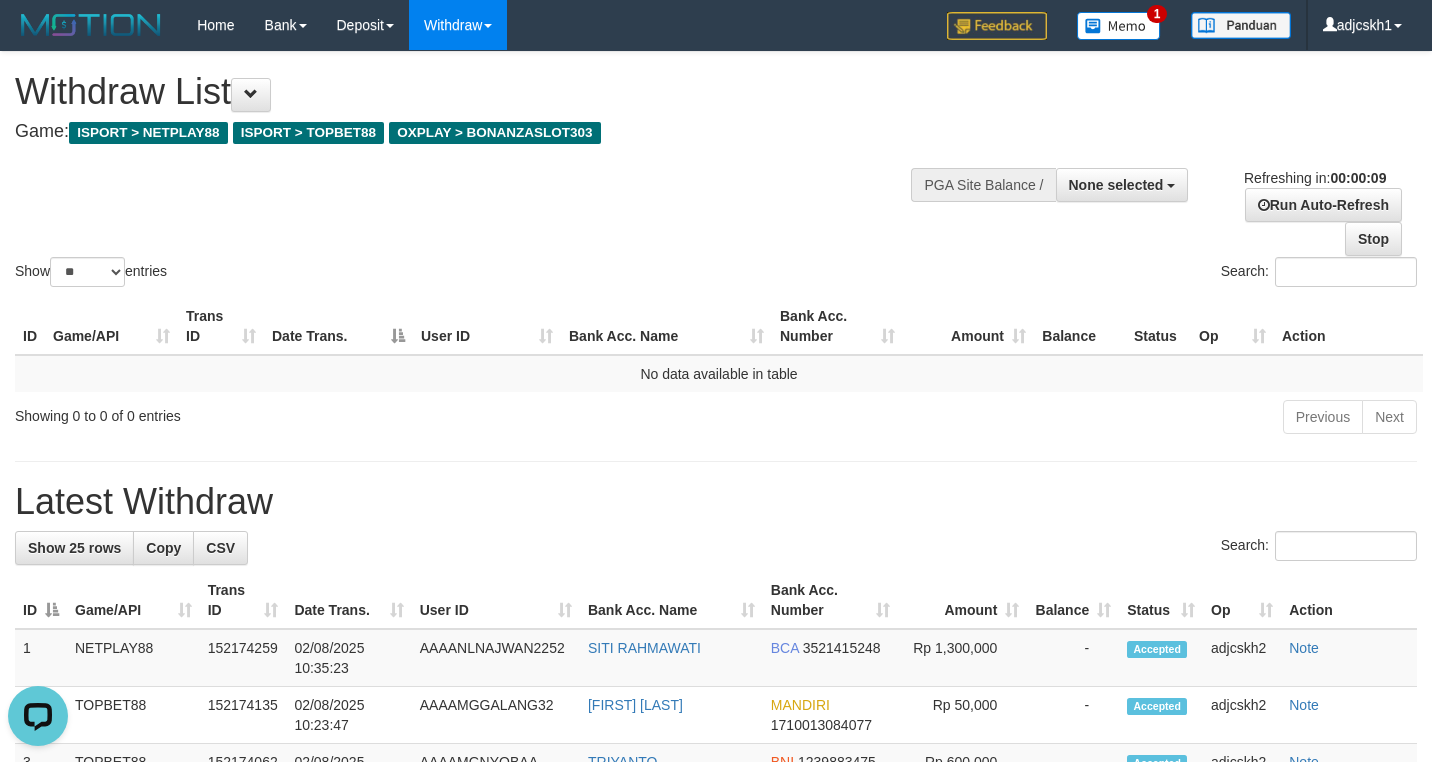 scroll, scrollTop: 0, scrollLeft: 0, axis: both 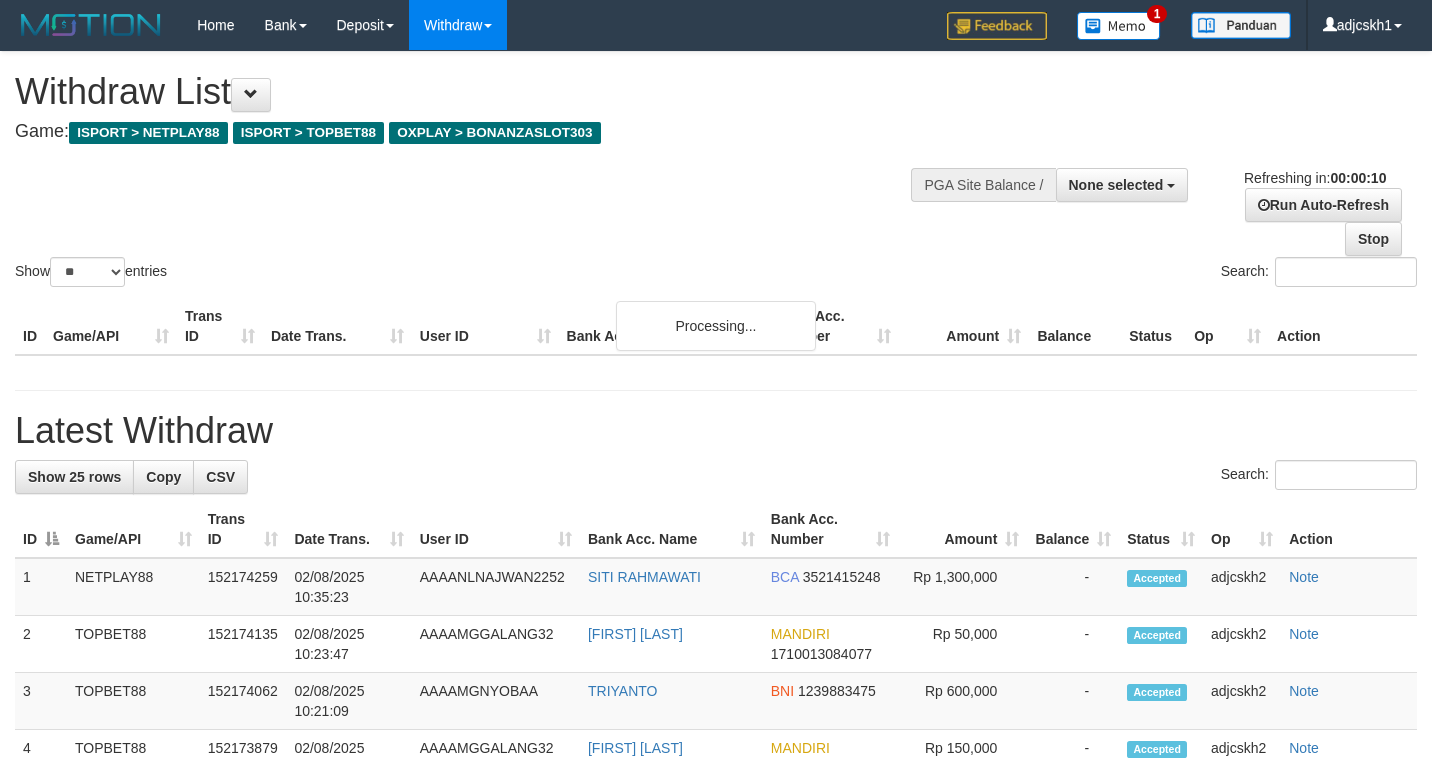 select 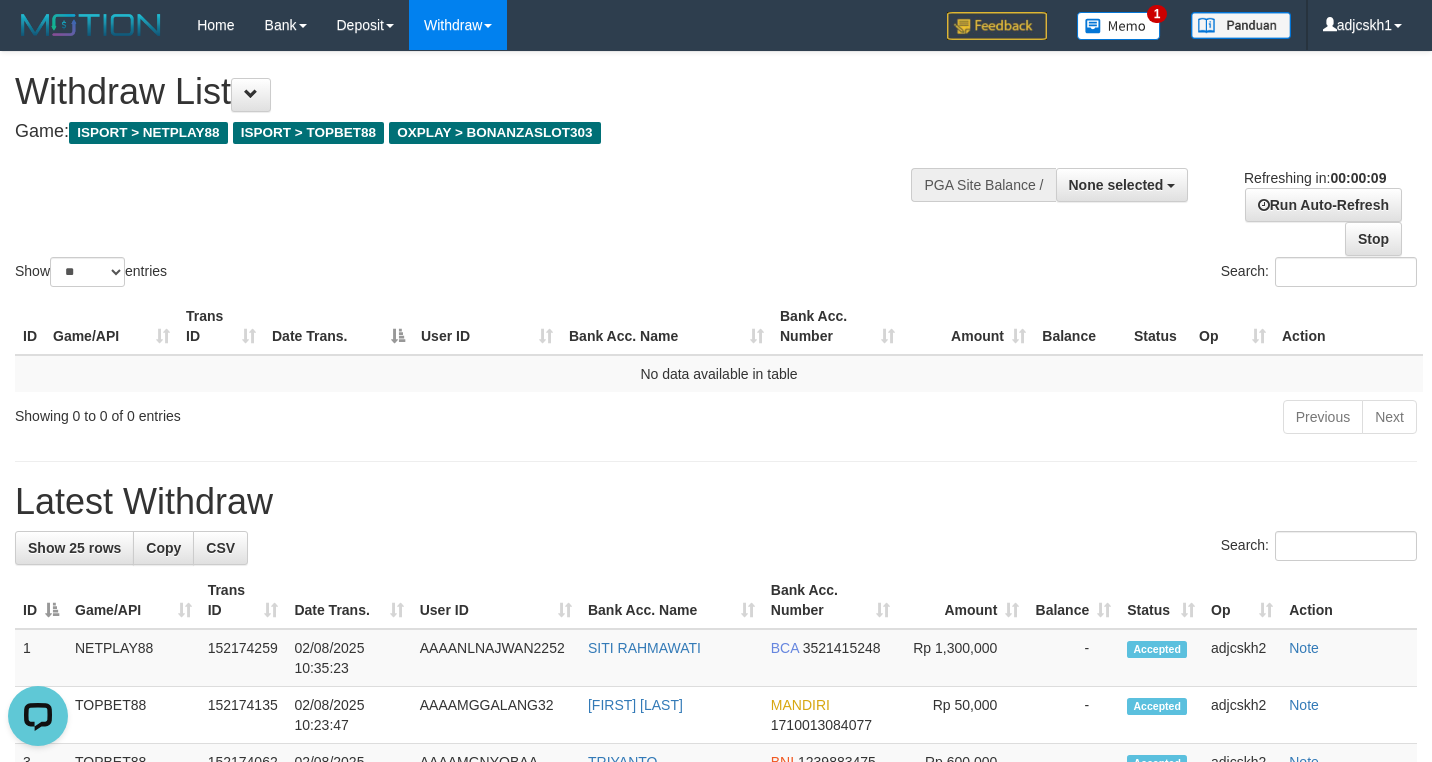 scroll, scrollTop: 0, scrollLeft: 0, axis: both 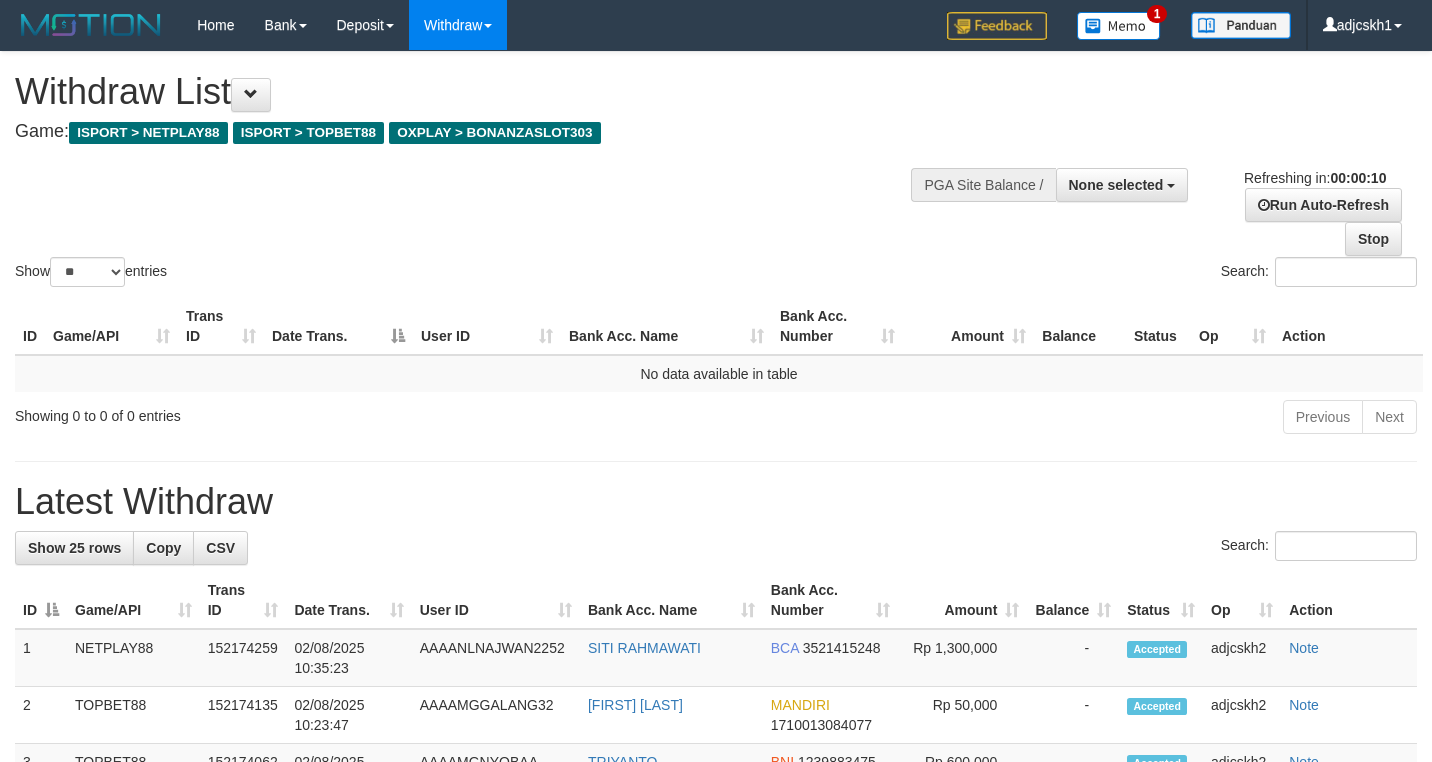 select 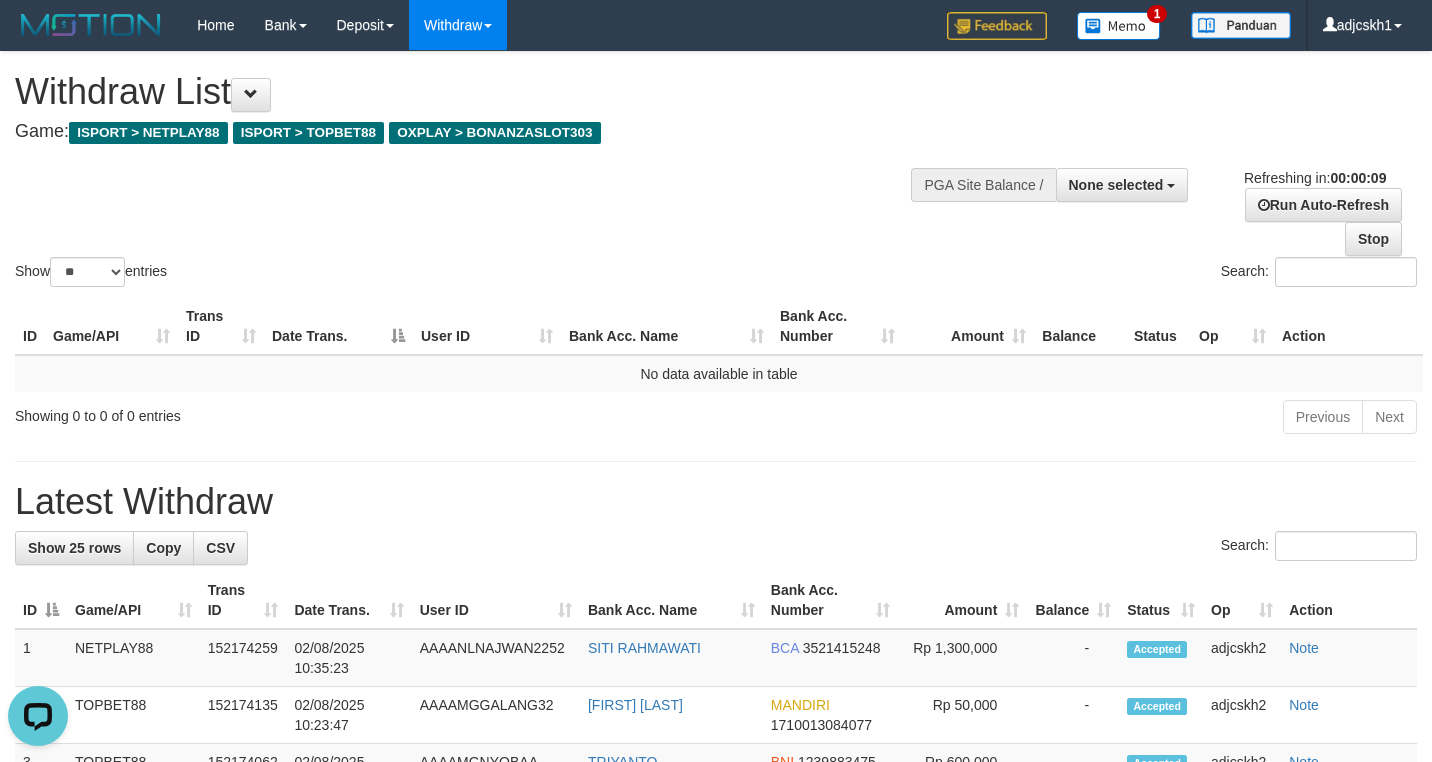 scroll, scrollTop: 0, scrollLeft: 0, axis: both 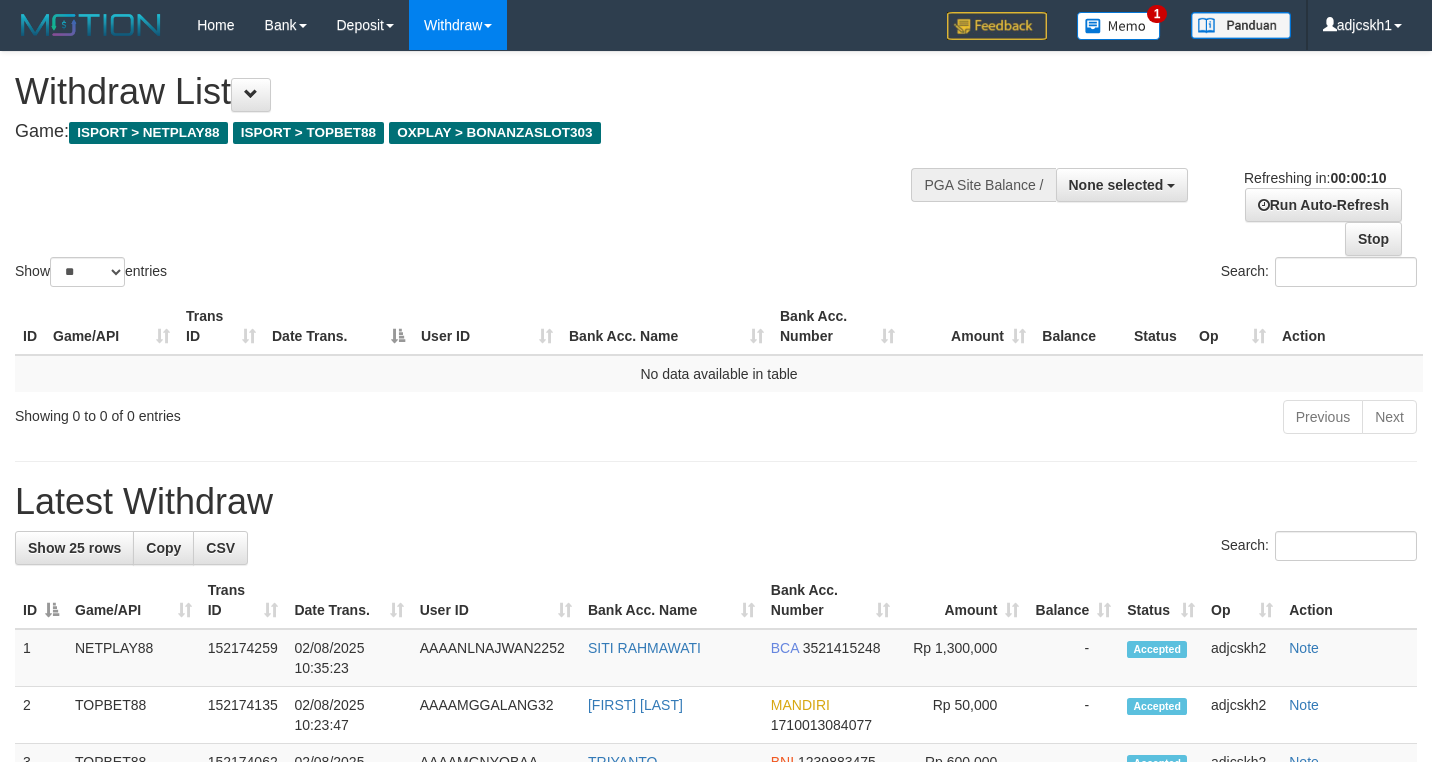 select 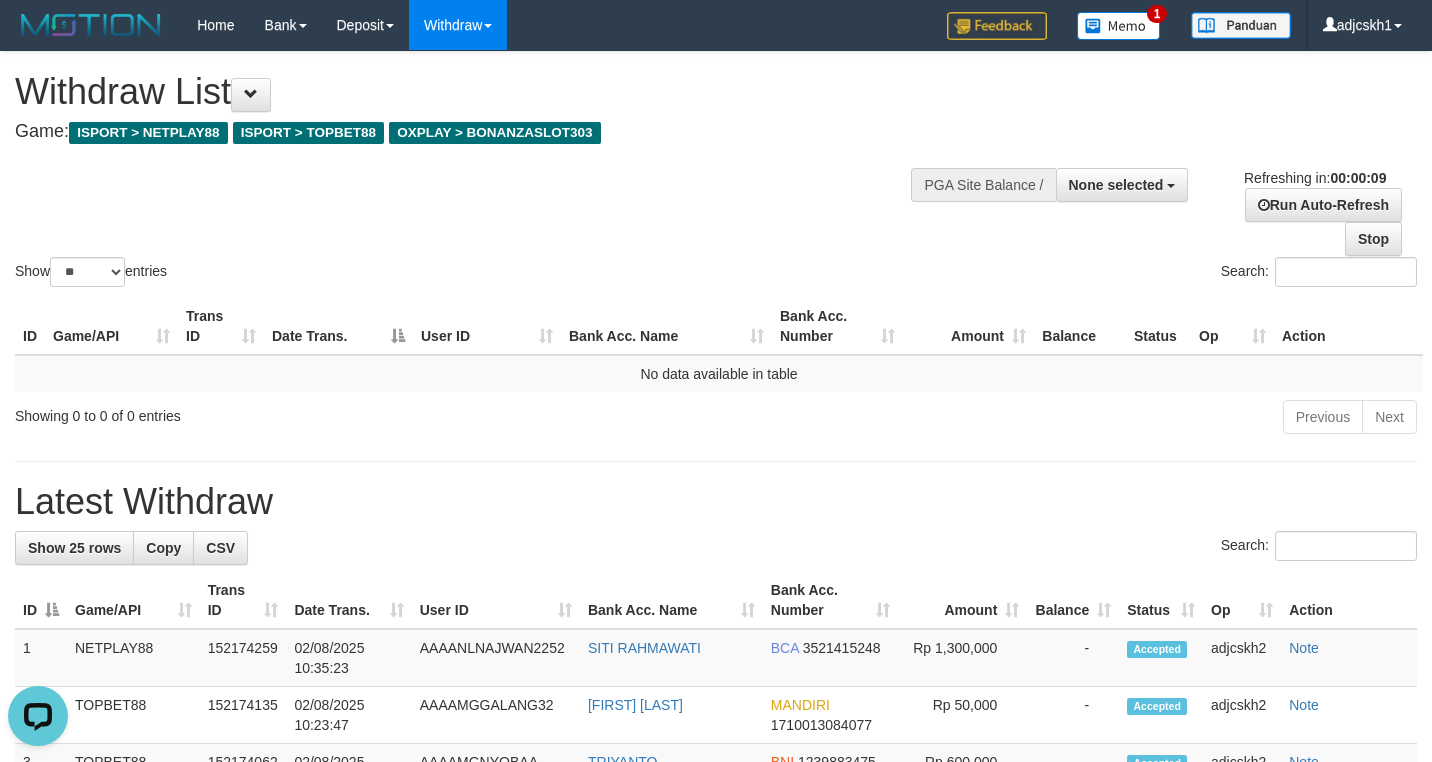 scroll, scrollTop: 0, scrollLeft: 0, axis: both 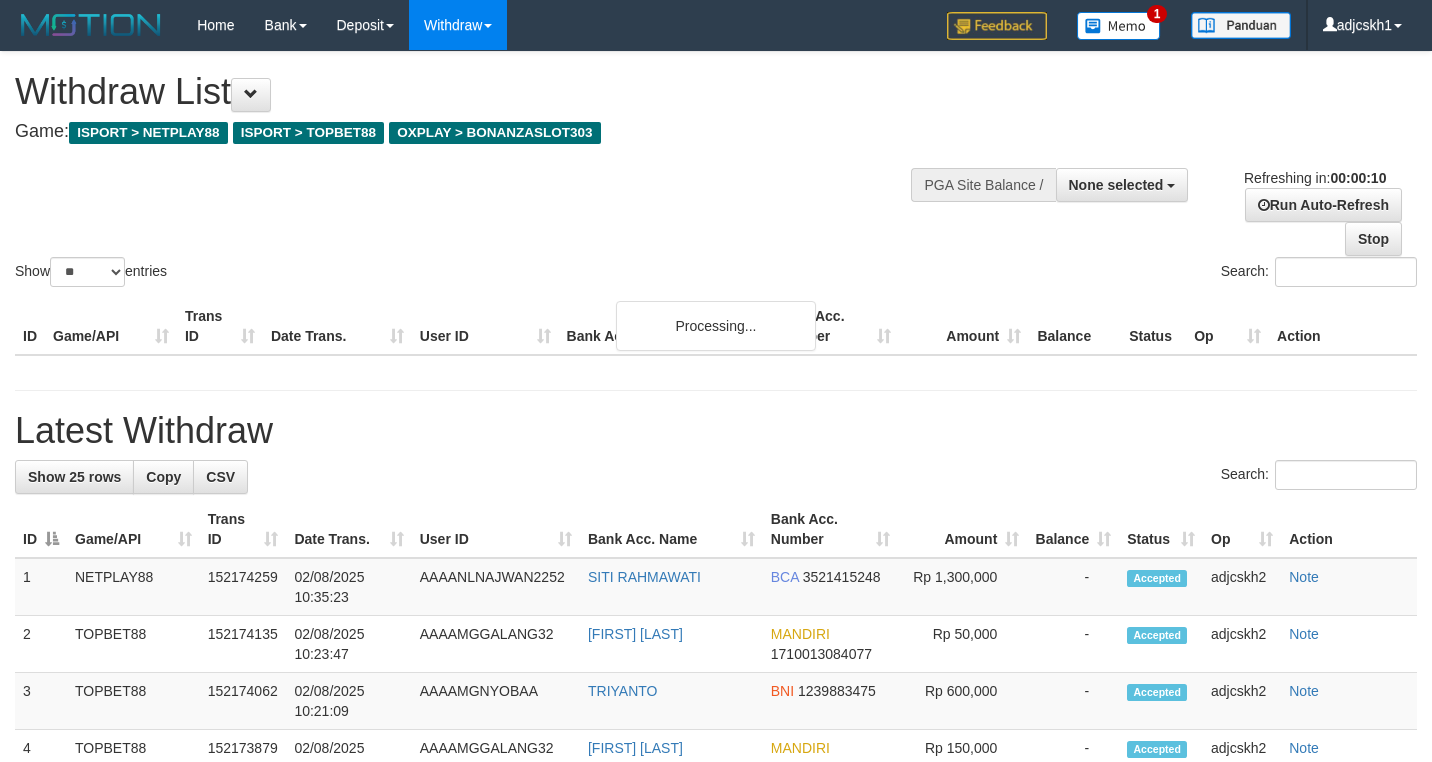 select 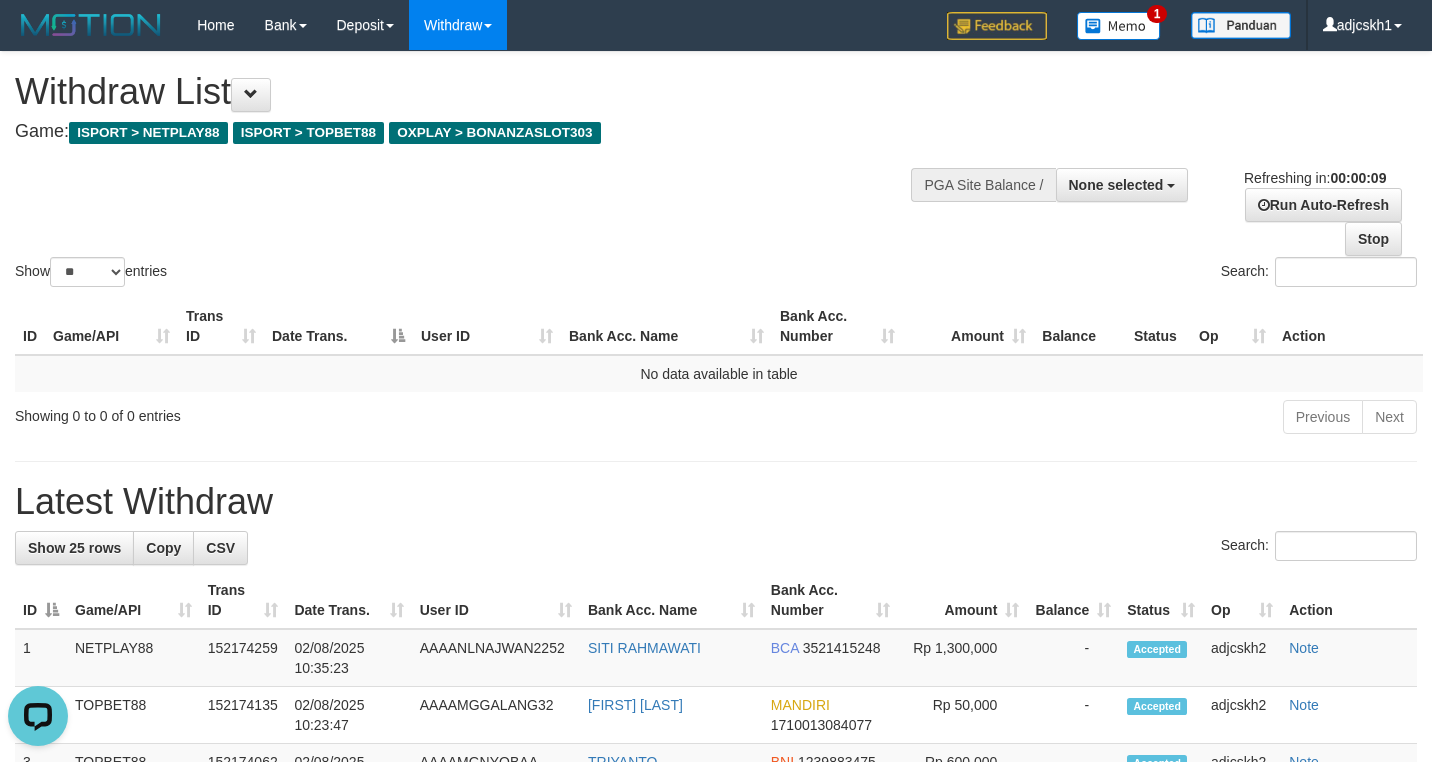 scroll, scrollTop: 0, scrollLeft: 0, axis: both 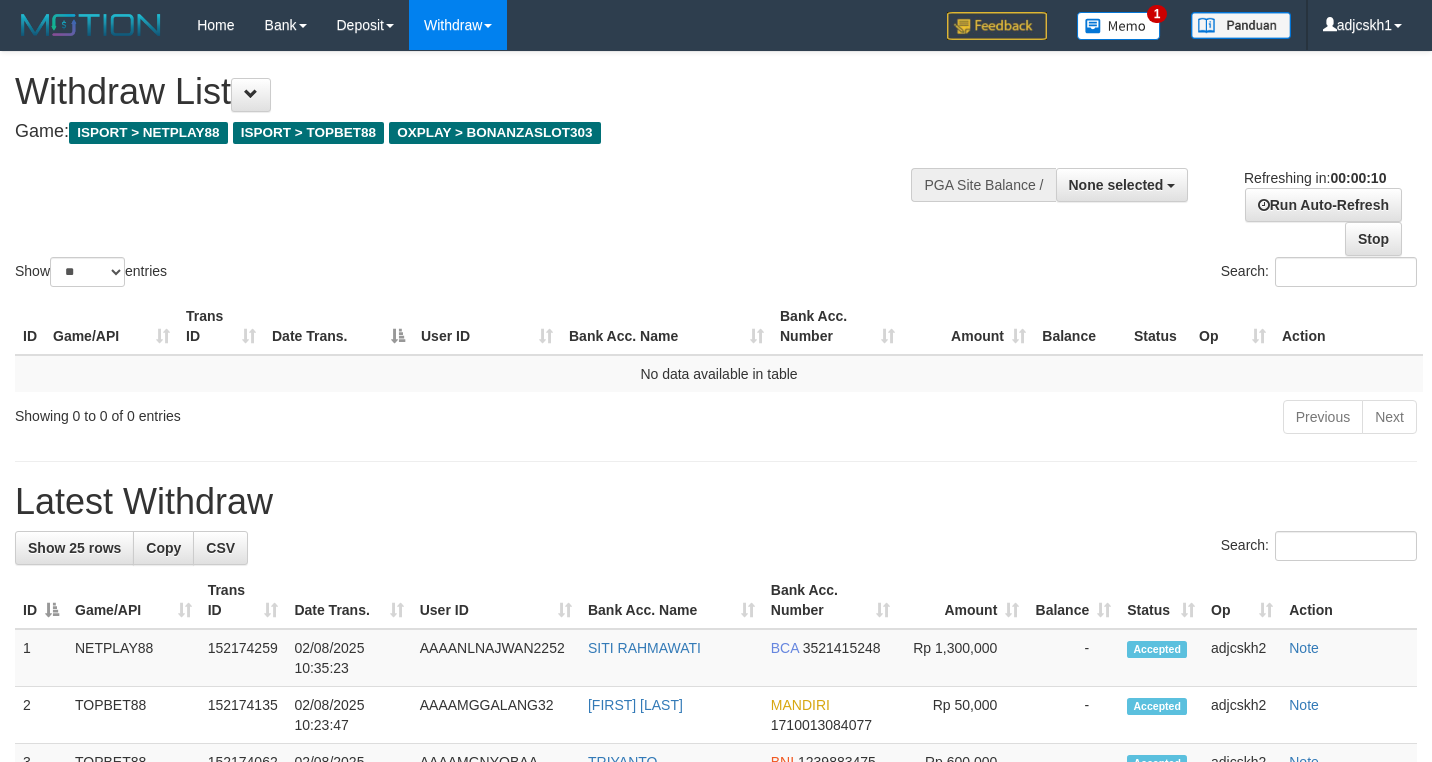 select 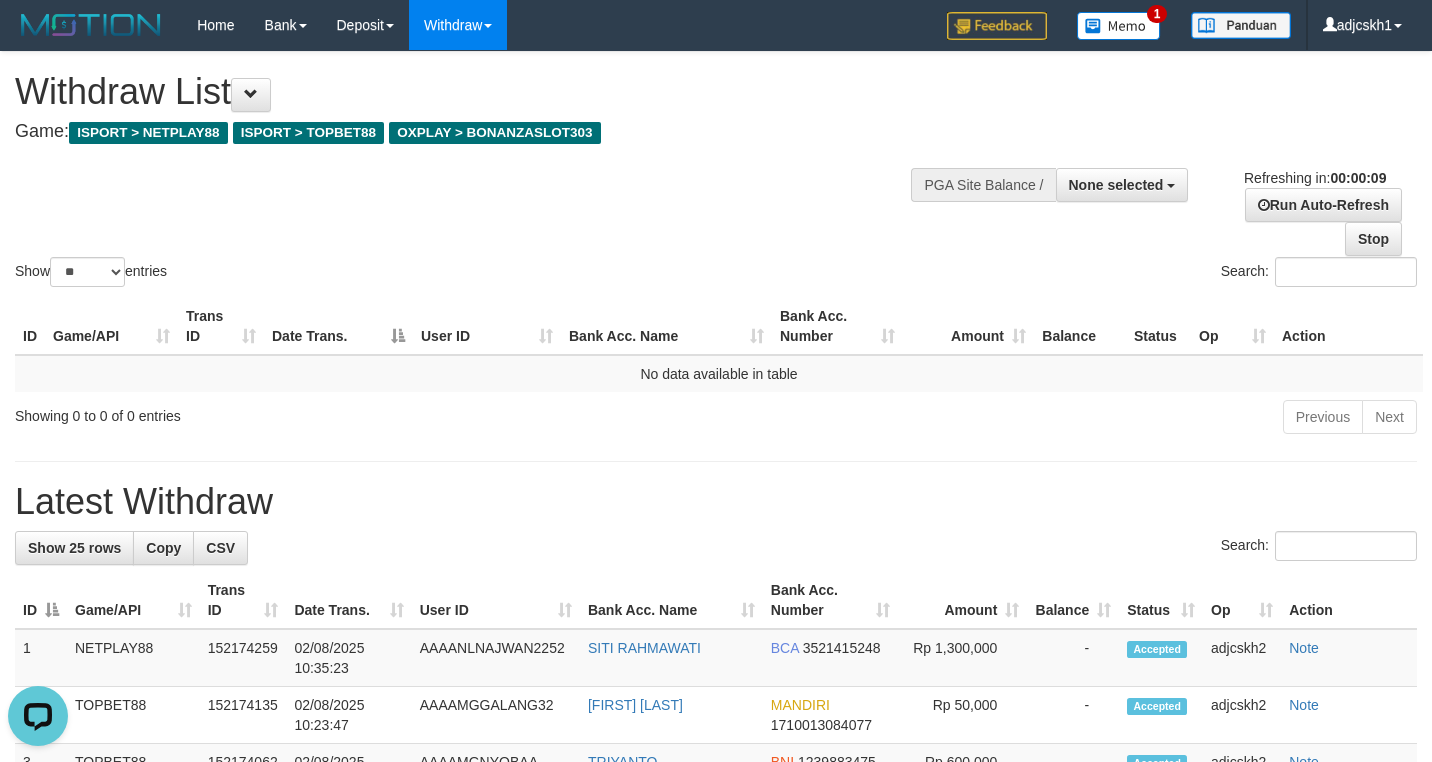 scroll, scrollTop: 0, scrollLeft: 0, axis: both 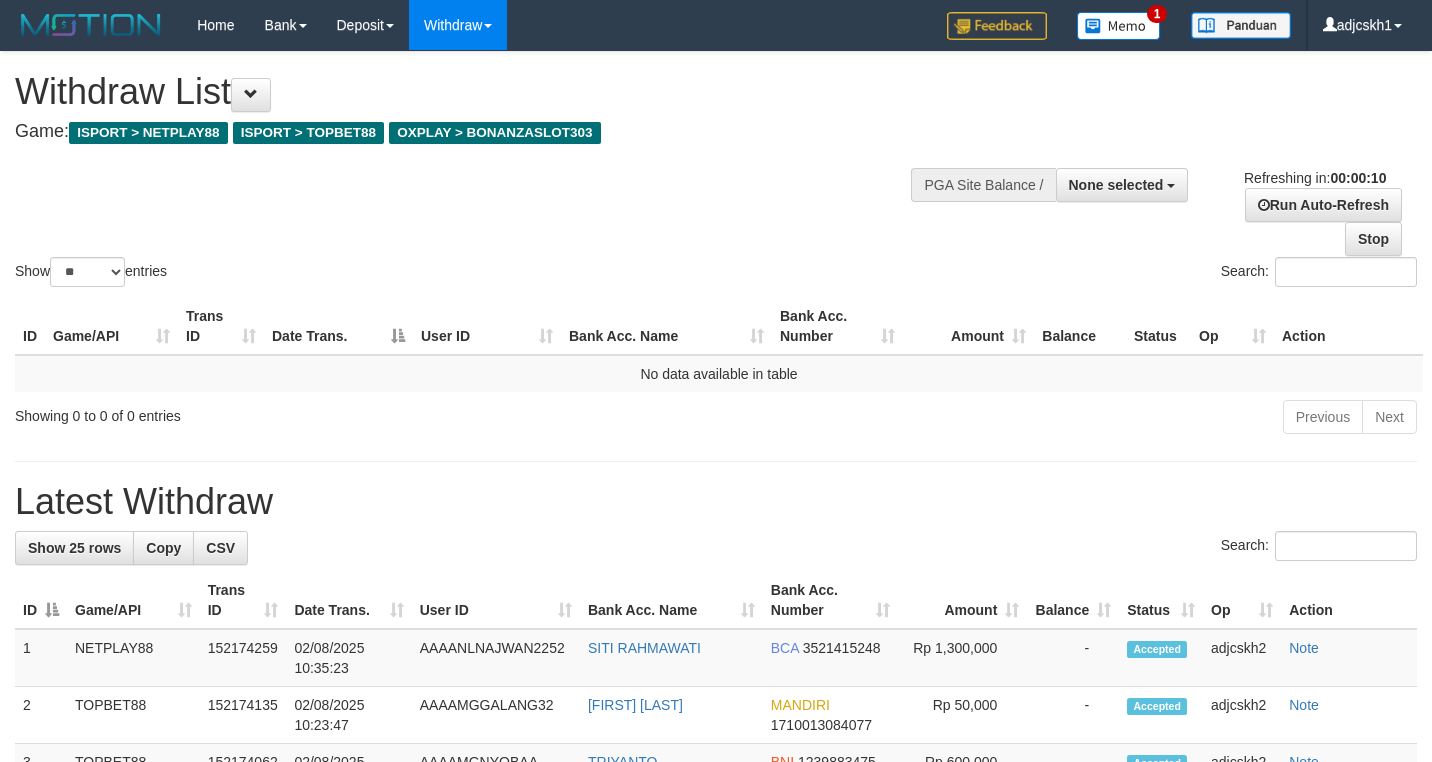 select 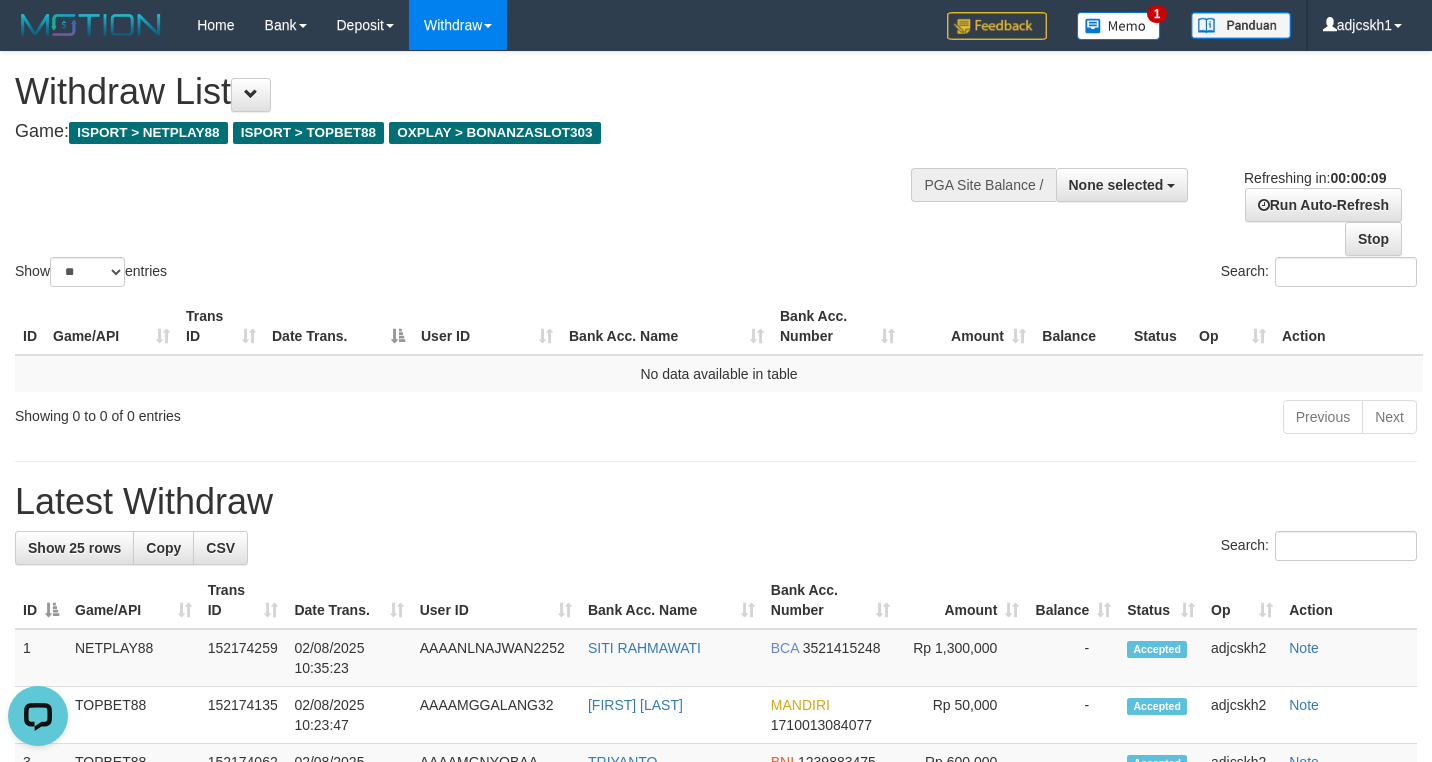 scroll, scrollTop: 0, scrollLeft: 0, axis: both 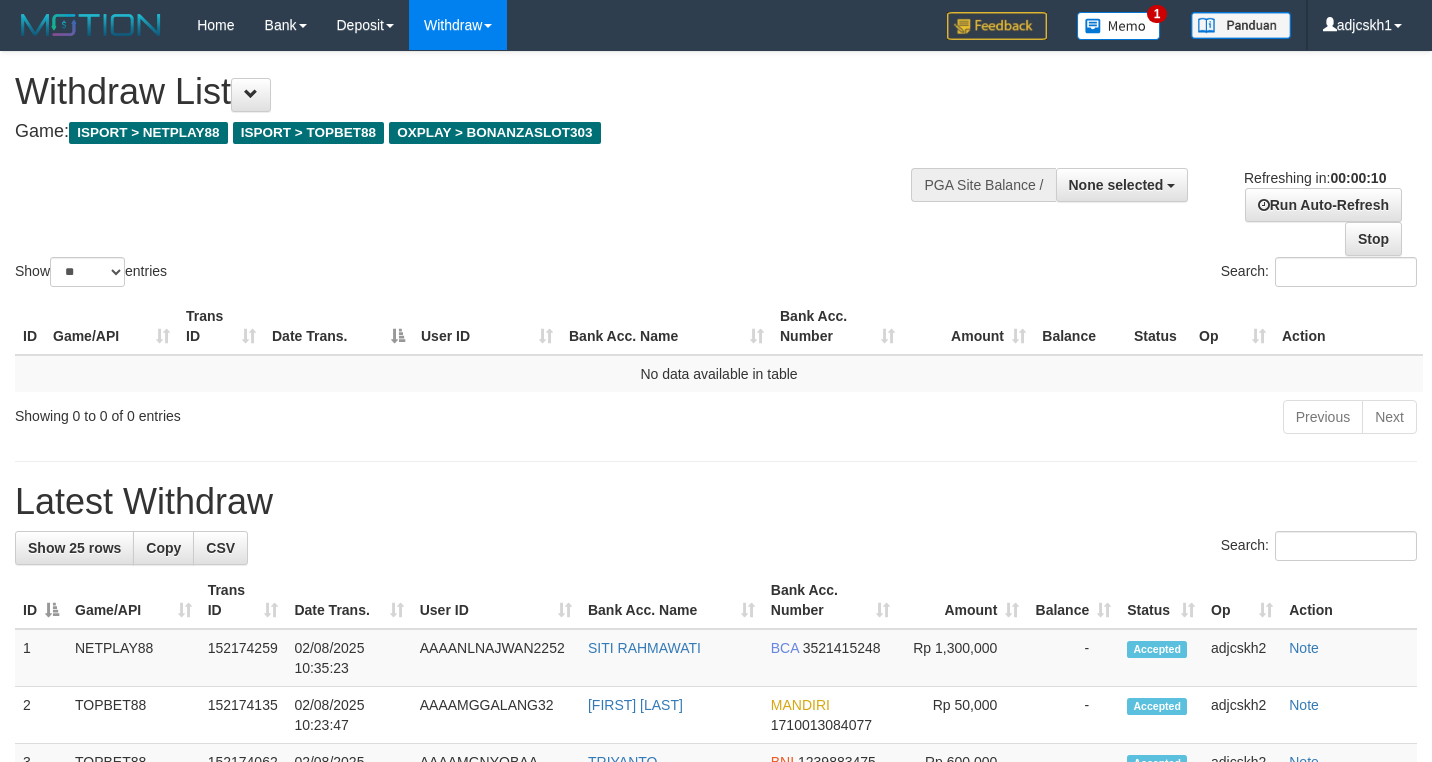 select 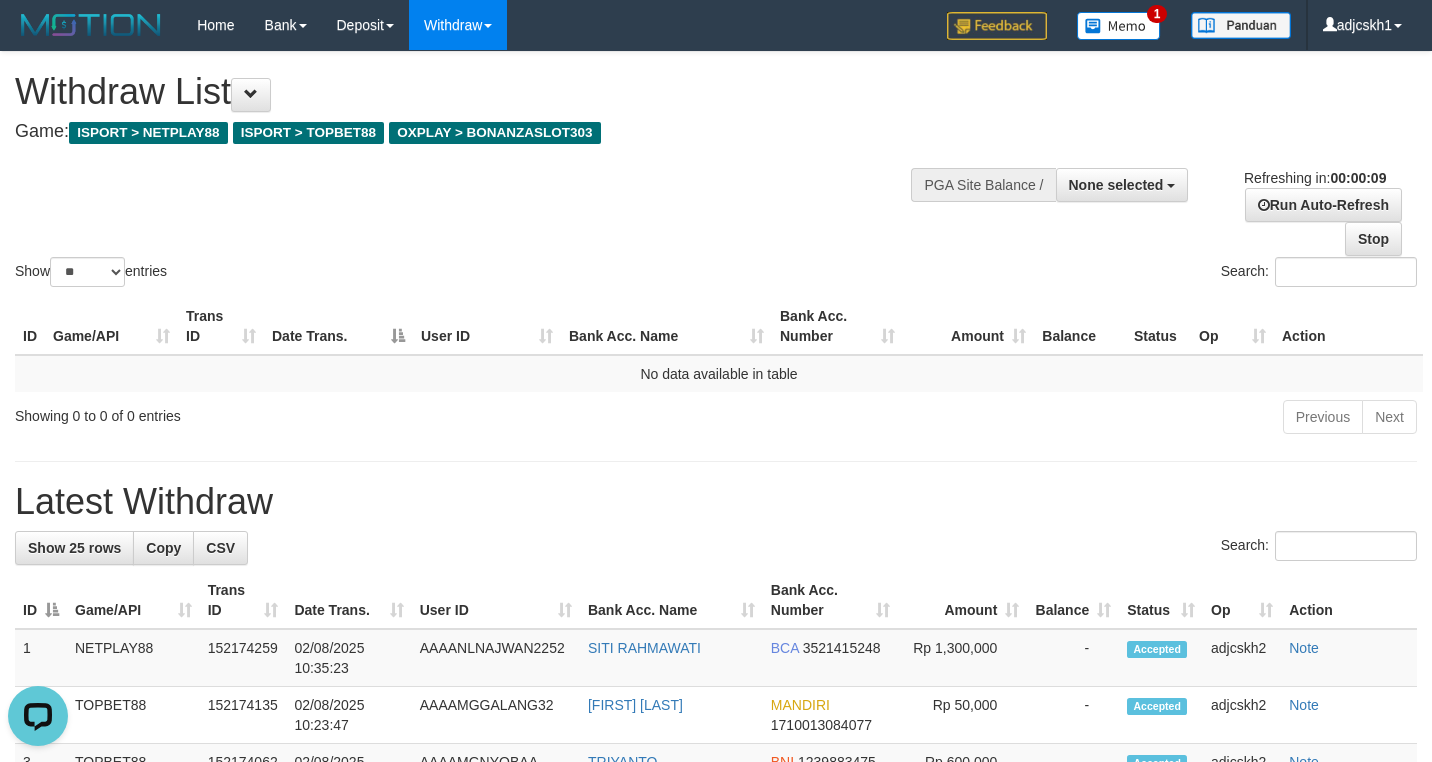 scroll, scrollTop: 0, scrollLeft: 0, axis: both 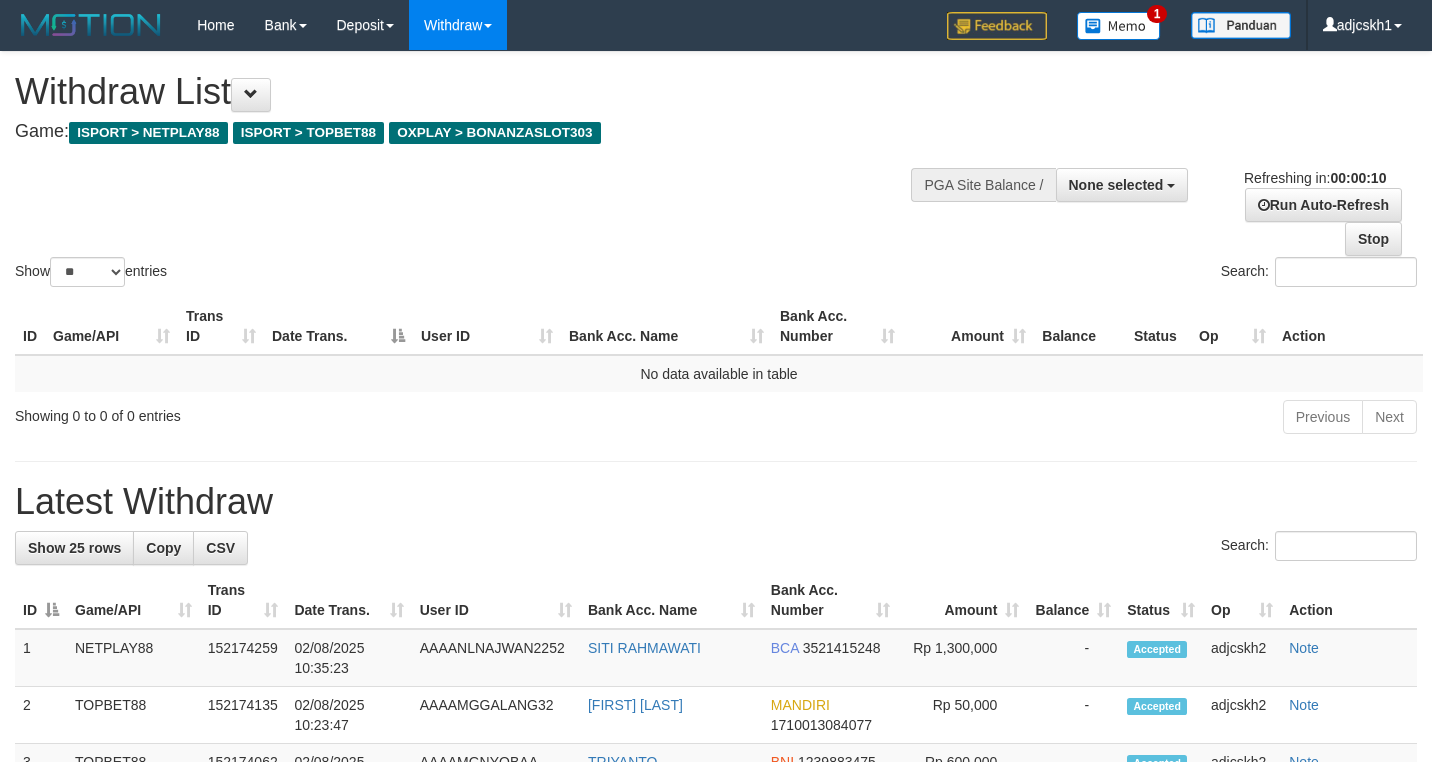 select 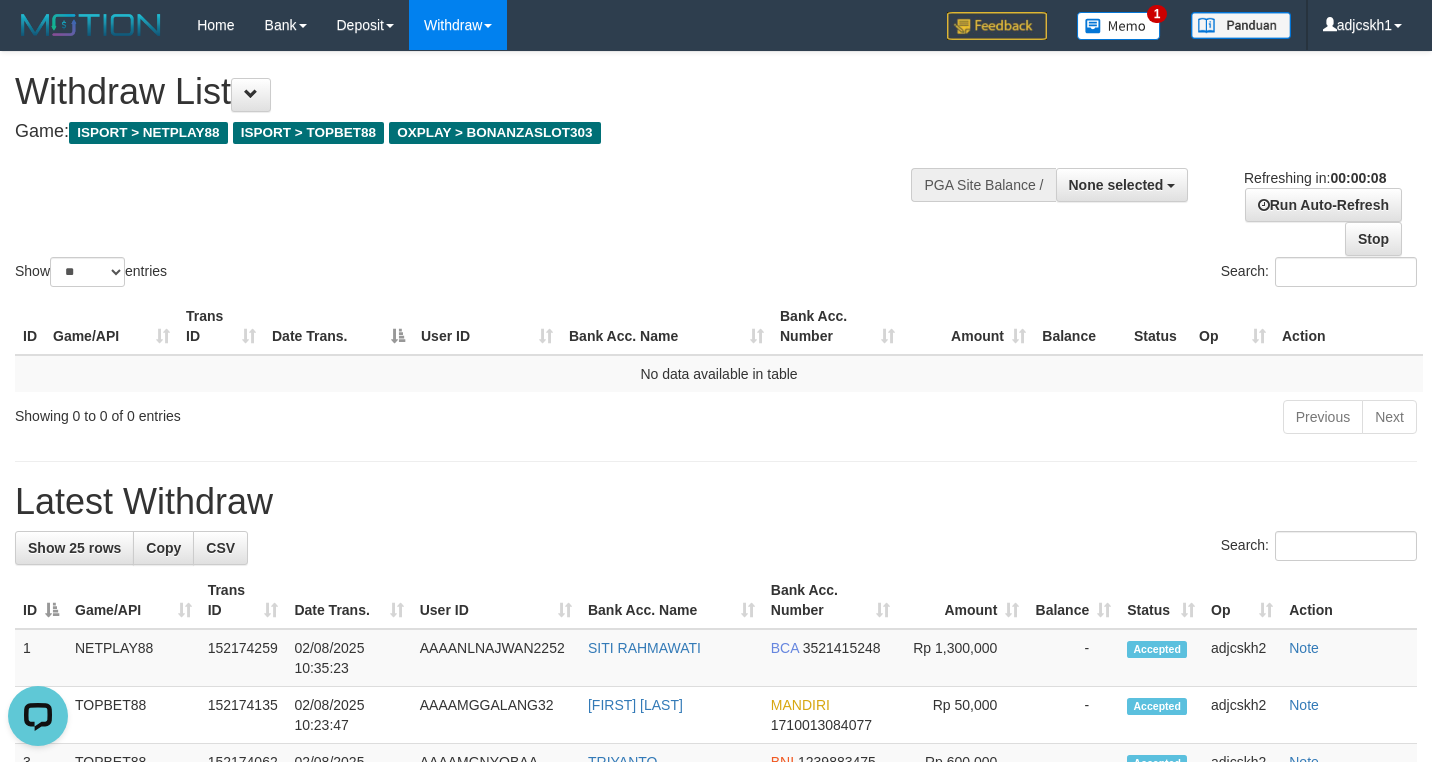 scroll, scrollTop: 0, scrollLeft: 0, axis: both 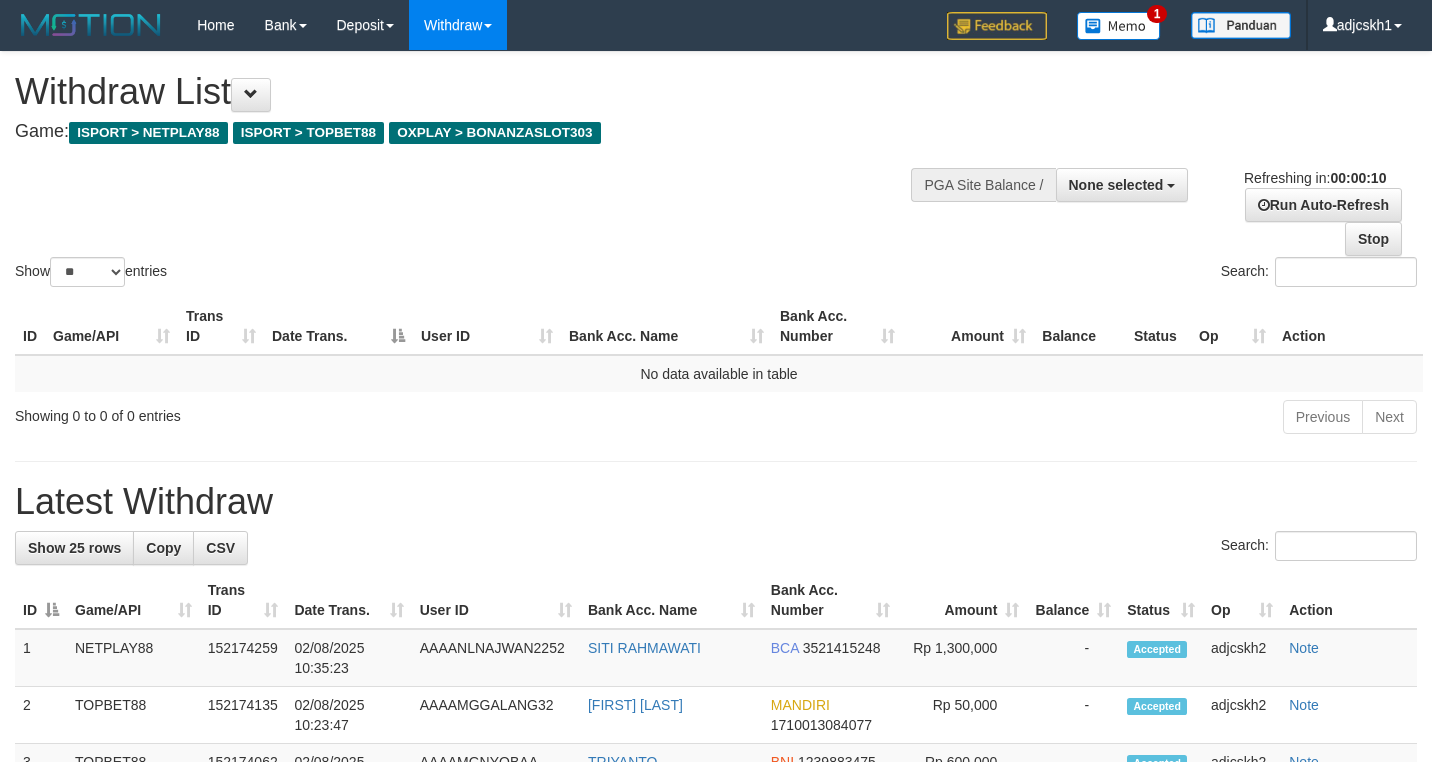select 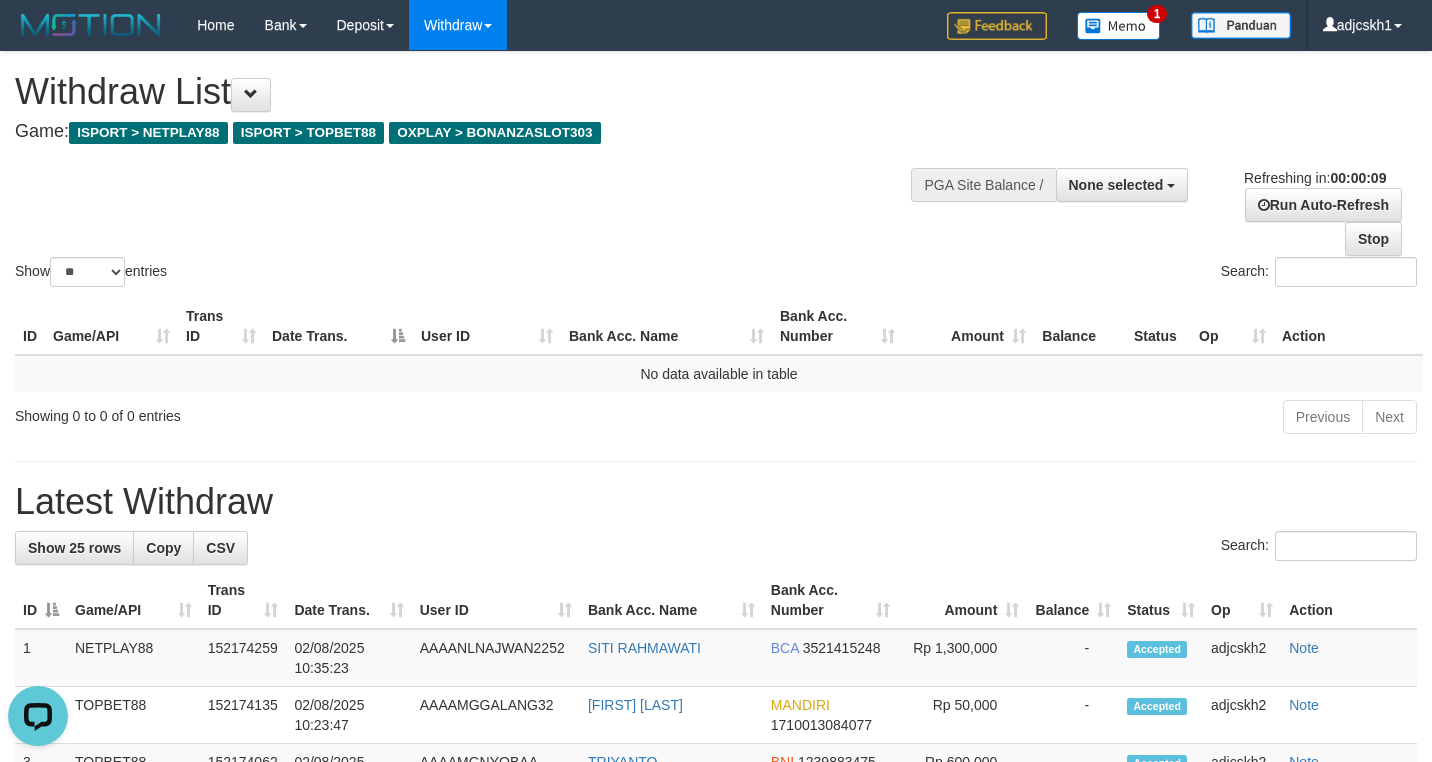 scroll, scrollTop: 0, scrollLeft: 0, axis: both 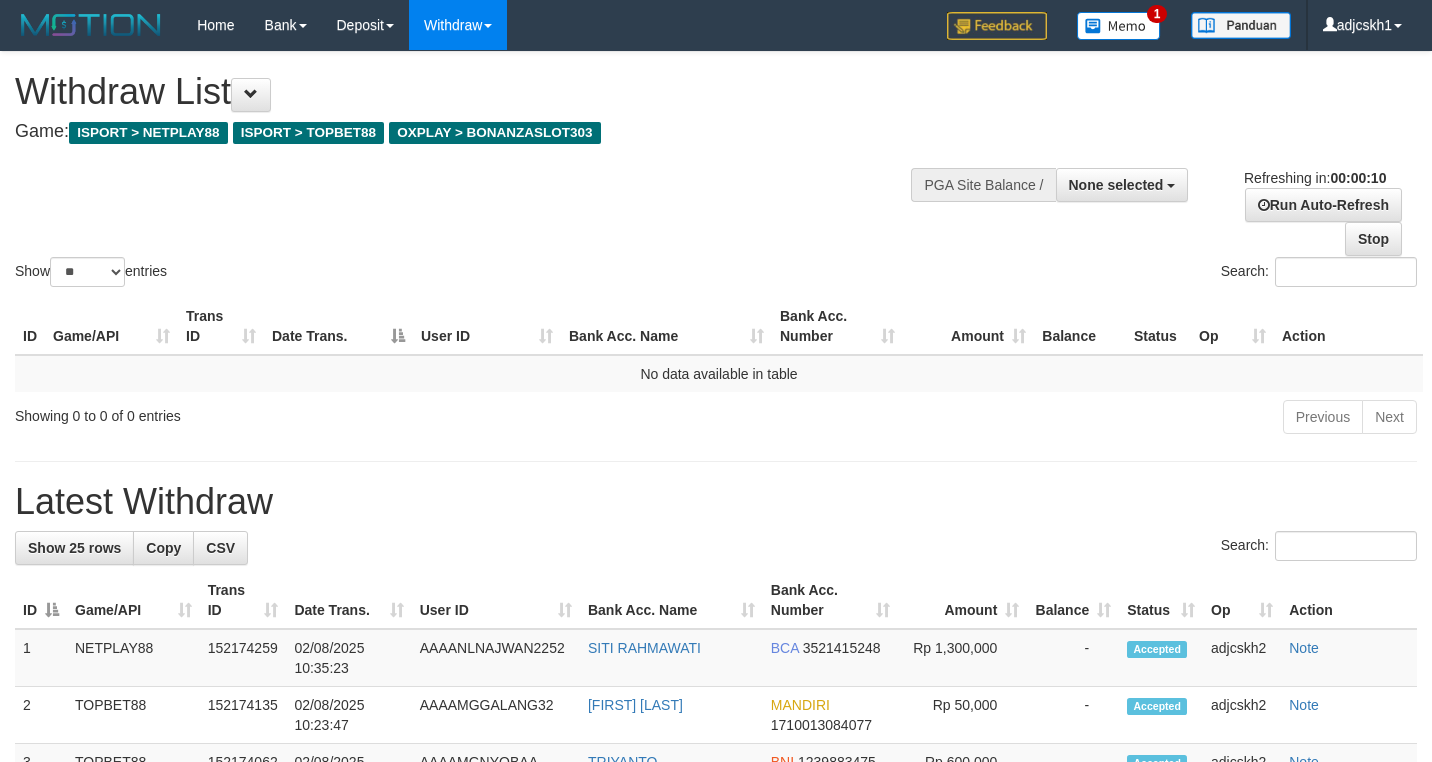 select 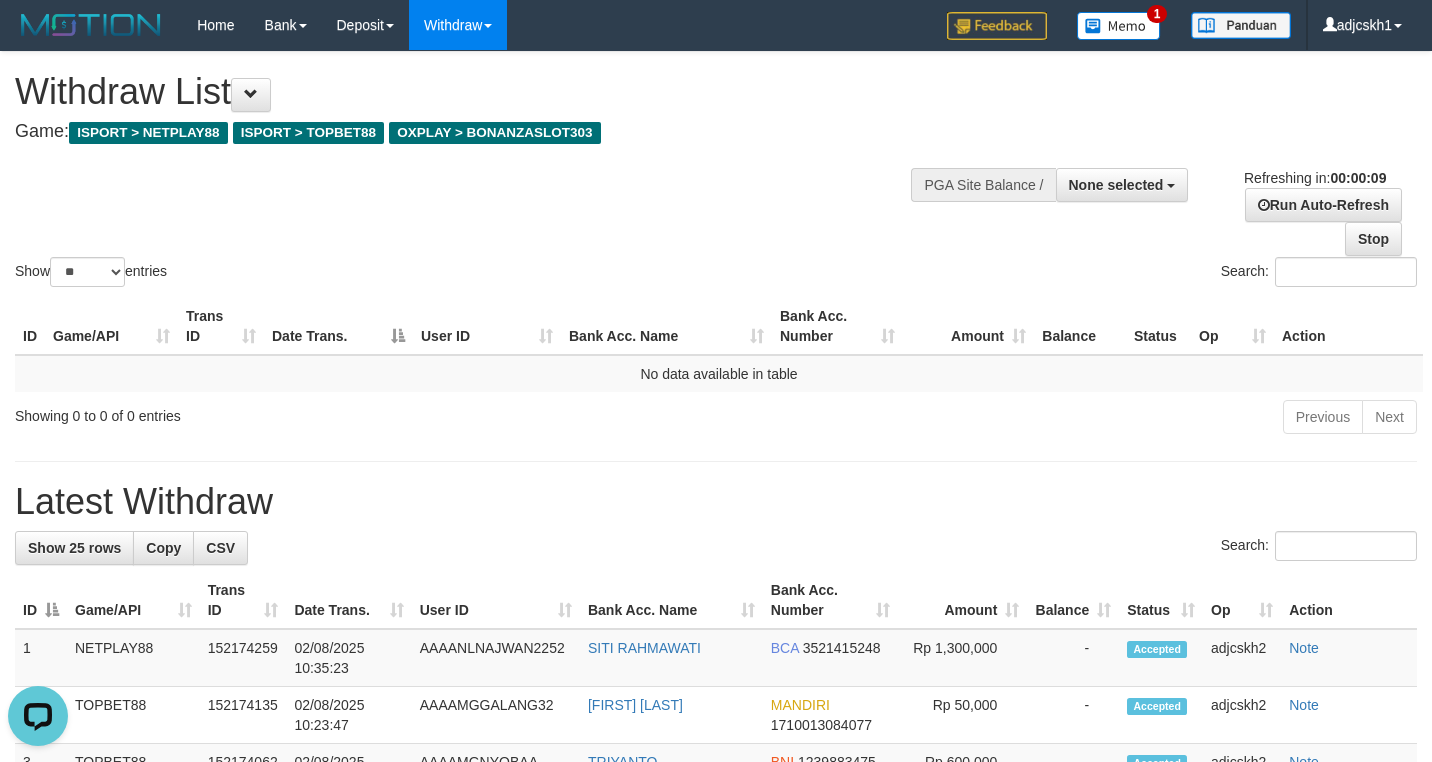 scroll, scrollTop: 0, scrollLeft: 0, axis: both 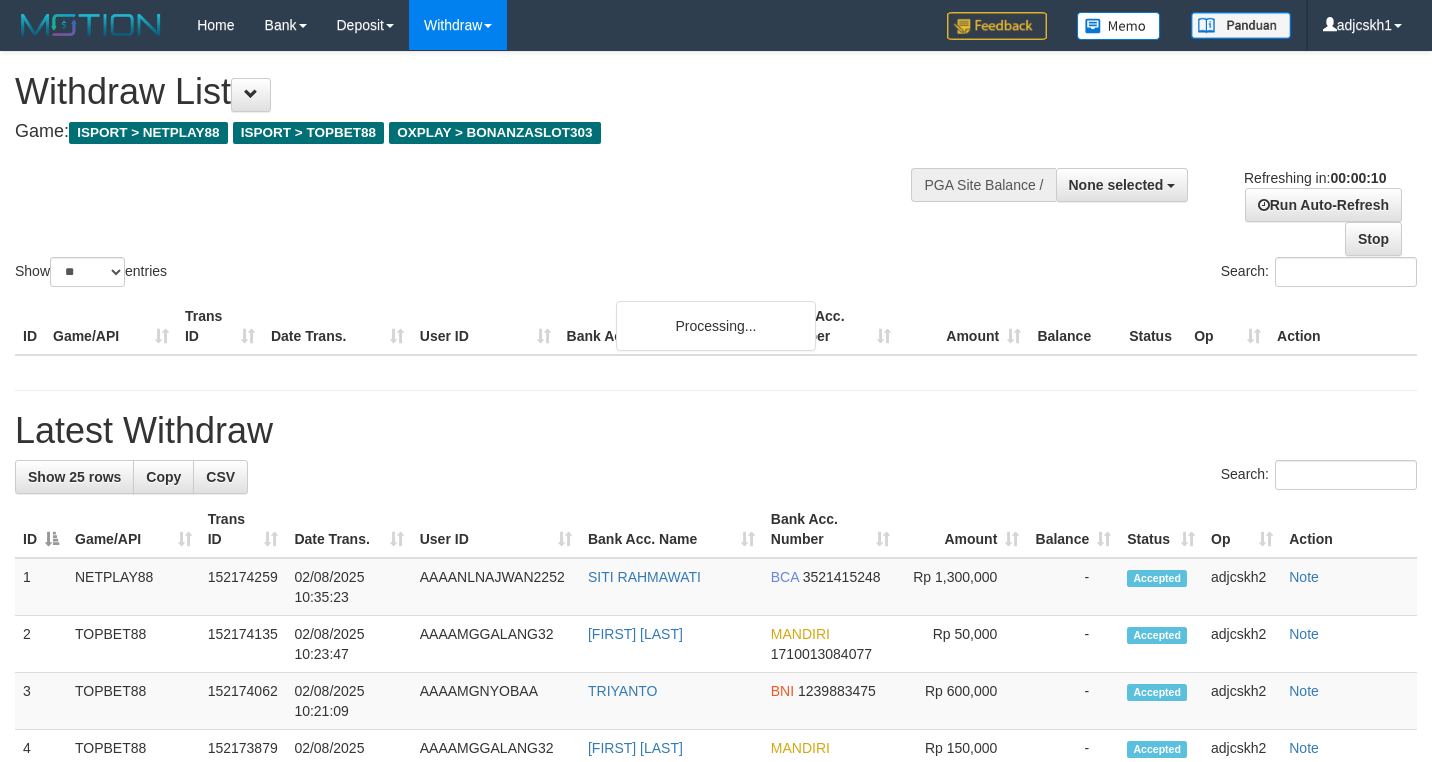 select 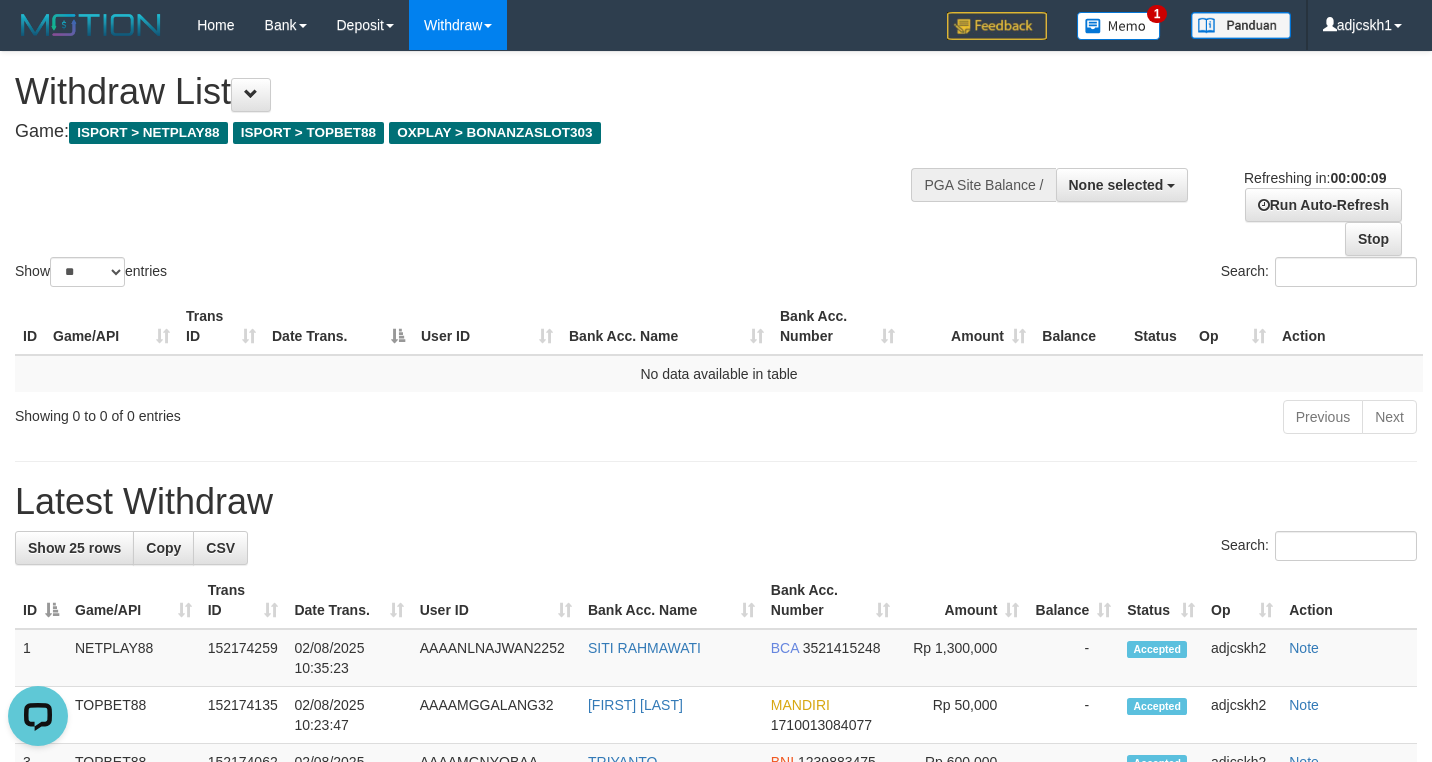 scroll, scrollTop: 0, scrollLeft: 0, axis: both 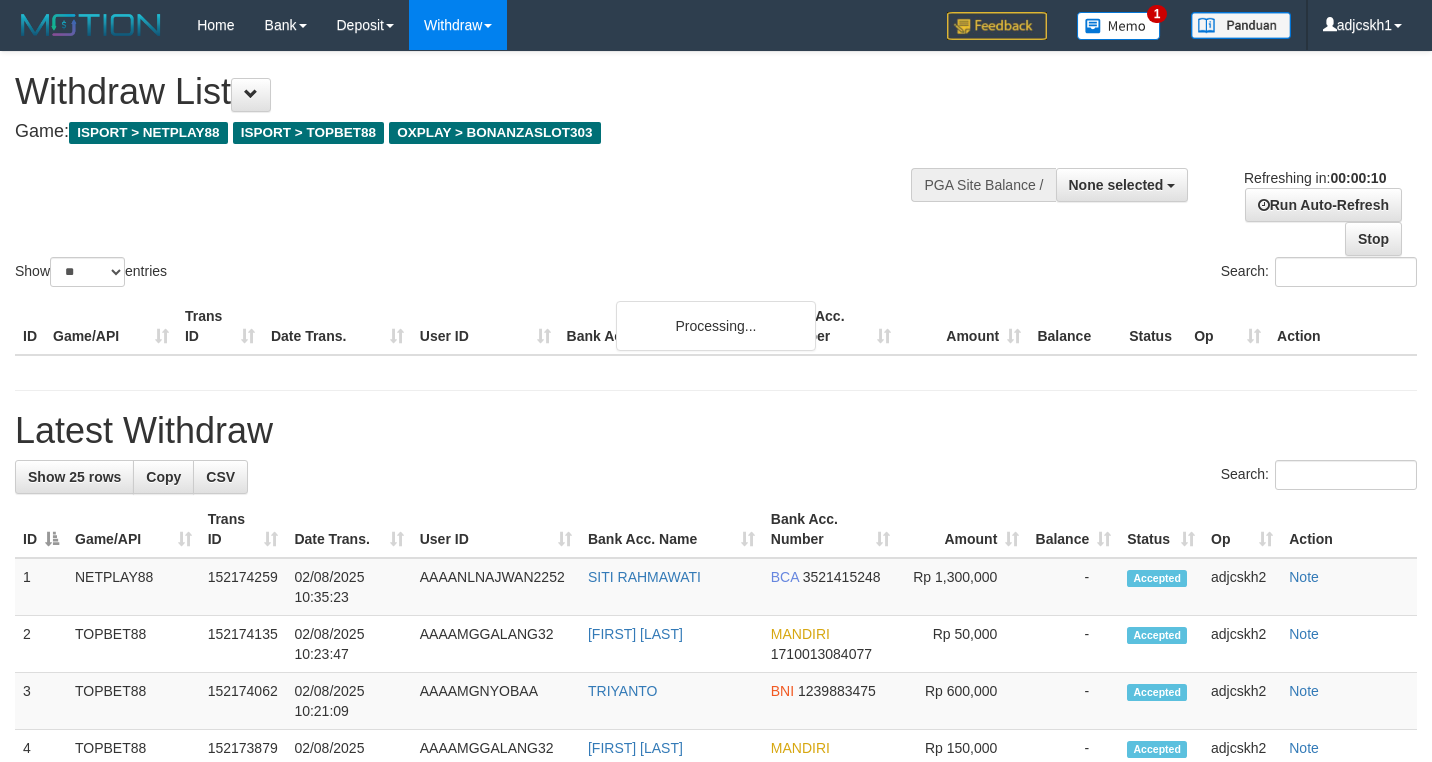 select 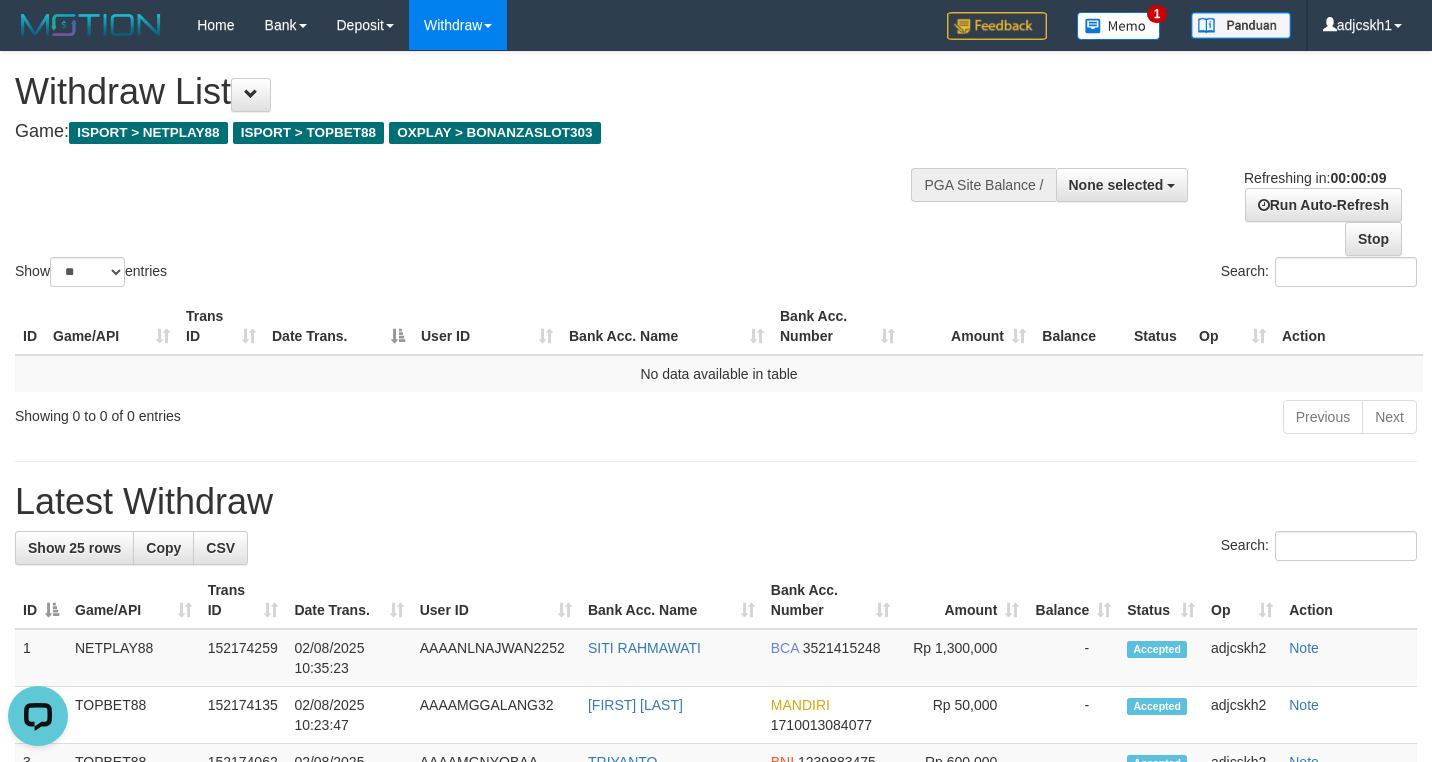 scroll, scrollTop: 0, scrollLeft: 0, axis: both 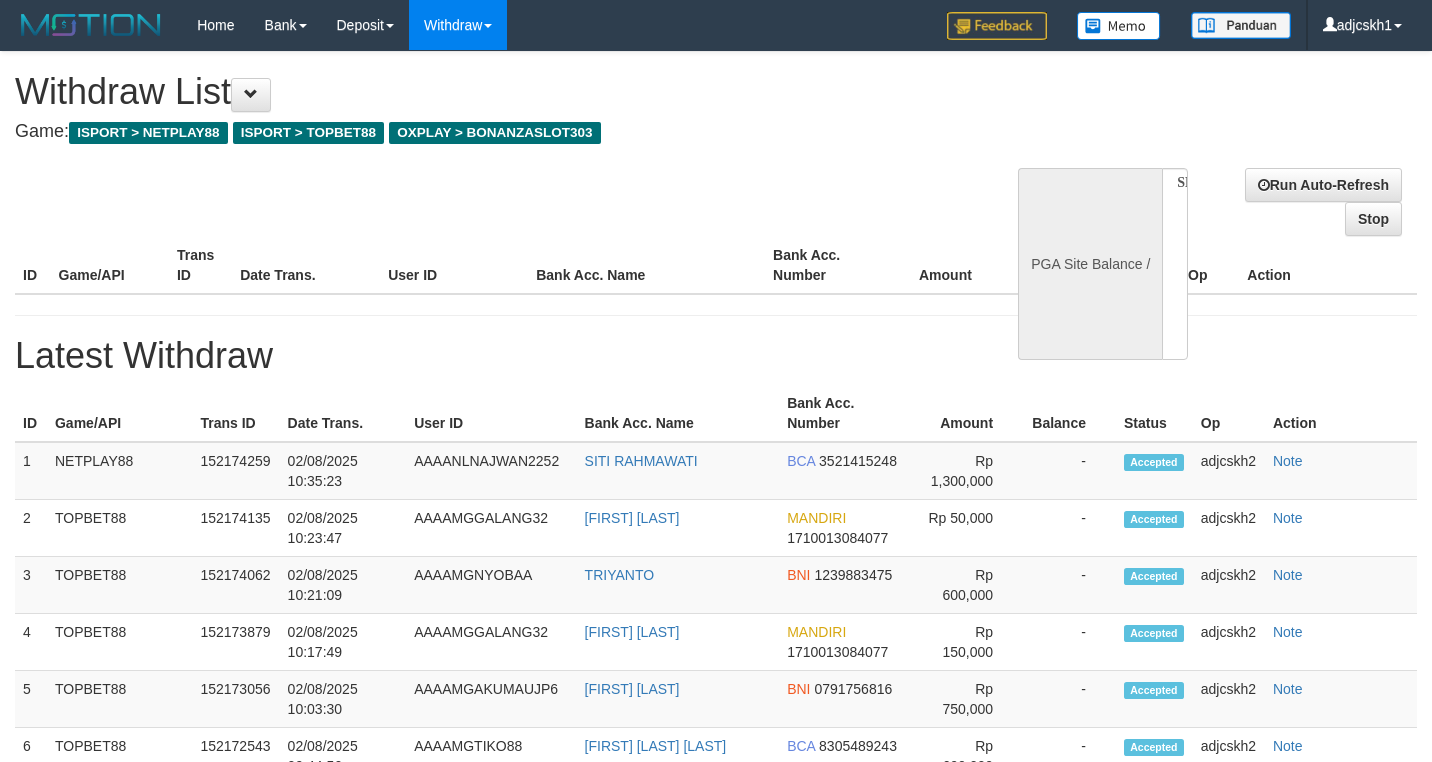 select 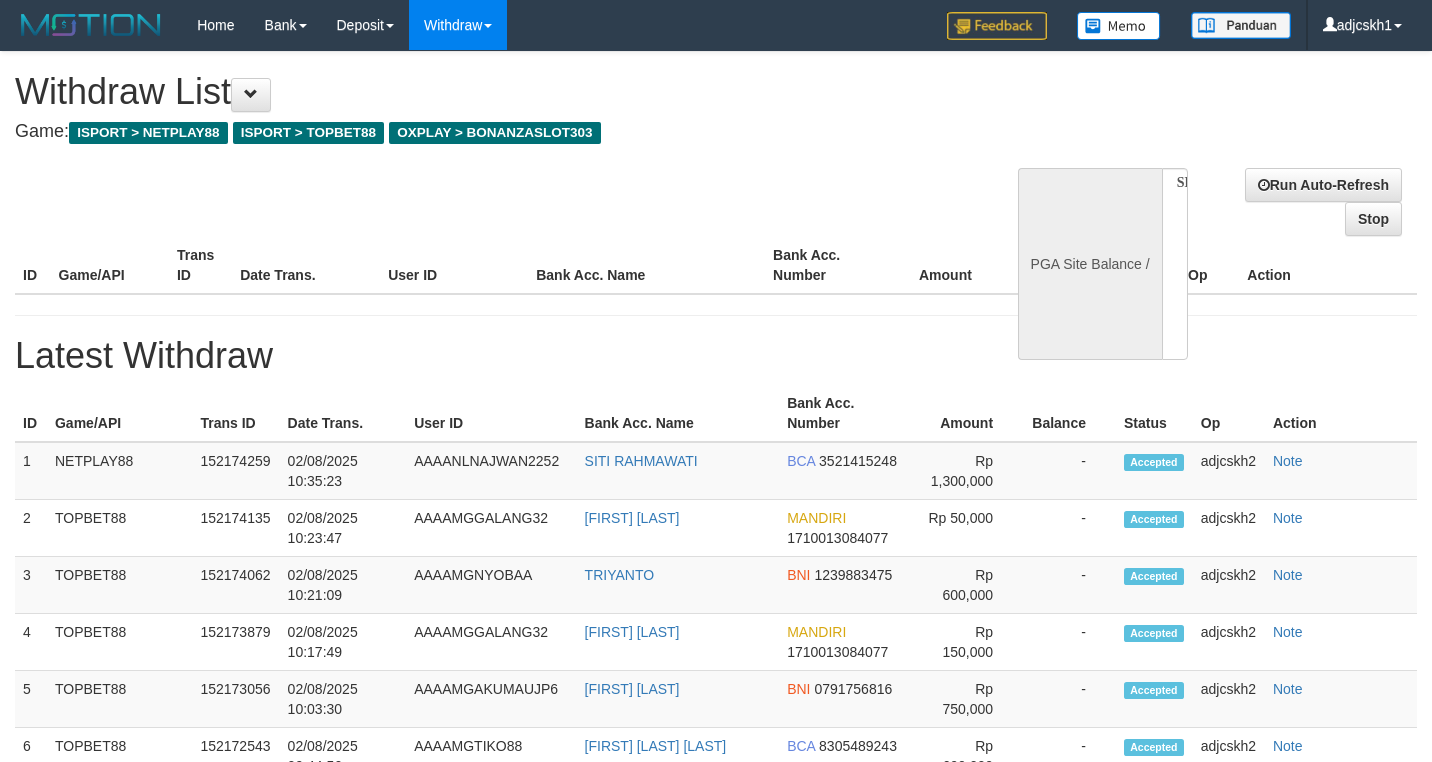 scroll, scrollTop: 0, scrollLeft: 0, axis: both 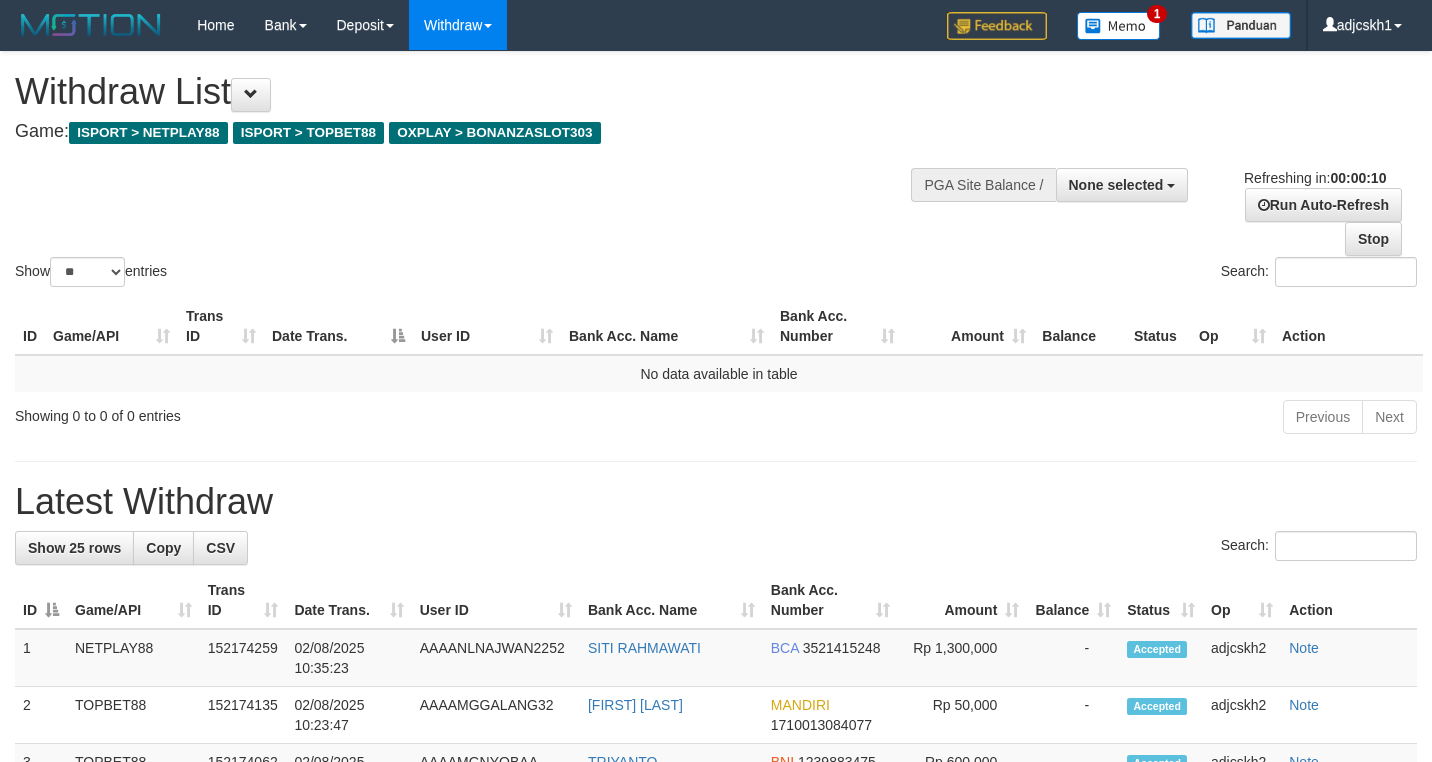 select 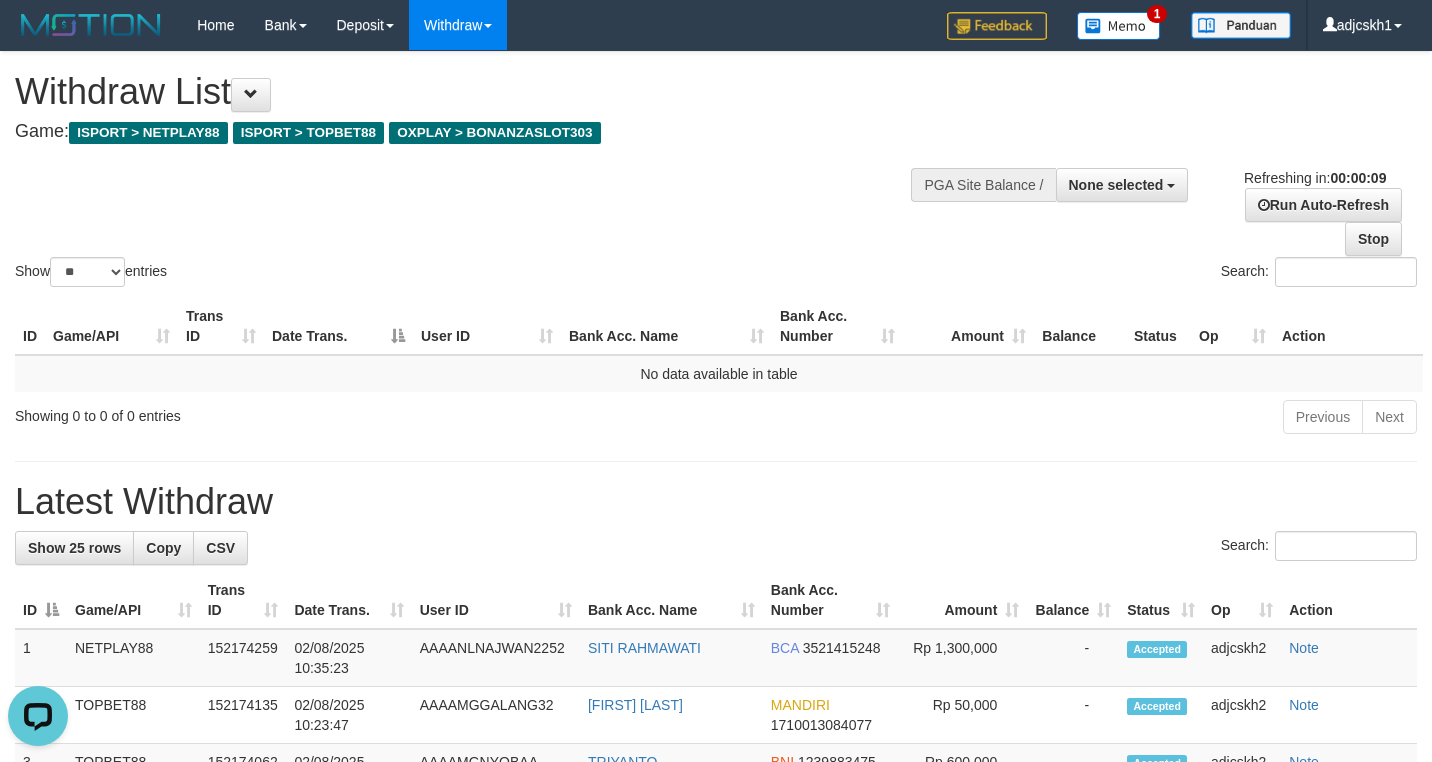 scroll, scrollTop: 0, scrollLeft: 0, axis: both 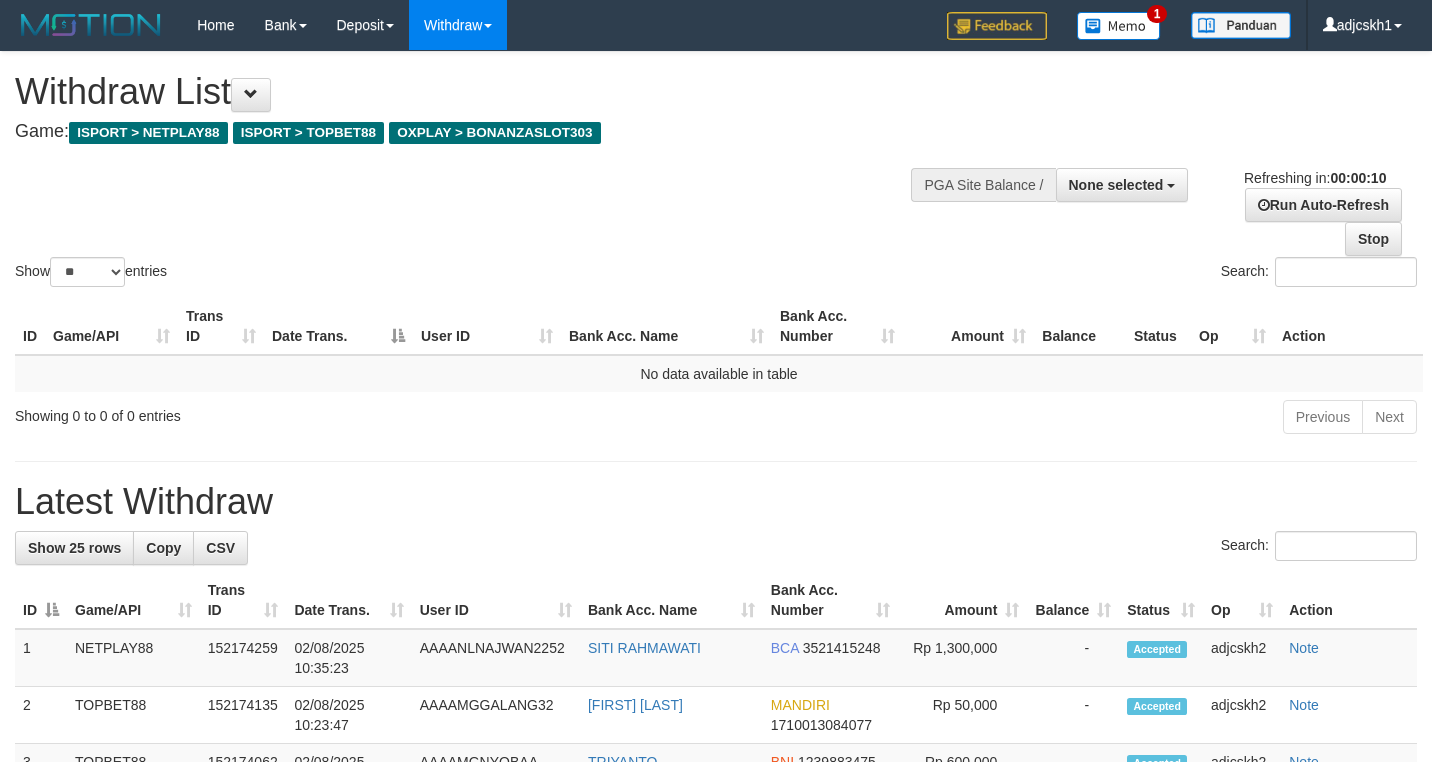 select 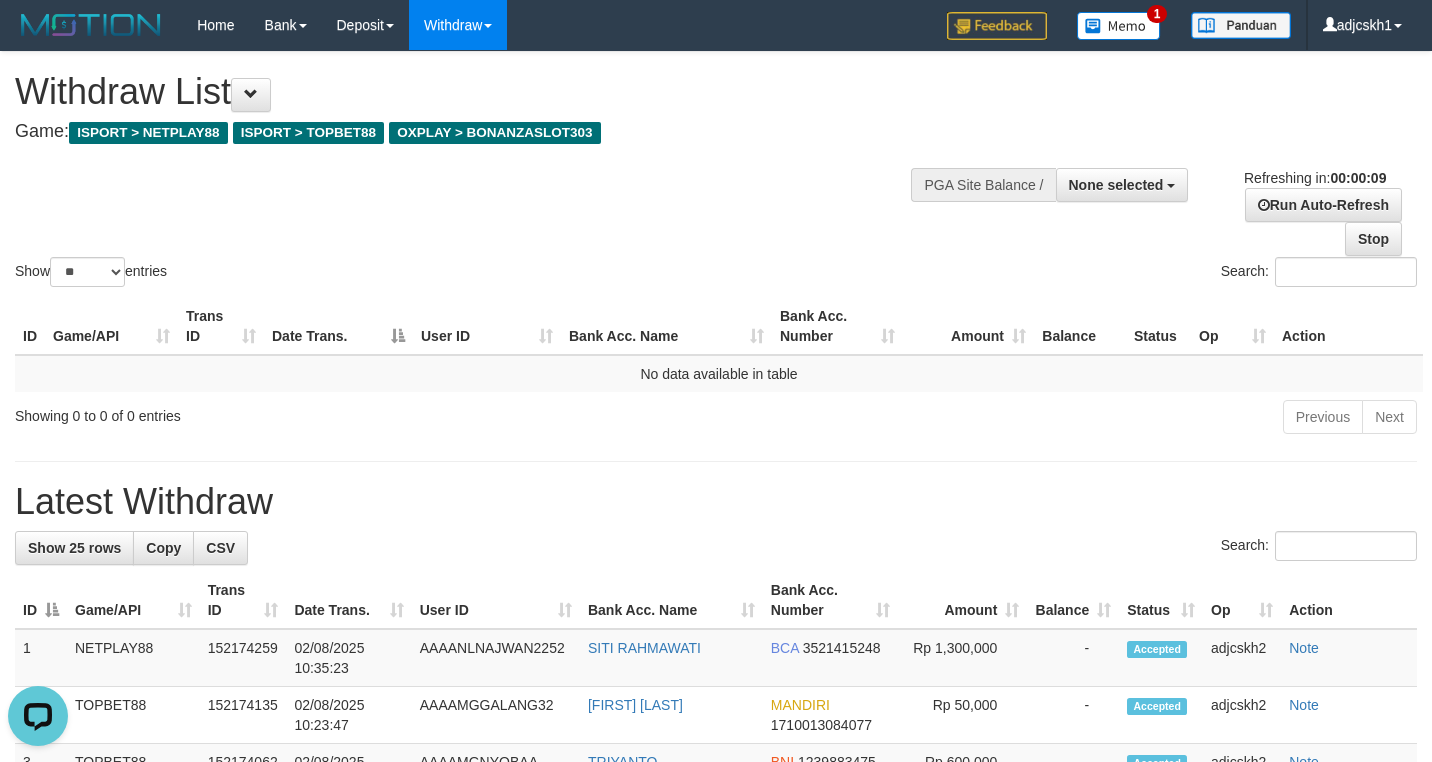 scroll, scrollTop: 0, scrollLeft: 0, axis: both 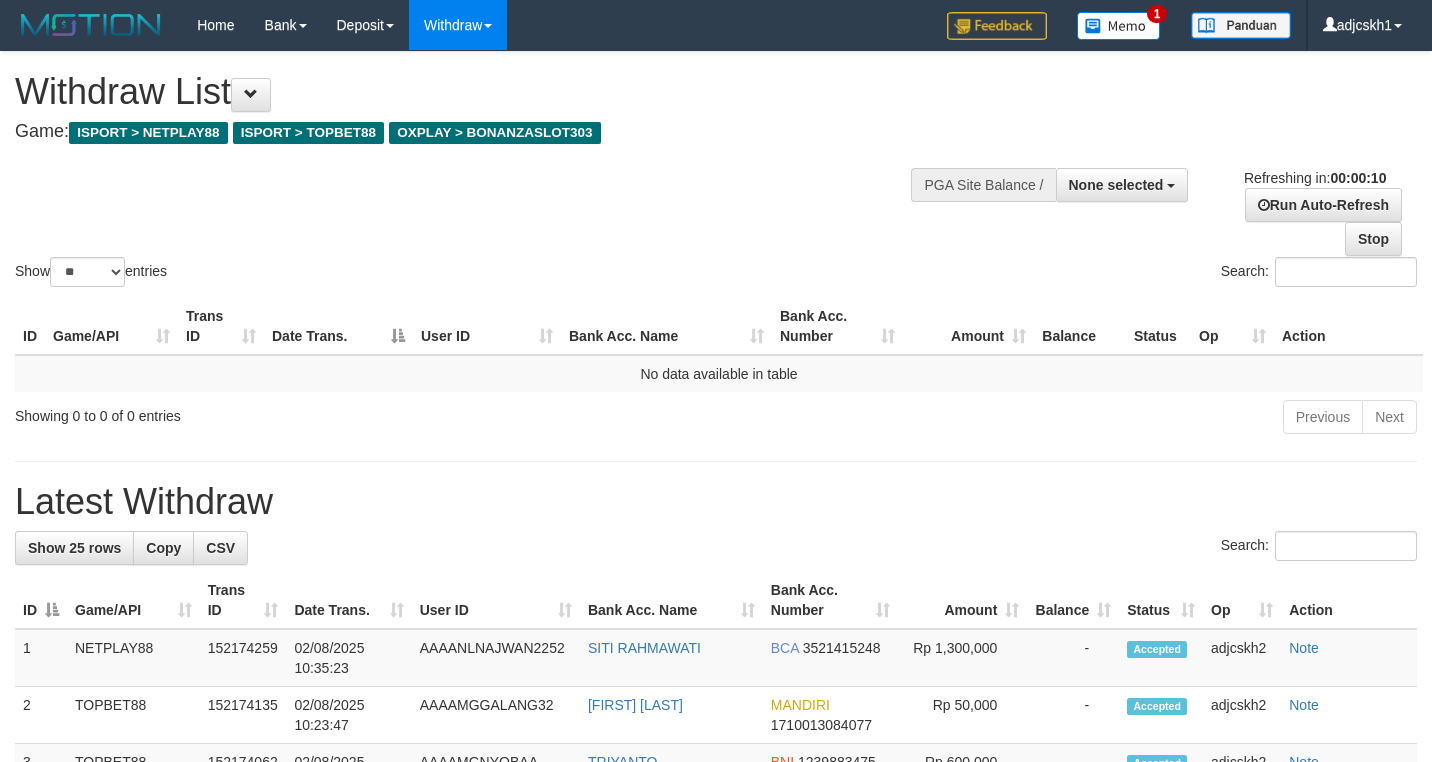 select 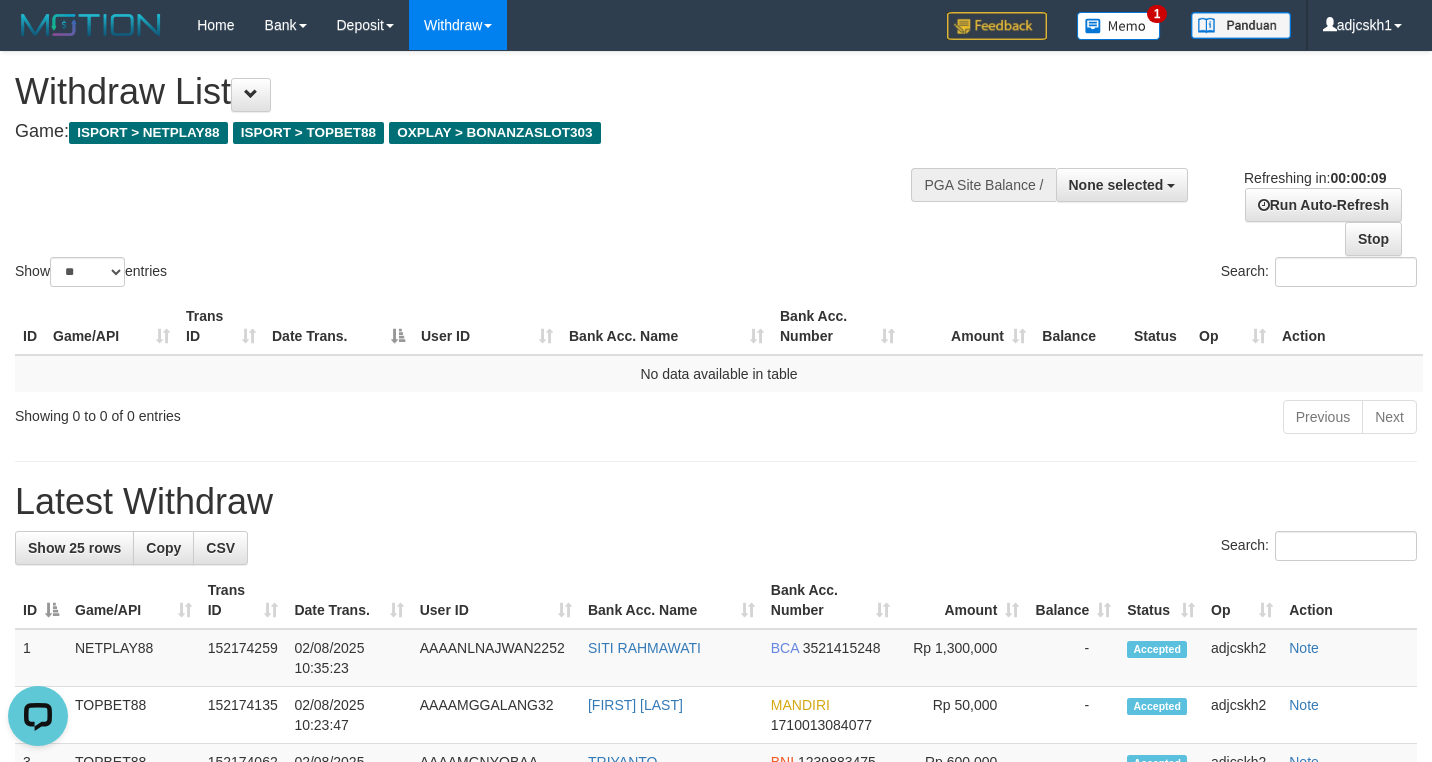 scroll, scrollTop: 0, scrollLeft: 0, axis: both 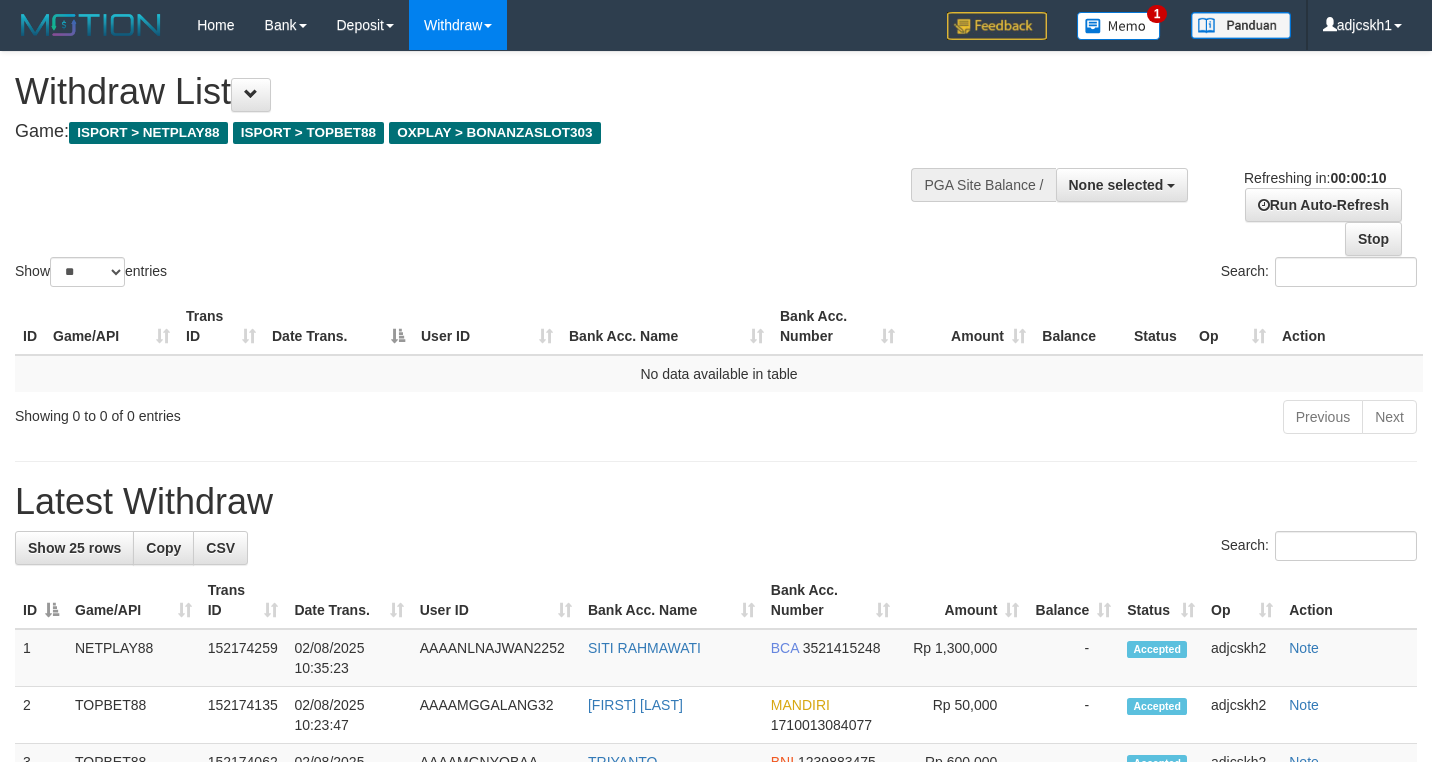select 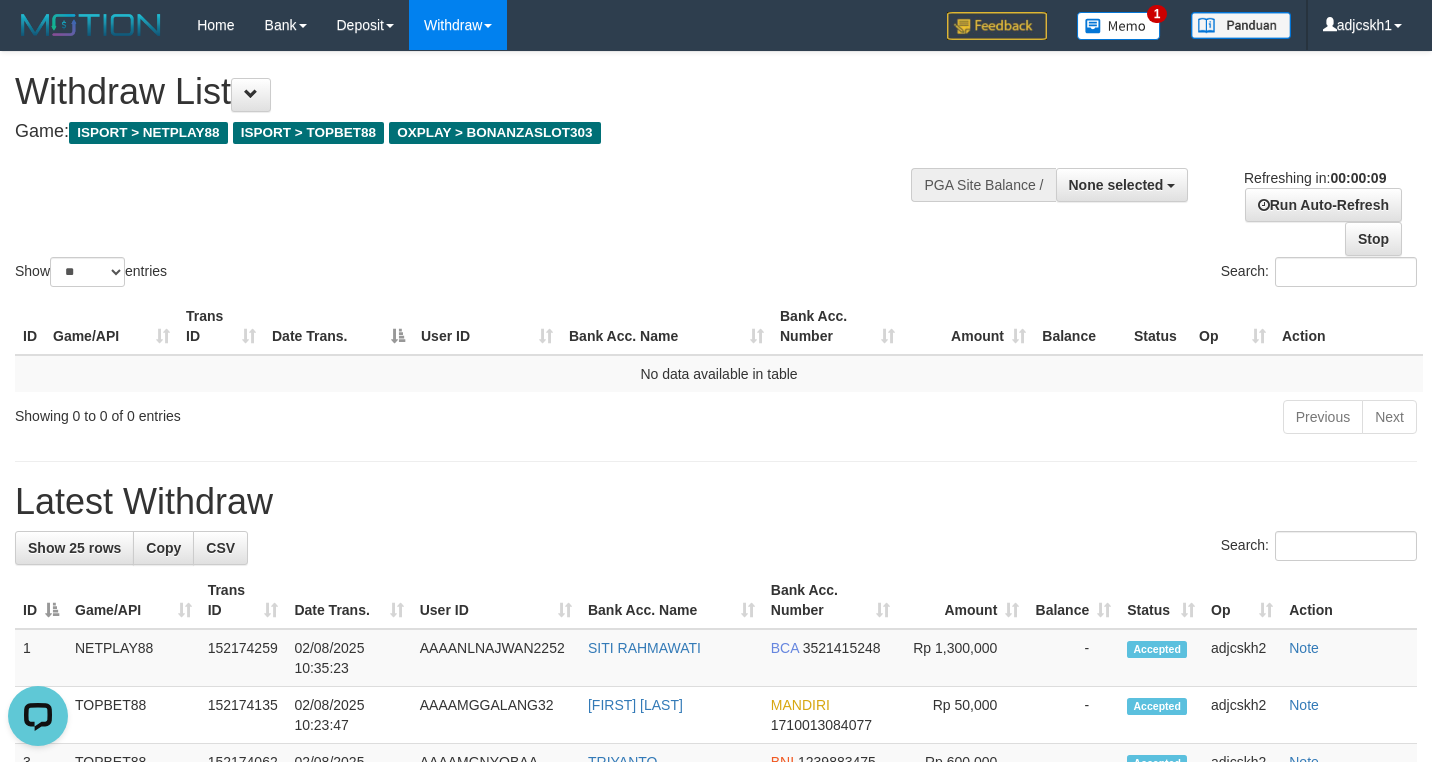 scroll, scrollTop: 0, scrollLeft: 0, axis: both 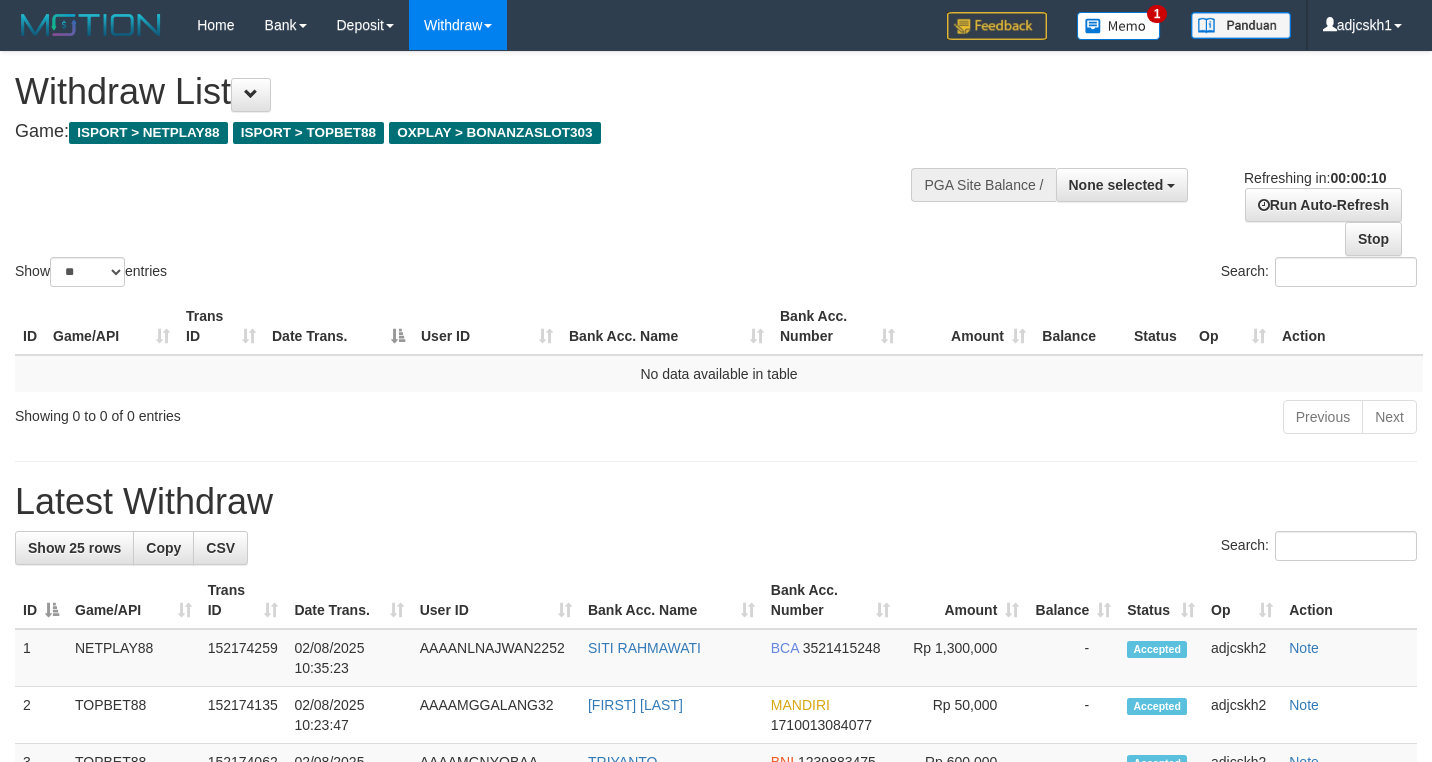 select 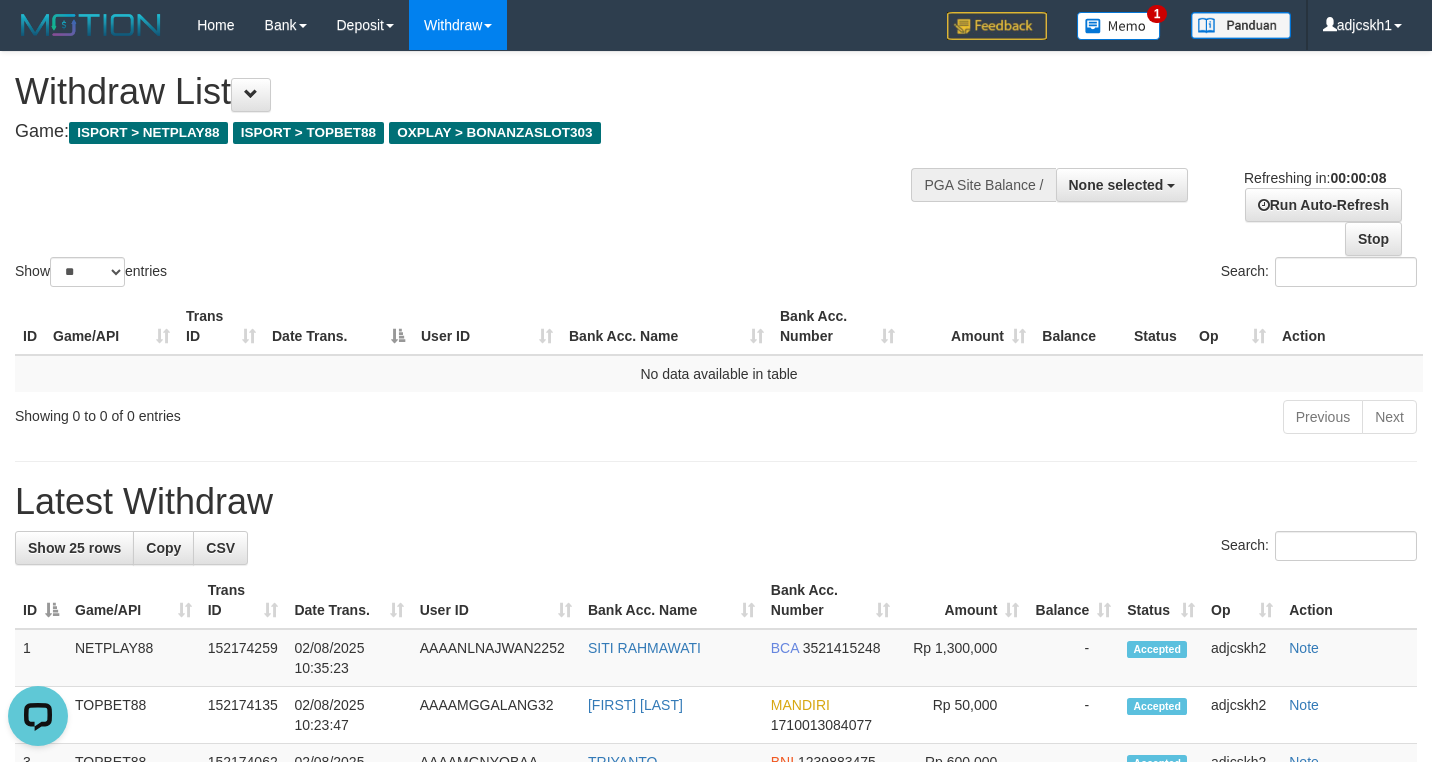 scroll, scrollTop: 0, scrollLeft: 0, axis: both 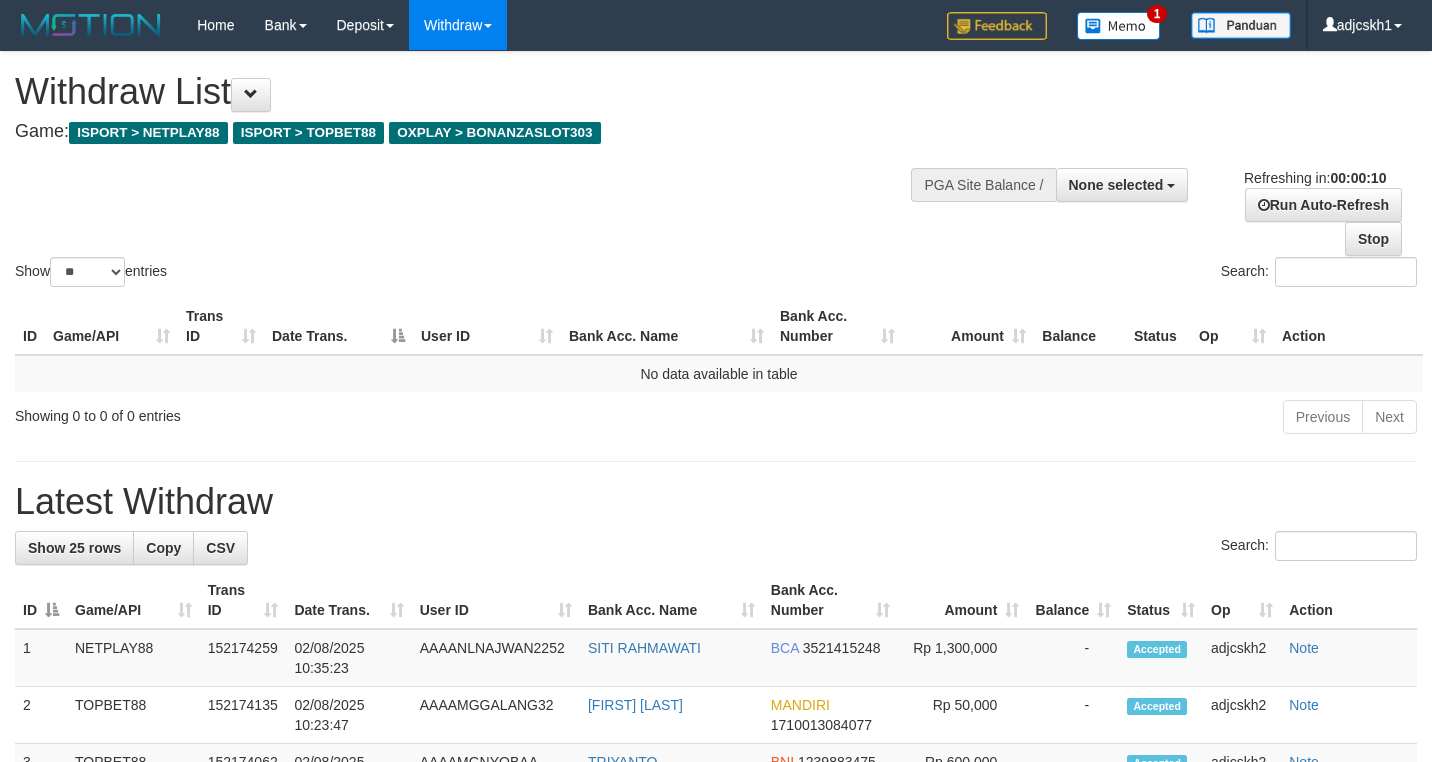 select 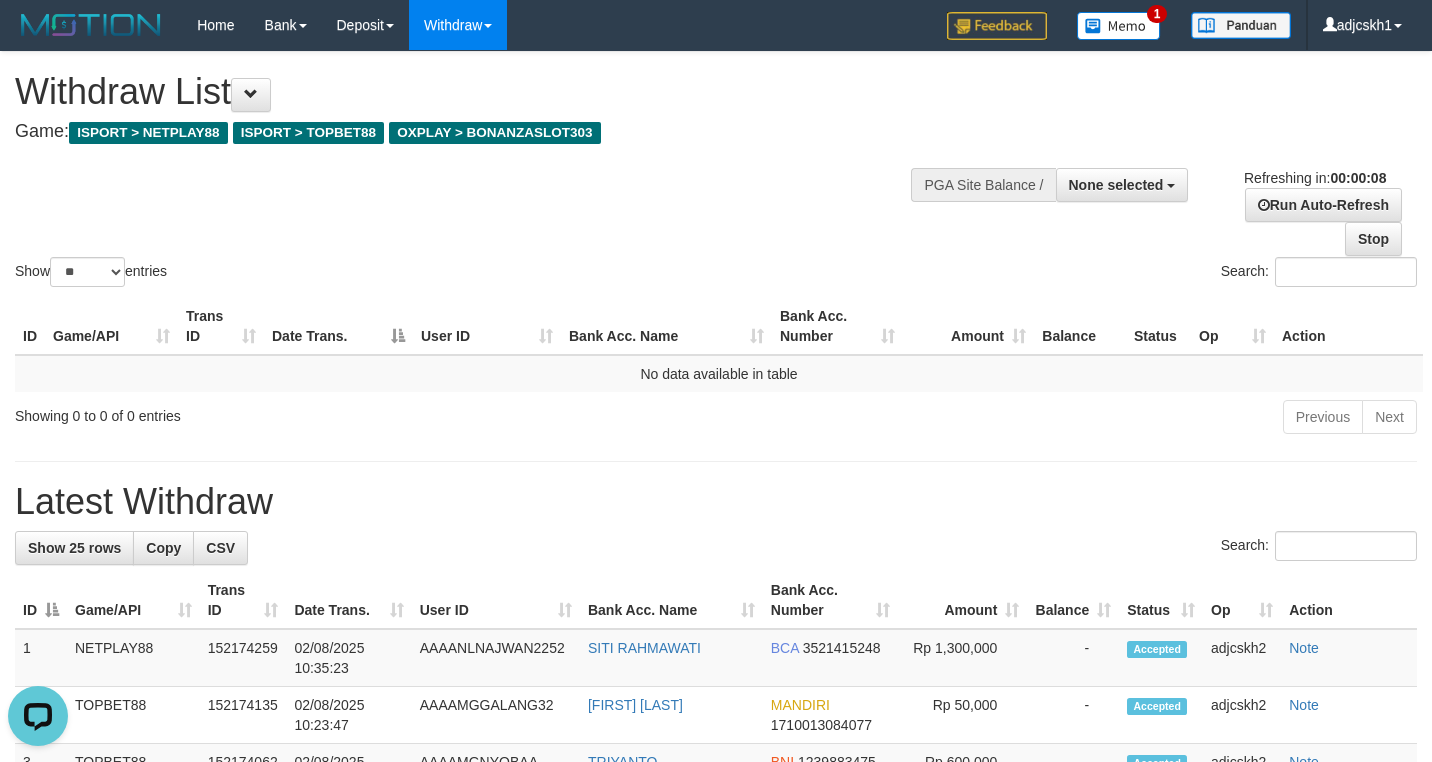 scroll, scrollTop: 0, scrollLeft: 0, axis: both 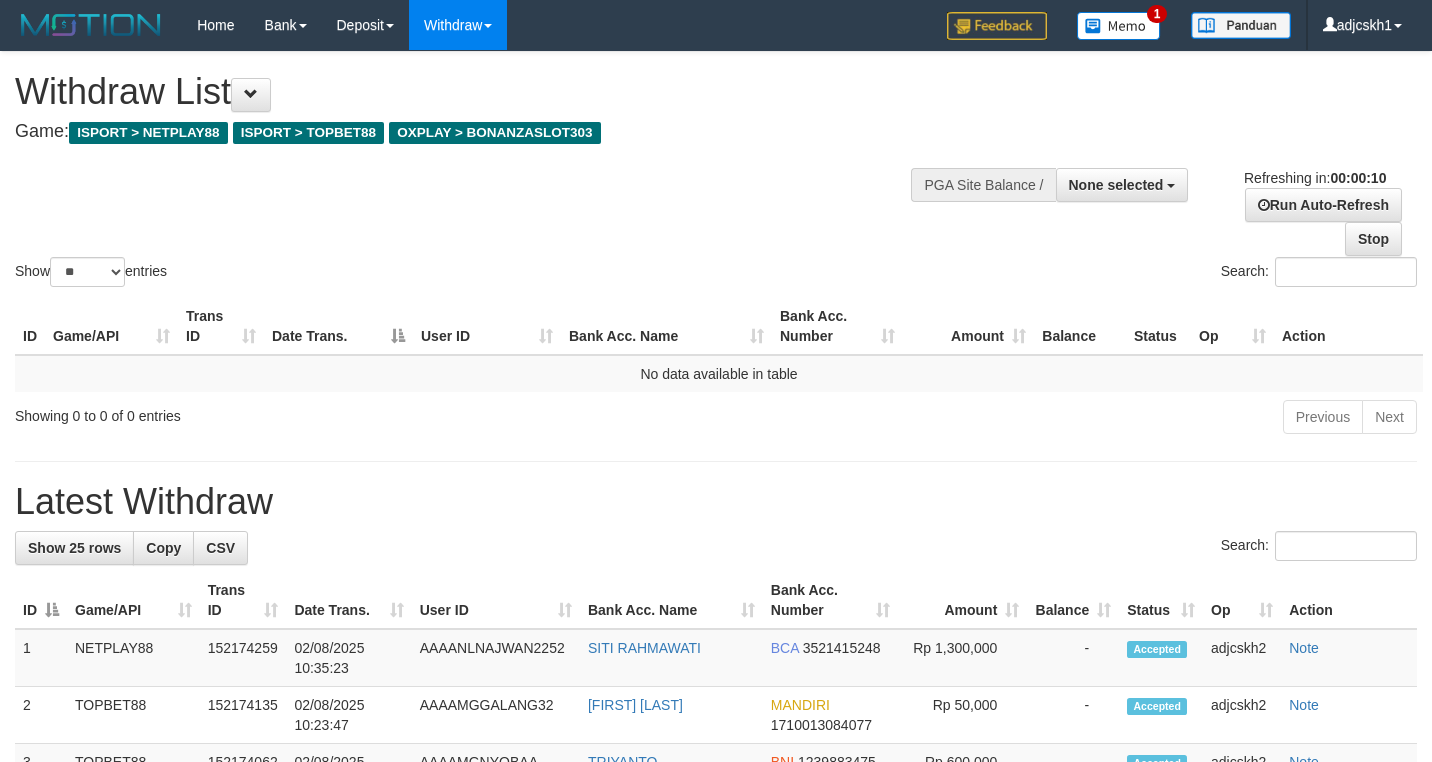 select 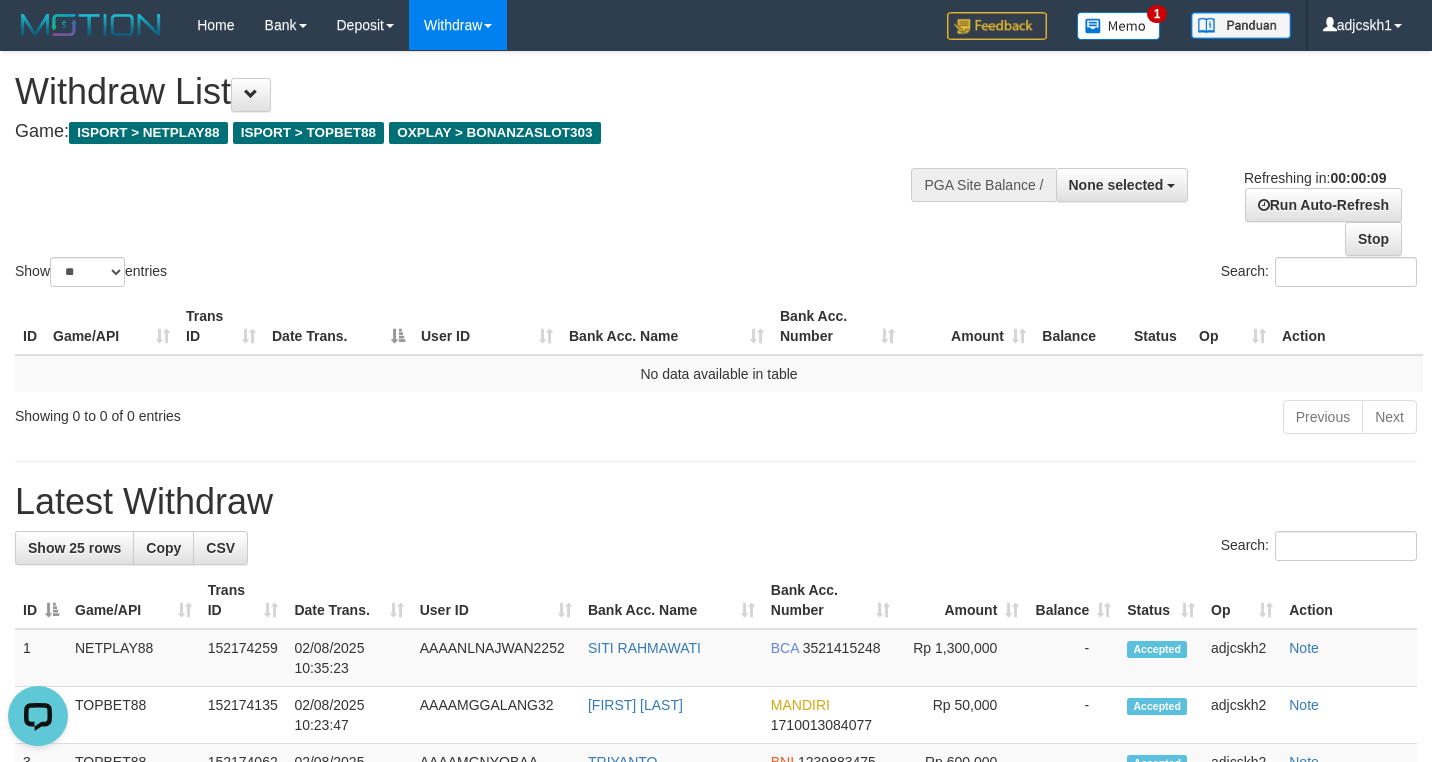scroll, scrollTop: 0, scrollLeft: 0, axis: both 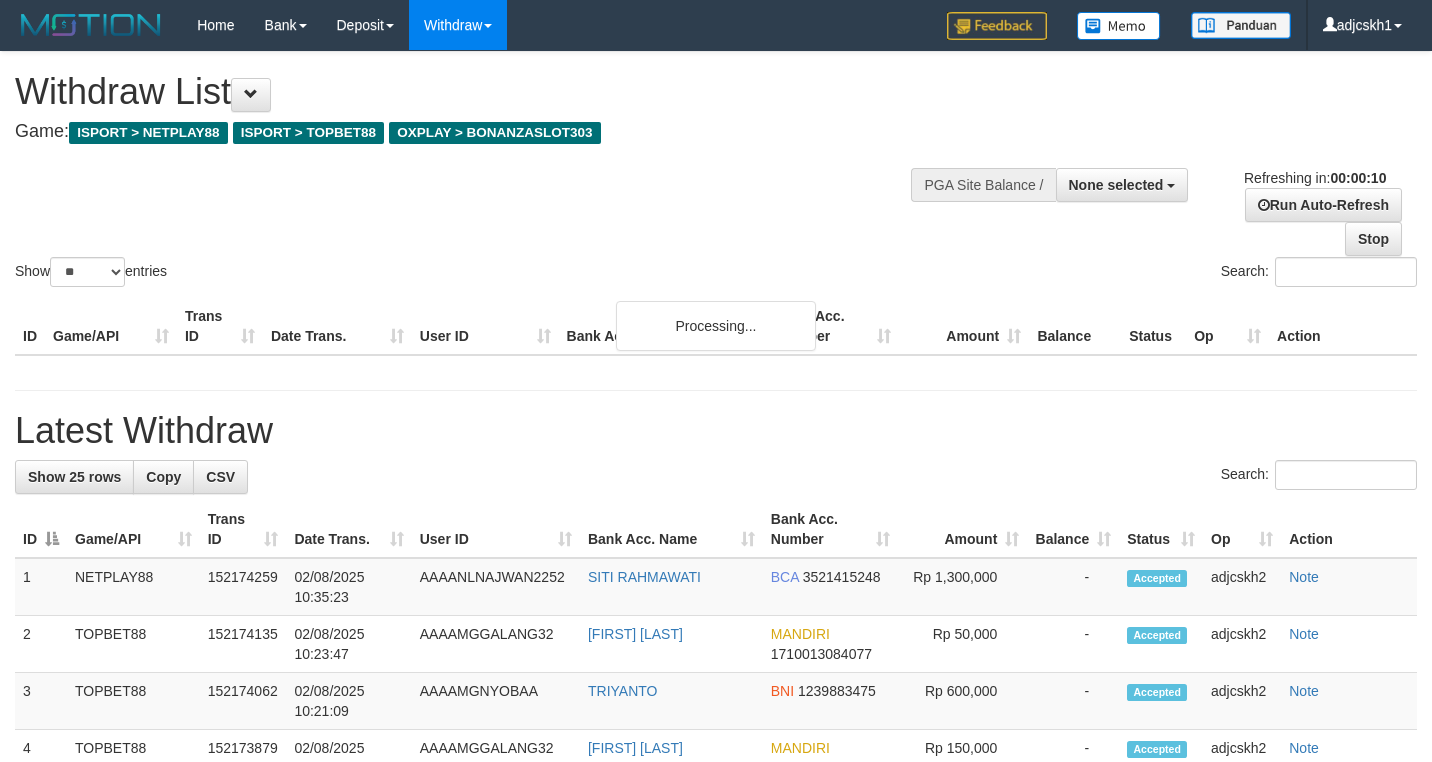 select 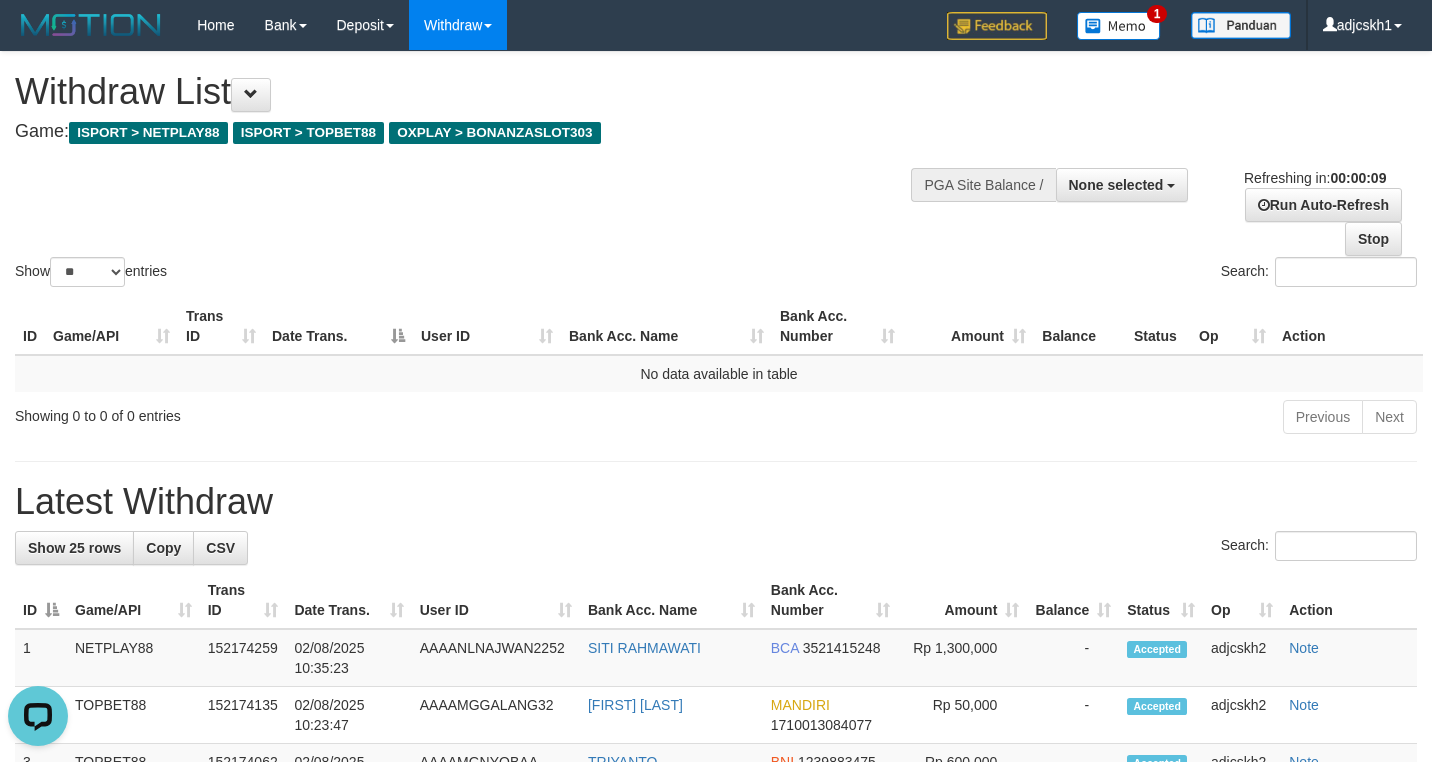 scroll, scrollTop: 0, scrollLeft: 0, axis: both 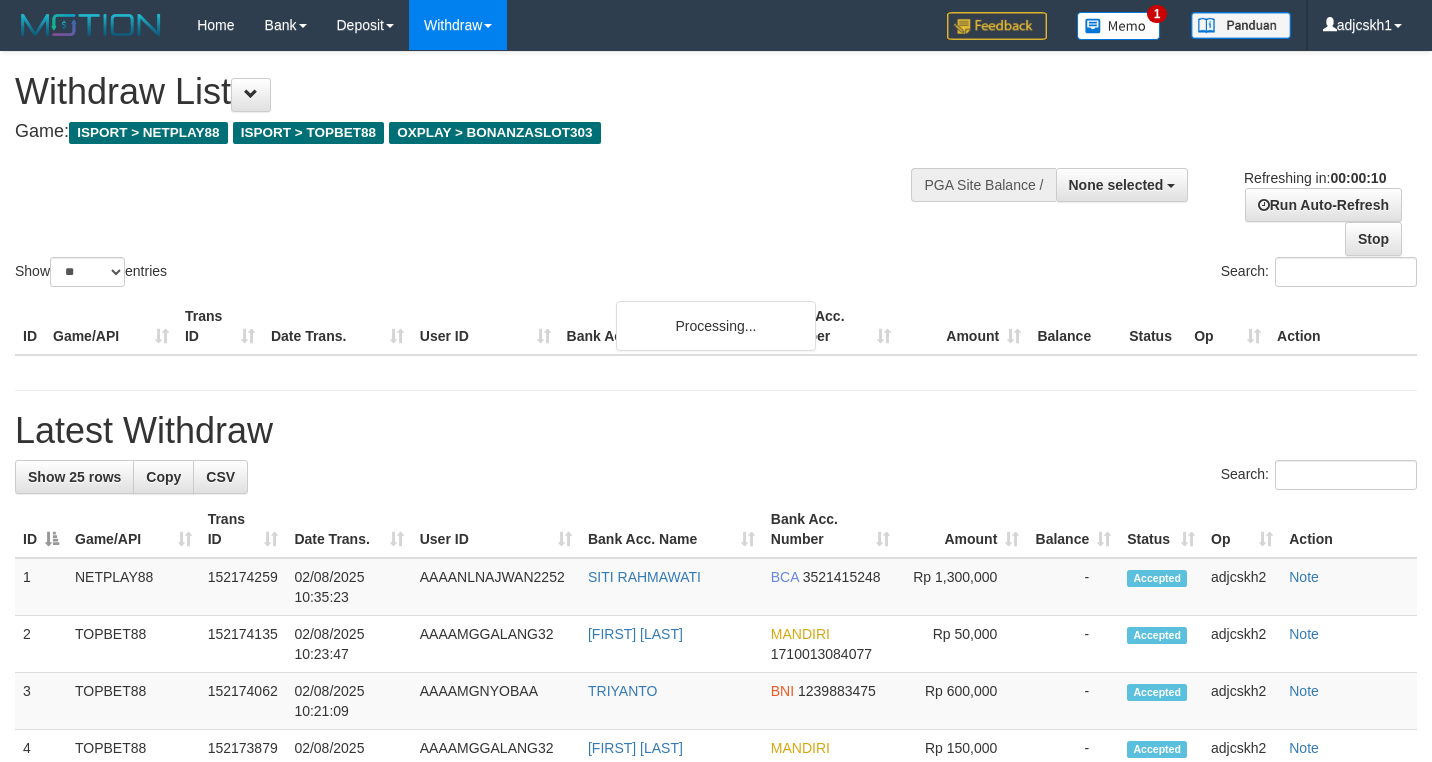 select 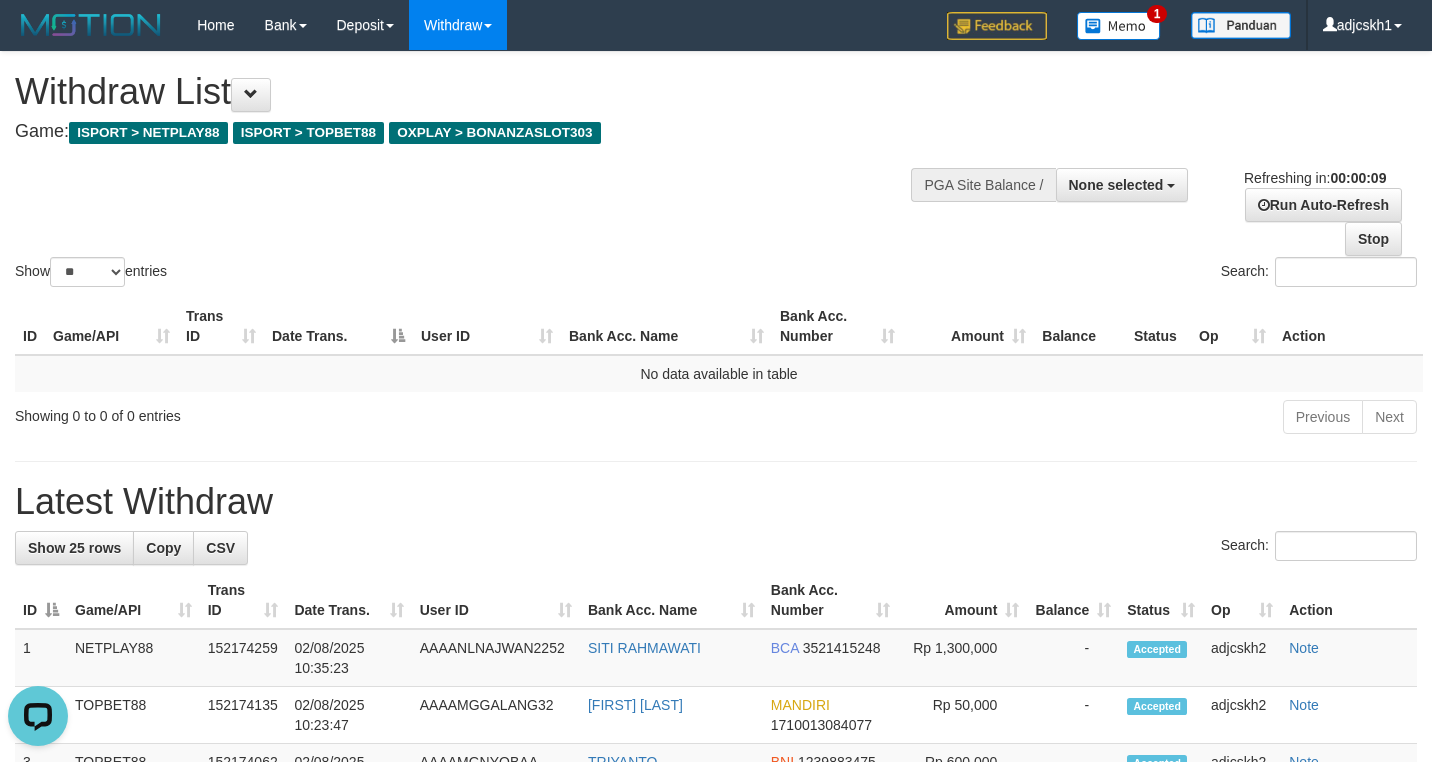 scroll, scrollTop: 0, scrollLeft: 0, axis: both 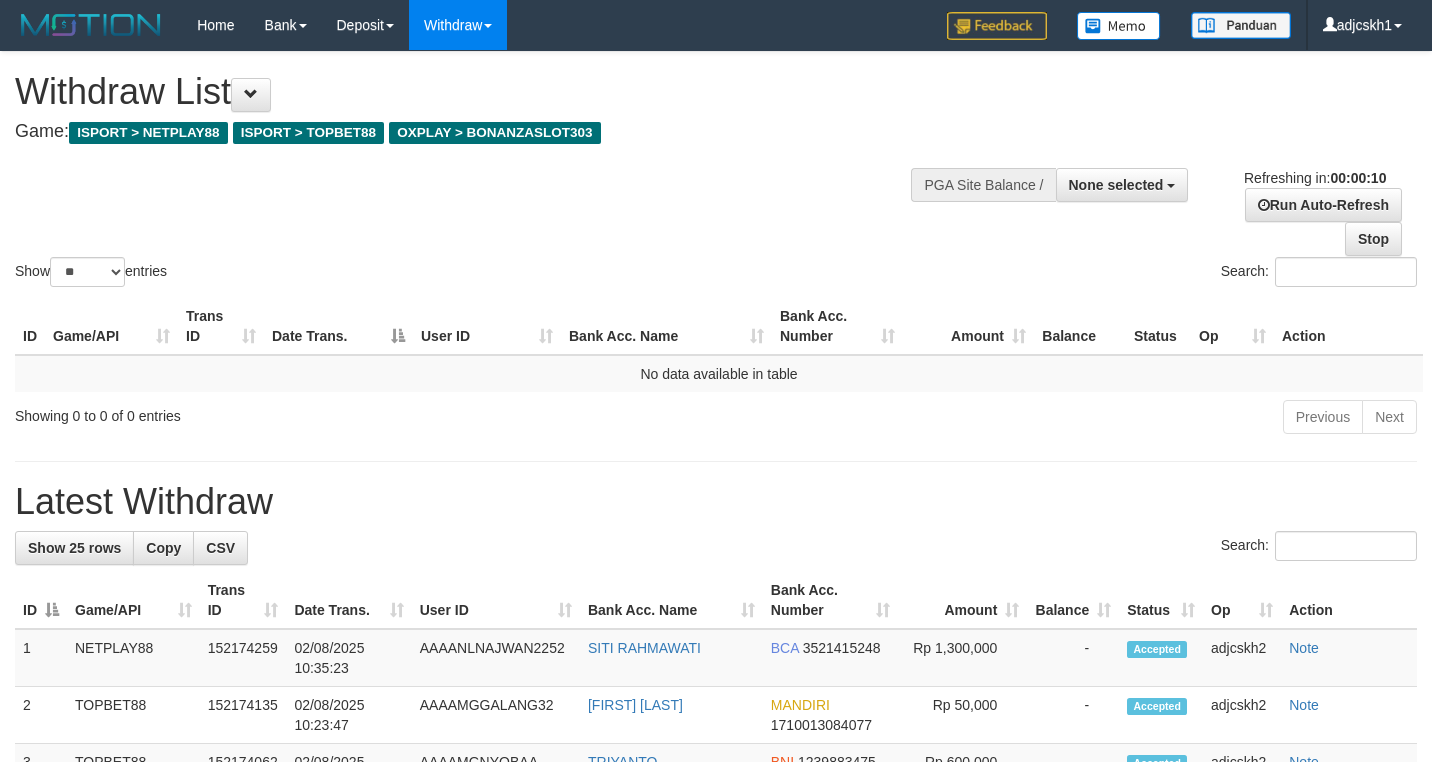 select 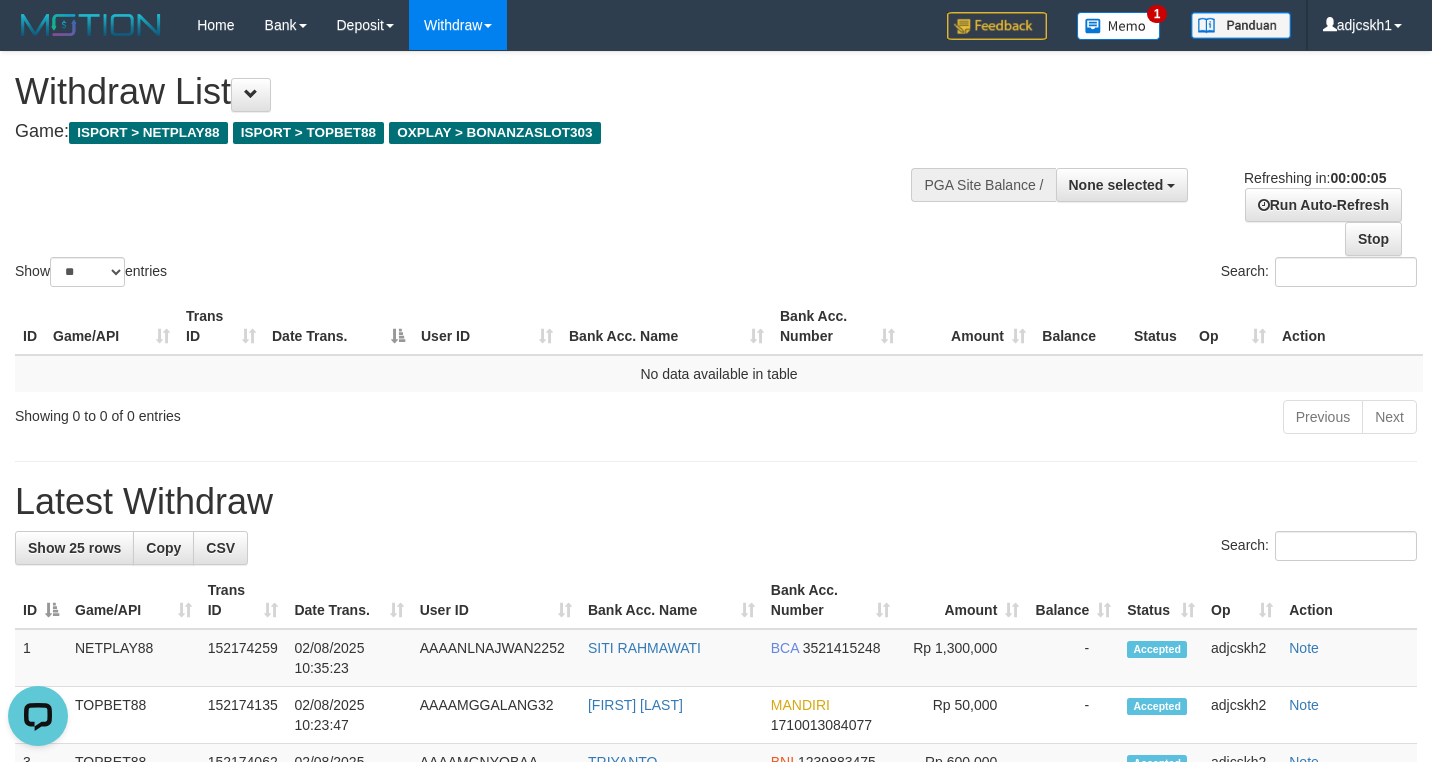 scroll, scrollTop: 0, scrollLeft: 0, axis: both 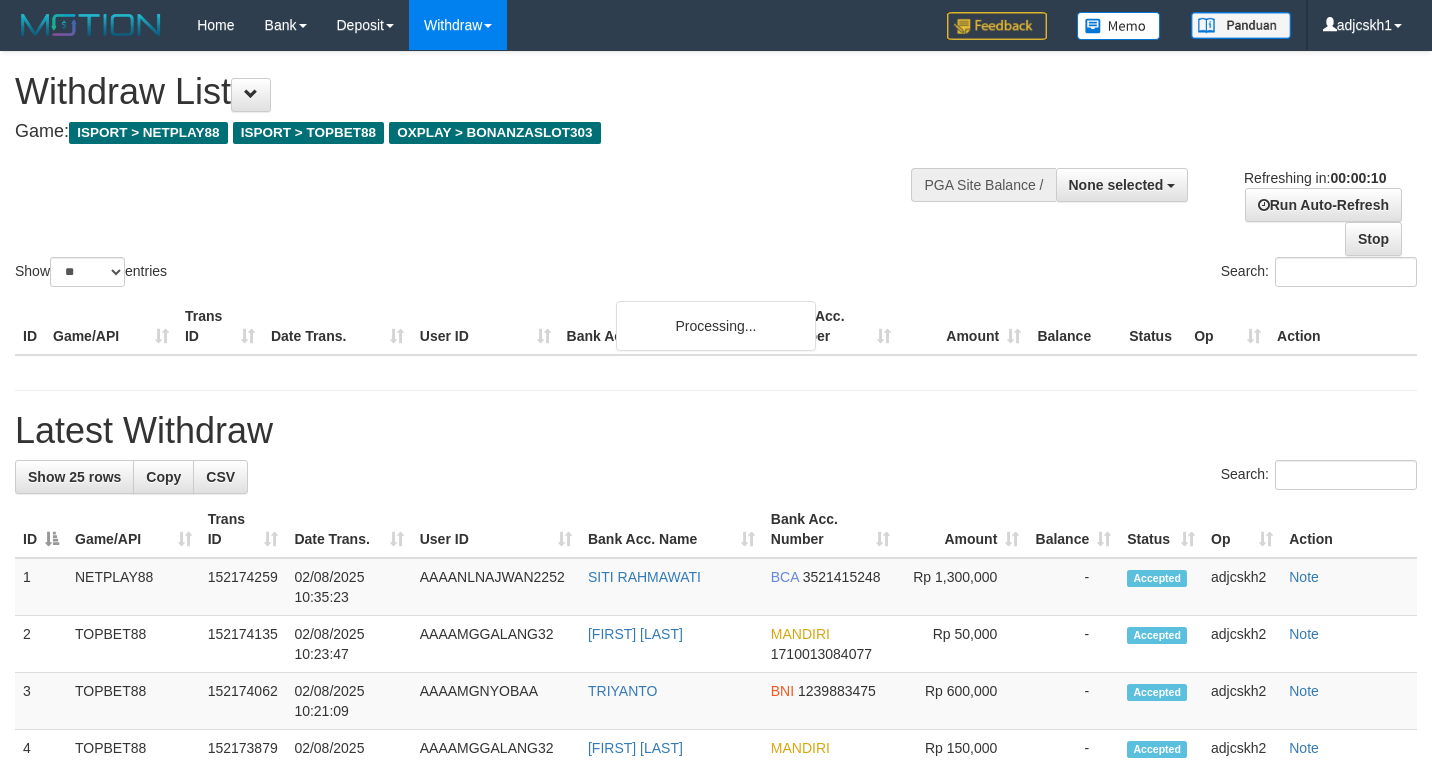 select 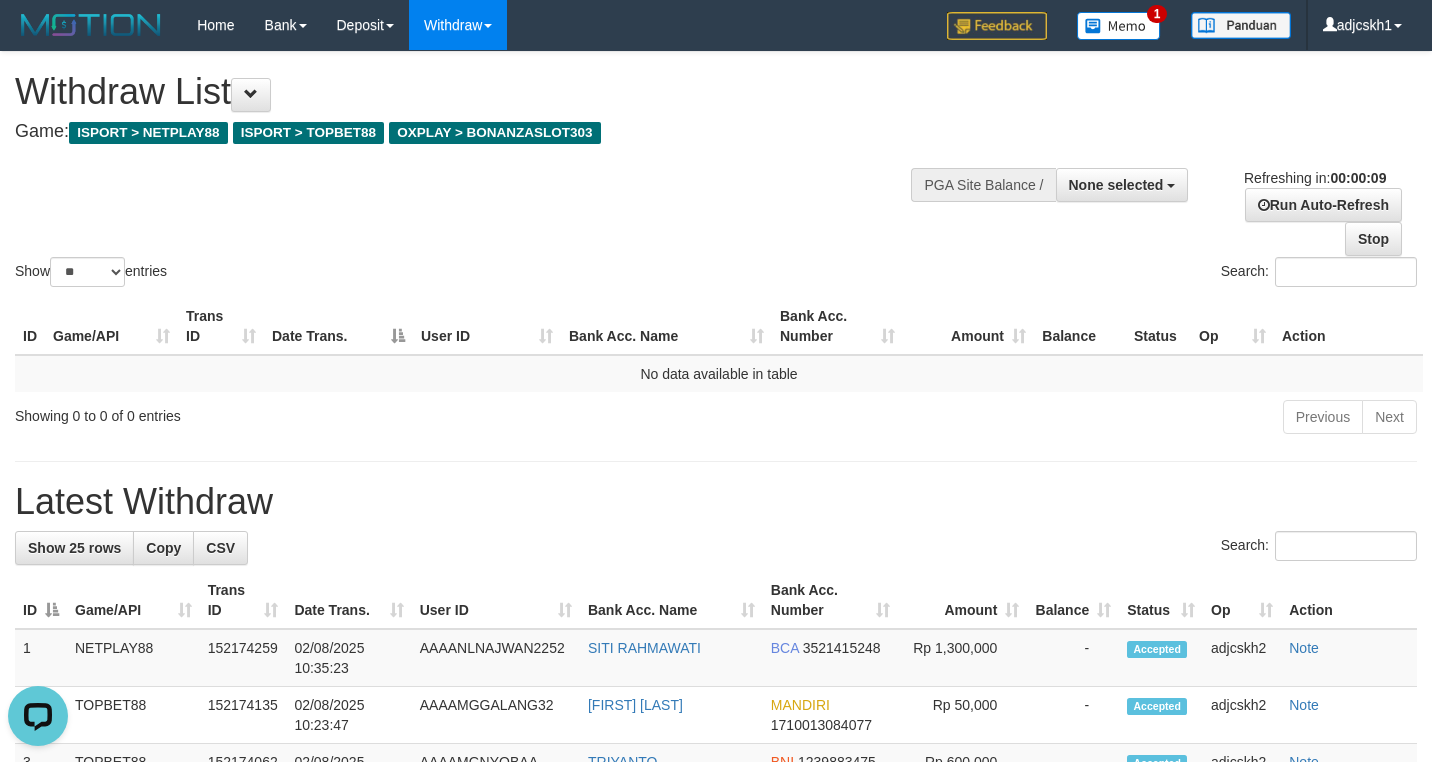 scroll, scrollTop: 0, scrollLeft: 0, axis: both 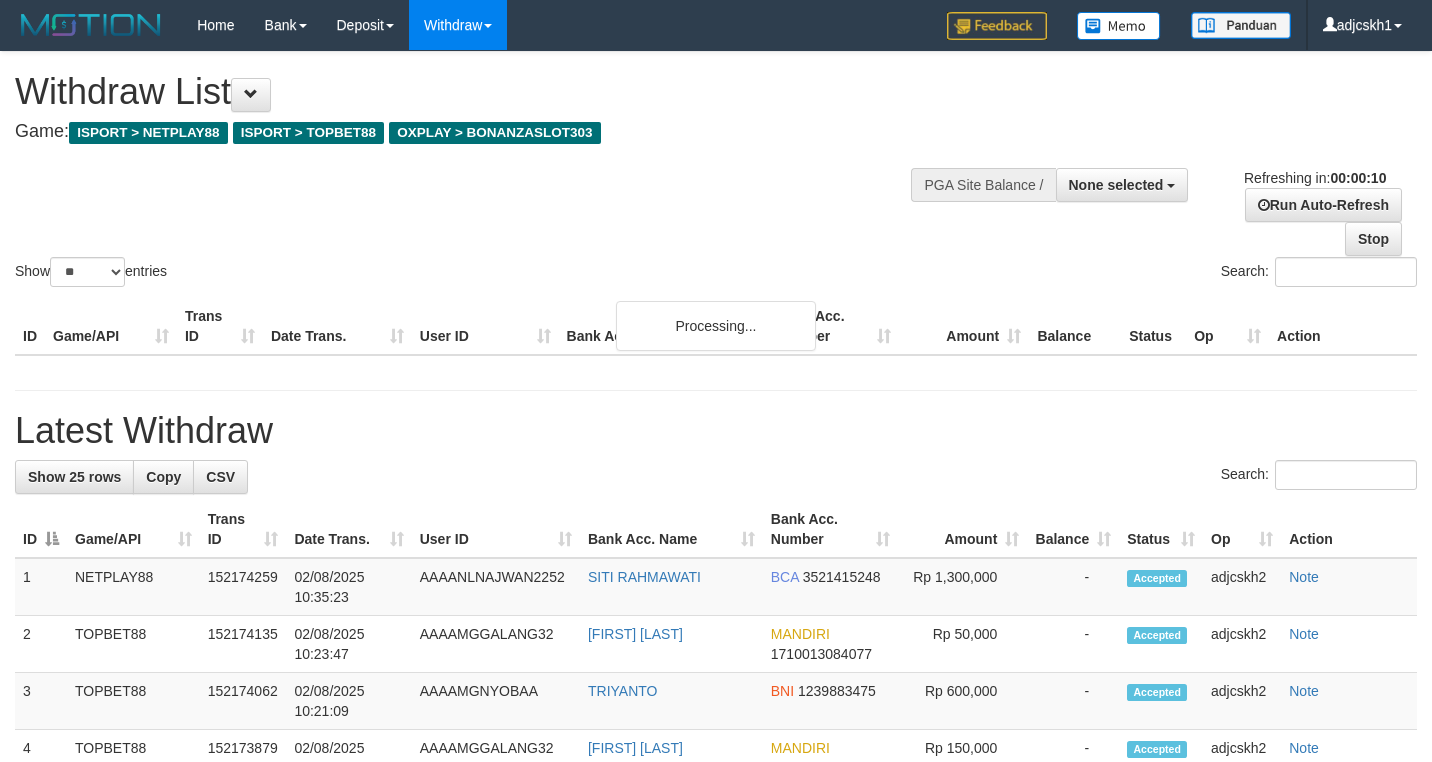 select 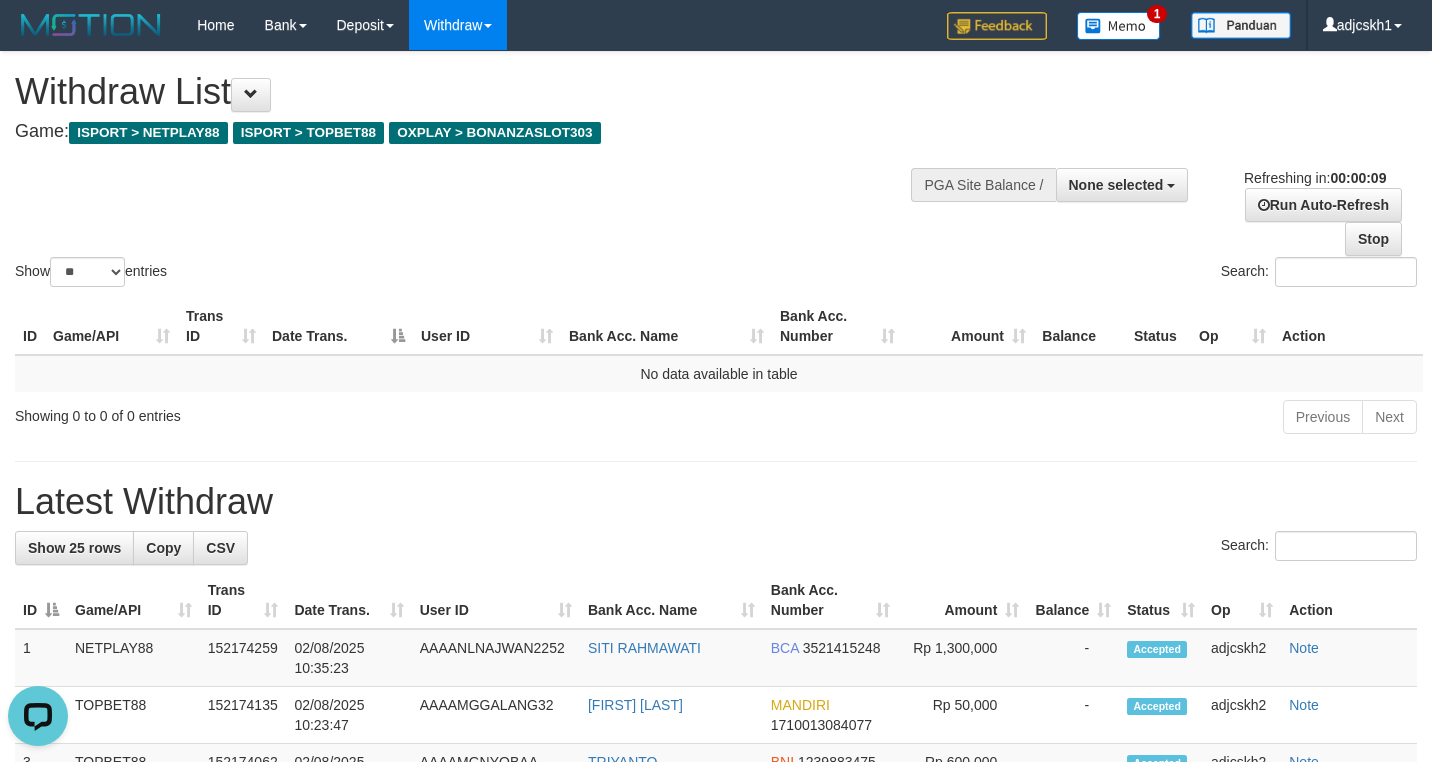 scroll, scrollTop: 0, scrollLeft: 0, axis: both 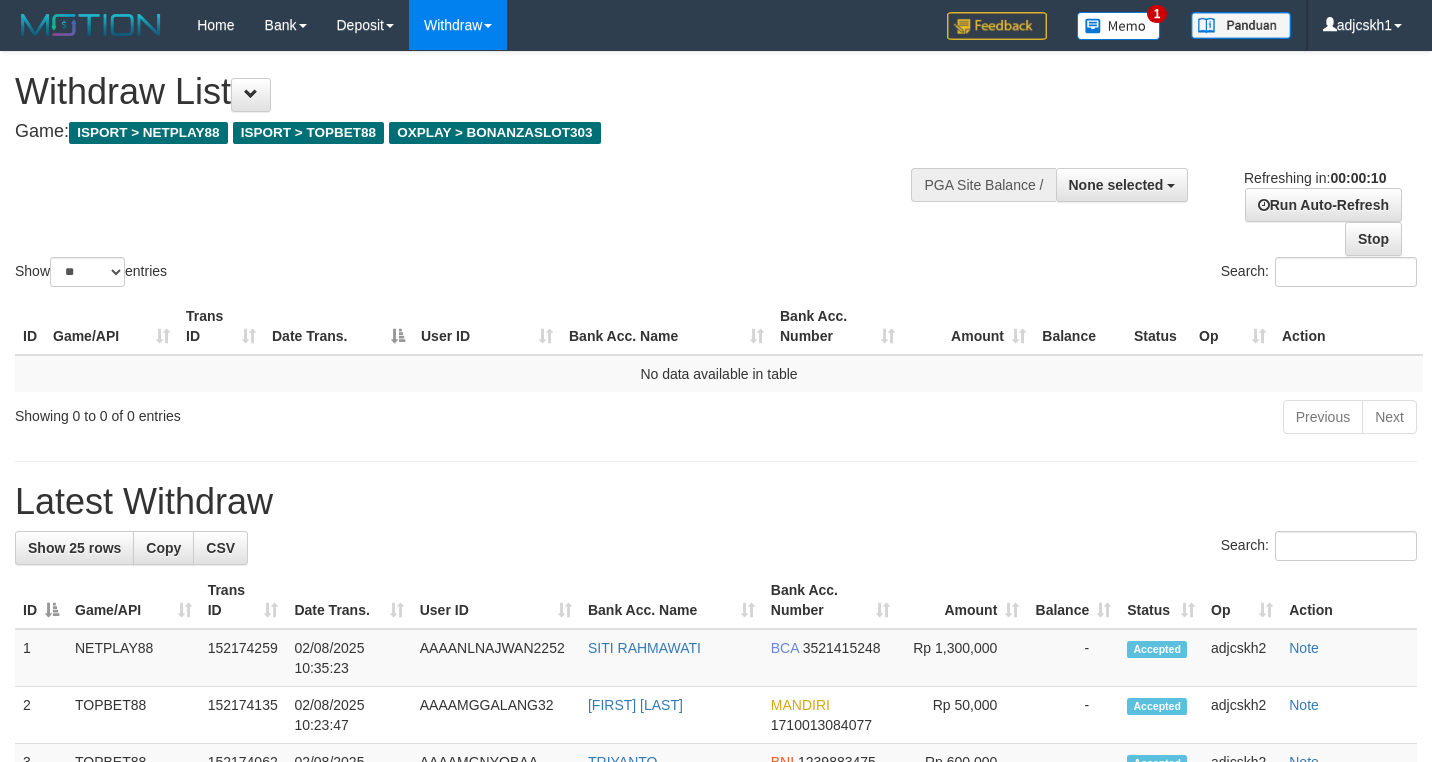 select 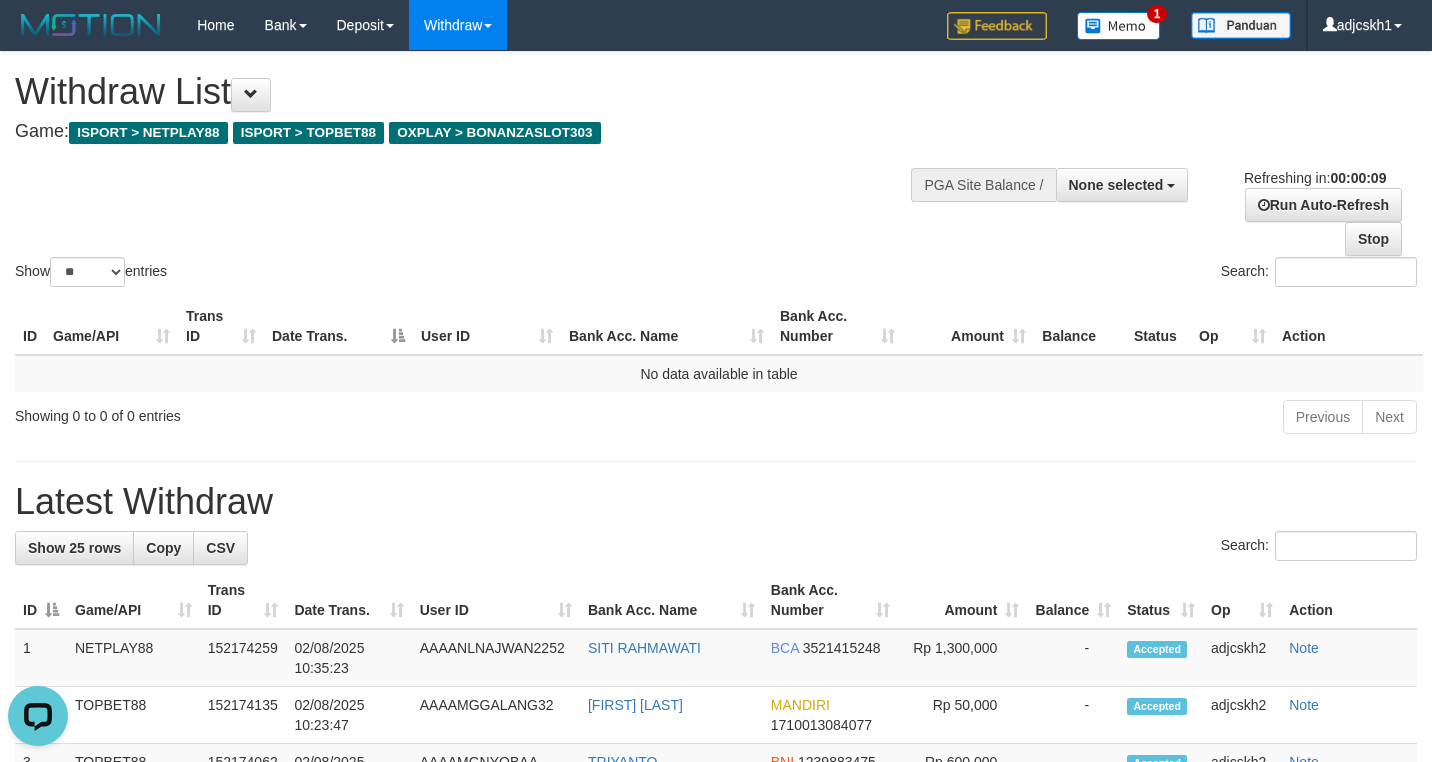 scroll, scrollTop: 0, scrollLeft: 0, axis: both 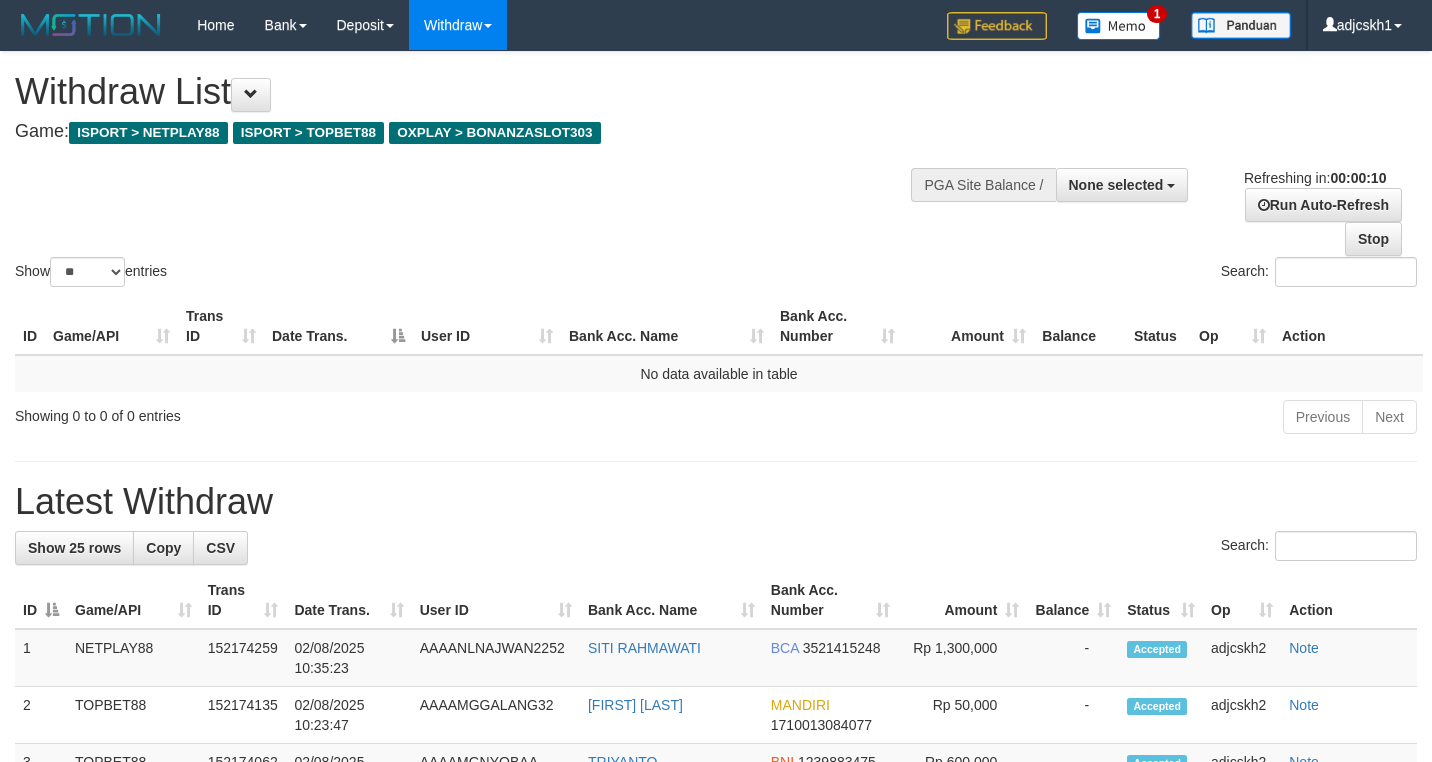 select 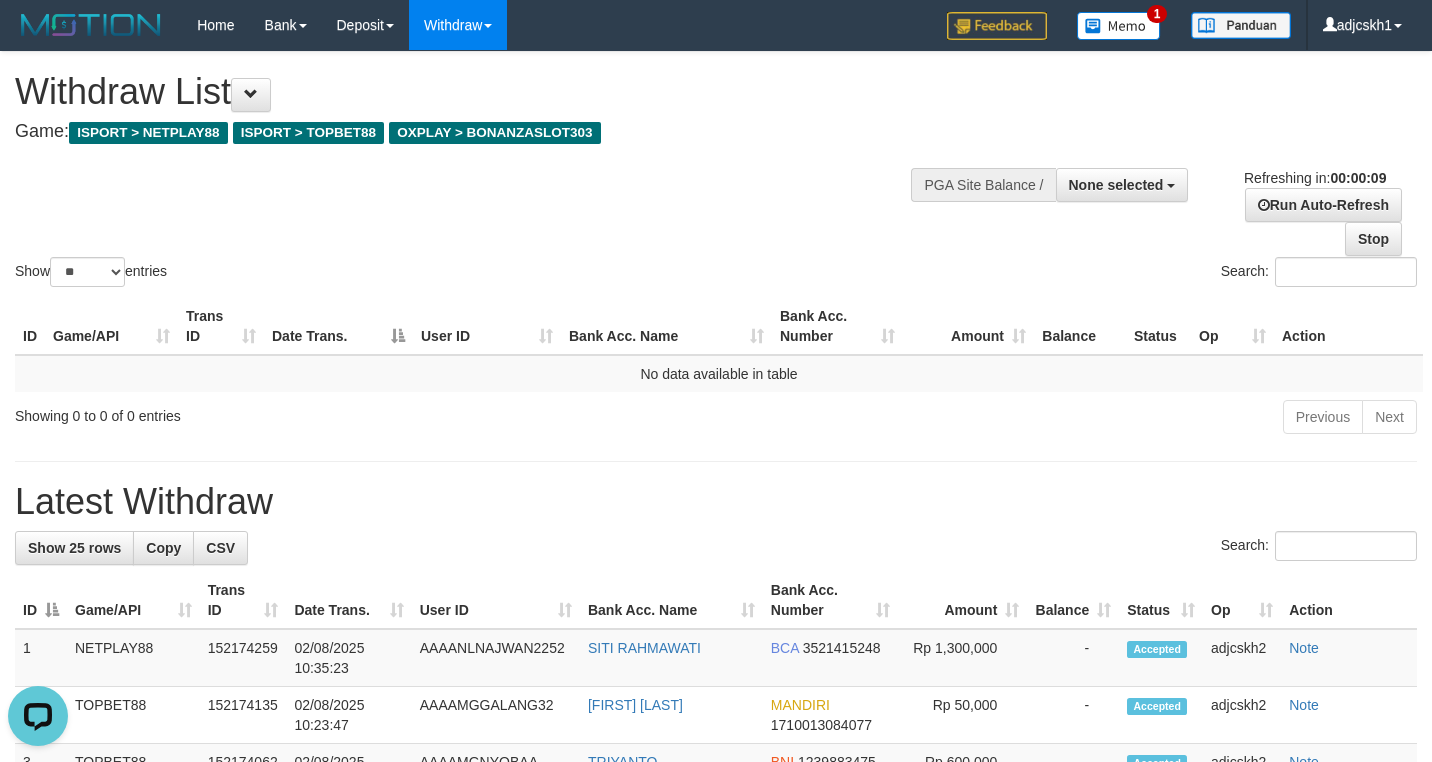 scroll, scrollTop: 0, scrollLeft: 0, axis: both 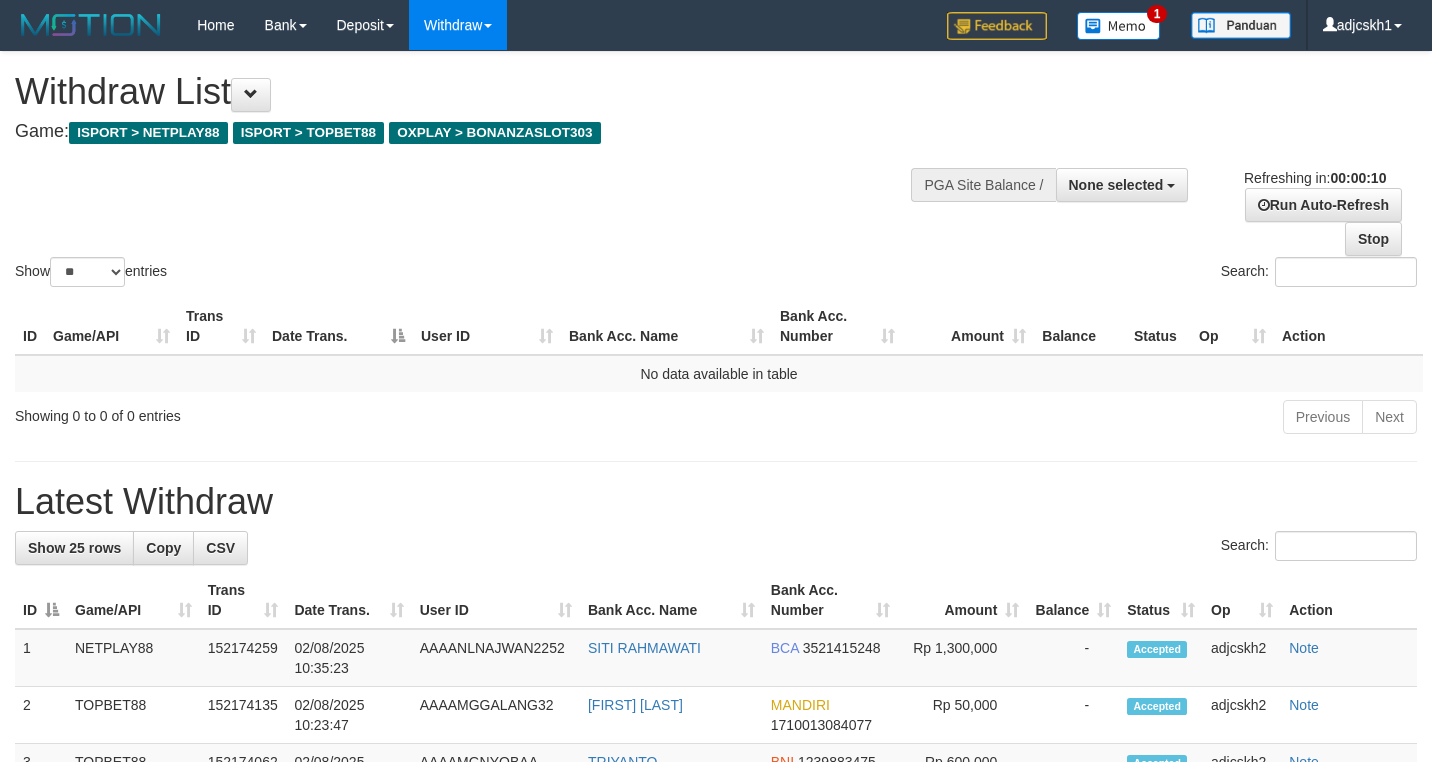 select 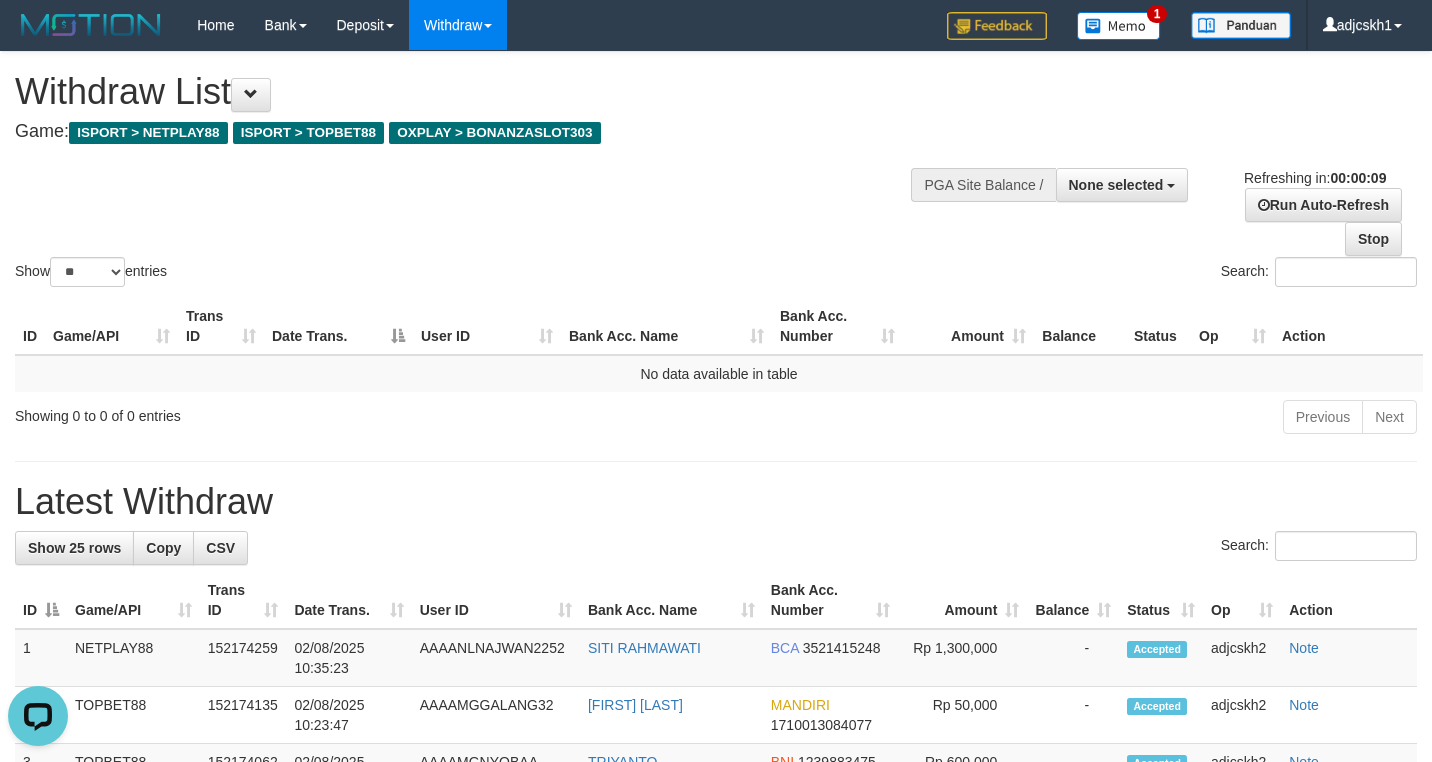 scroll, scrollTop: 0, scrollLeft: 0, axis: both 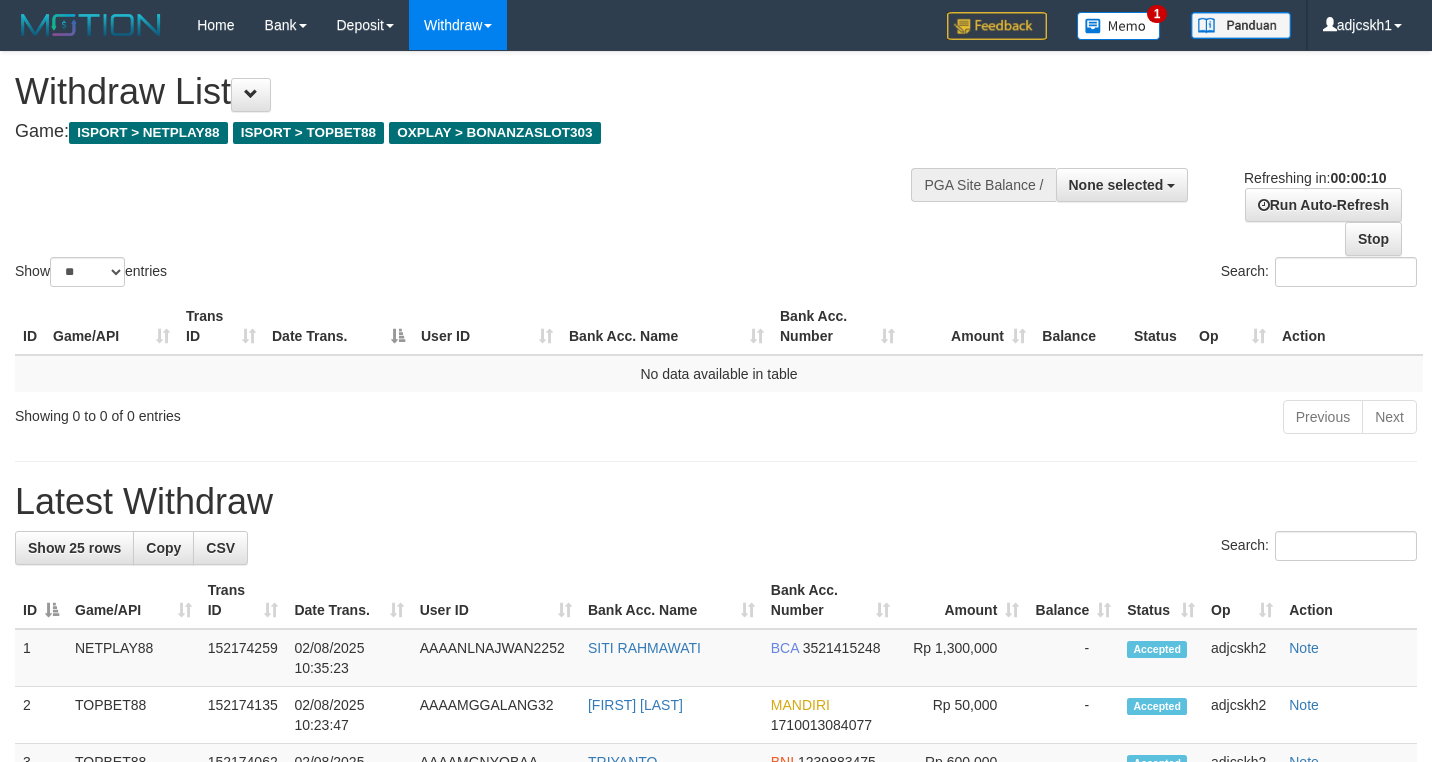 select 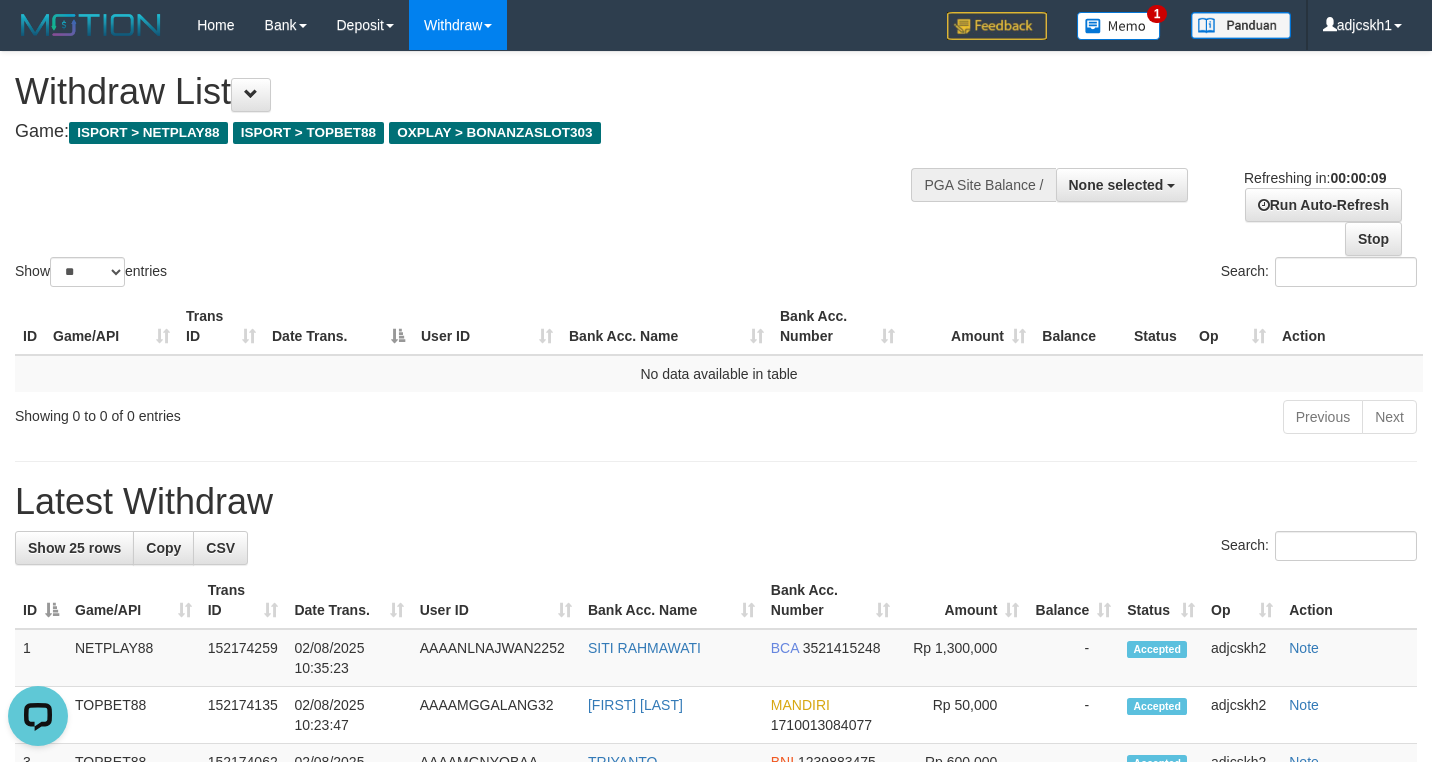 scroll, scrollTop: 0, scrollLeft: 0, axis: both 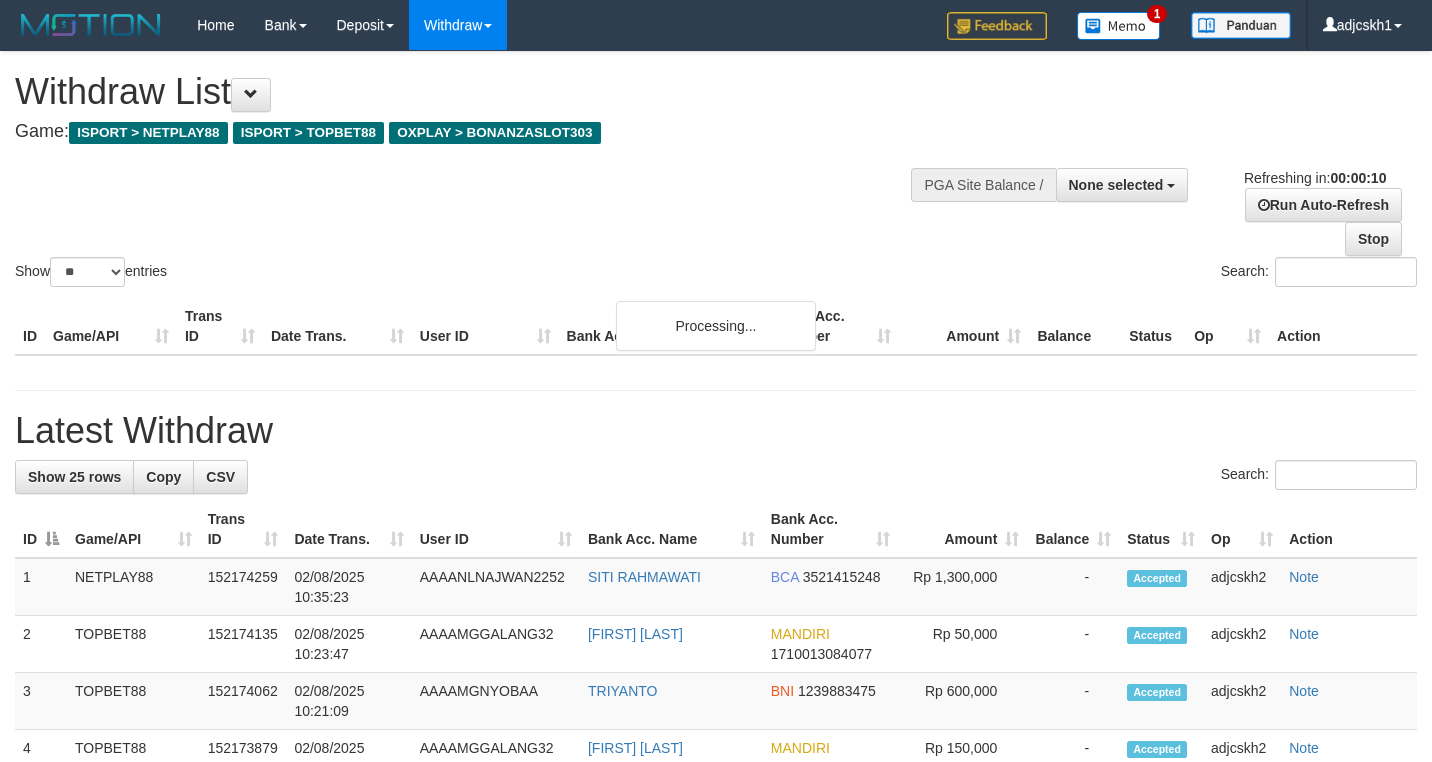 select 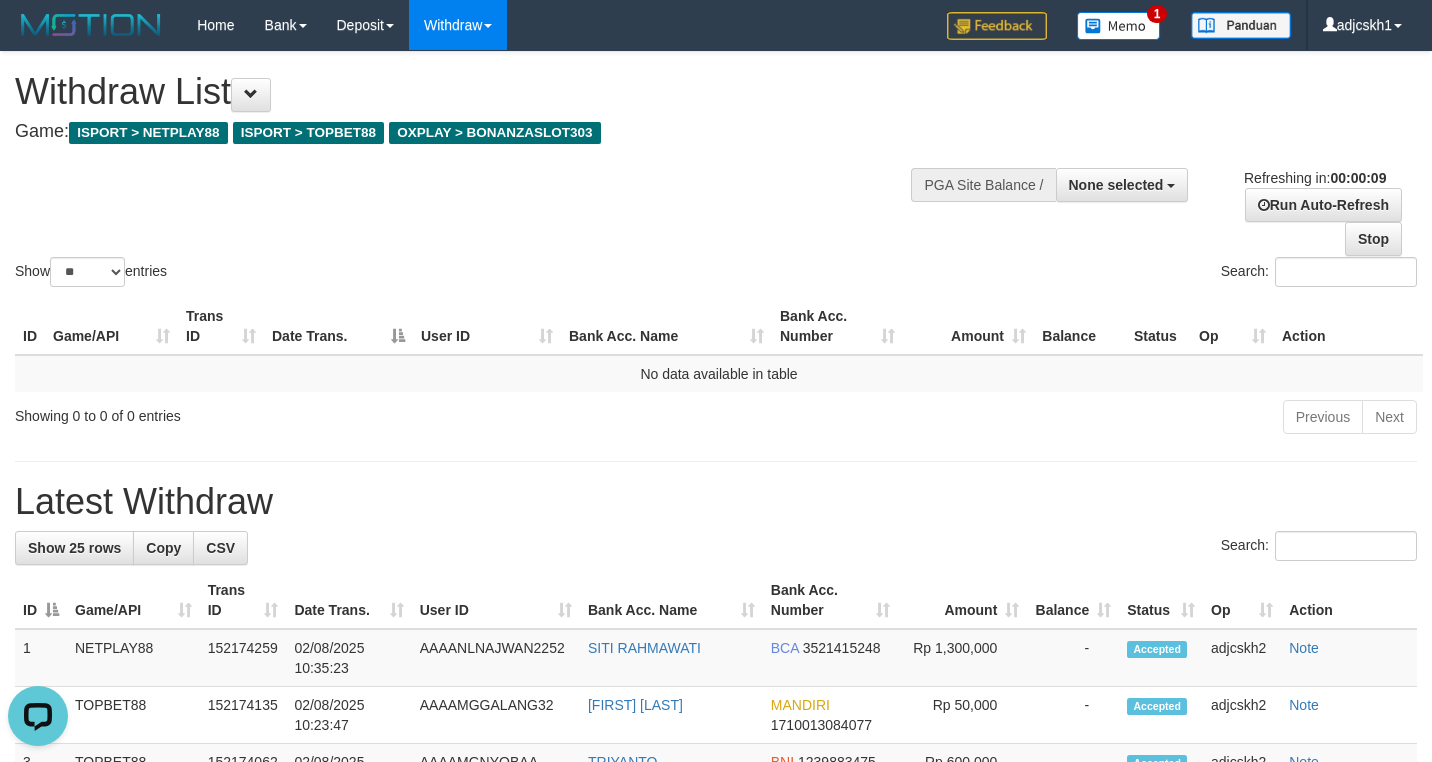scroll, scrollTop: 0, scrollLeft: 0, axis: both 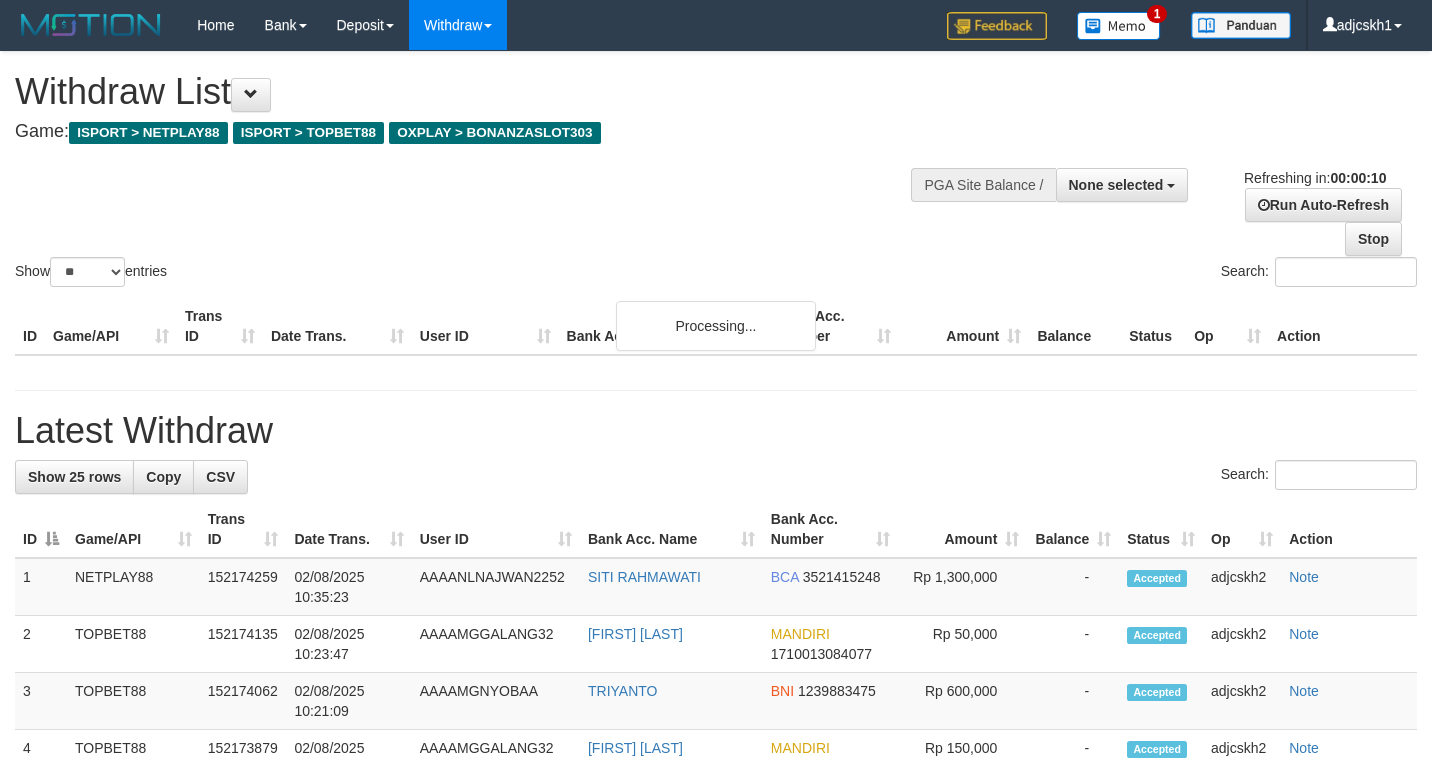 select 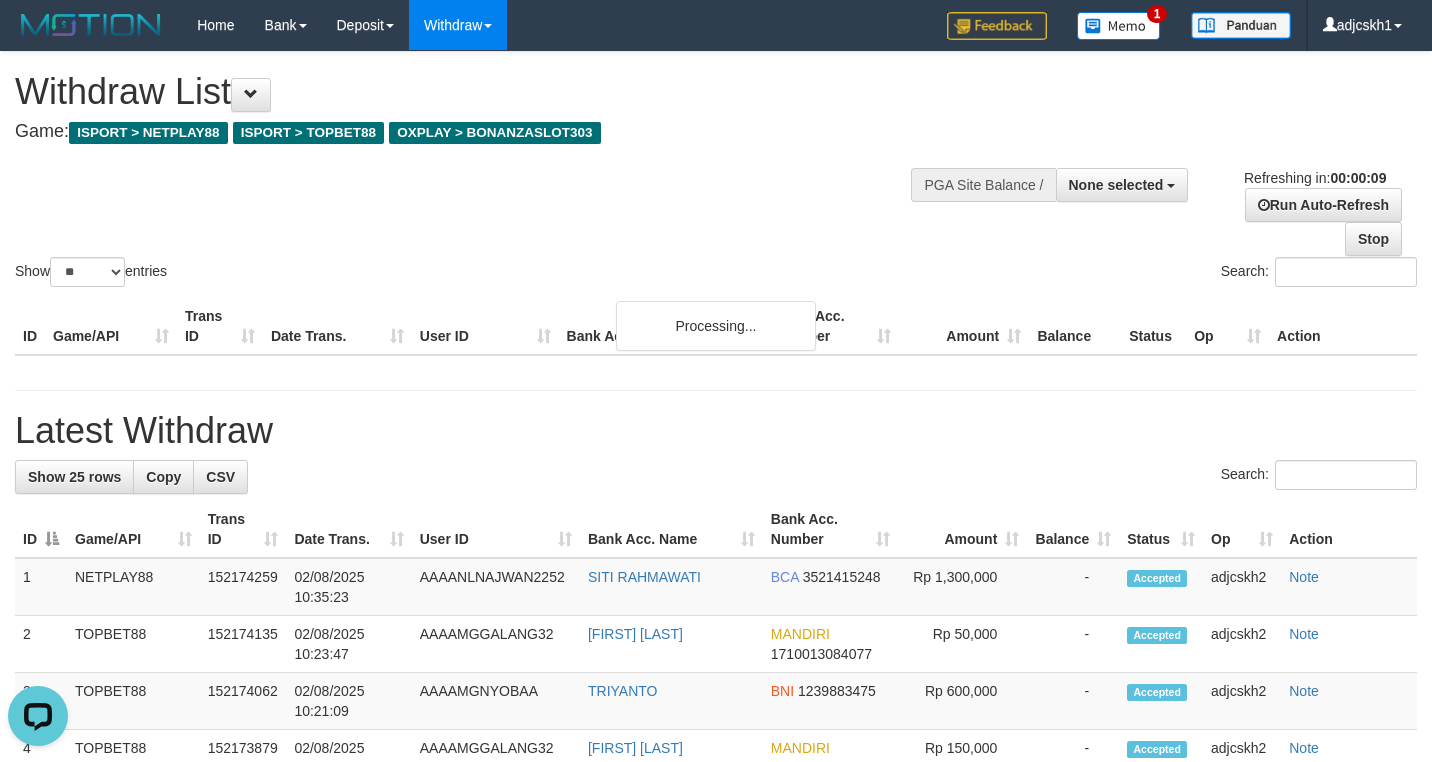scroll, scrollTop: 0, scrollLeft: 0, axis: both 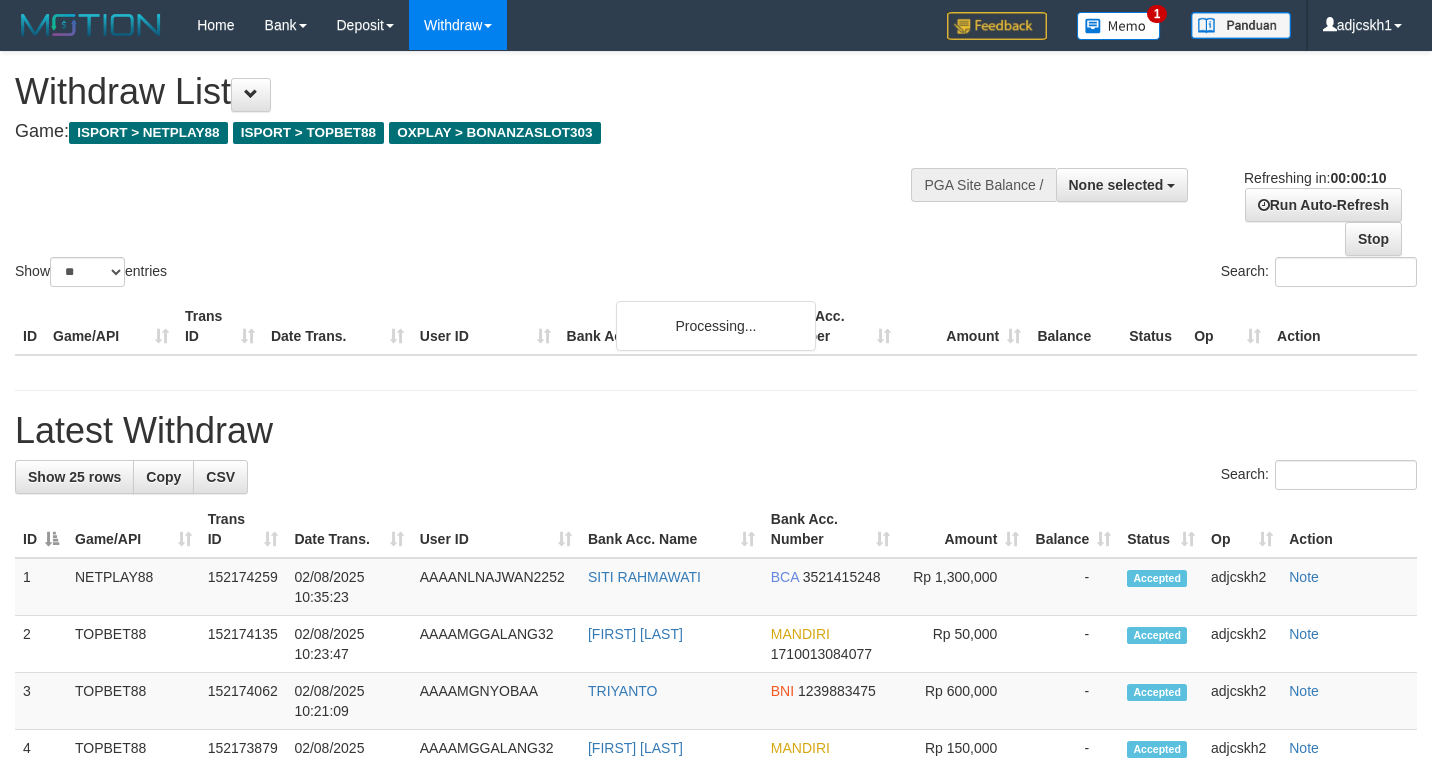 select 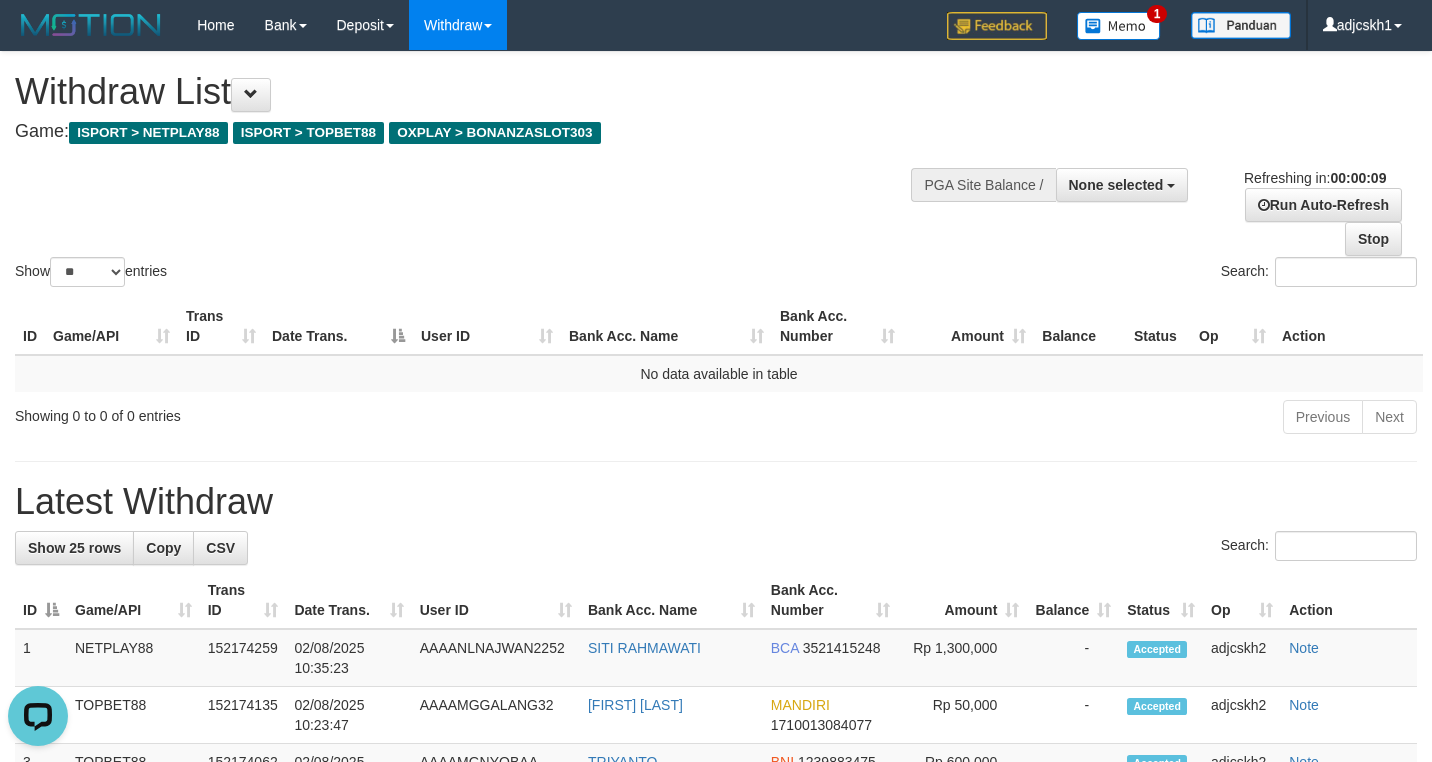 scroll, scrollTop: 0, scrollLeft: 0, axis: both 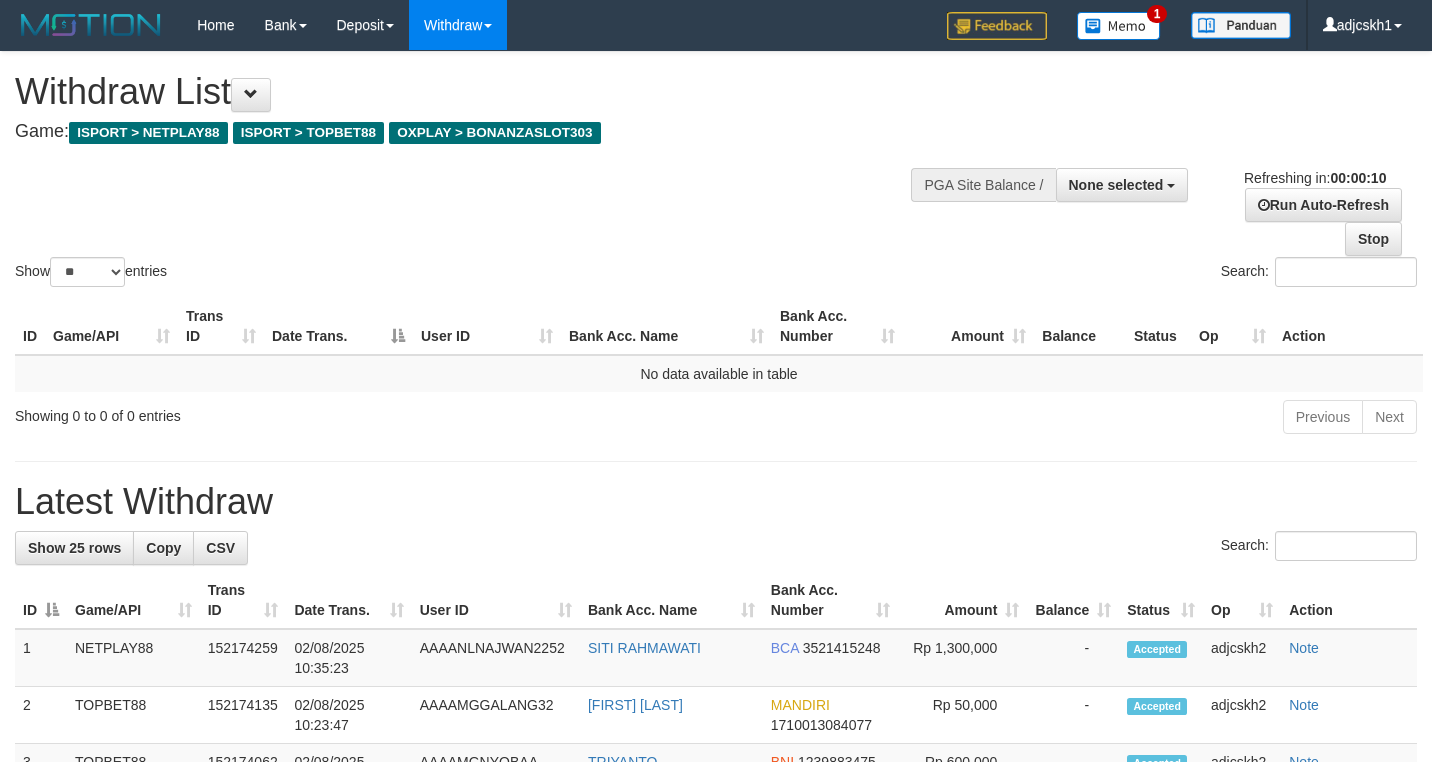 select 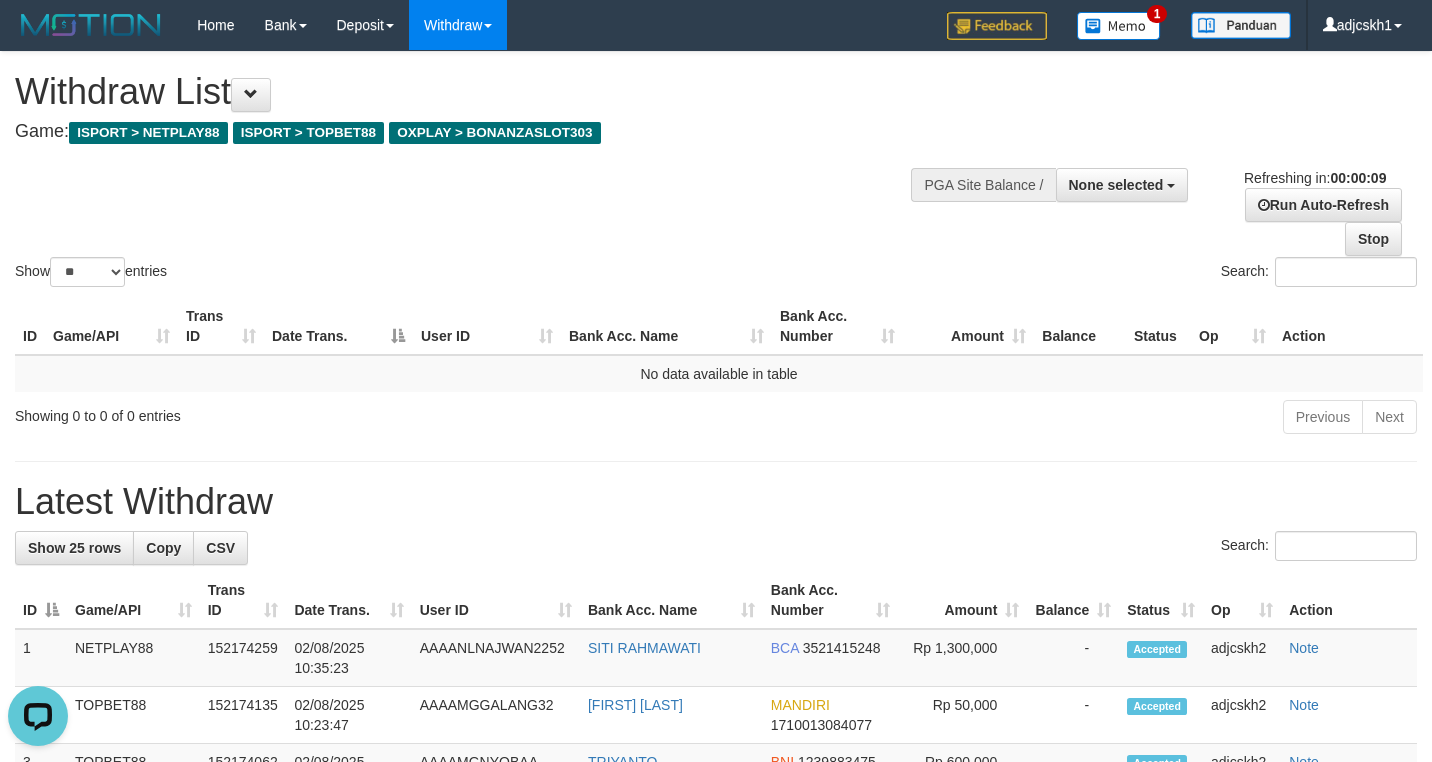 scroll, scrollTop: 0, scrollLeft: 0, axis: both 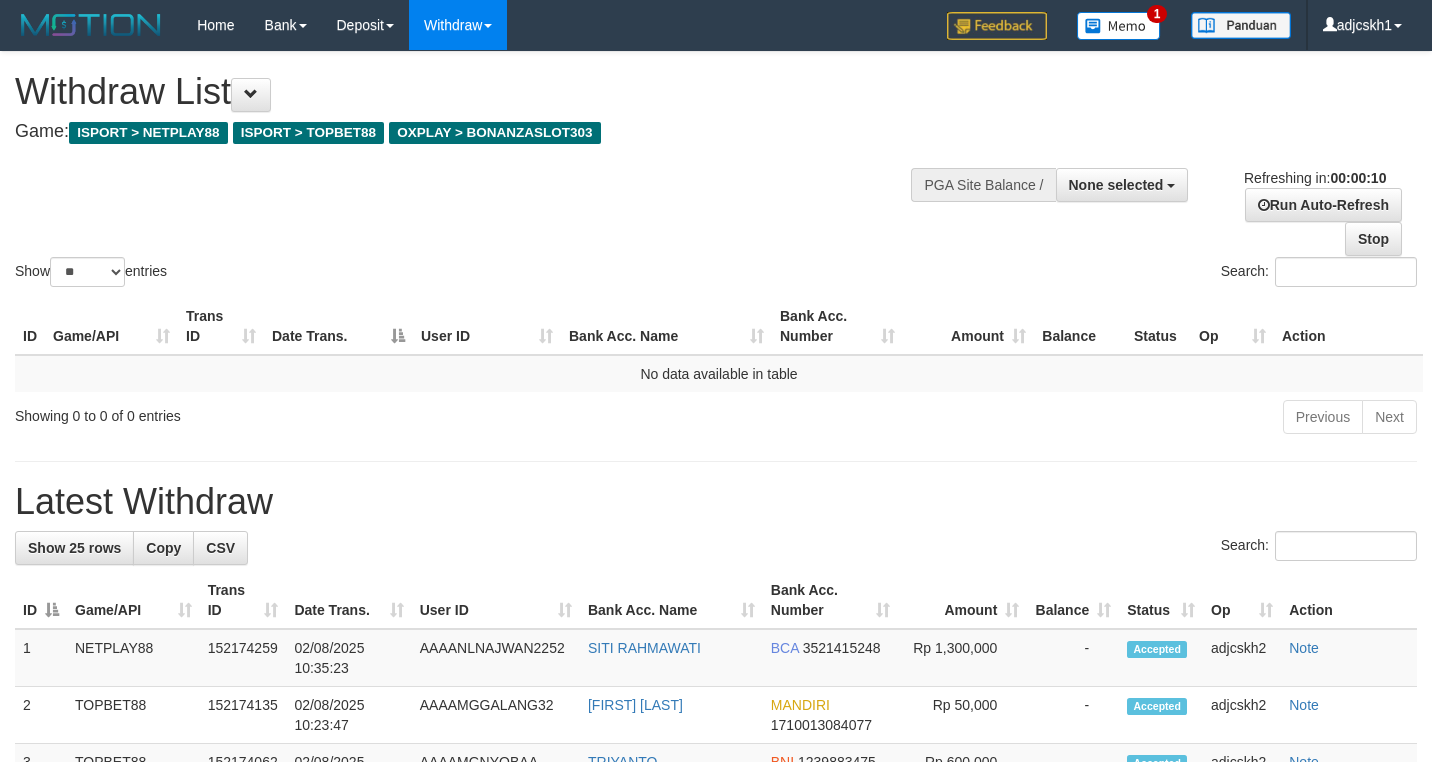 select 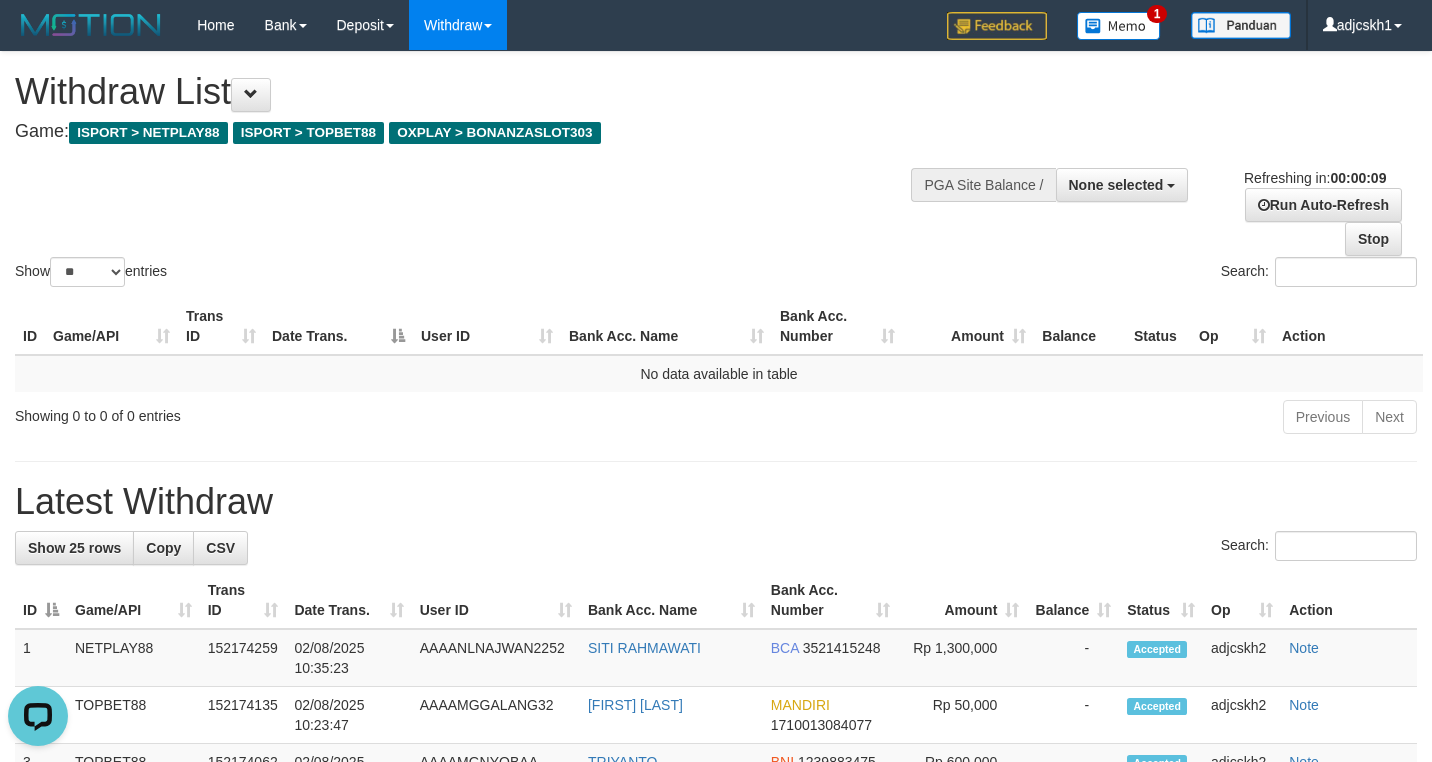 scroll, scrollTop: 0, scrollLeft: 0, axis: both 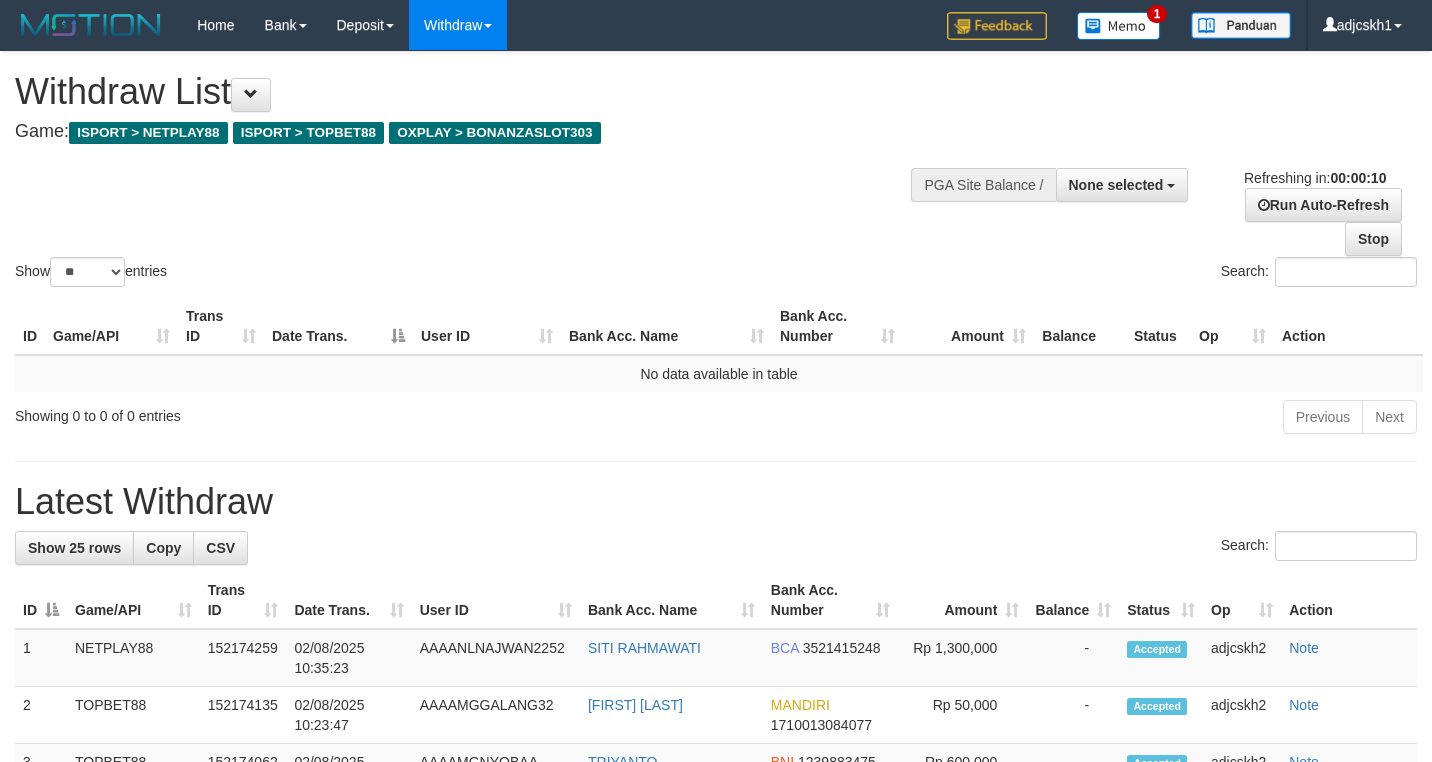 select 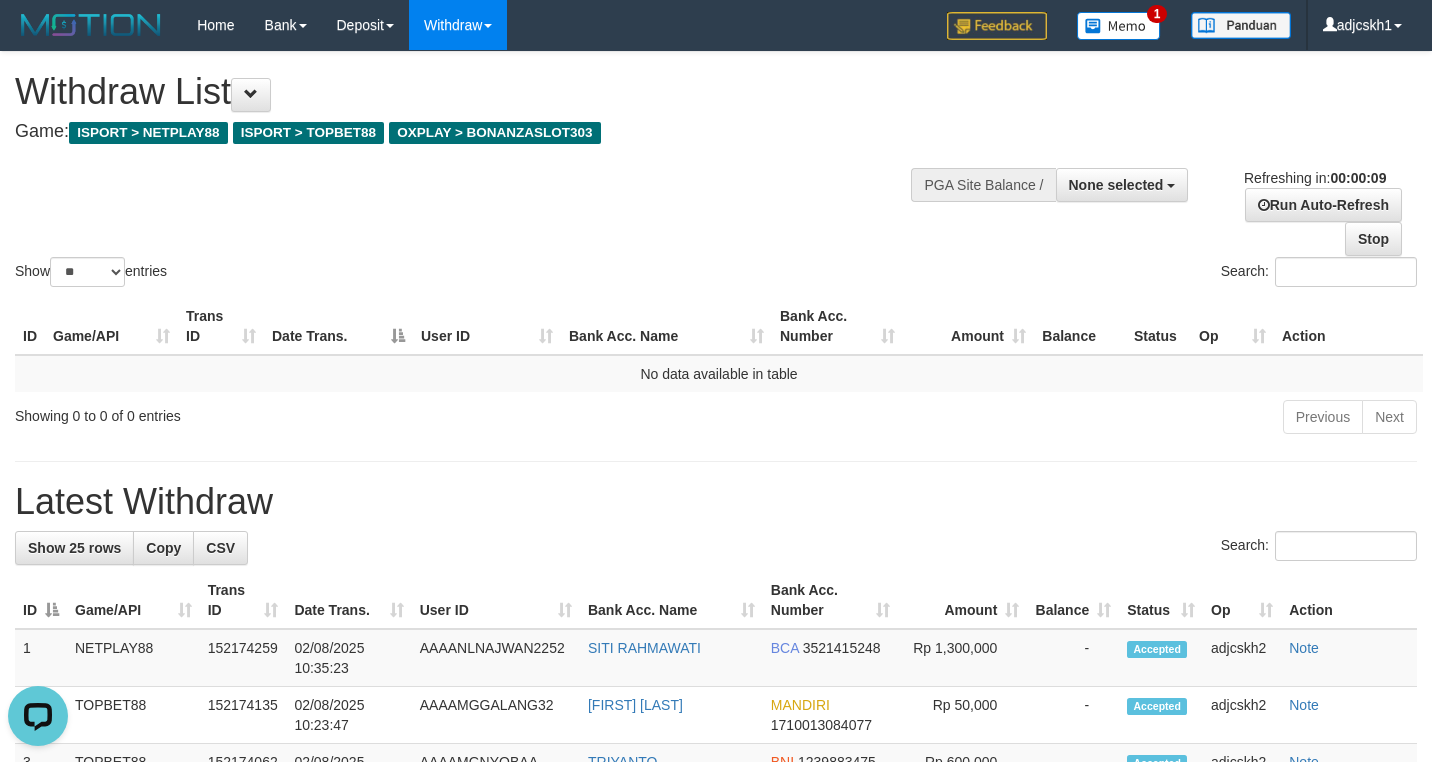 scroll, scrollTop: 0, scrollLeft: 0, axis: both 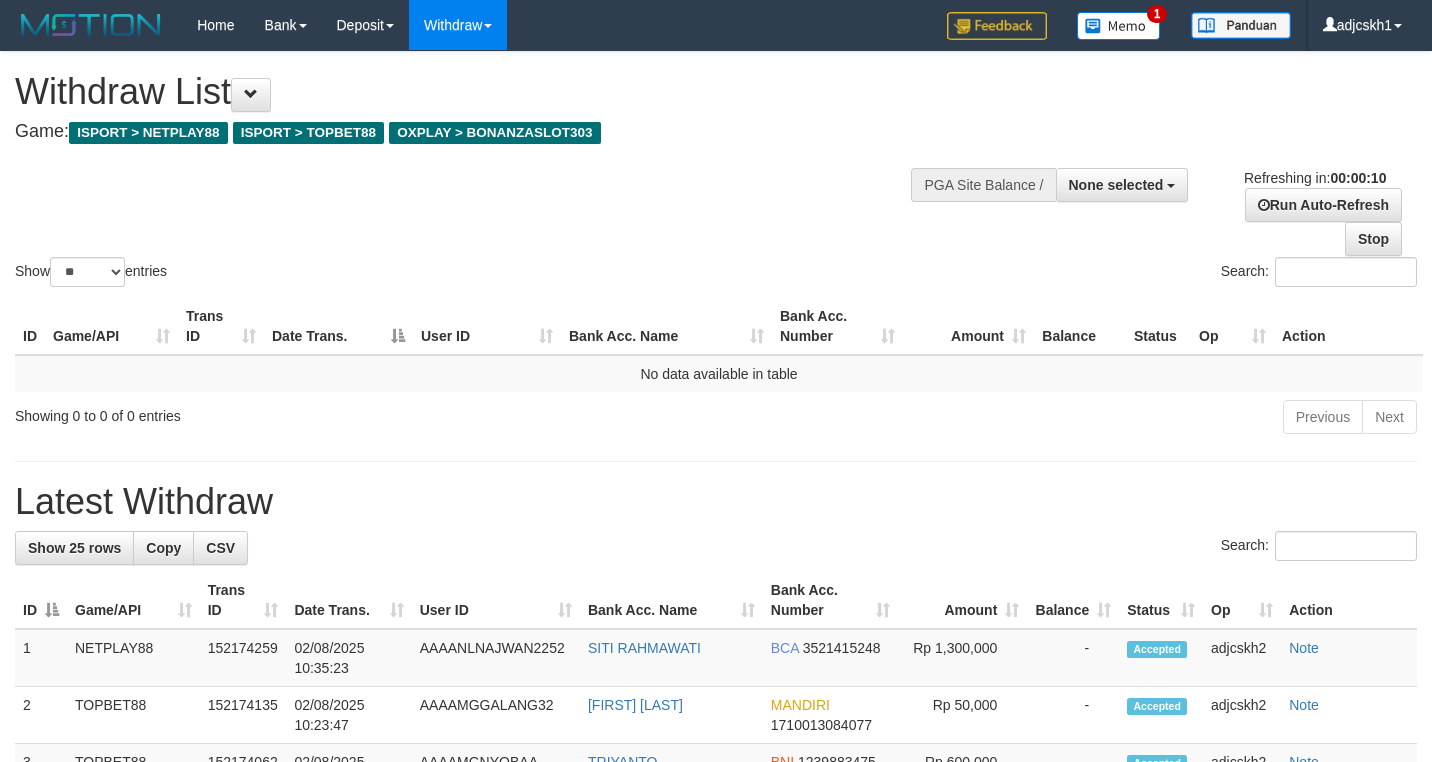select 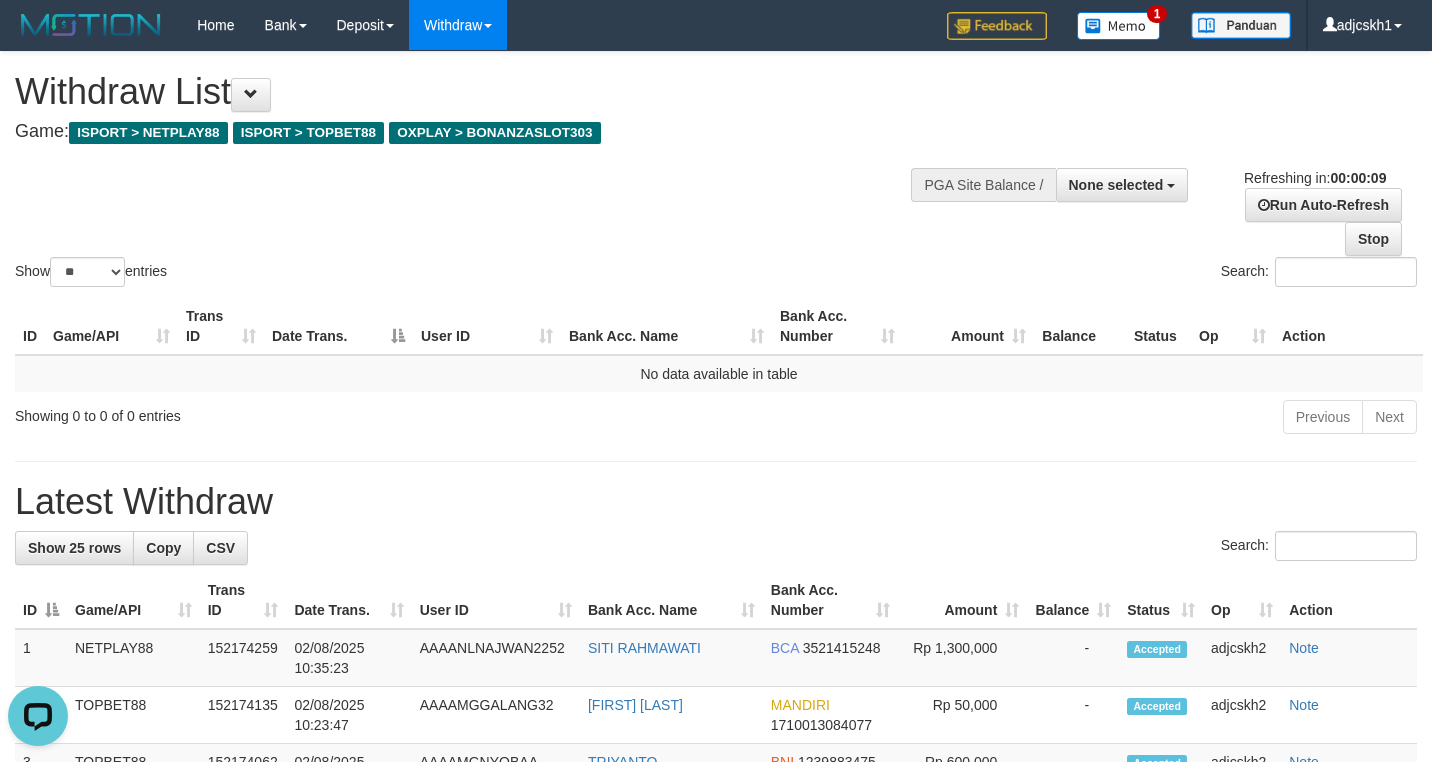 scroll, scrollTop: 0, scrollLeft: 0, axis: both 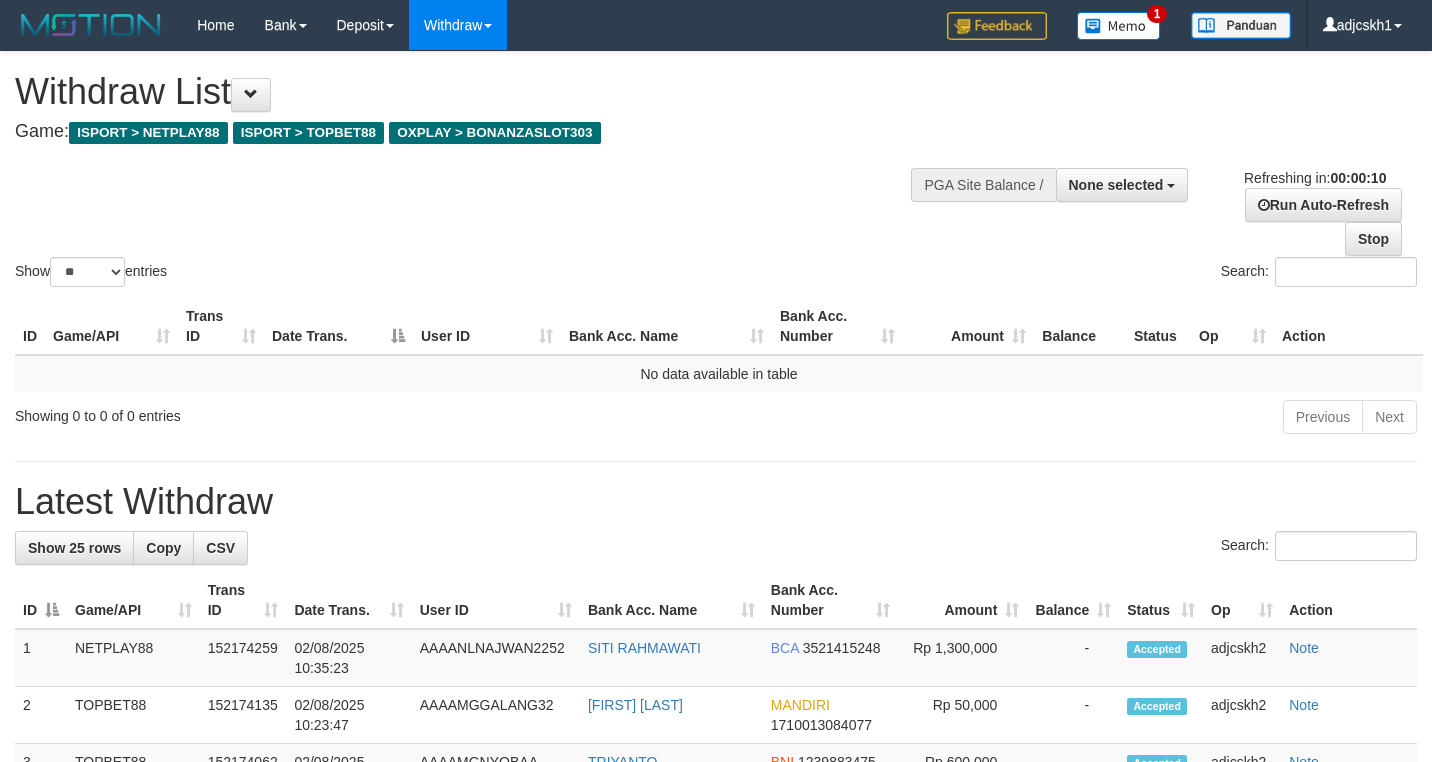 select 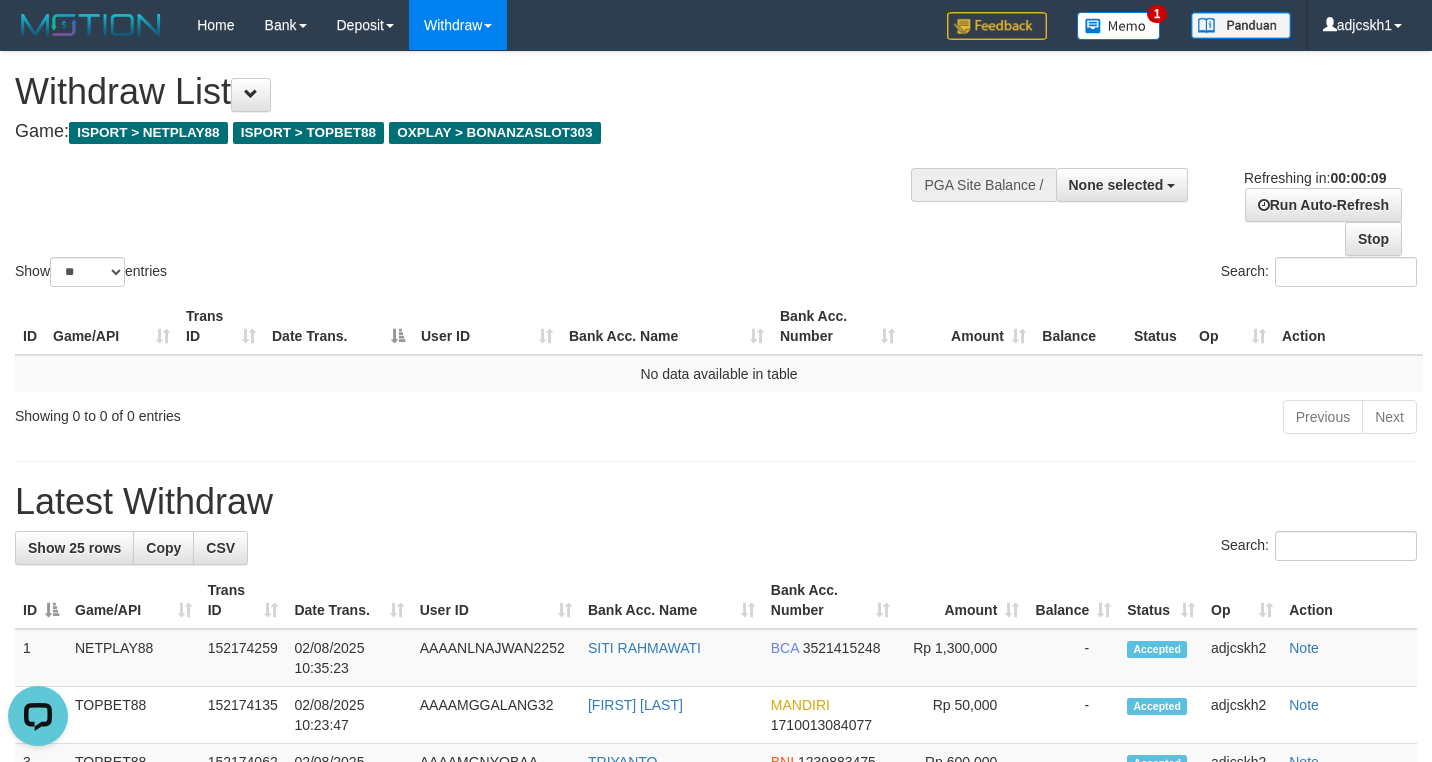 scroll, scrollTop: 0, scrollLeft: 0, axis: both 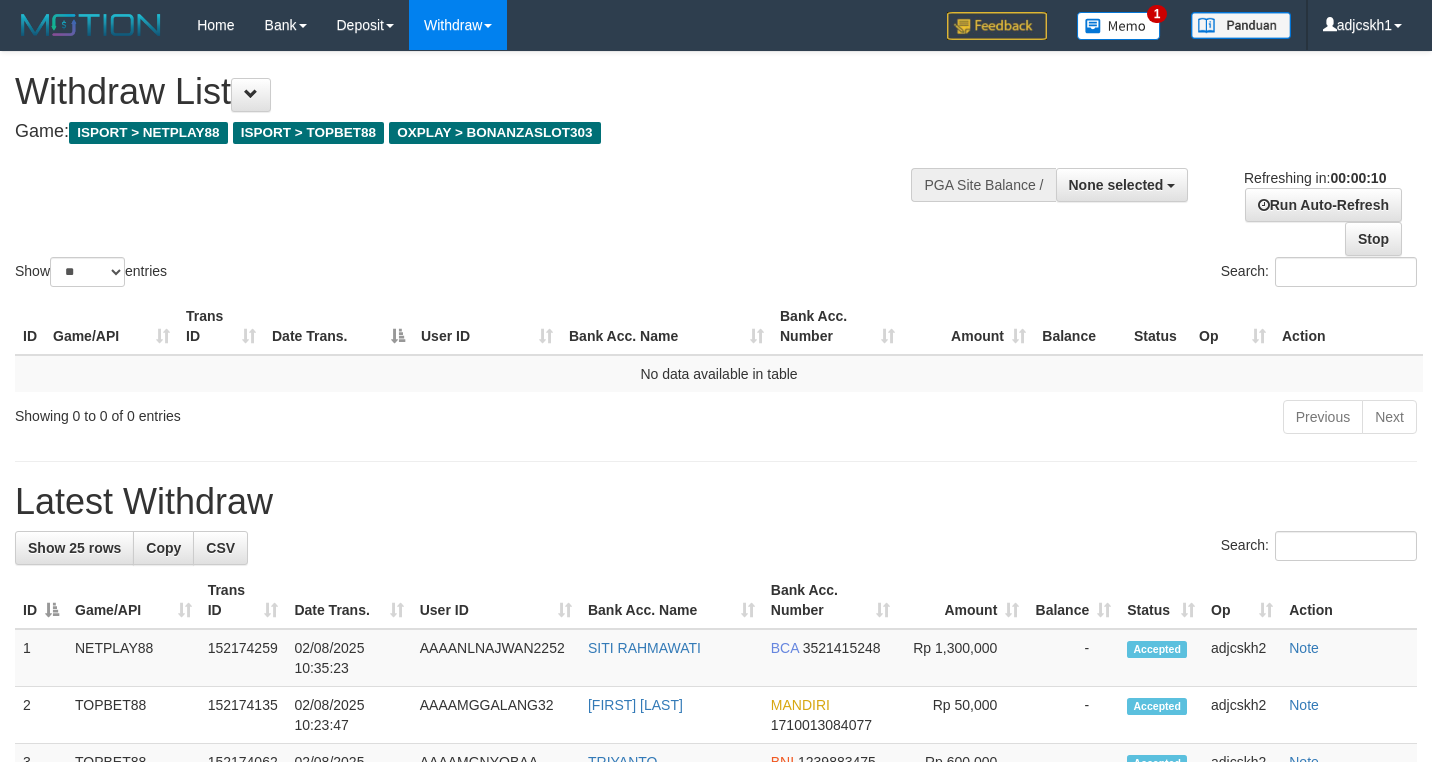 select 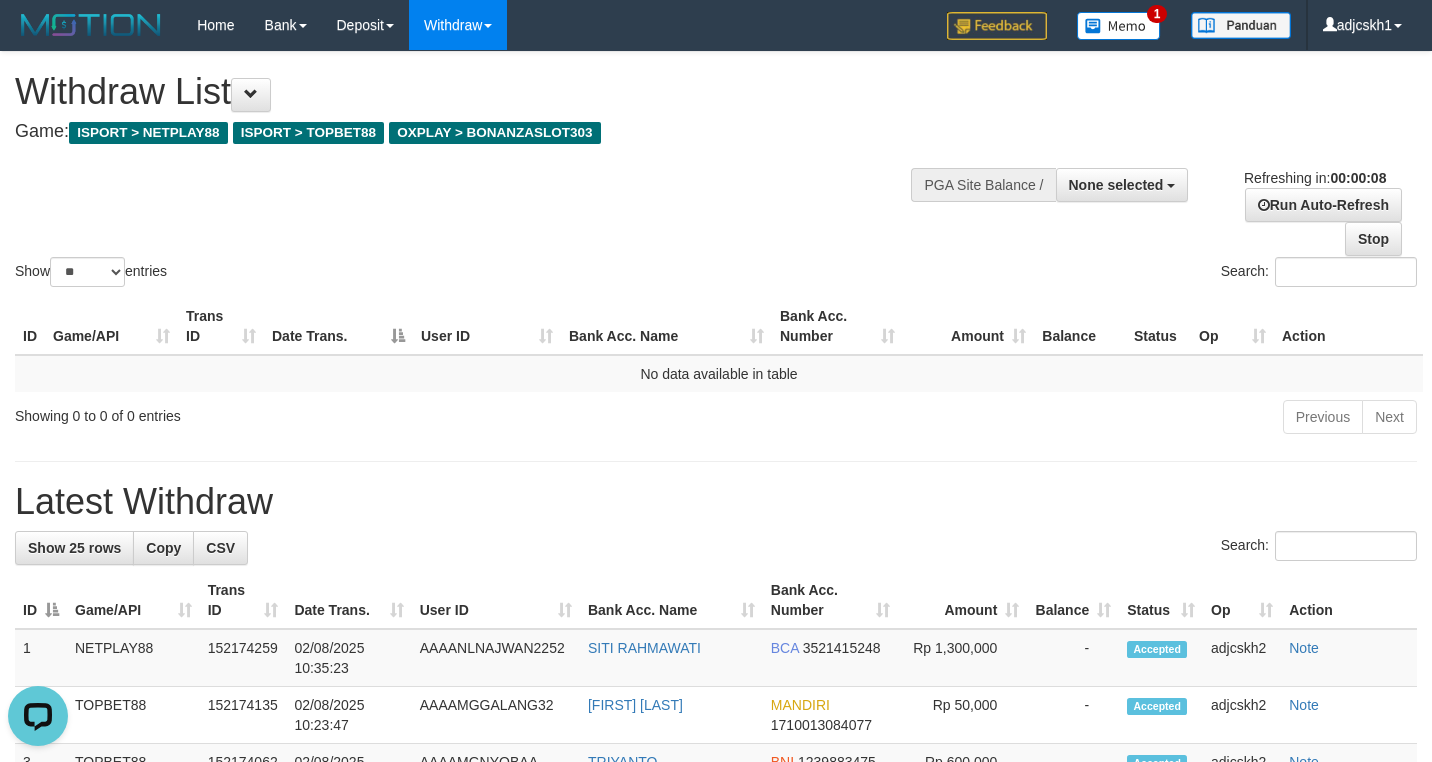 scroll, scrollTop: 0, scrollLeft: 0, axis: both 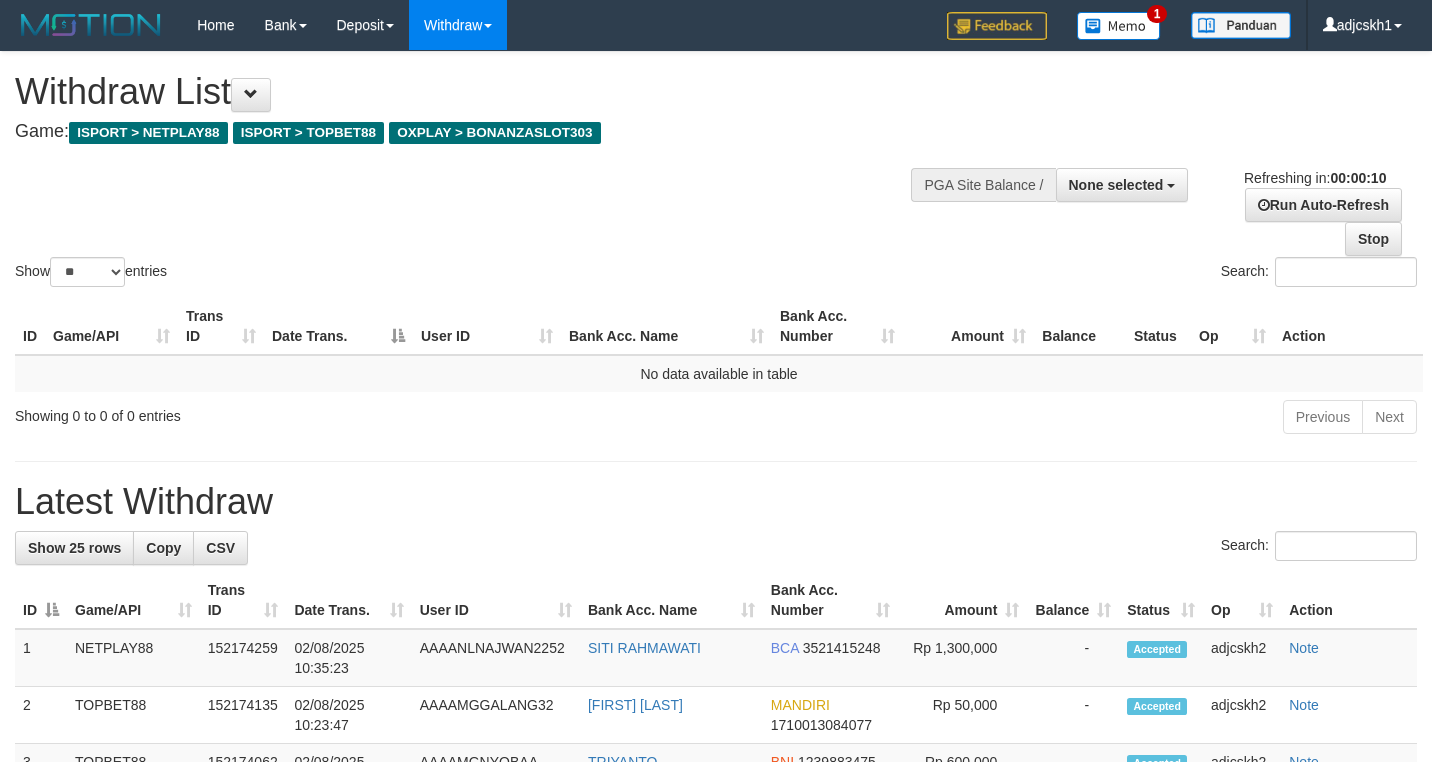 select 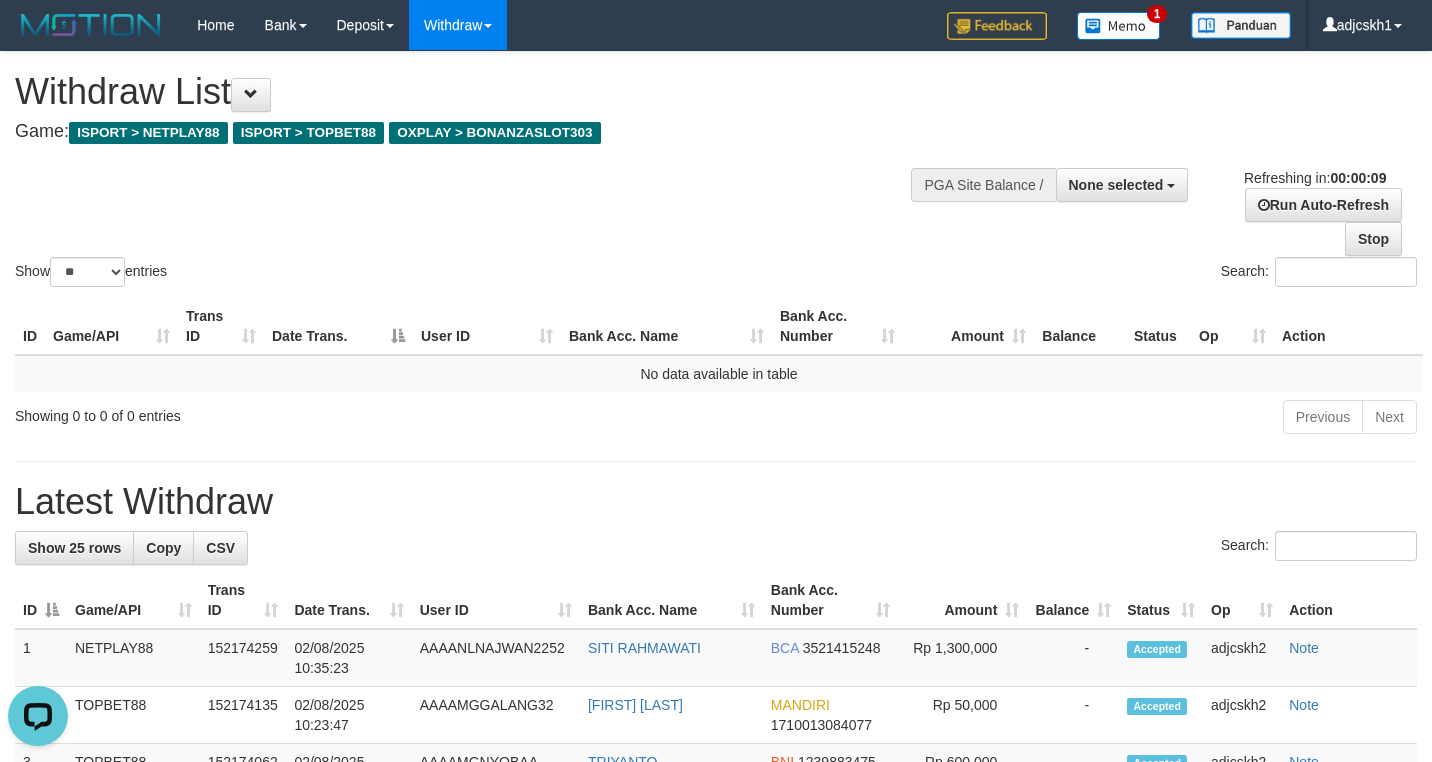 scroll, scrollTop: 0, scrollLeft: 0, axis: both 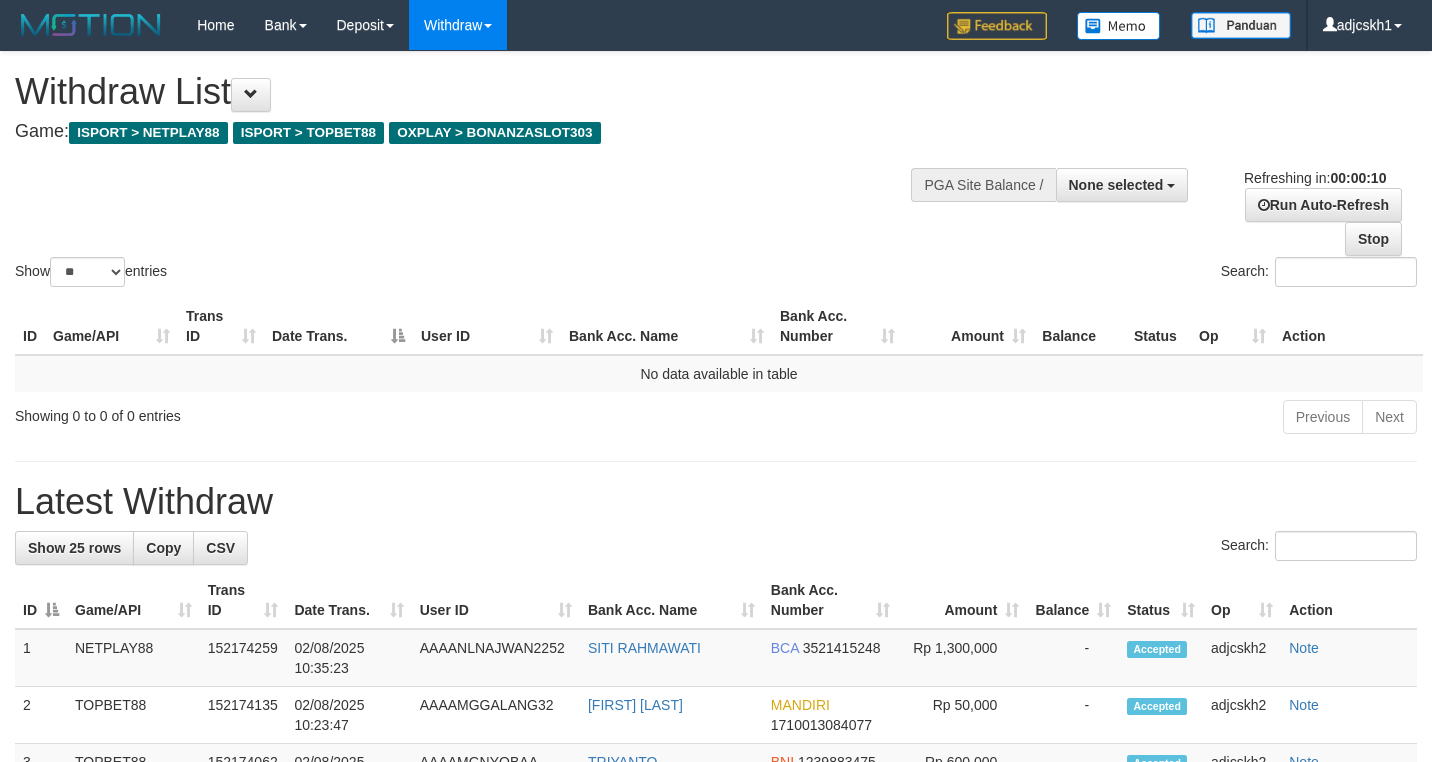 select 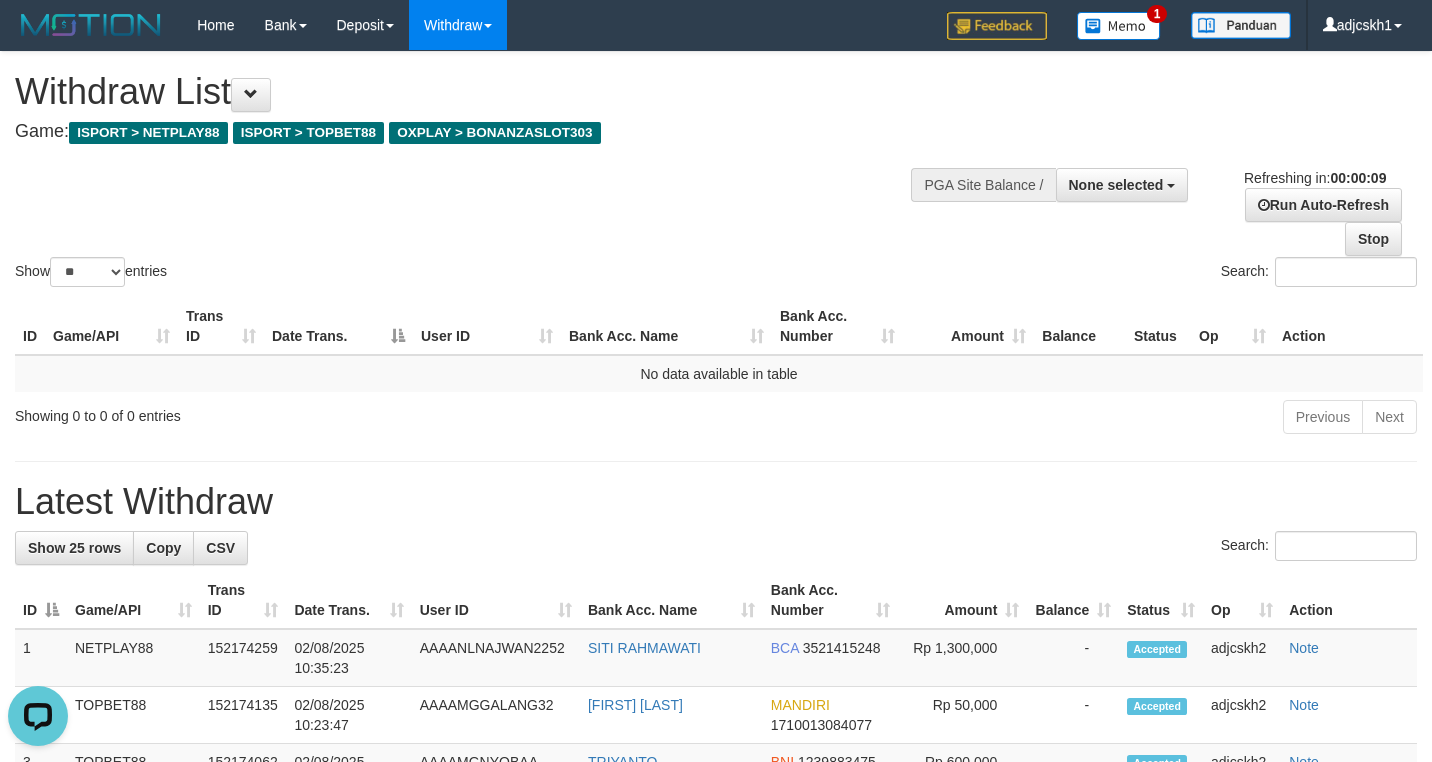 scroll, scrollTop: 0, scrollLeft: 0, axis: both 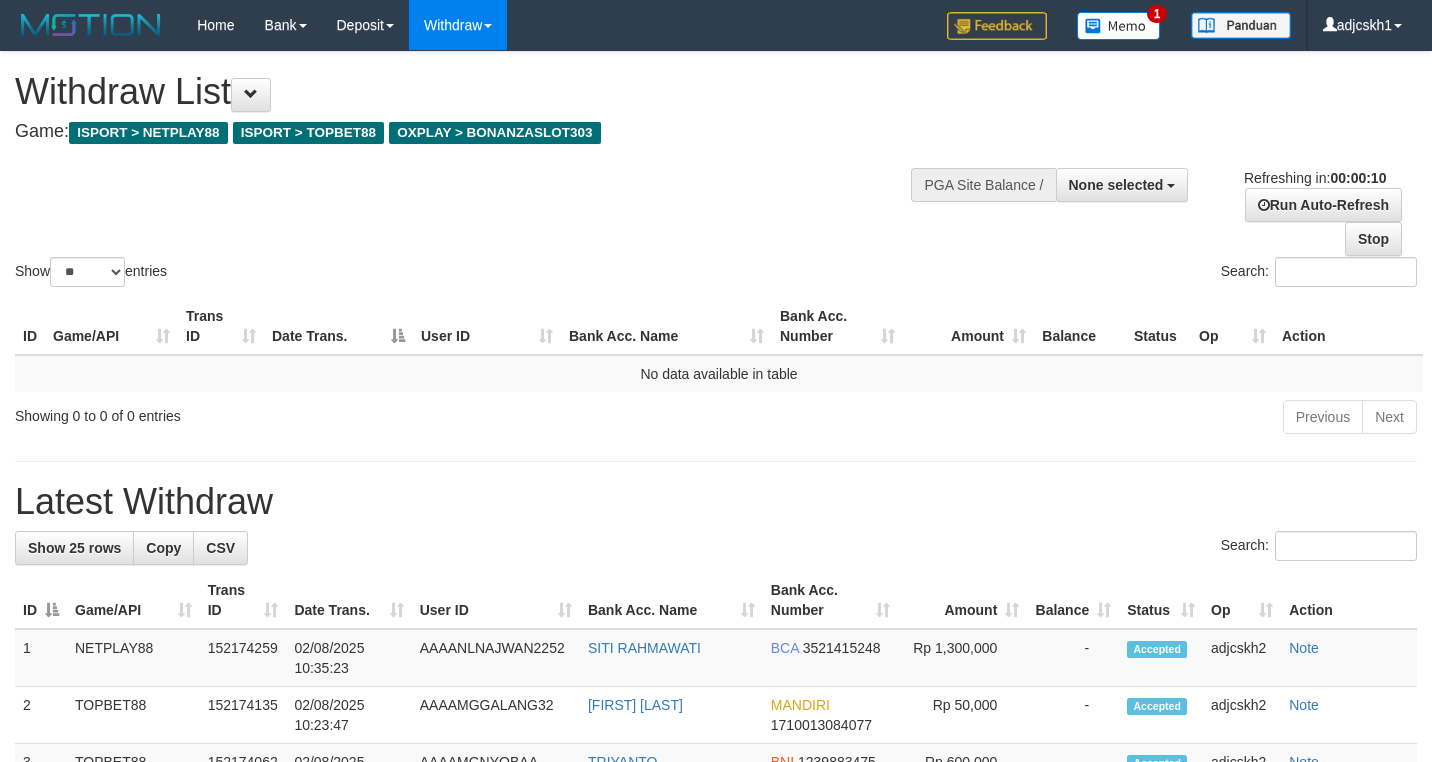 select 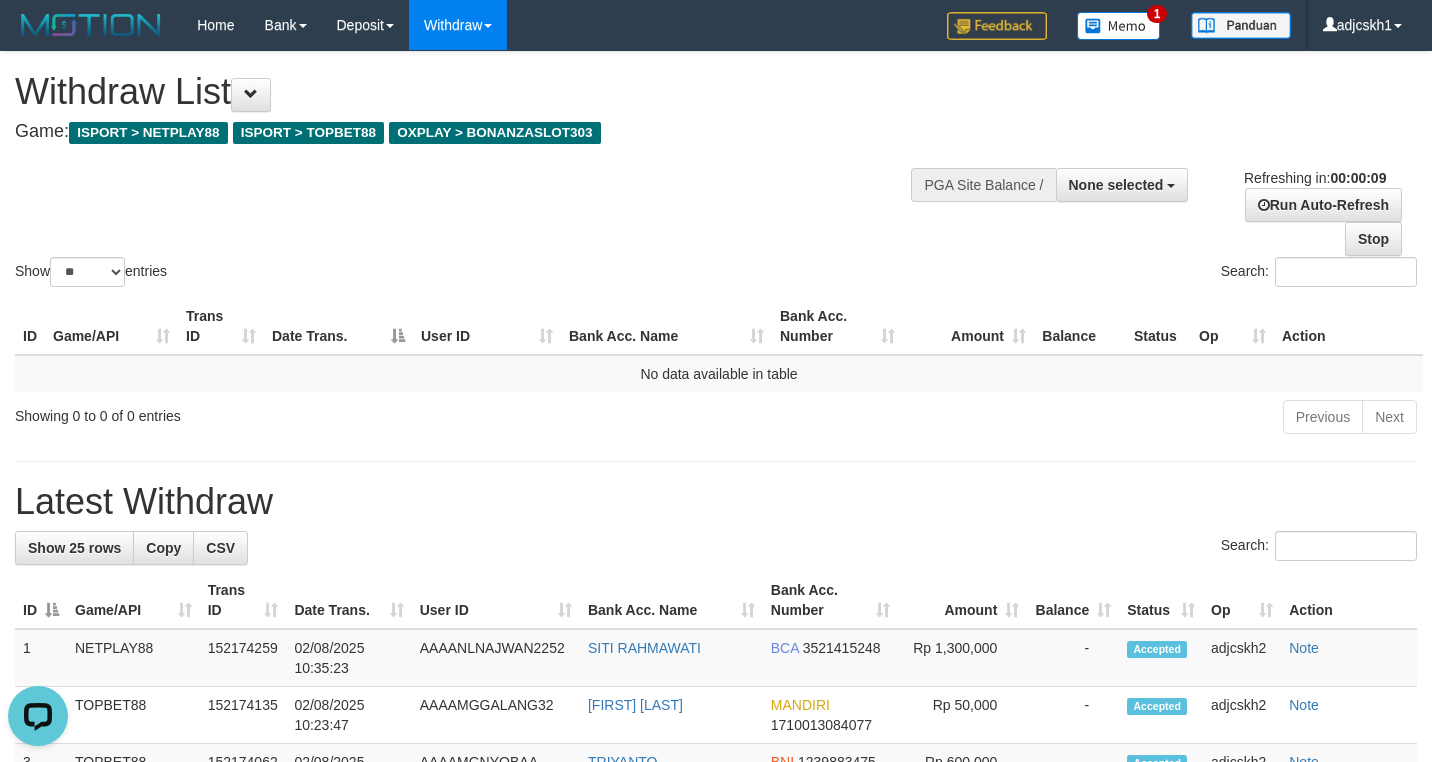 scroll, scrollTop: 0, scrollLeft: 0, axis: both 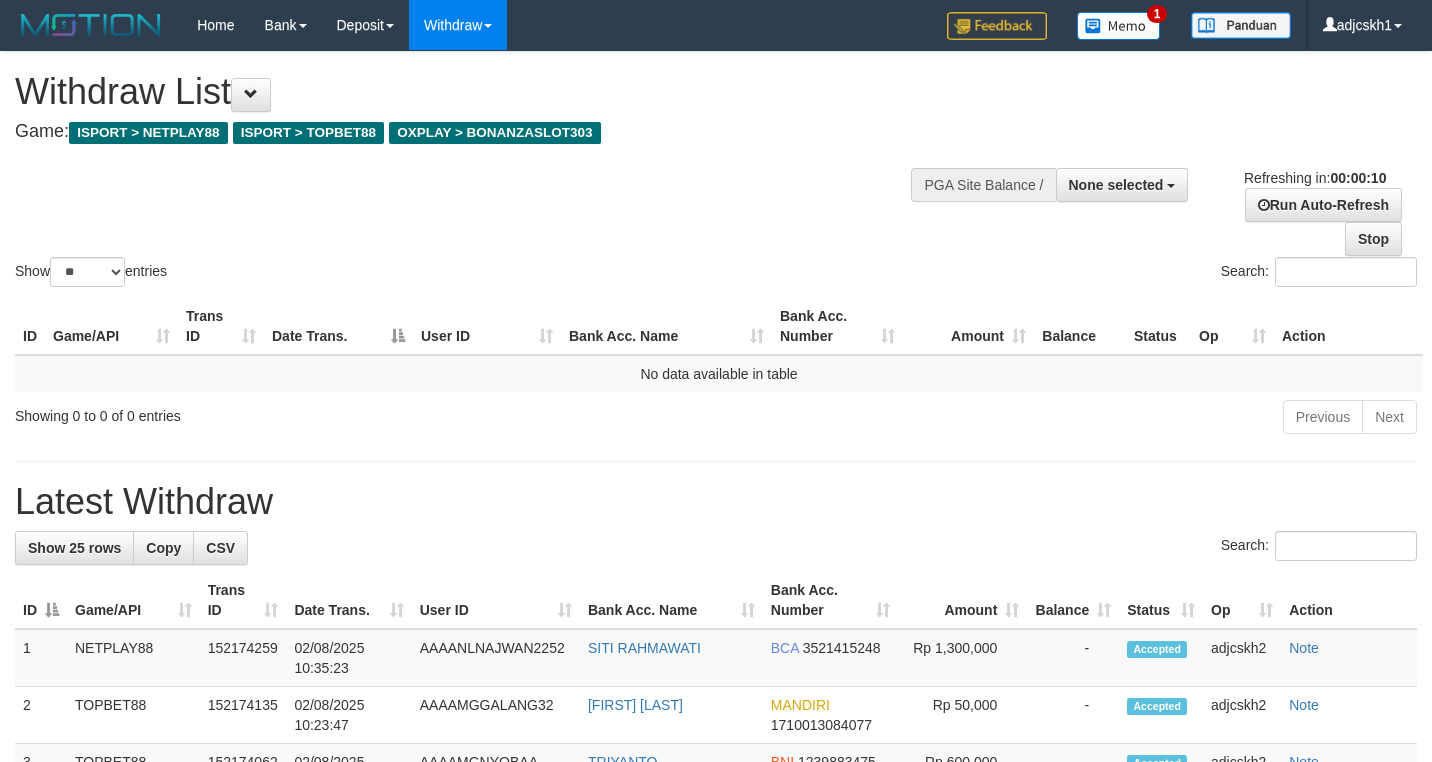 select 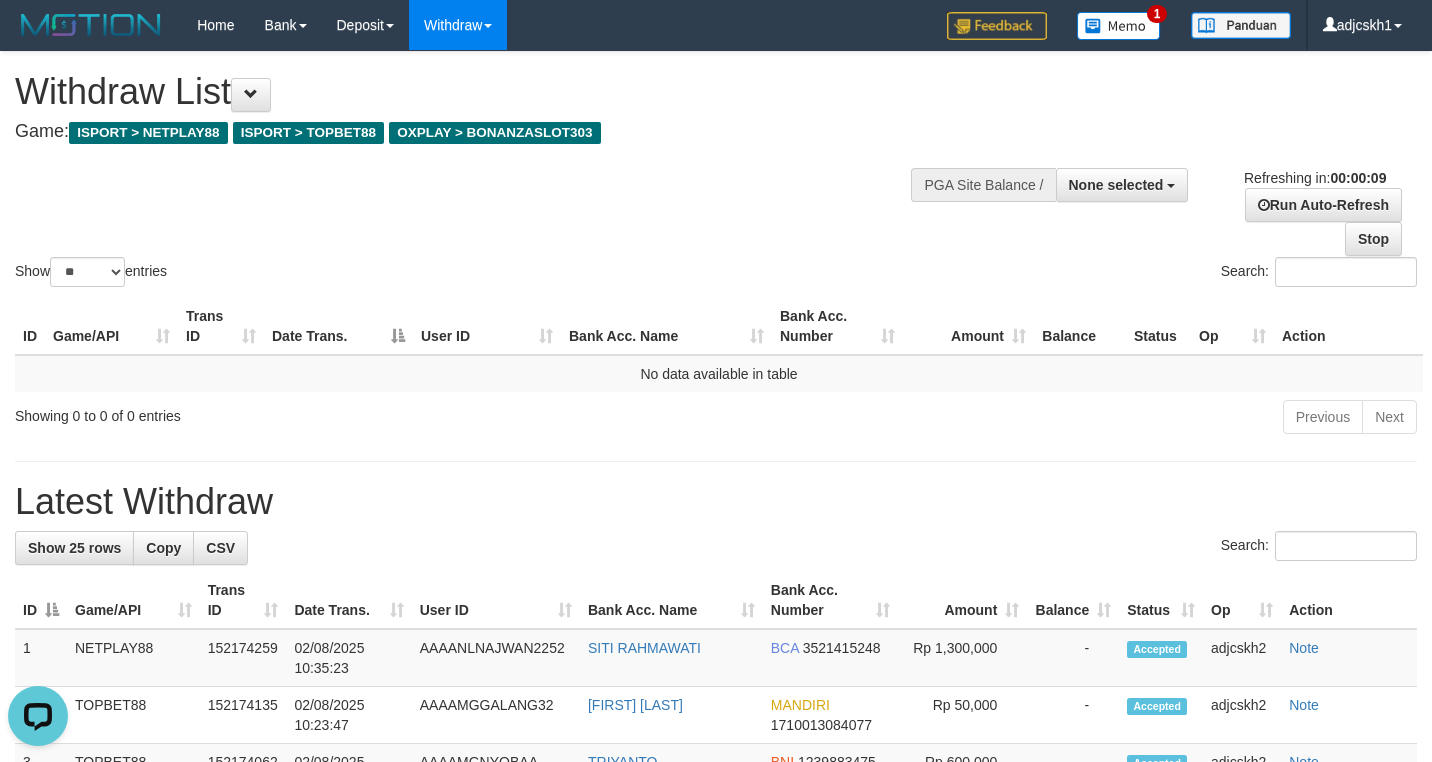 scroll, scrollTop: 0, scrollLeft: 0, axis: both 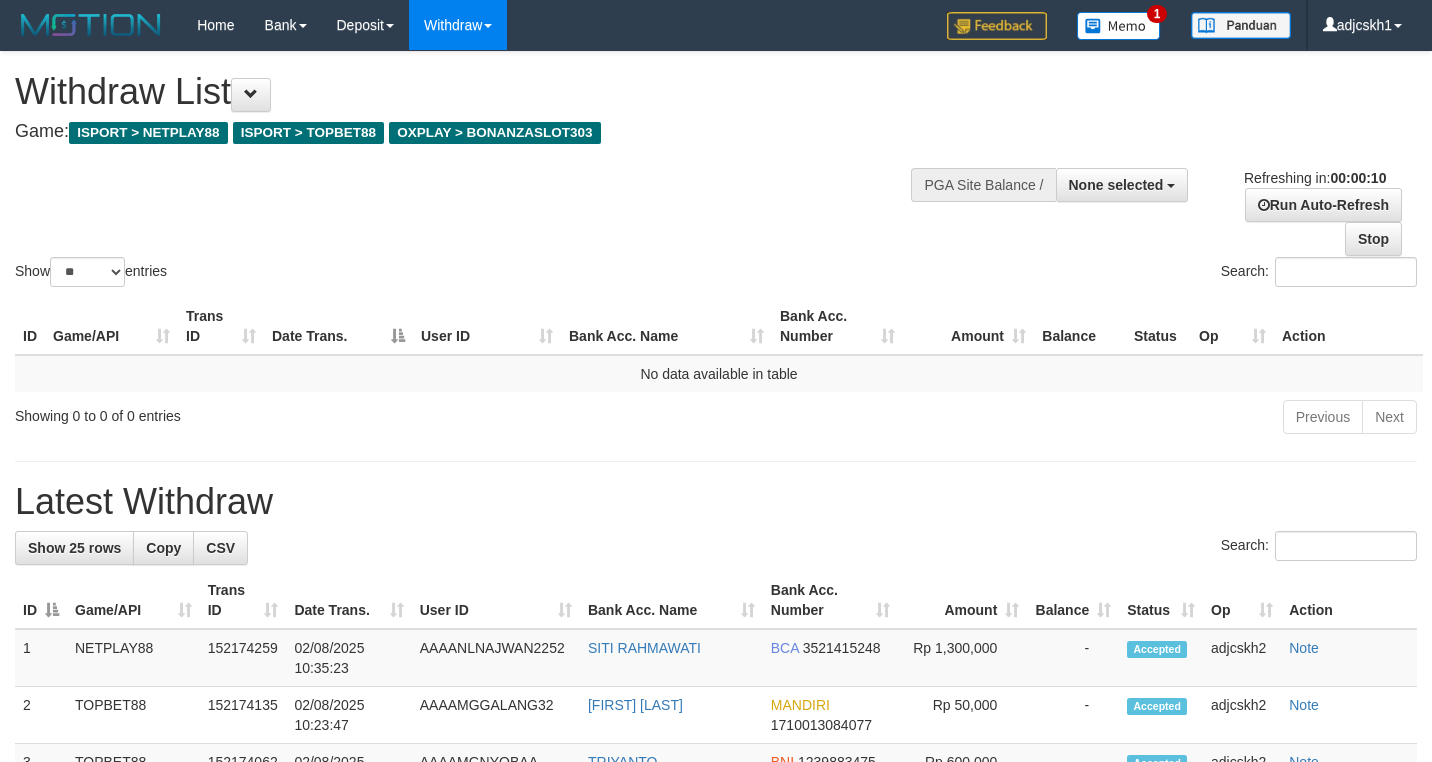 select 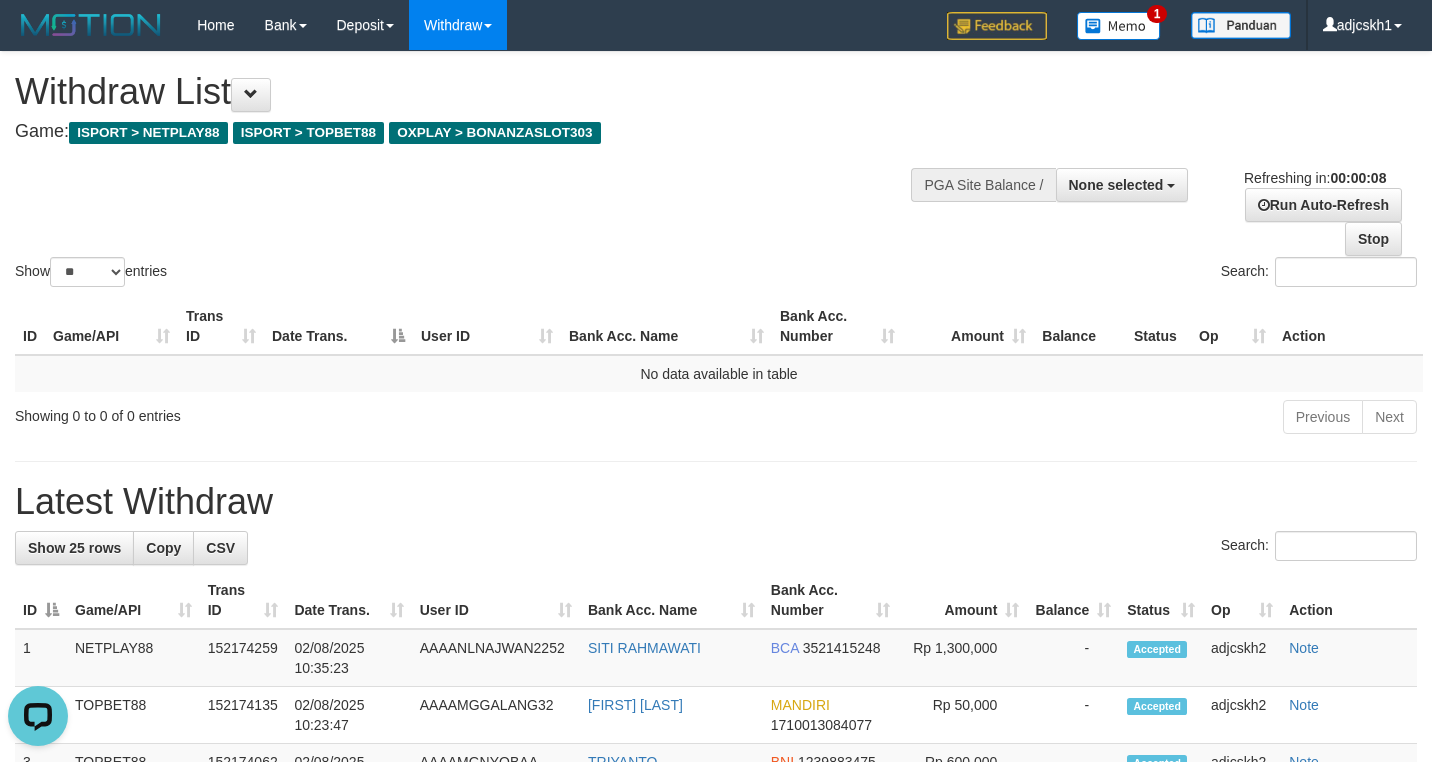 scroll, scrollTop: 0, scrollLeft: 0, axis: both 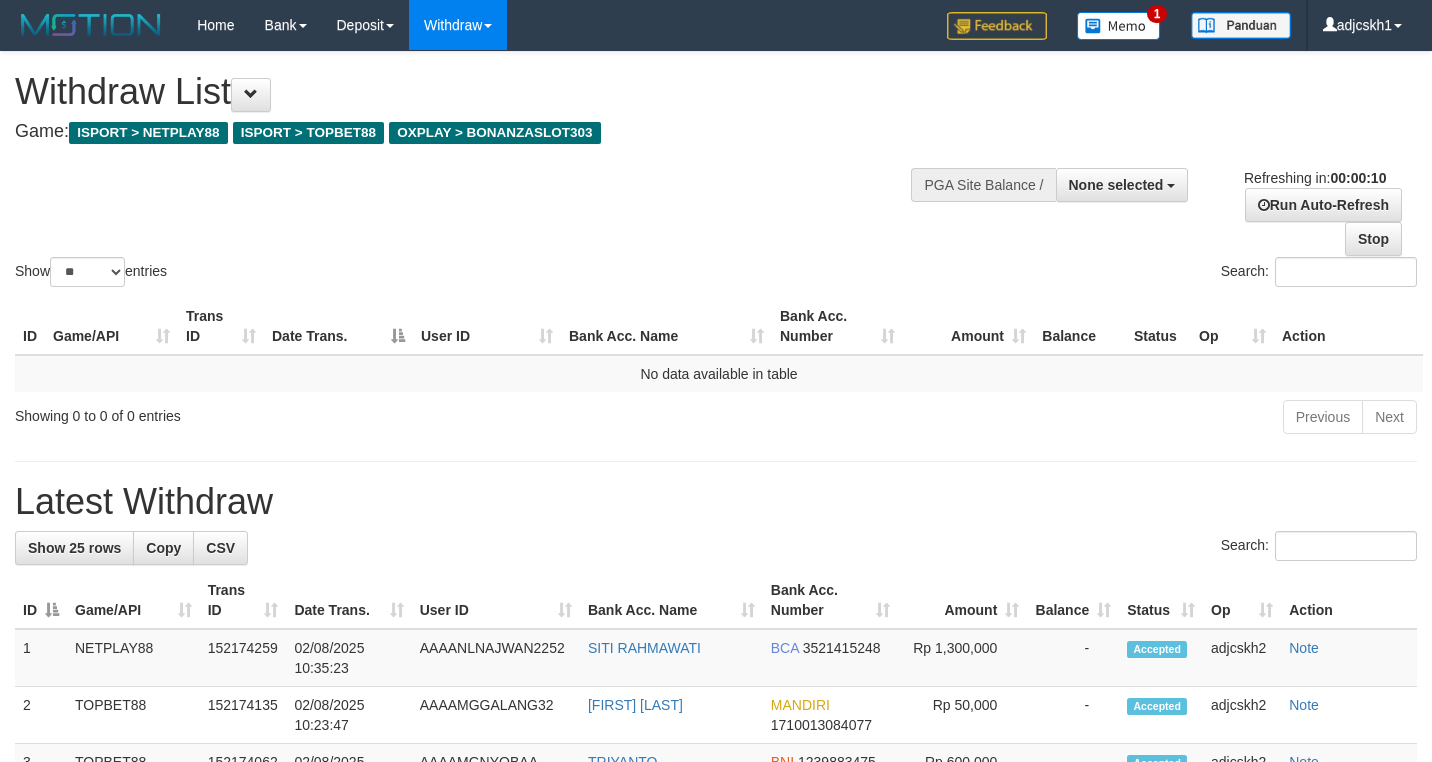select 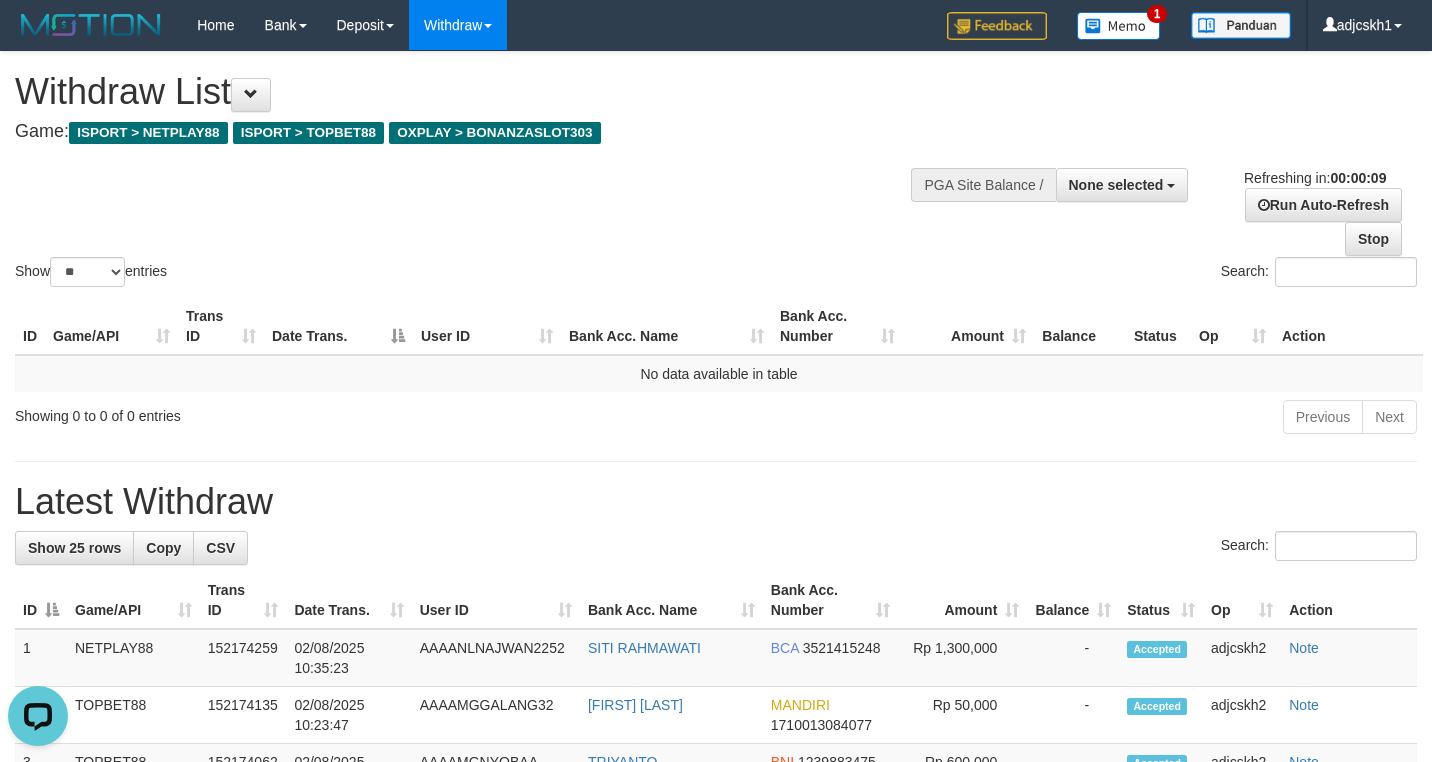 scroll, scrollTop: 0, scrollLeft: 0, axis: both 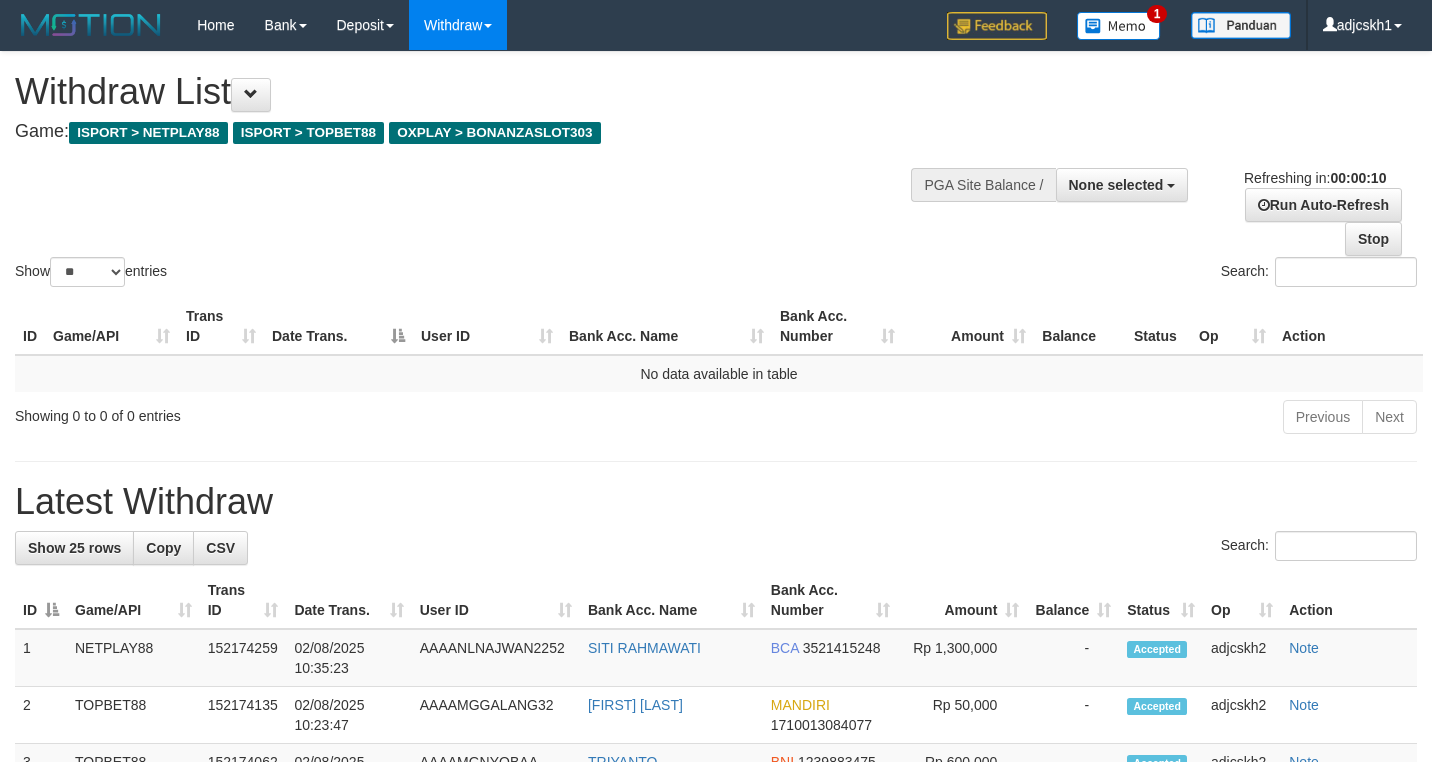 select 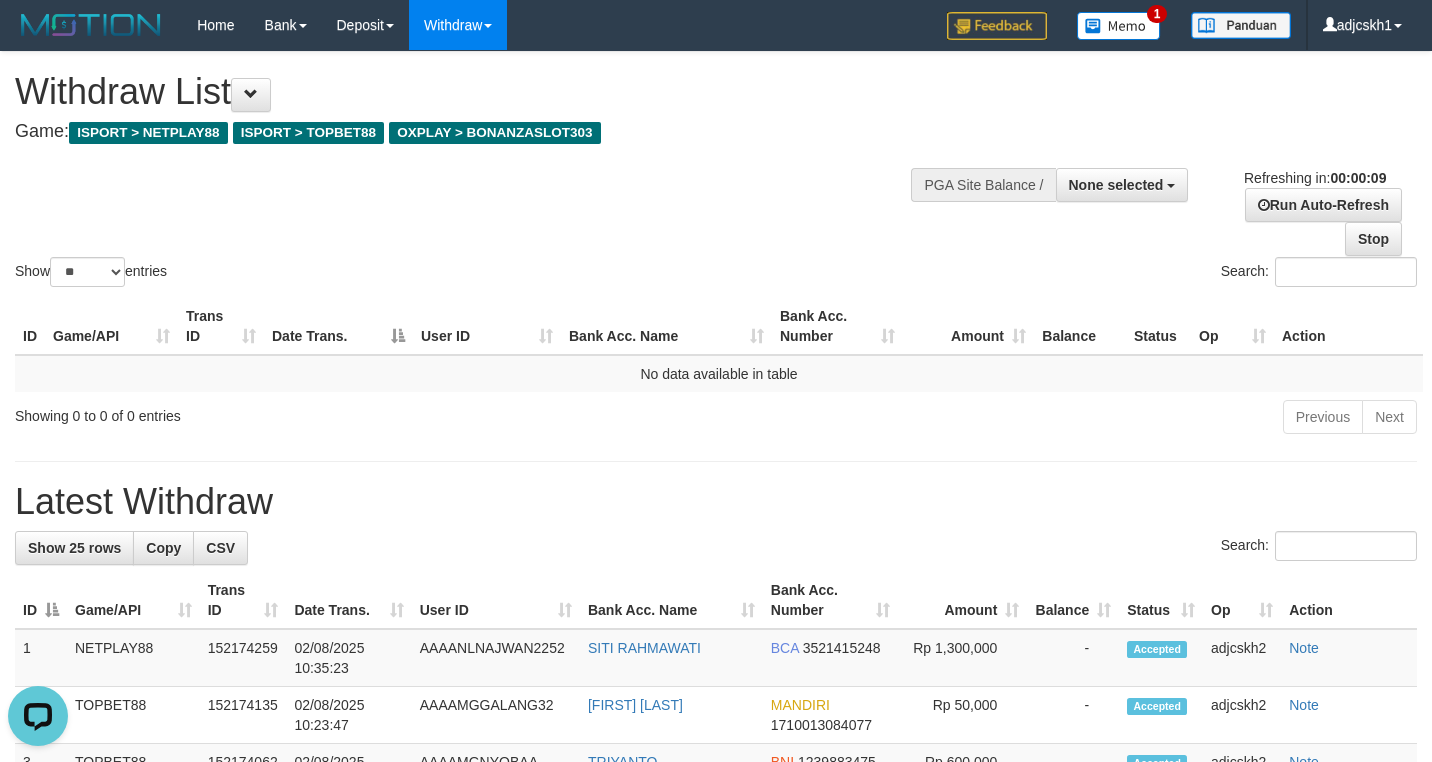 scroll, scrollTop: 0, scrollLeft: 0, axis: both 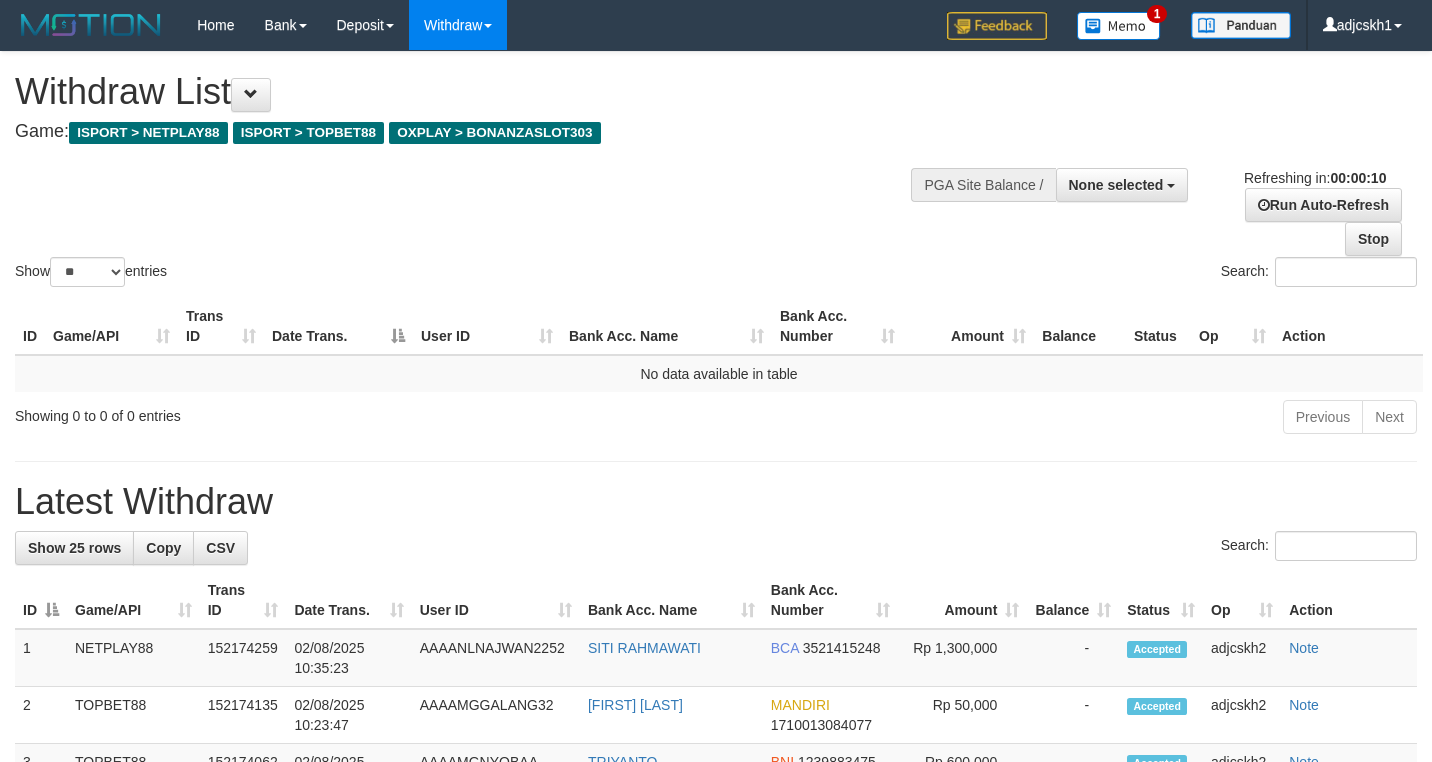 select 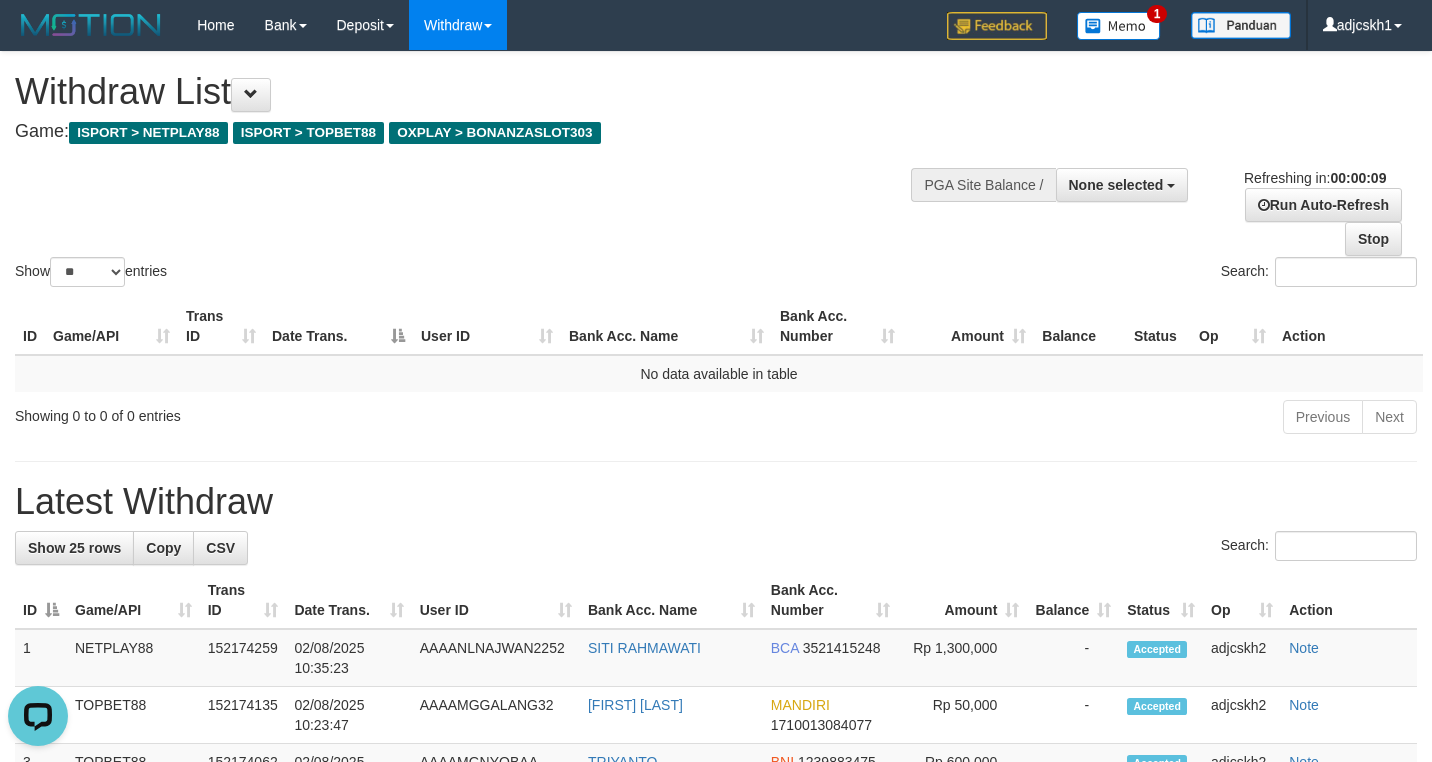 scroll, scrollTop: 0, scrollLeft: 0, axis: both 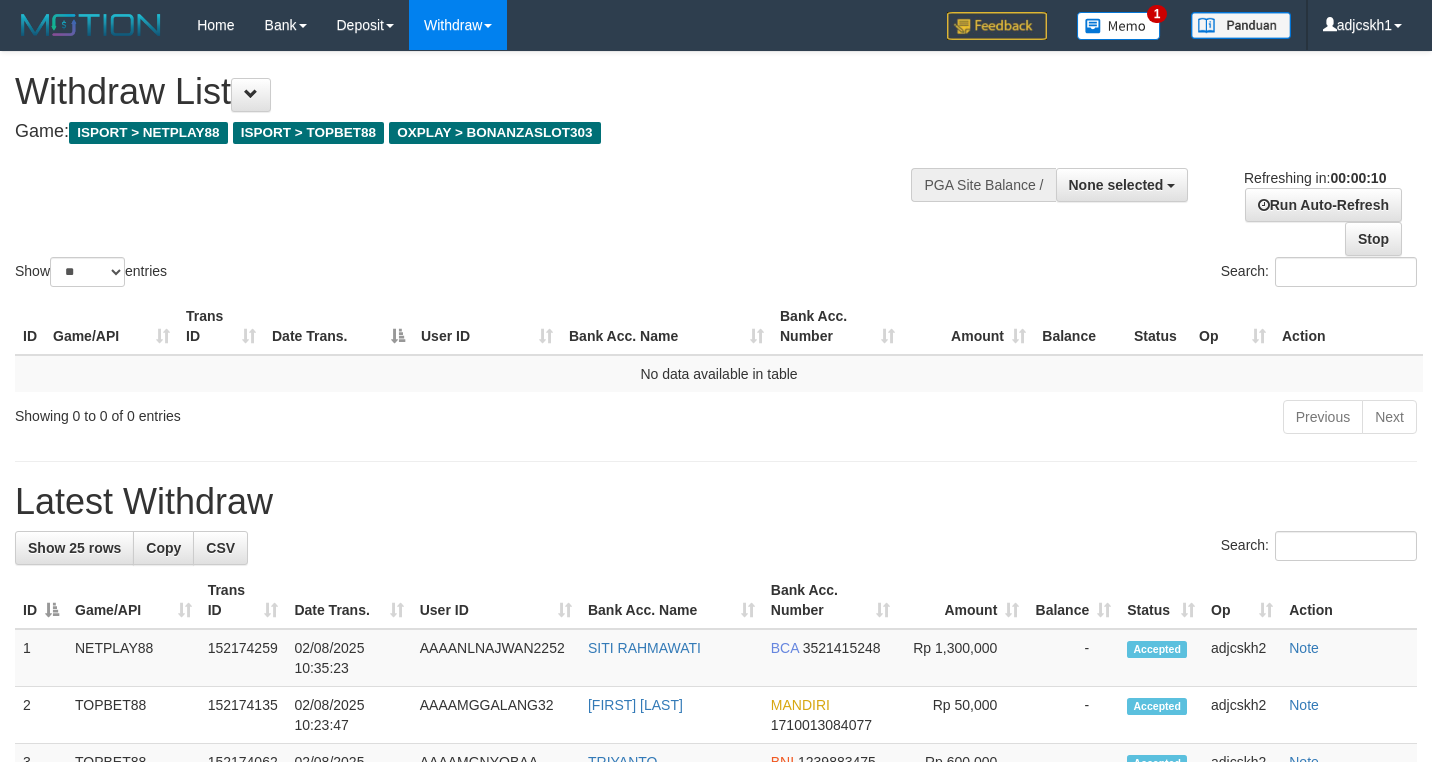 select 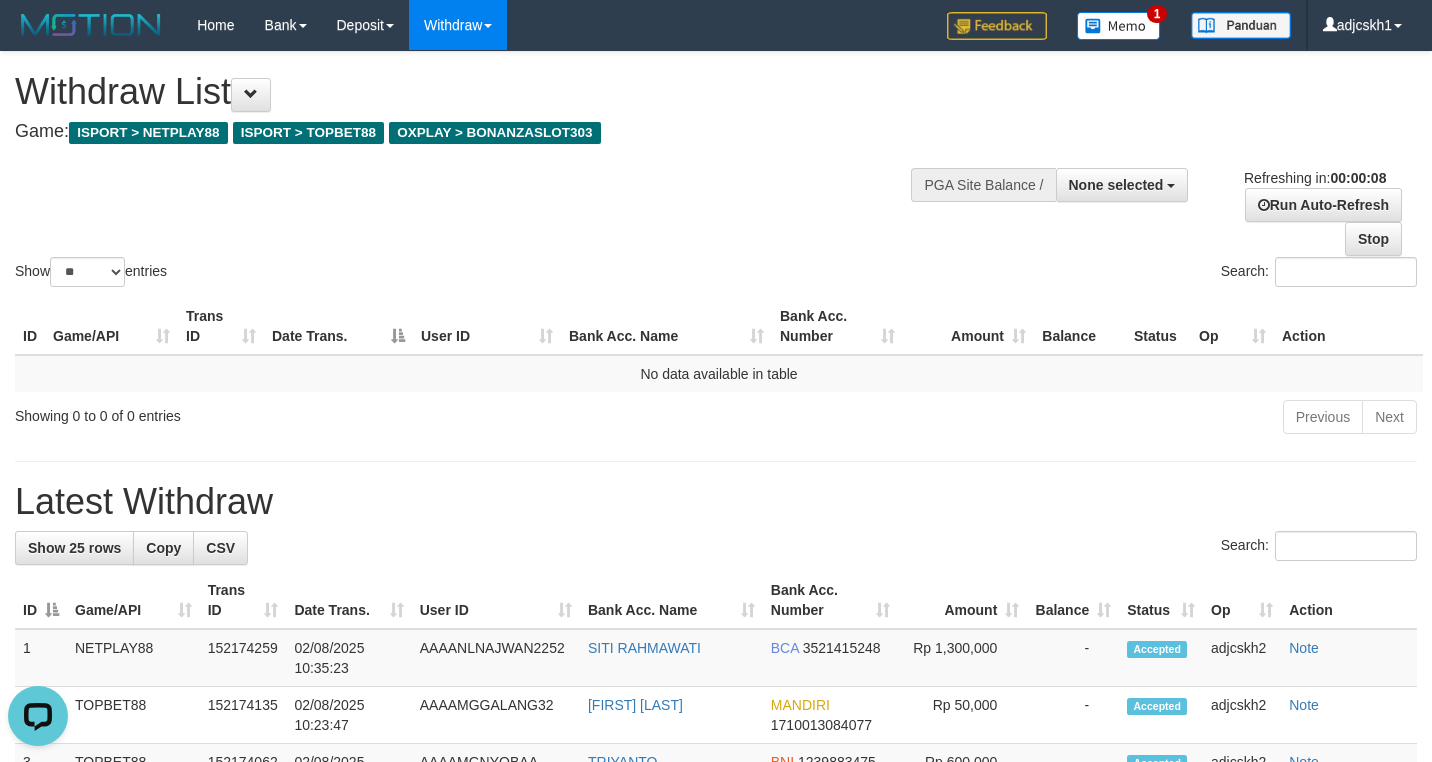 scroll, scrollTop: 0, scrollLeft: 0, axis: both 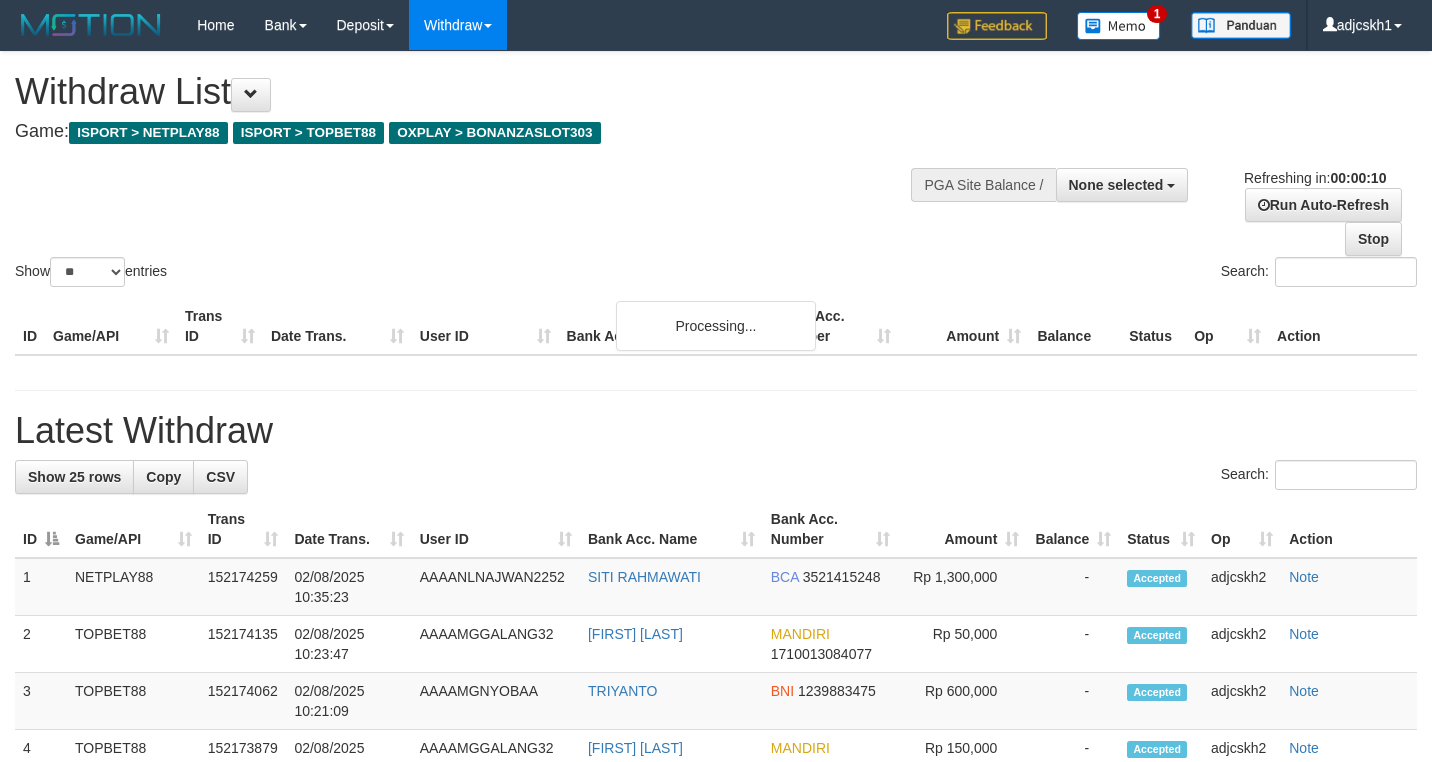 select 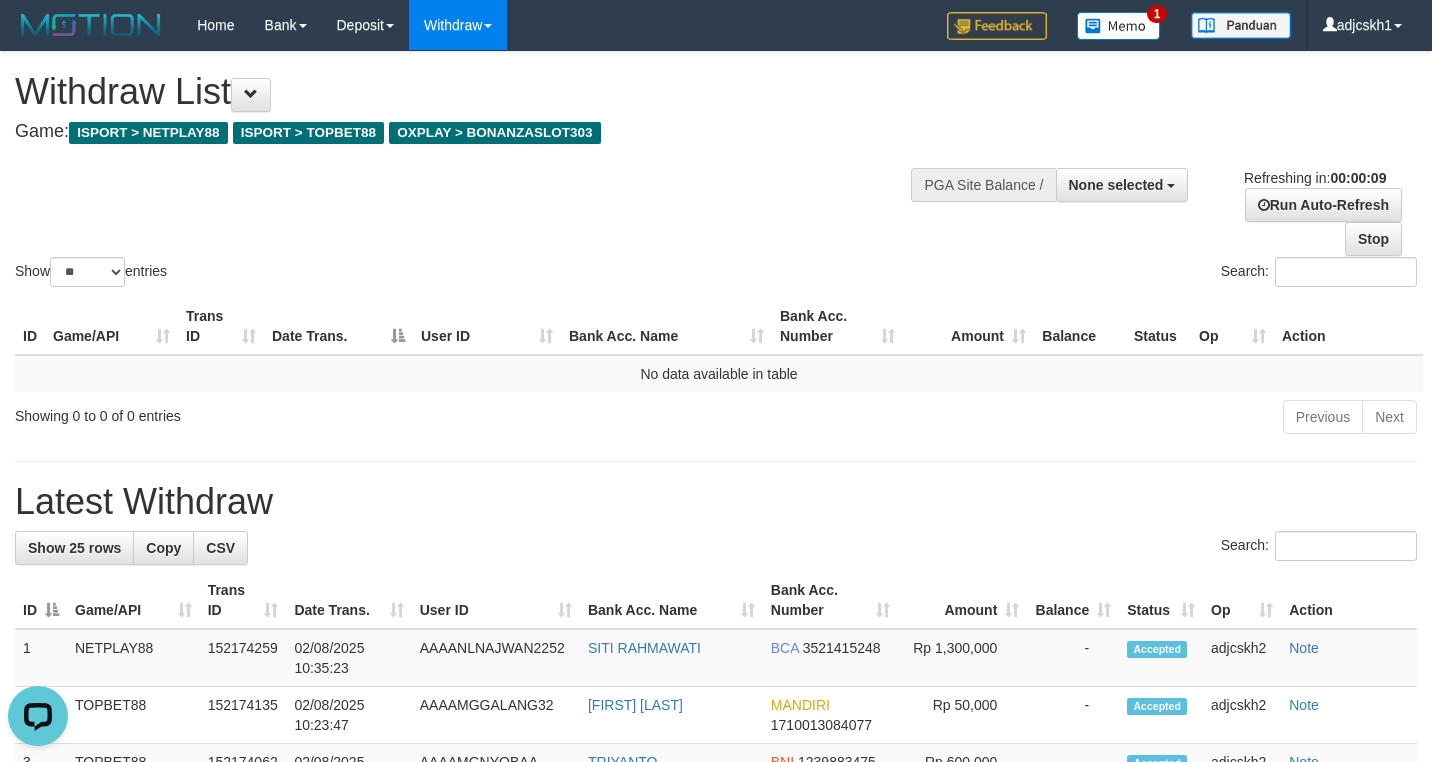 scroll, scrollTop: 0, scrollLeft: 0, axis: both 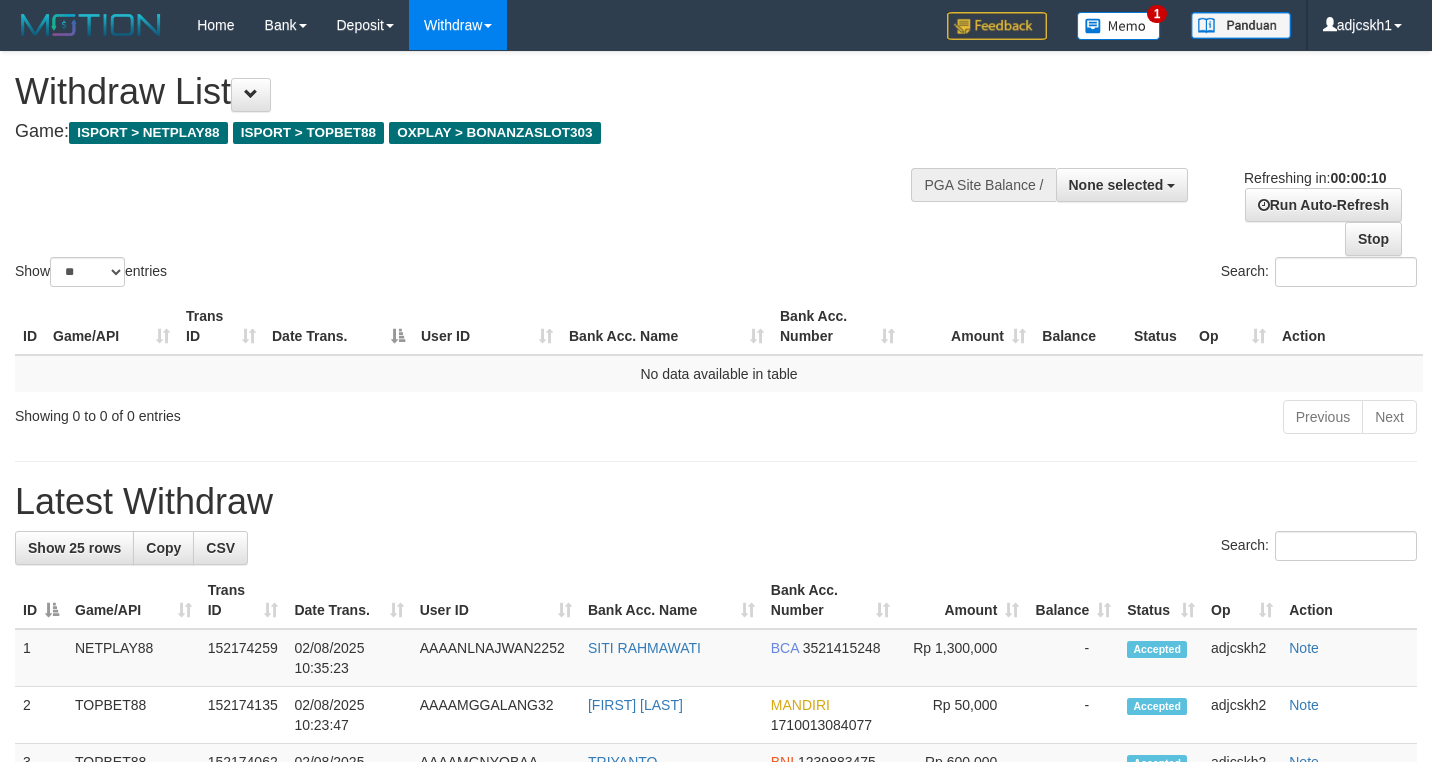 select 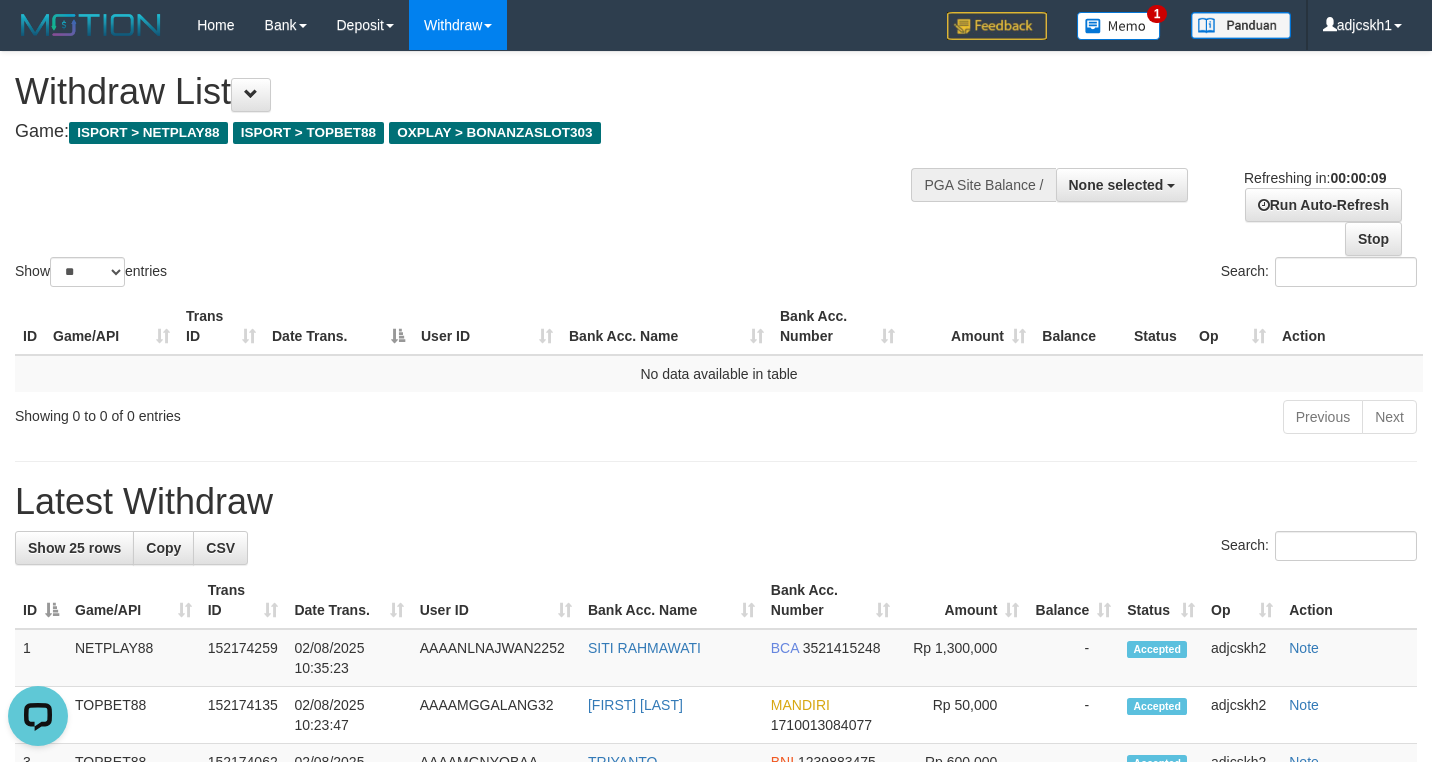 scroll, scrollTop: 0, scrollLeft: 0, axis: both 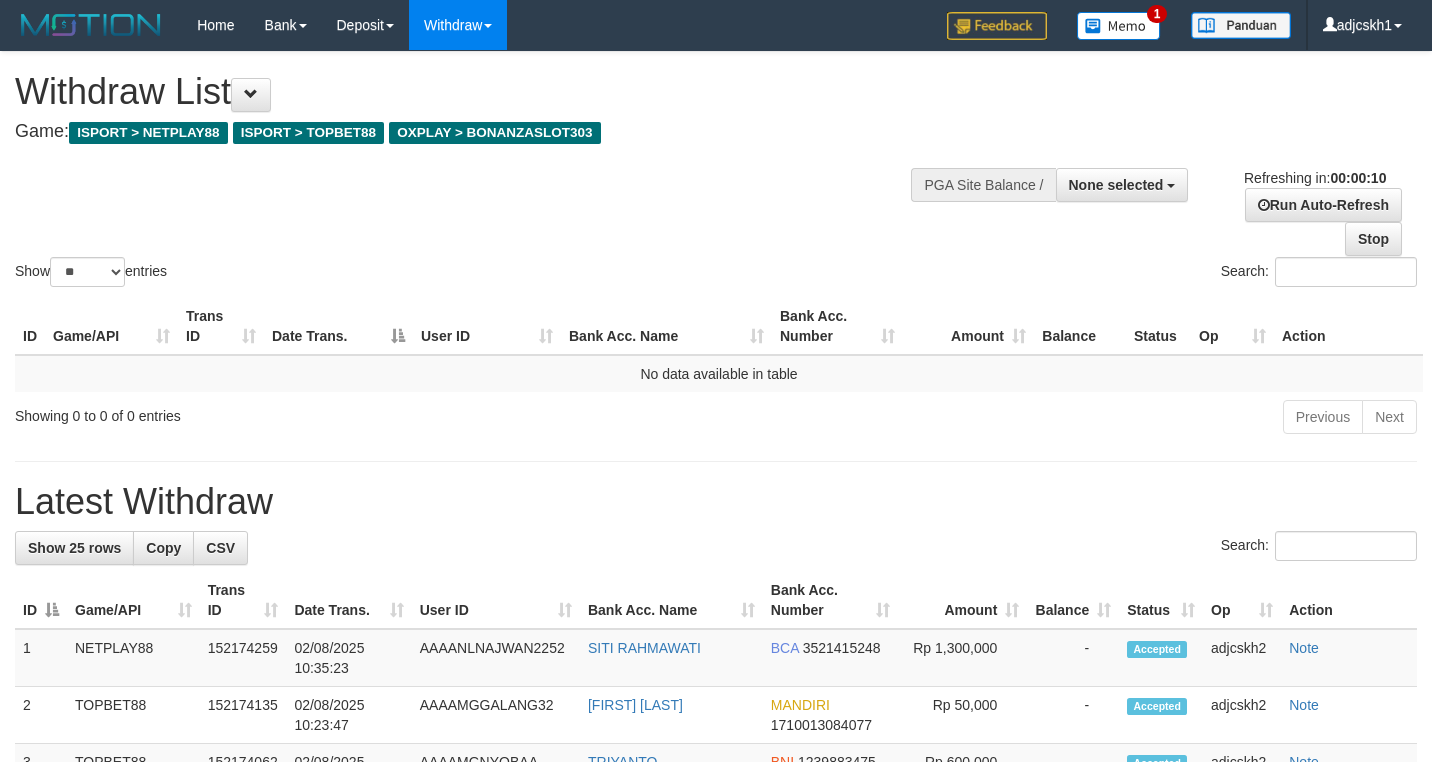 select 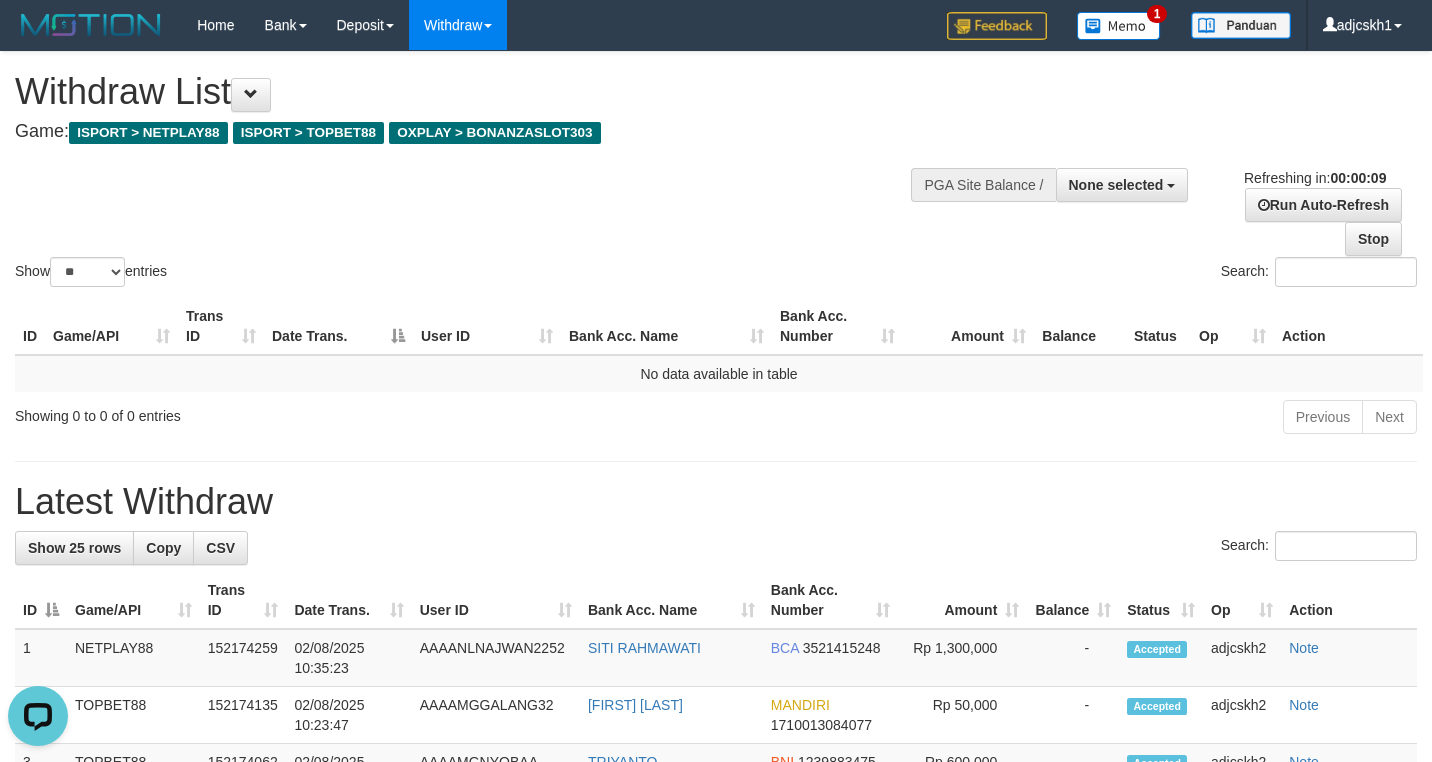 scroll, scrollTop: 0, scrollLeft: 0, axis: both 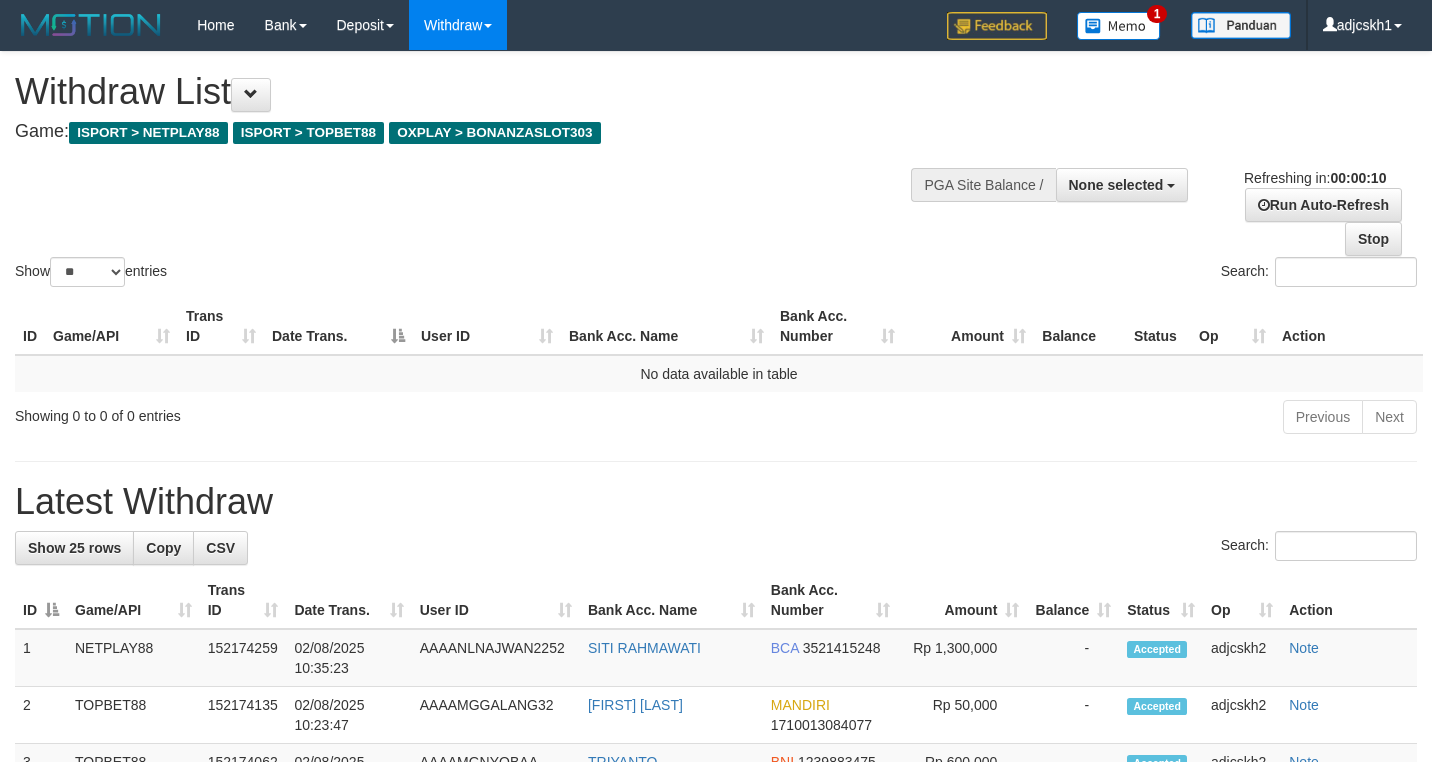 select 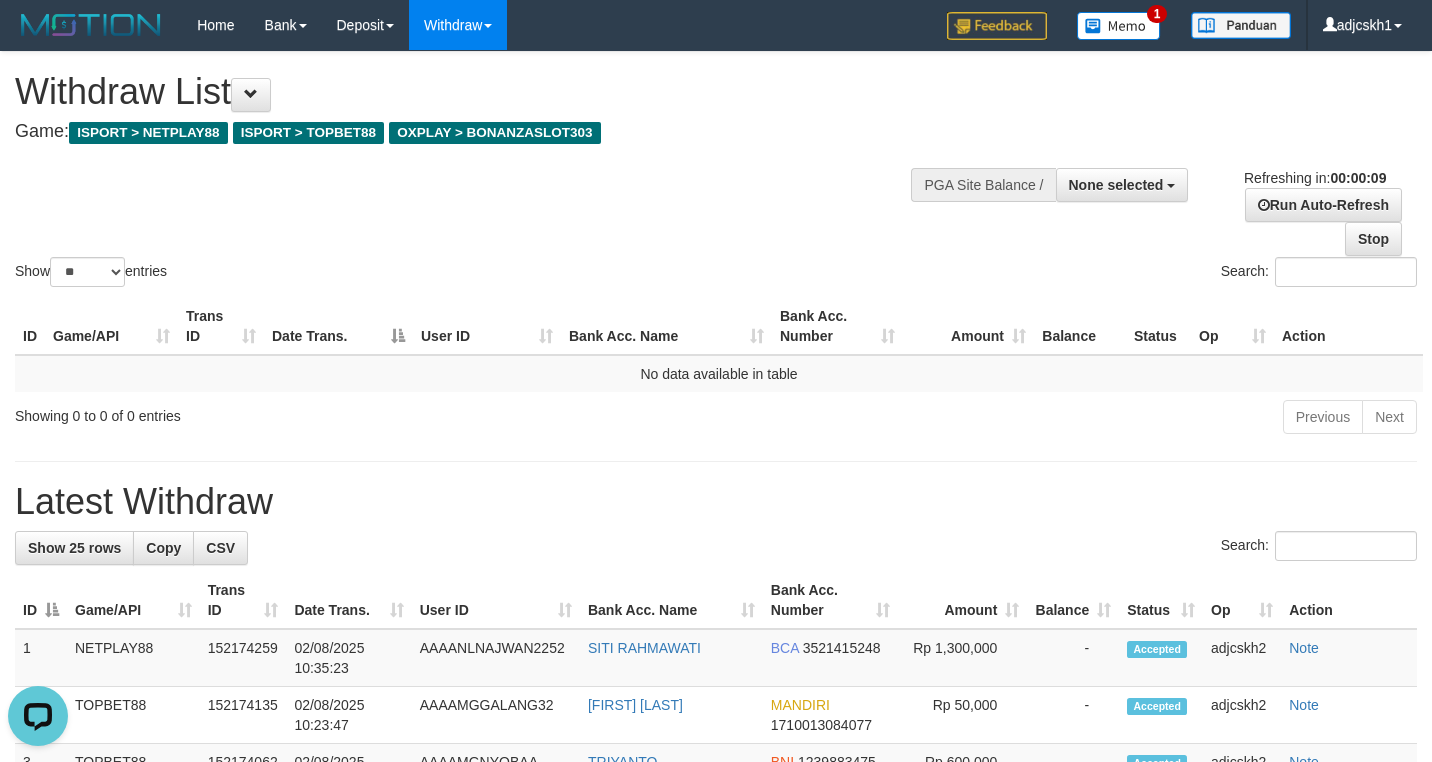 scroll, scrollTop: 0, scrollLeft: 0, axis: both 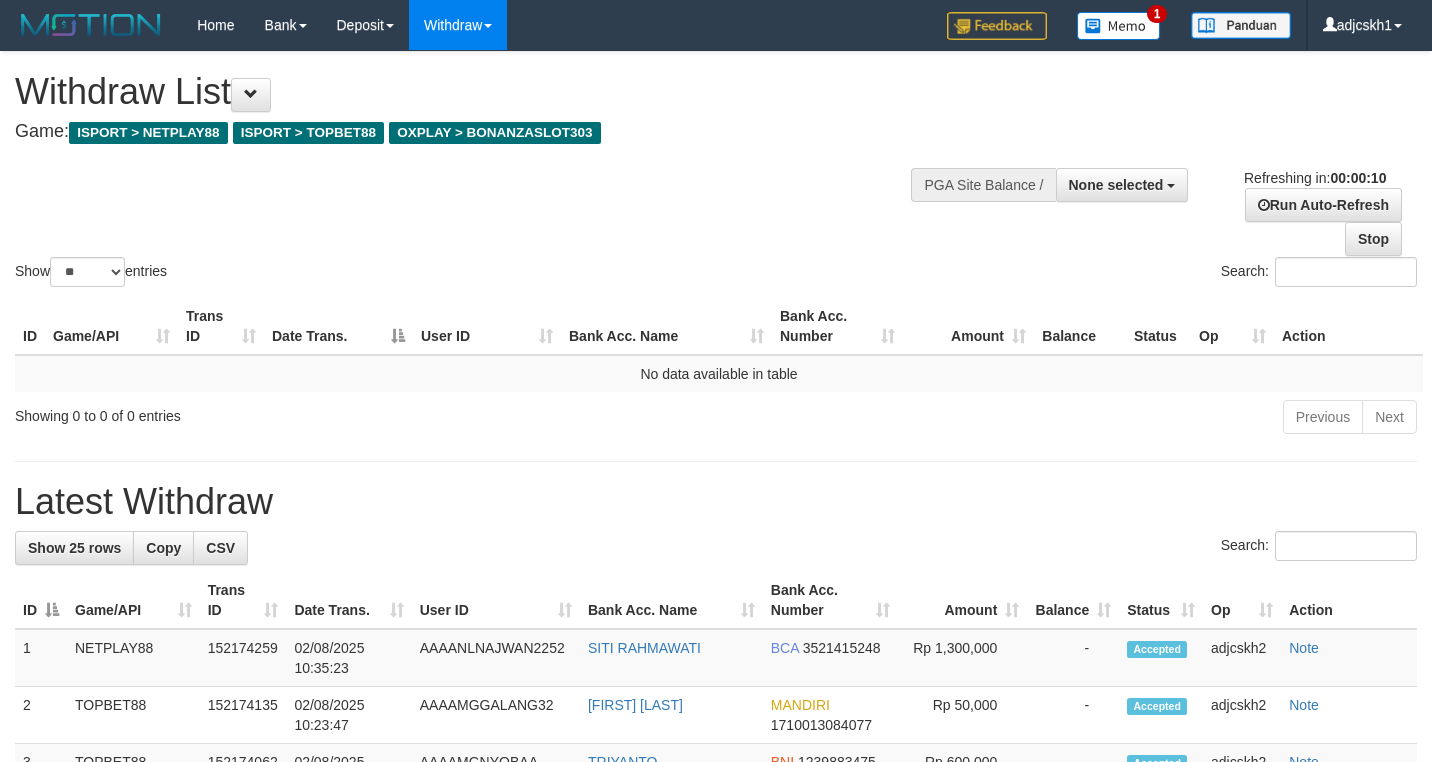 select 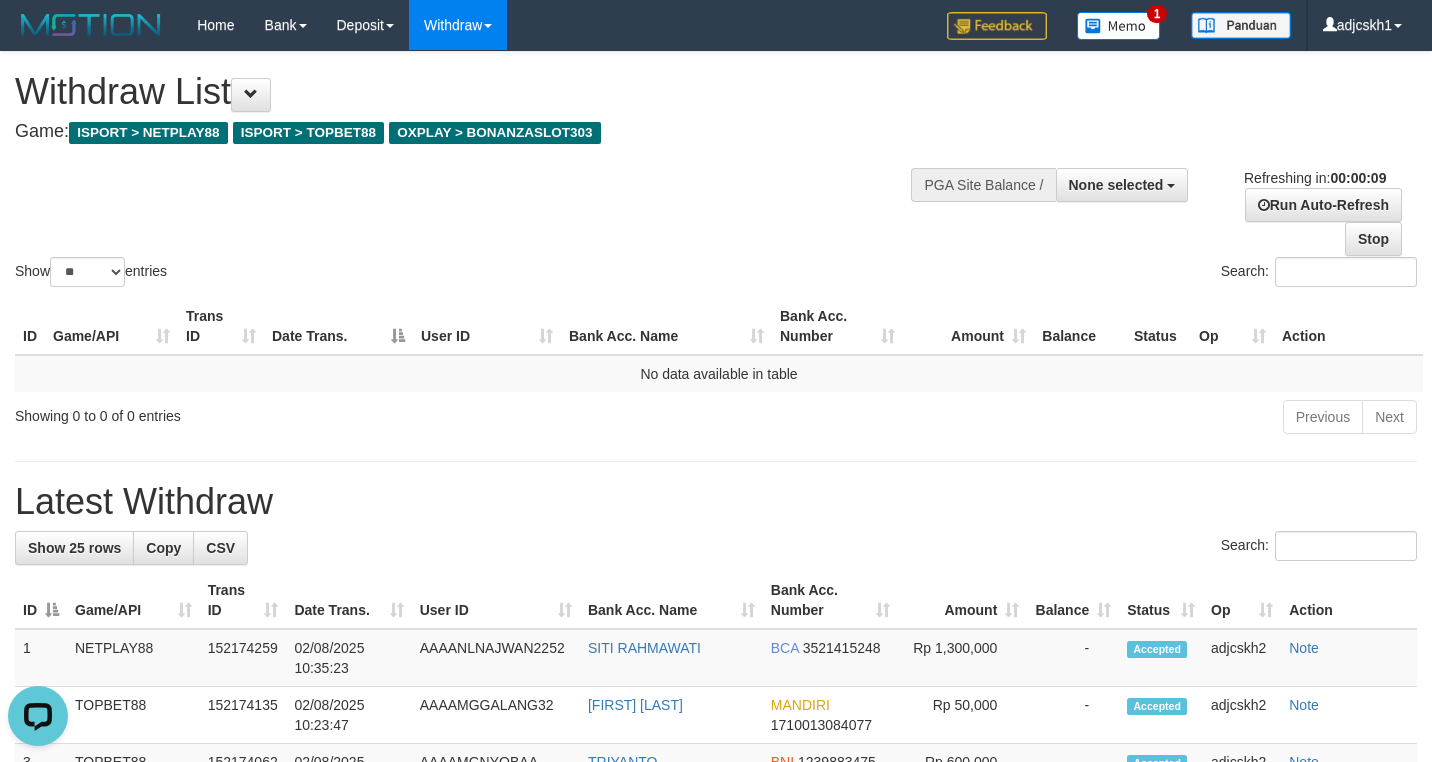 scroll, scrollTop: 0, scrollLeft: 0, axis: both 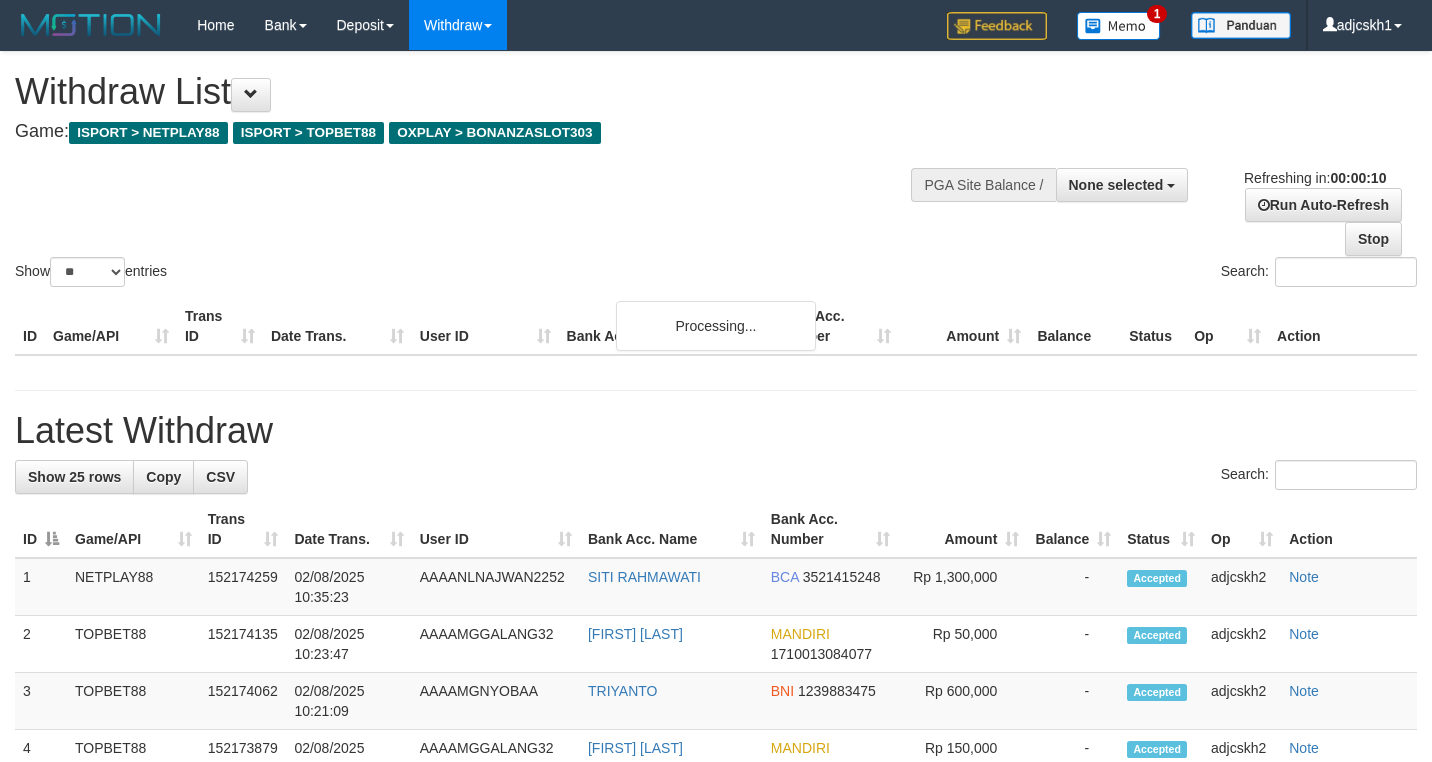 select 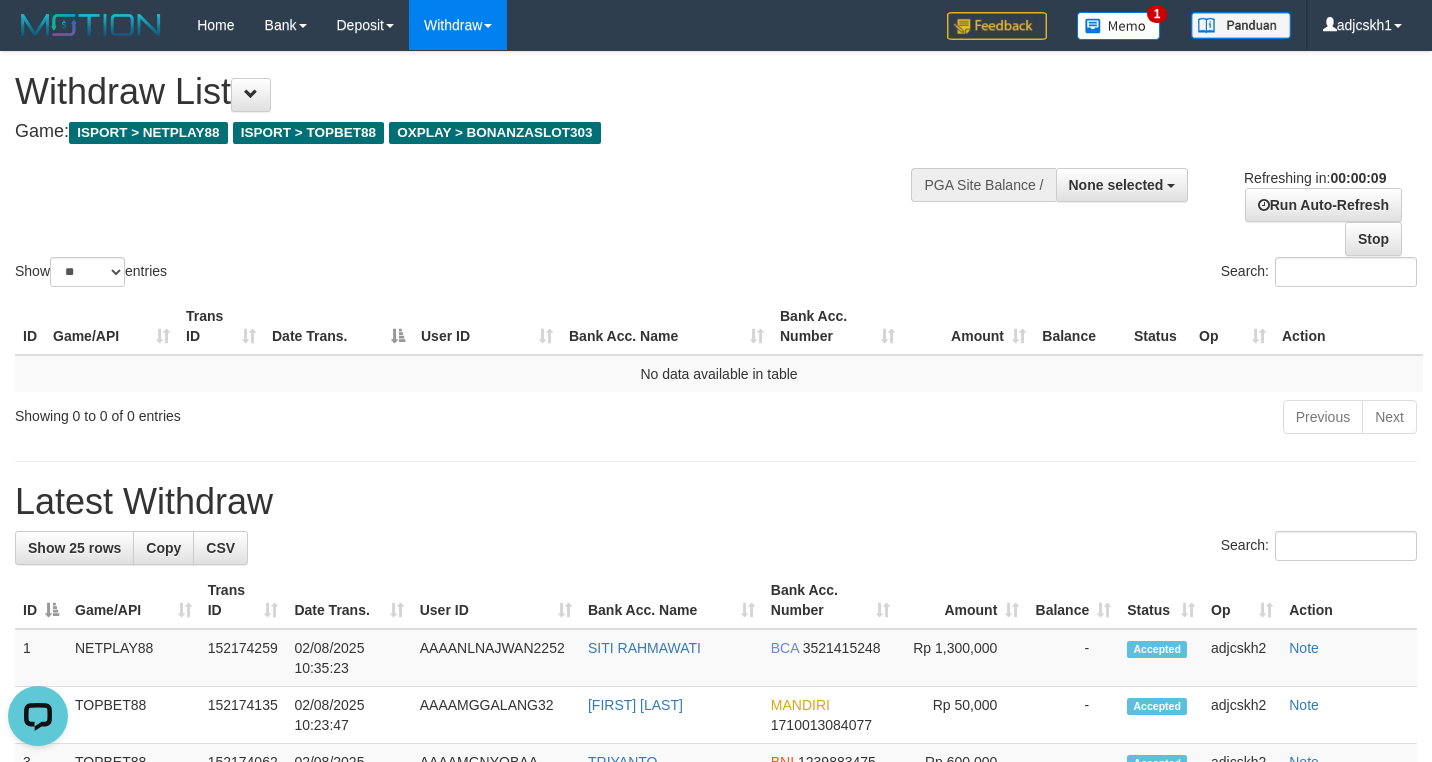 scroll, scrollTop: 0, scrollLeft: 0, axis: both 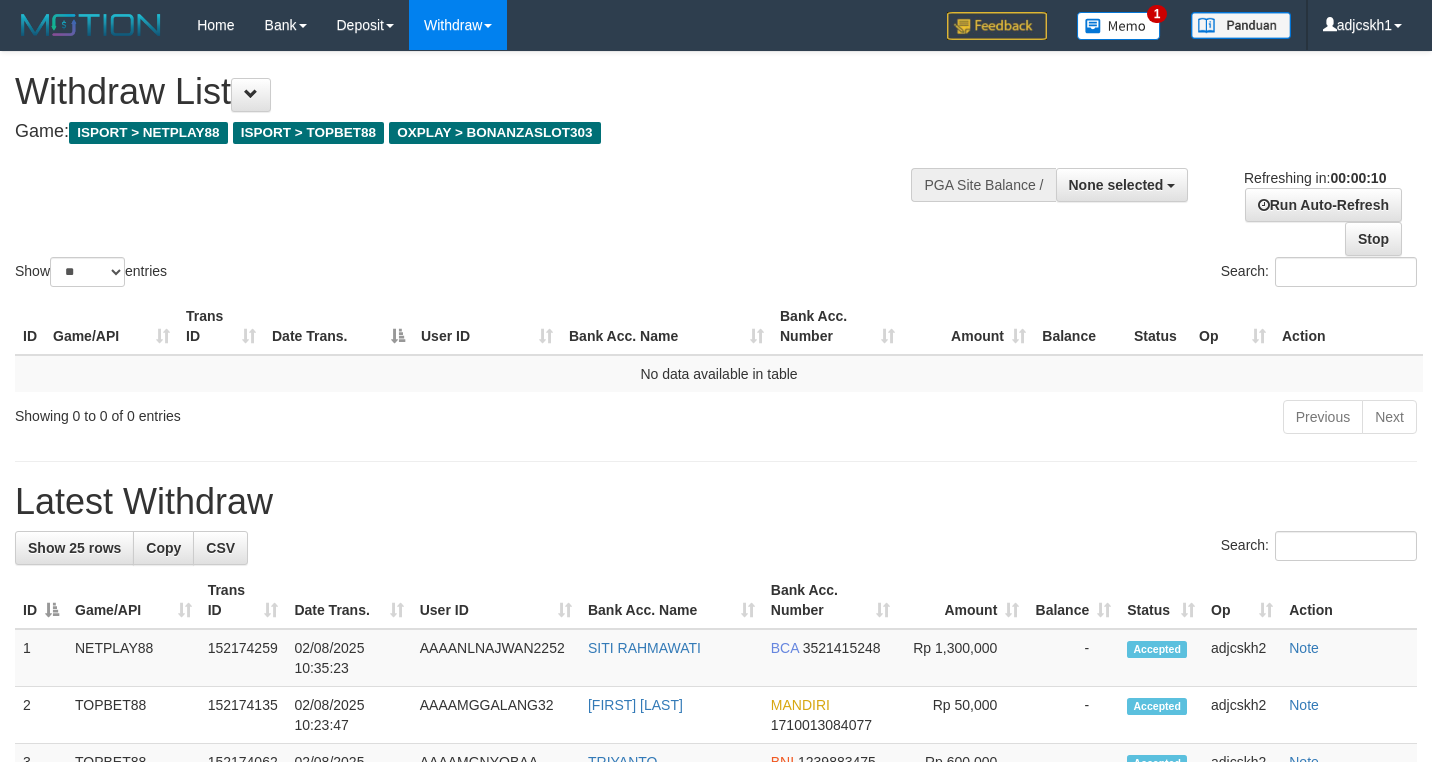 select 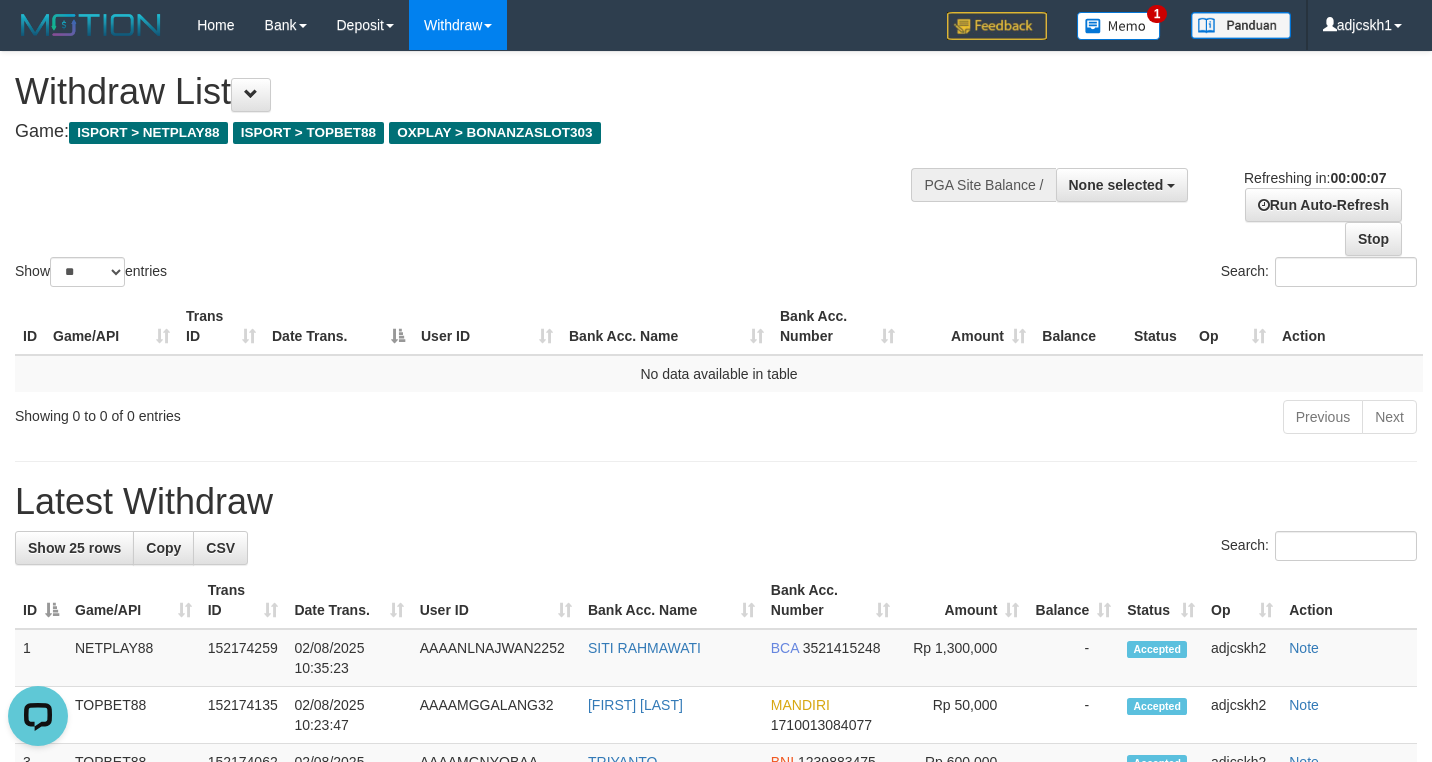 scroll, scrollTop: 0, scrollLeft: 0, axis: both 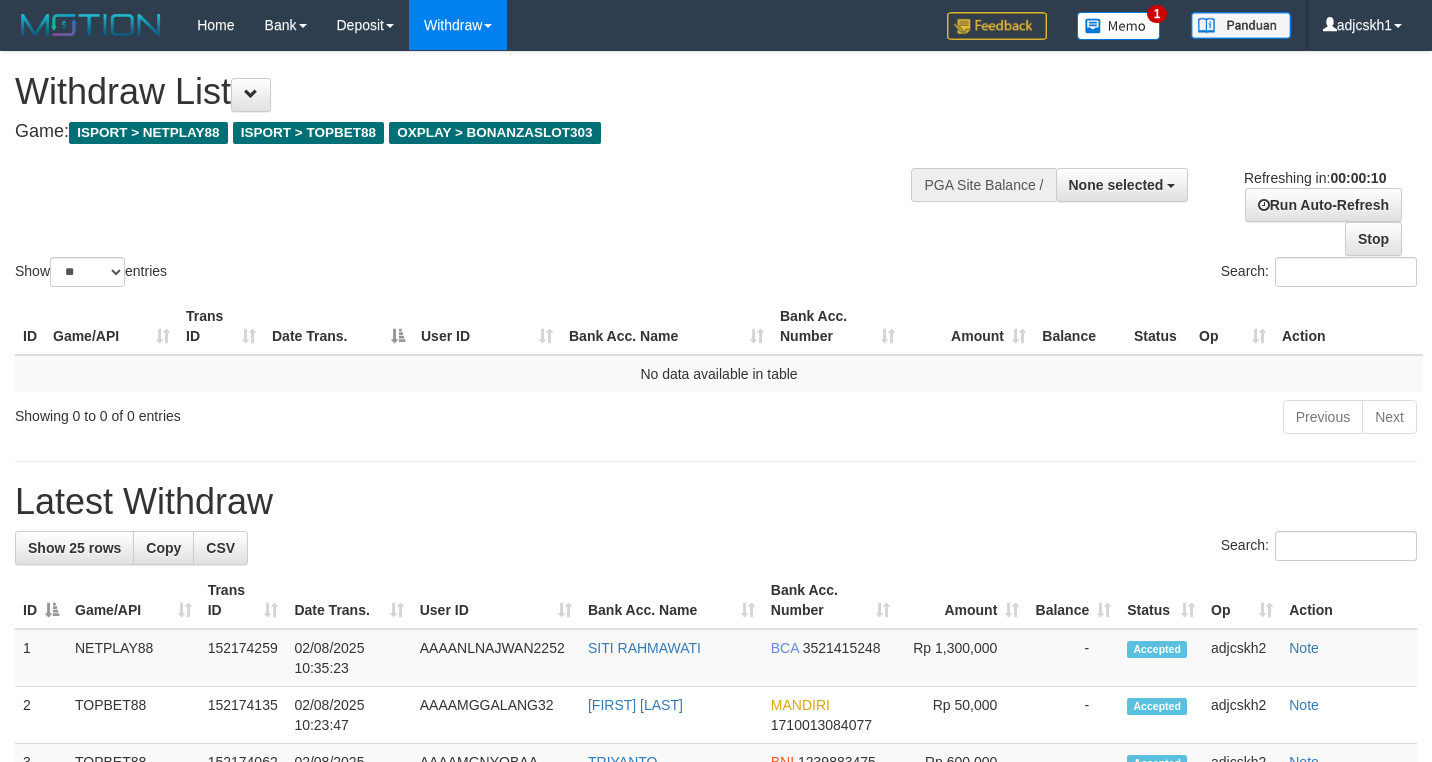 select 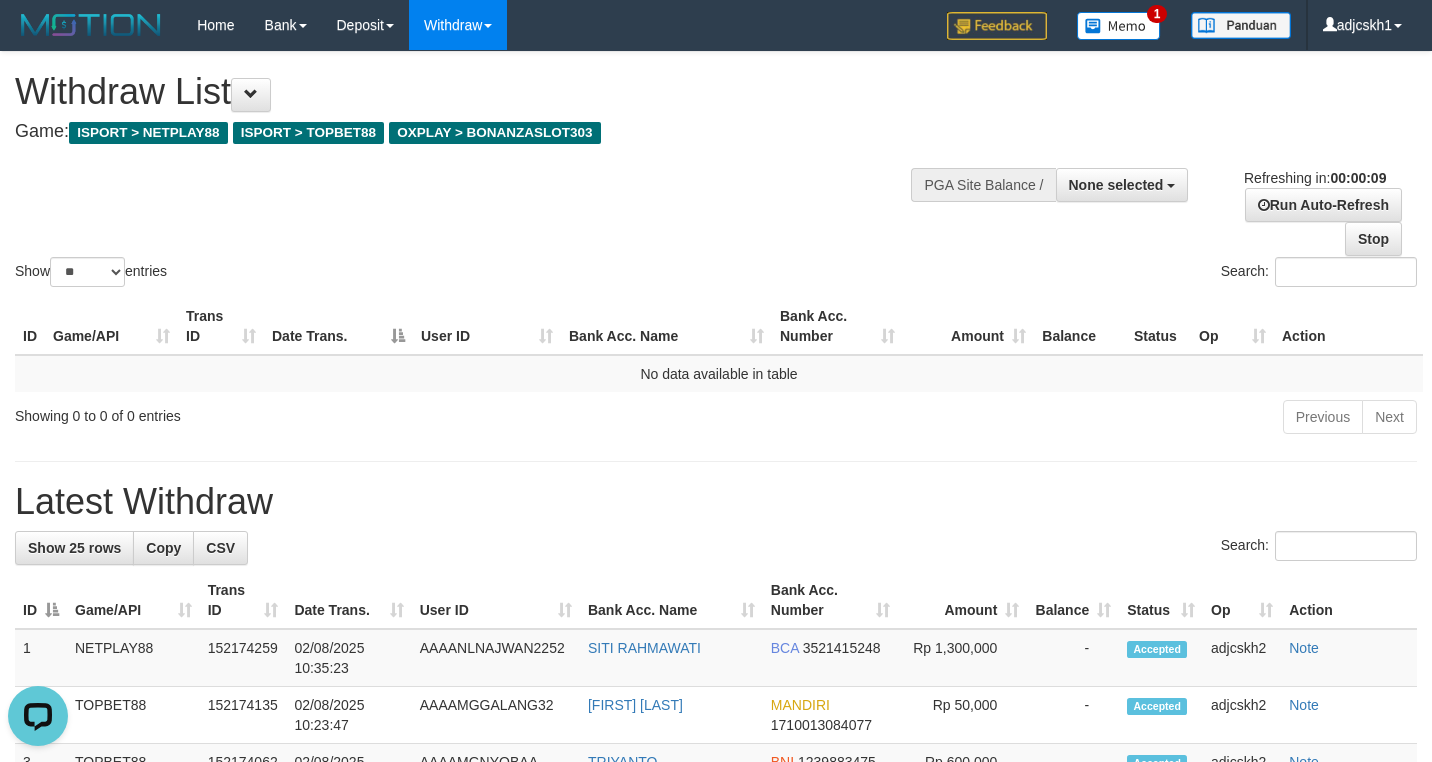 scroll, scrollTop: 0, scrollLeft: 0, axis: both 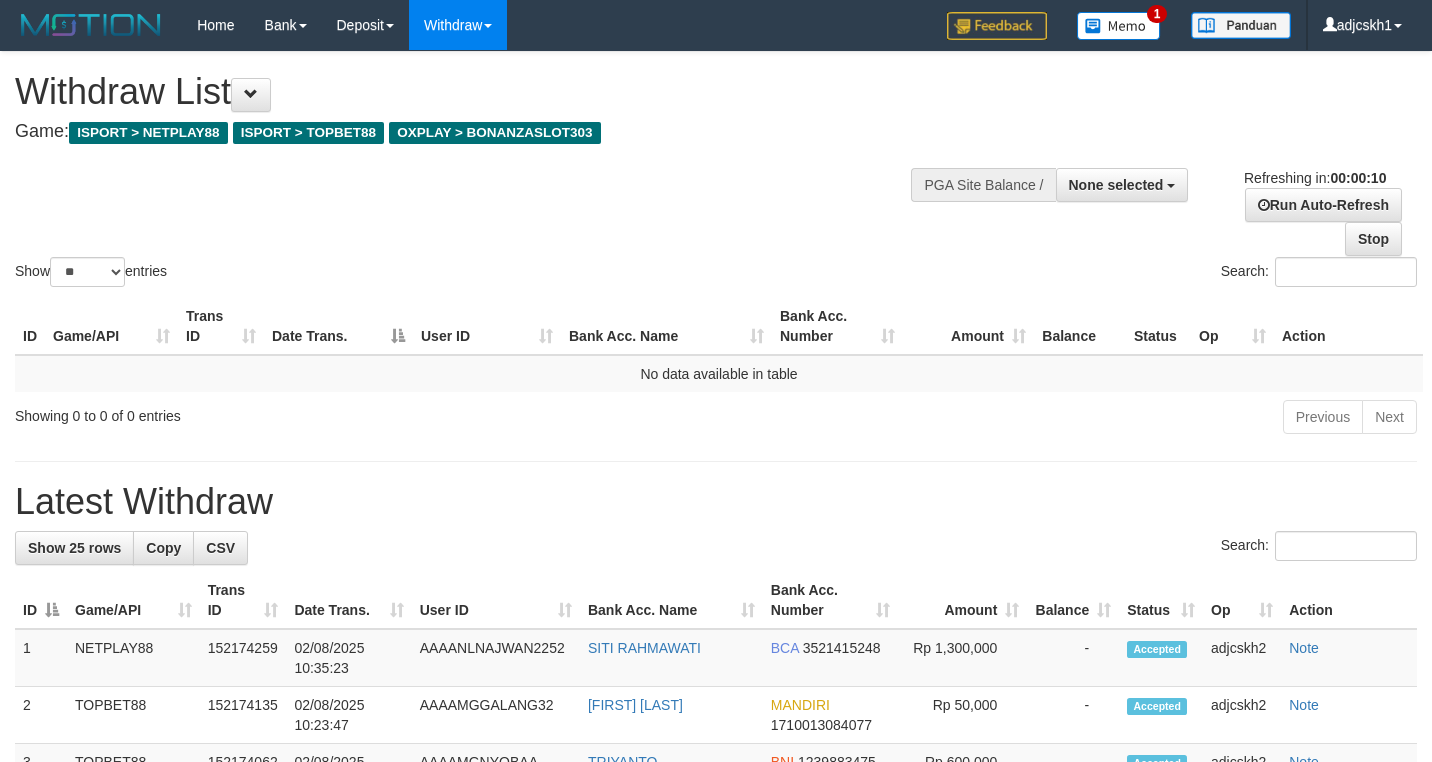 select 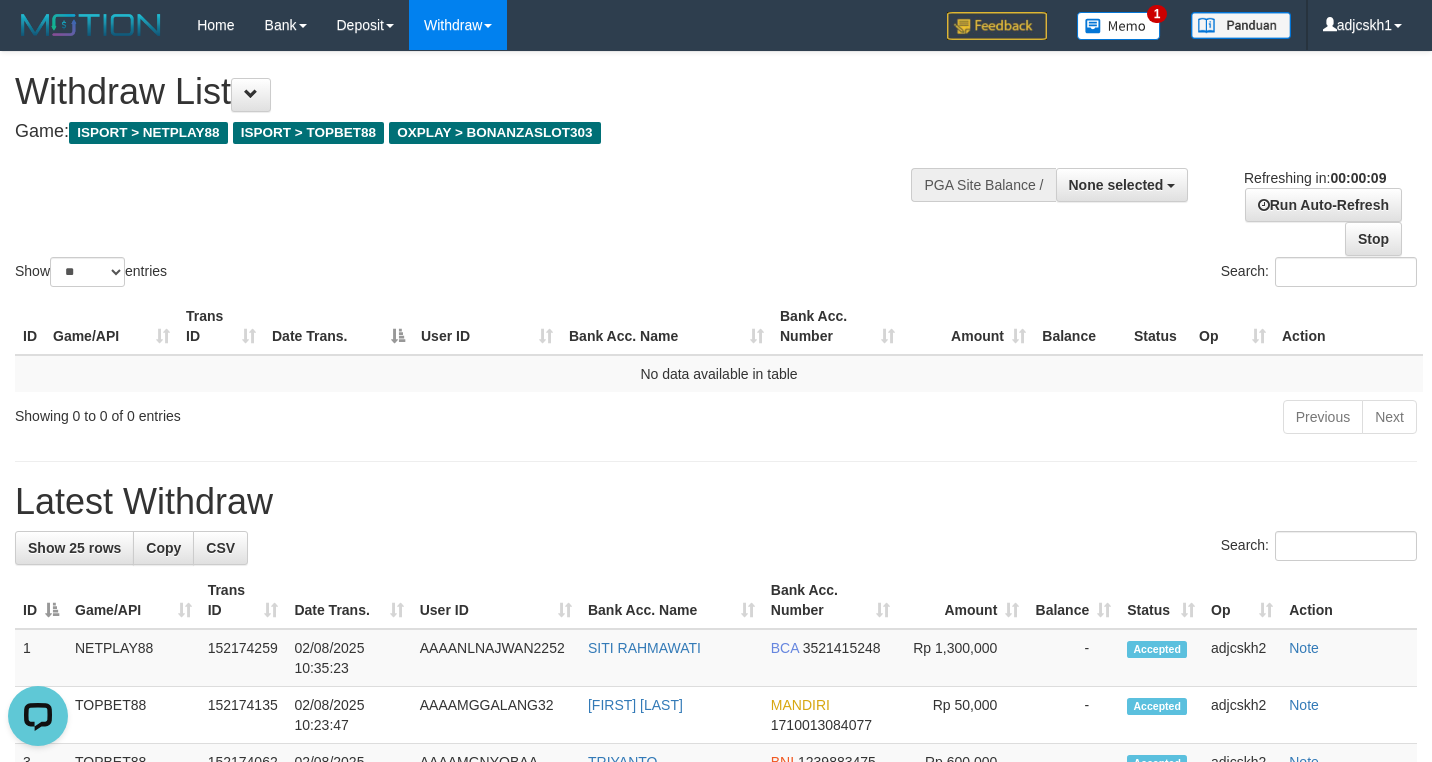 scroll, scrollTop: 0, scrollLeft: 0, axis: both 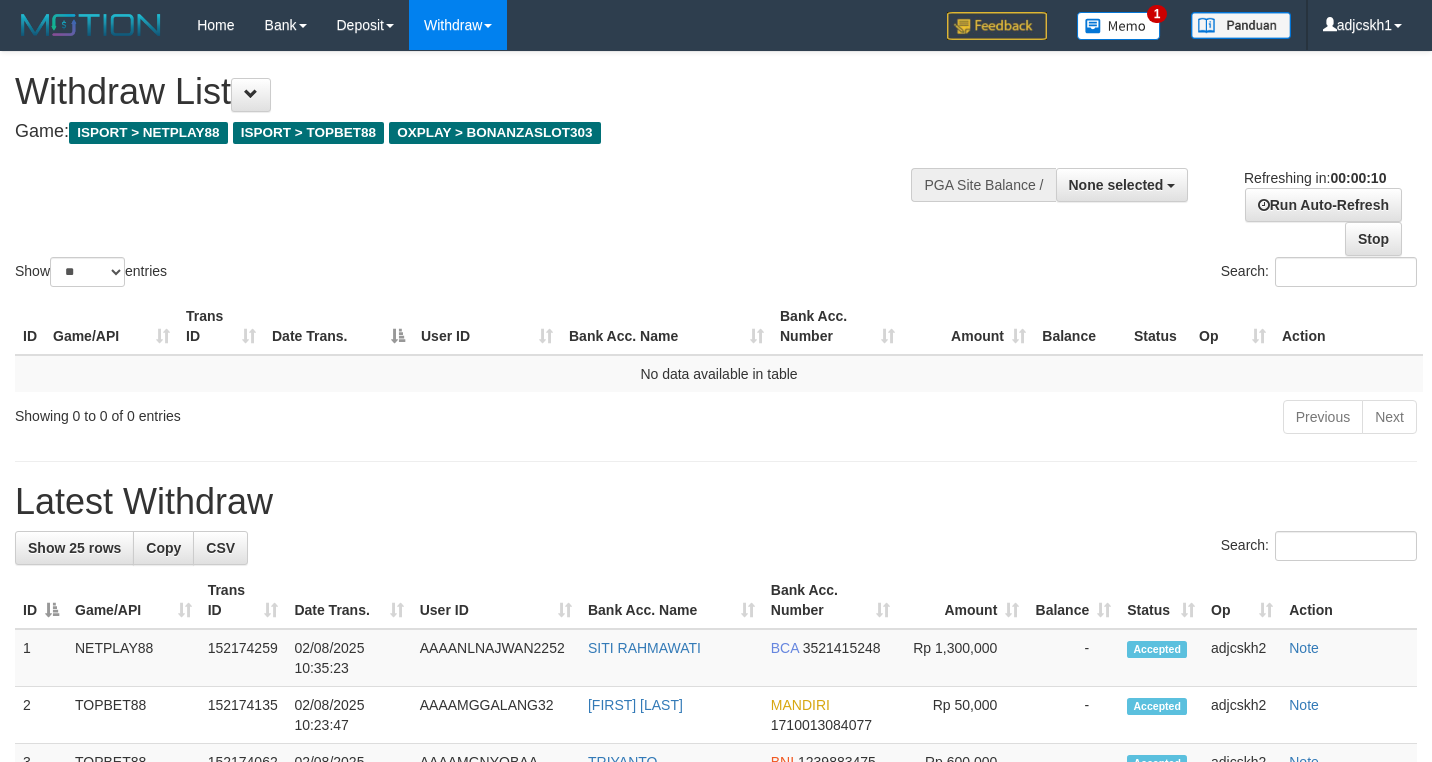 select 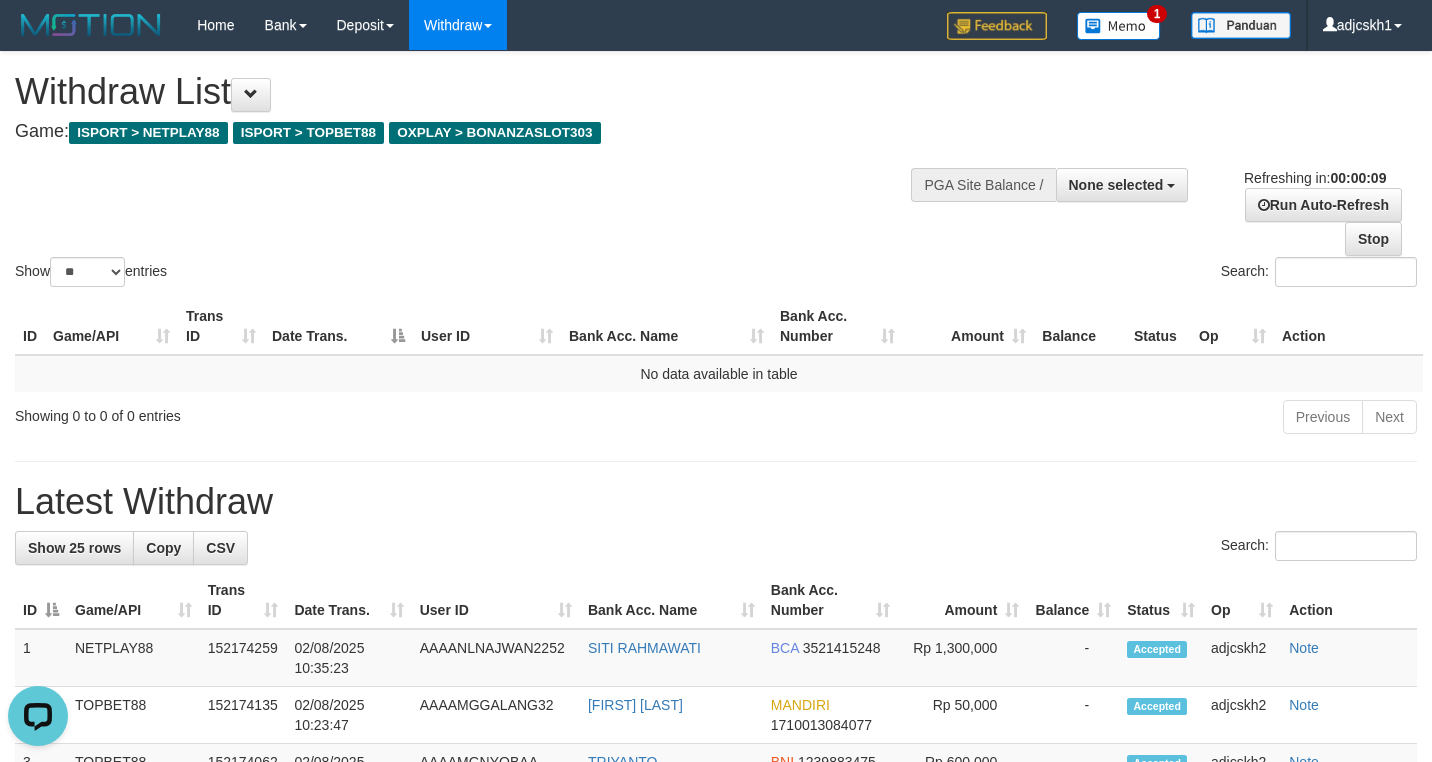 scroll, scrollTop: 0, scrollLeft: 0, axis: both 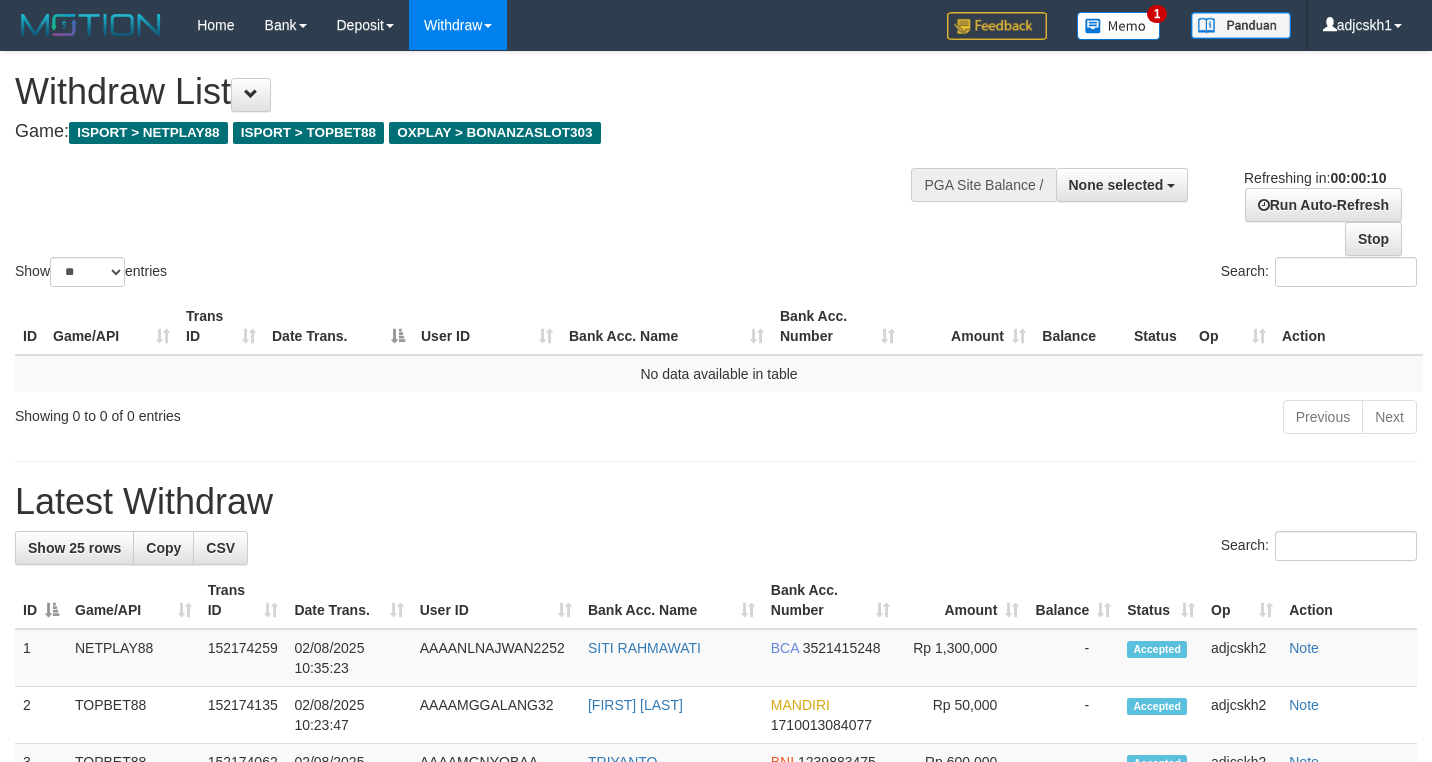 select 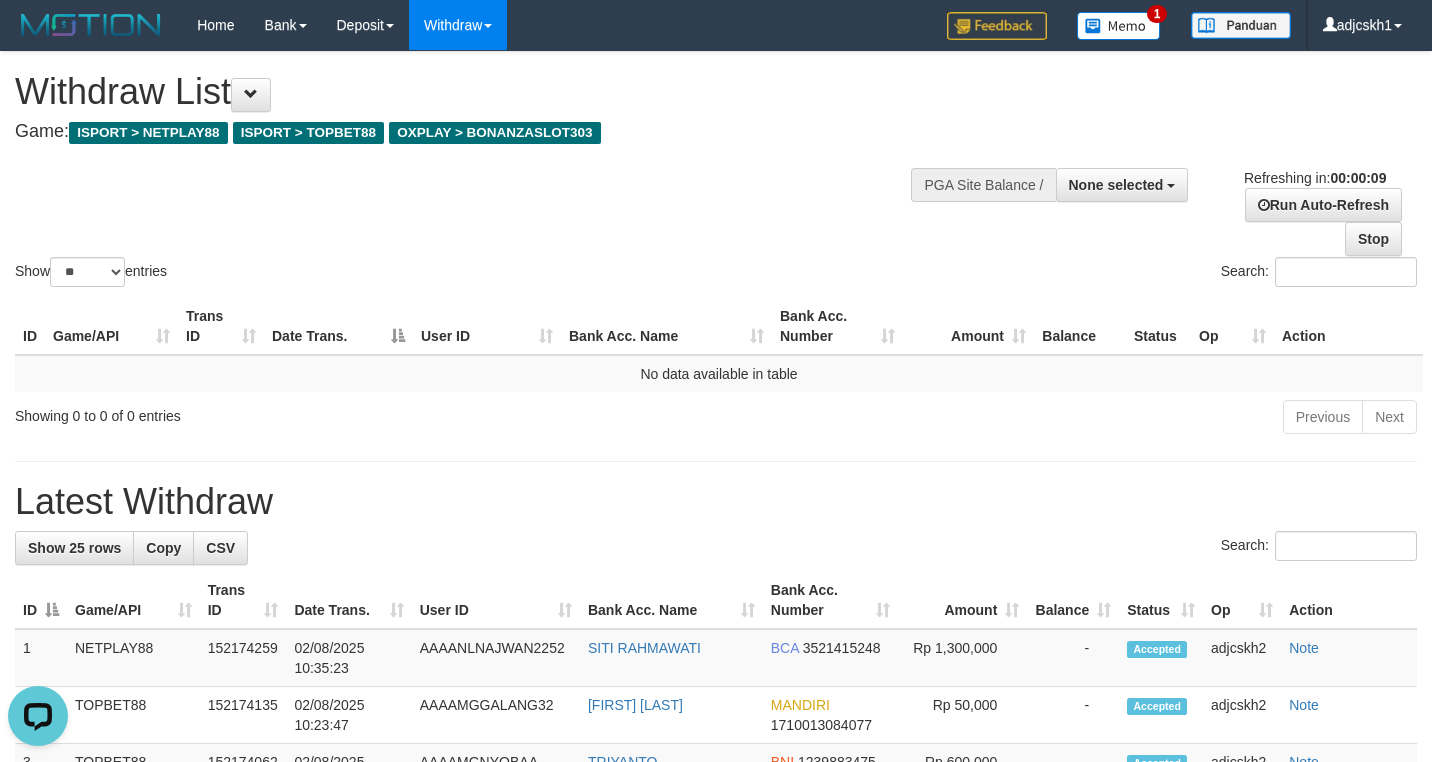 scroll, scrollTop: 0, scrollLeft: 0, axis: both 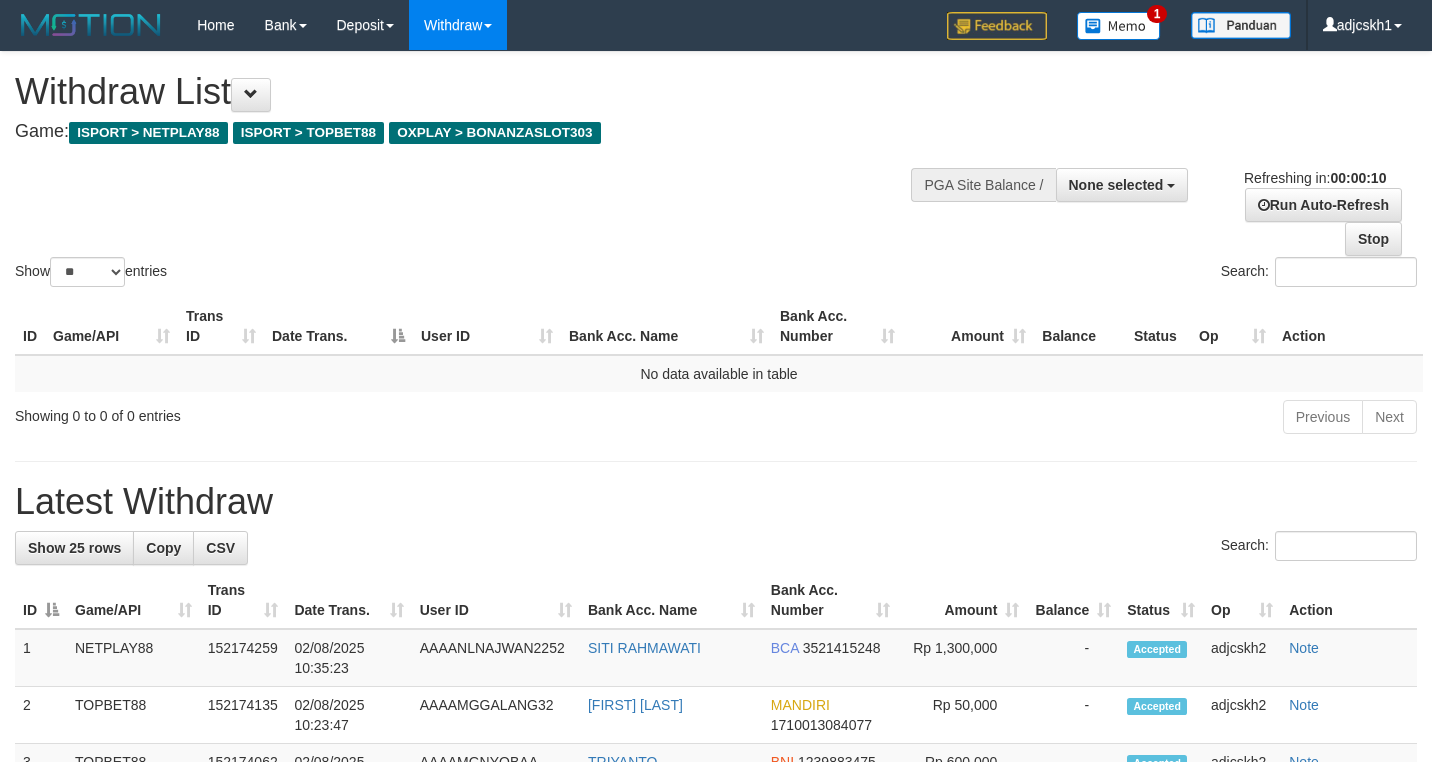 select 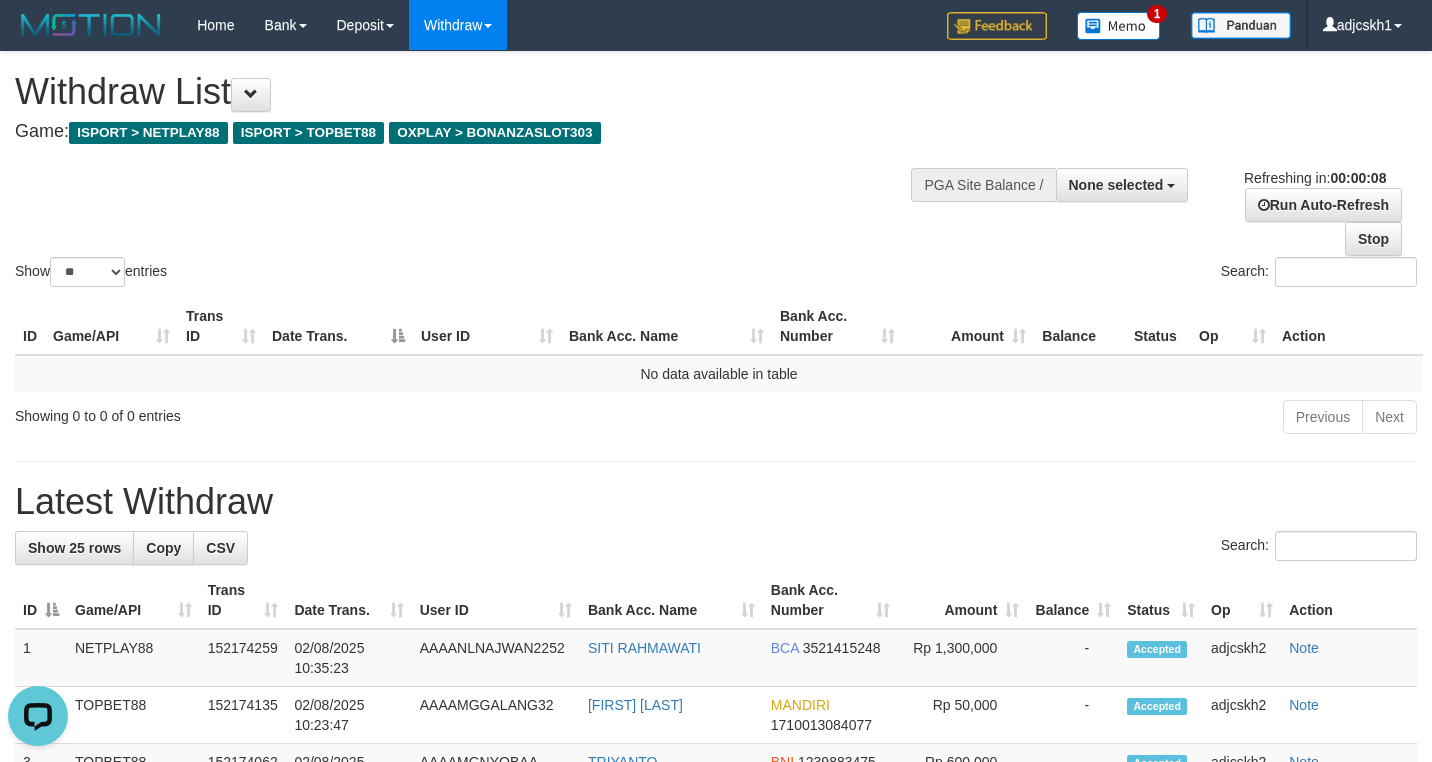 scroll, scrollTop: 0, scrollLeft: 0, axis: both 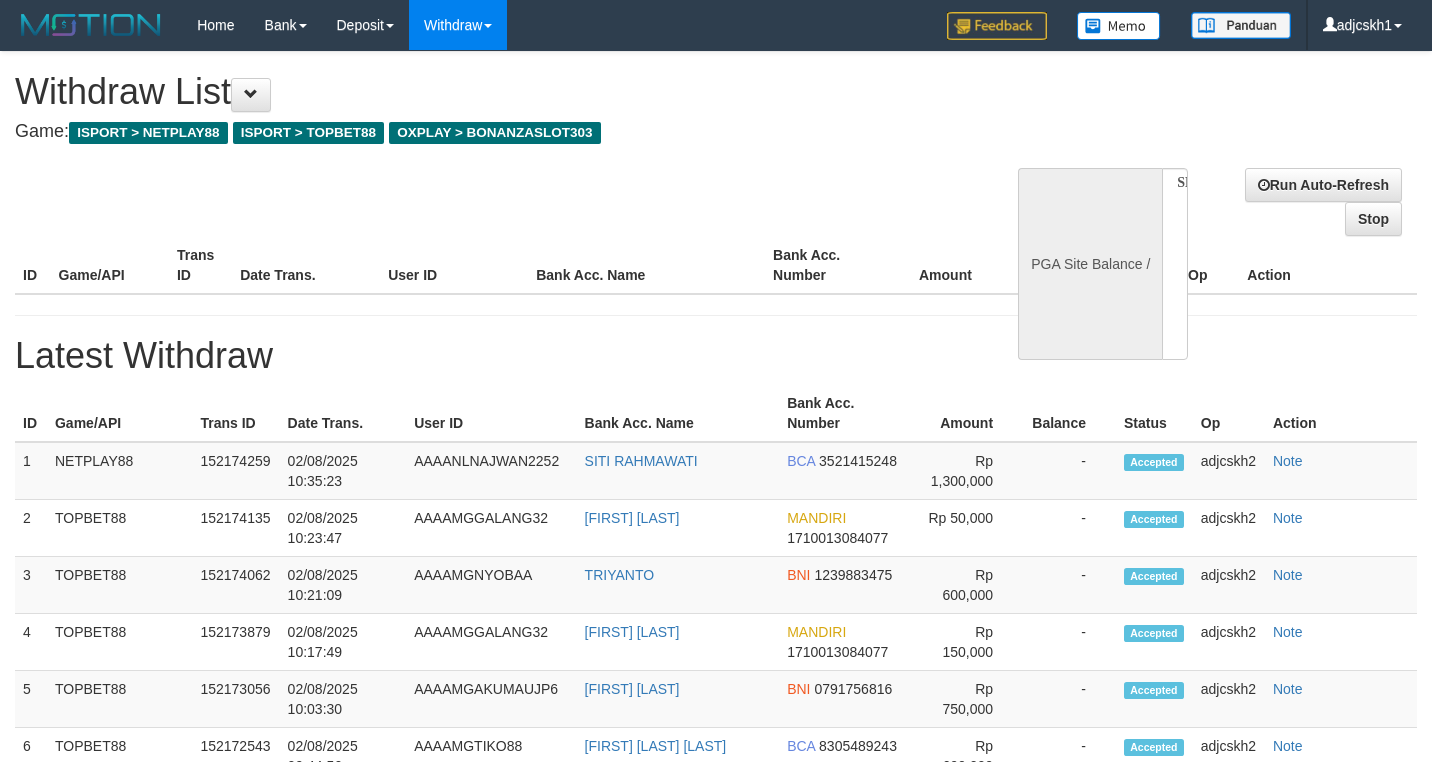 select 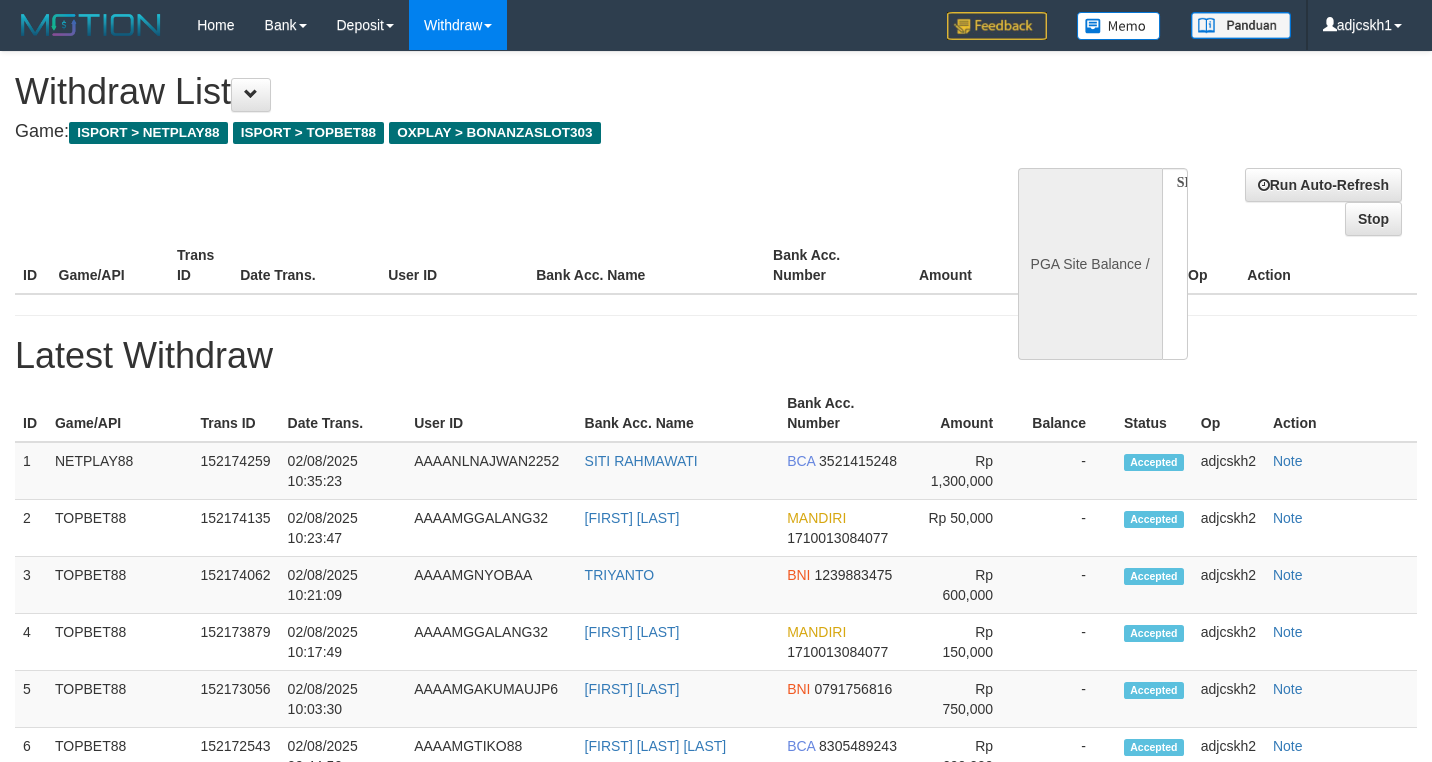 scroll, scrollTop: 0, scrollLeft: 0, axis: both 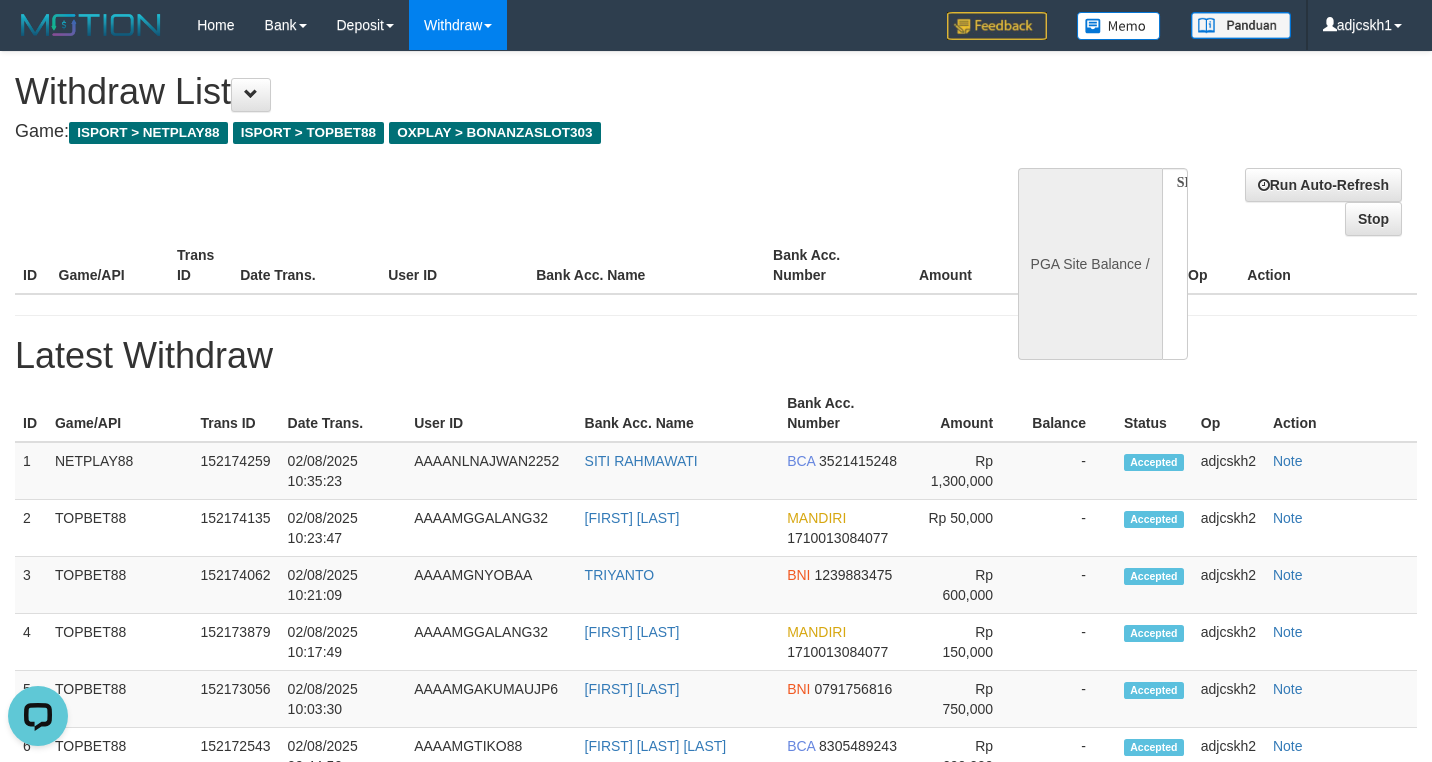 select on "**" 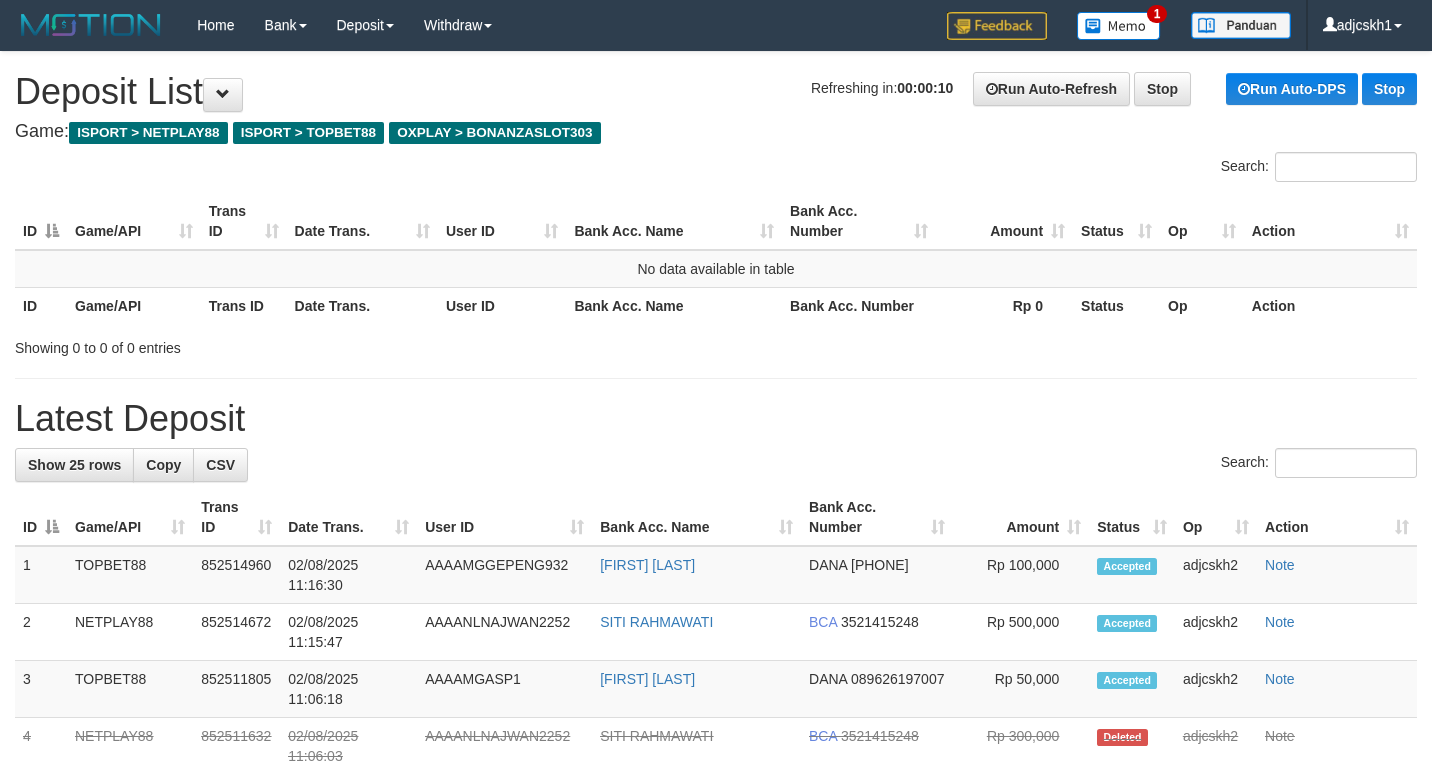 scroll, scrollTop: 0, scrollLeft: 0, axis: both 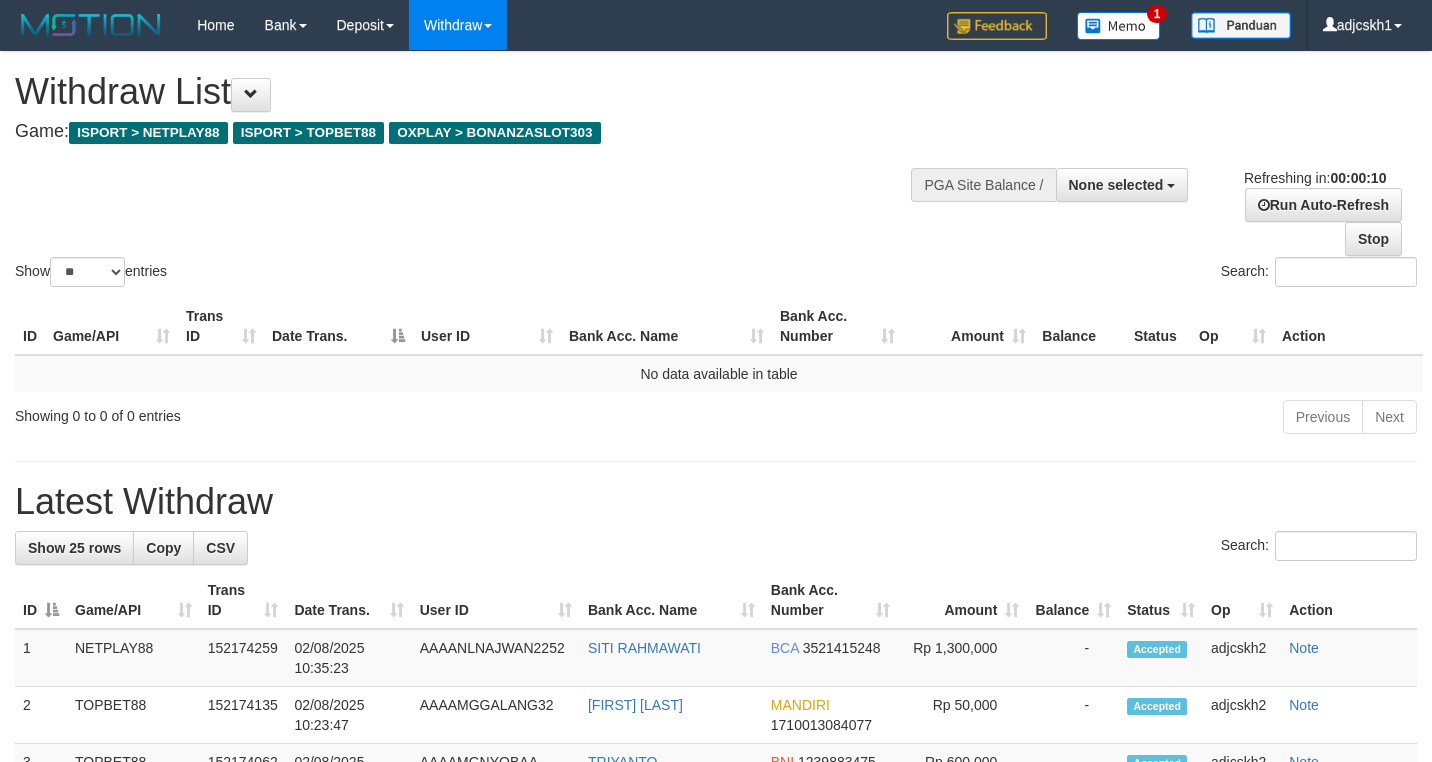 select 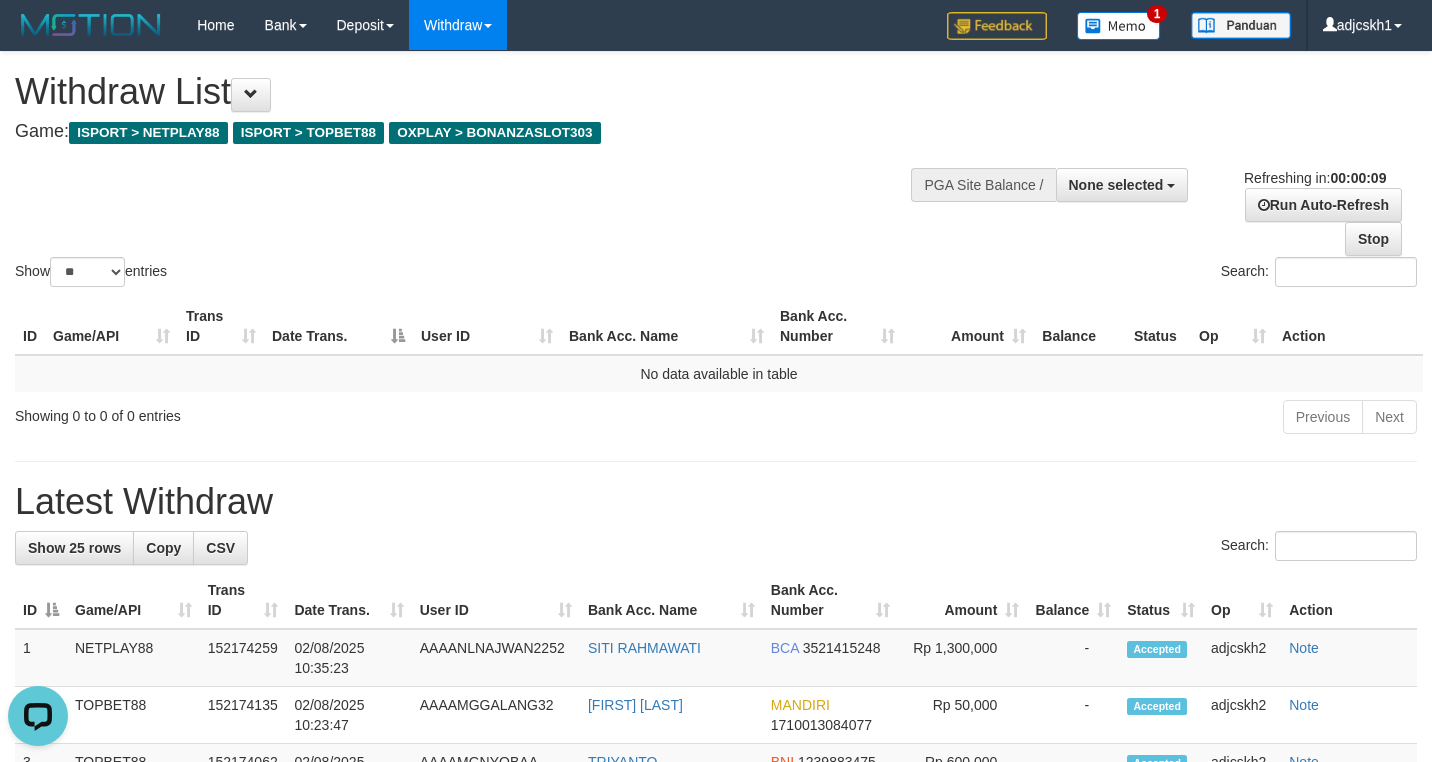 scroll, scrollTop: 0, scrollLeft: 0, axis: both 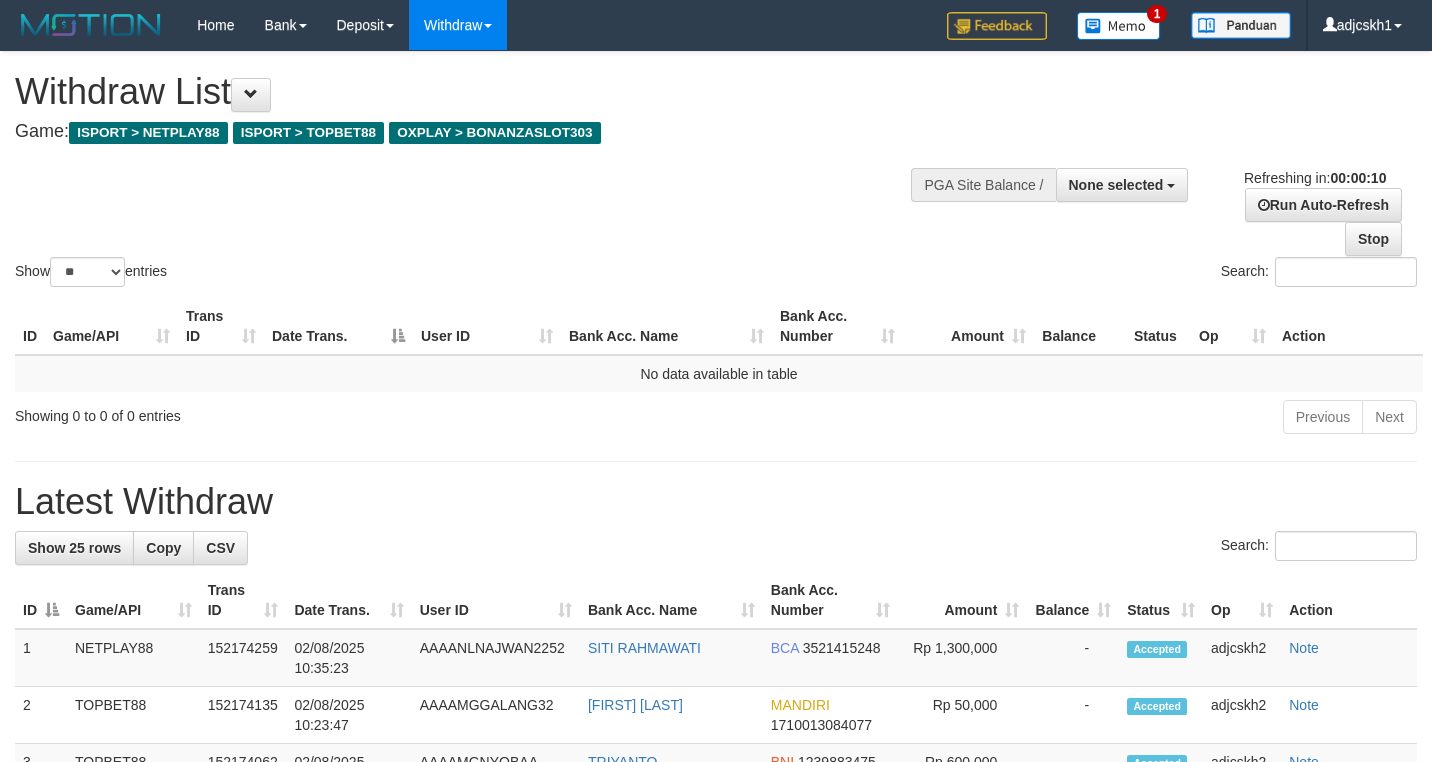 select 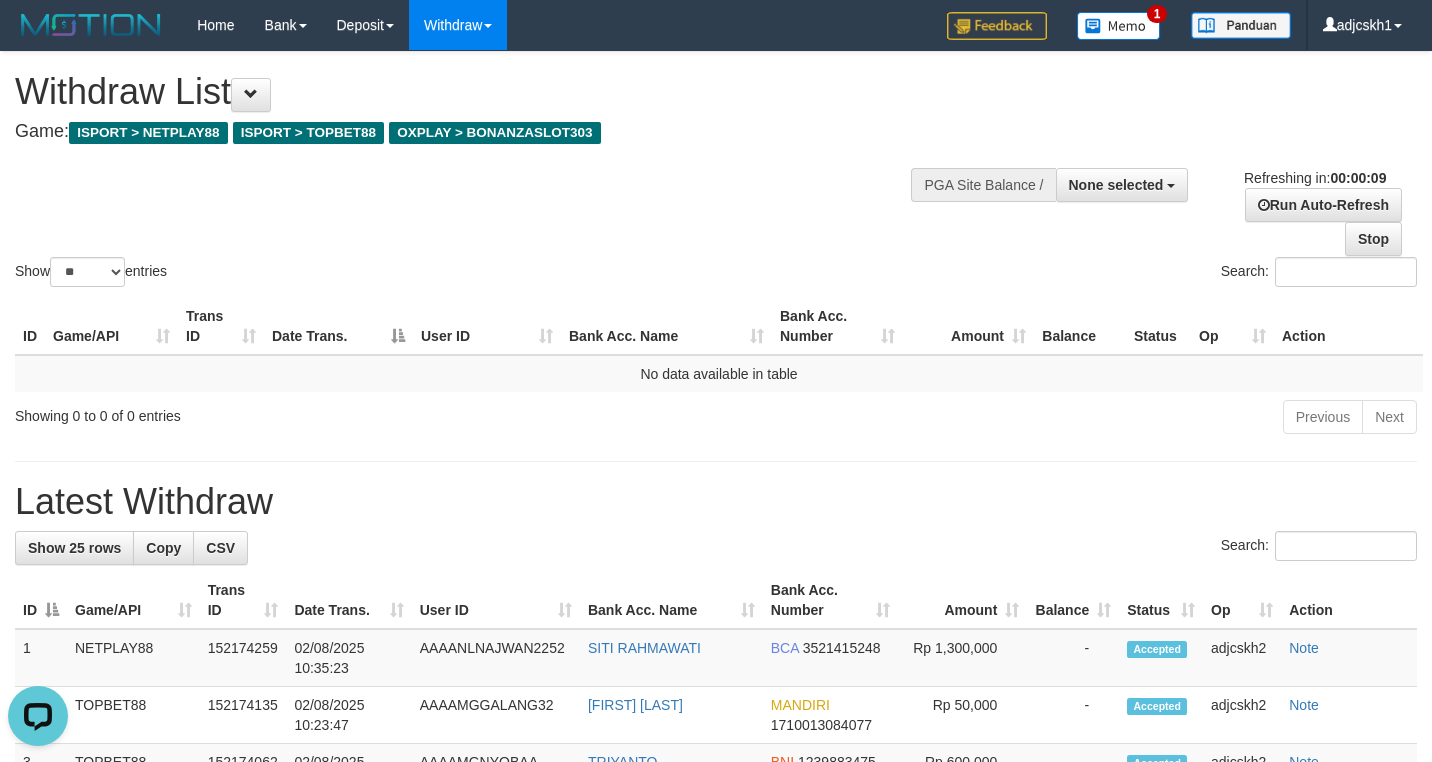 scroll, scrollTop: 0, scrollLeft: 0, axis: both 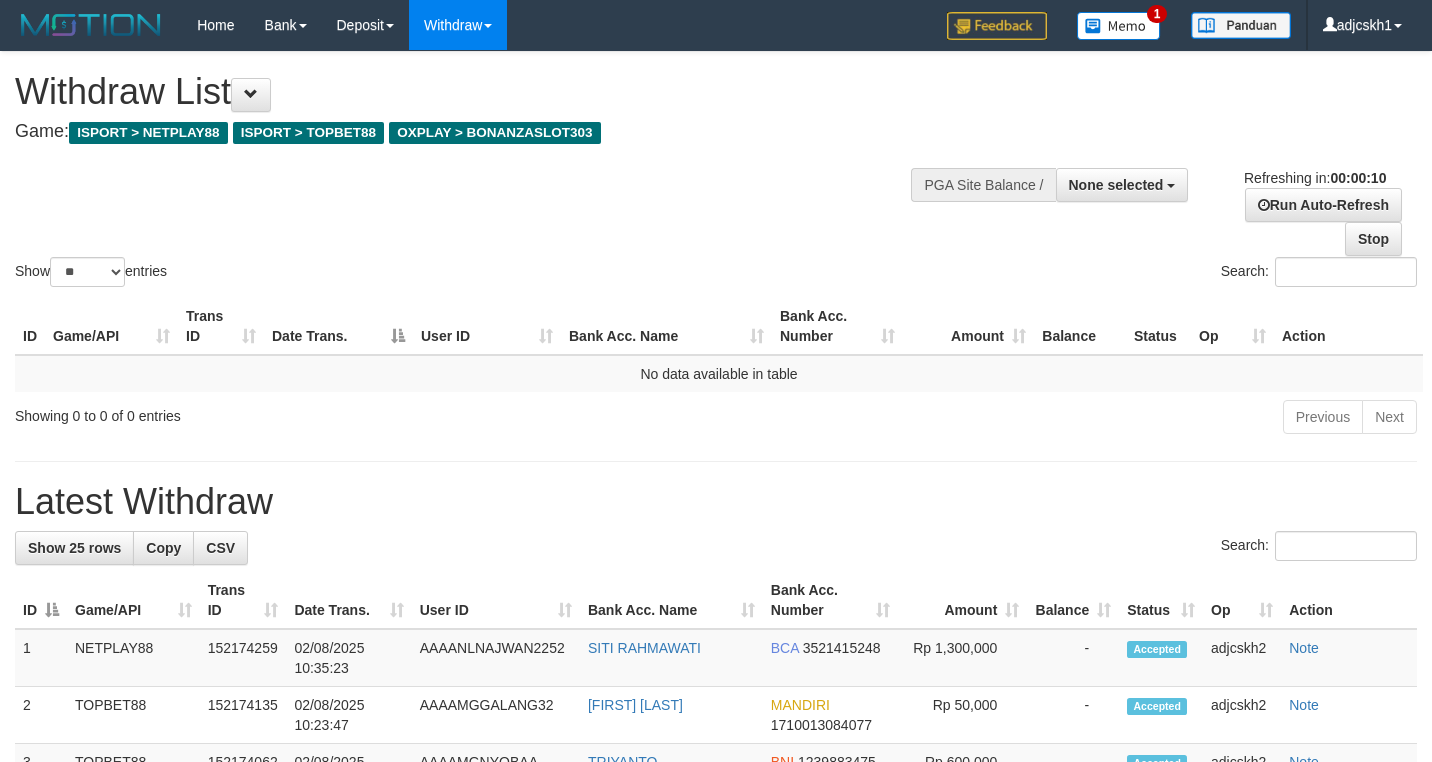 select 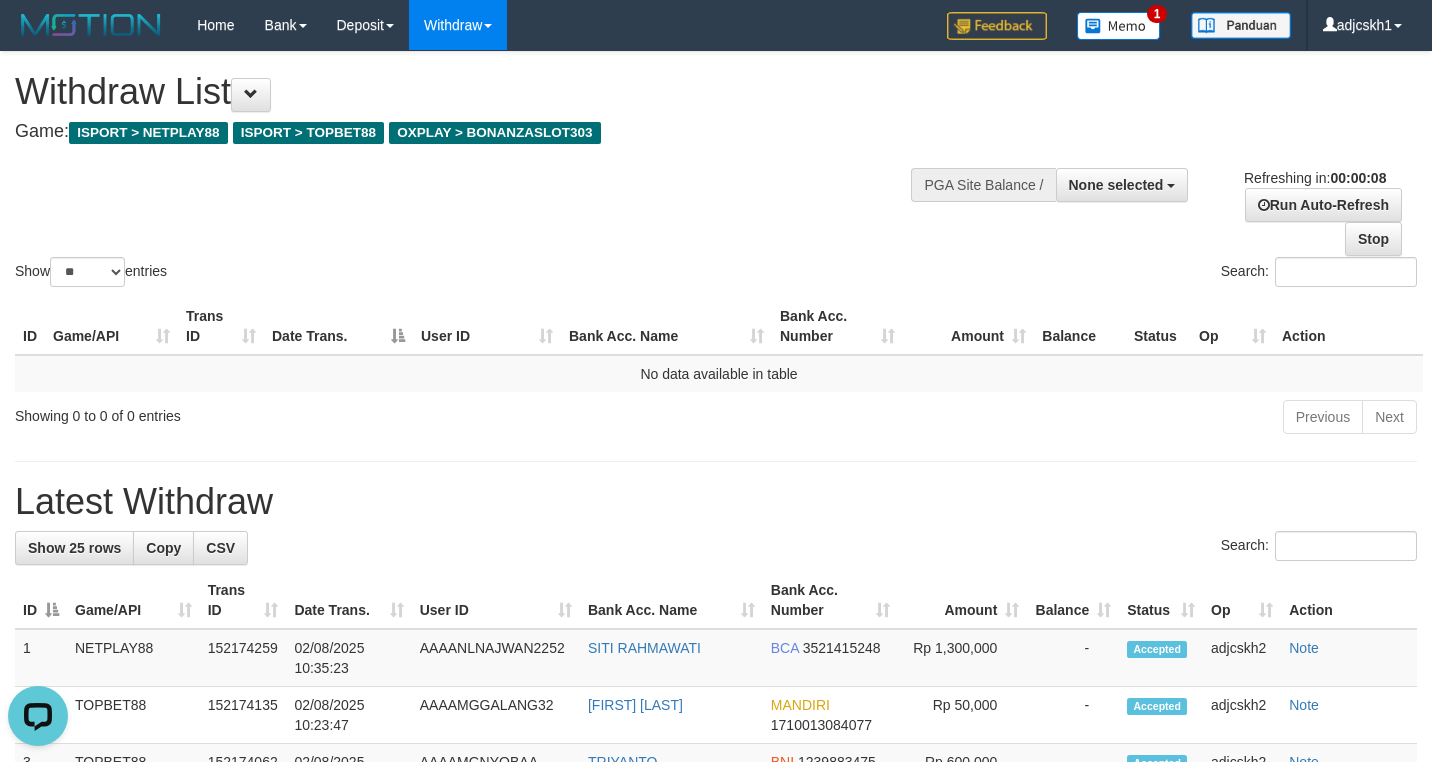 scroll, scrollTop: 0, scrollLeft: 0, axis: both 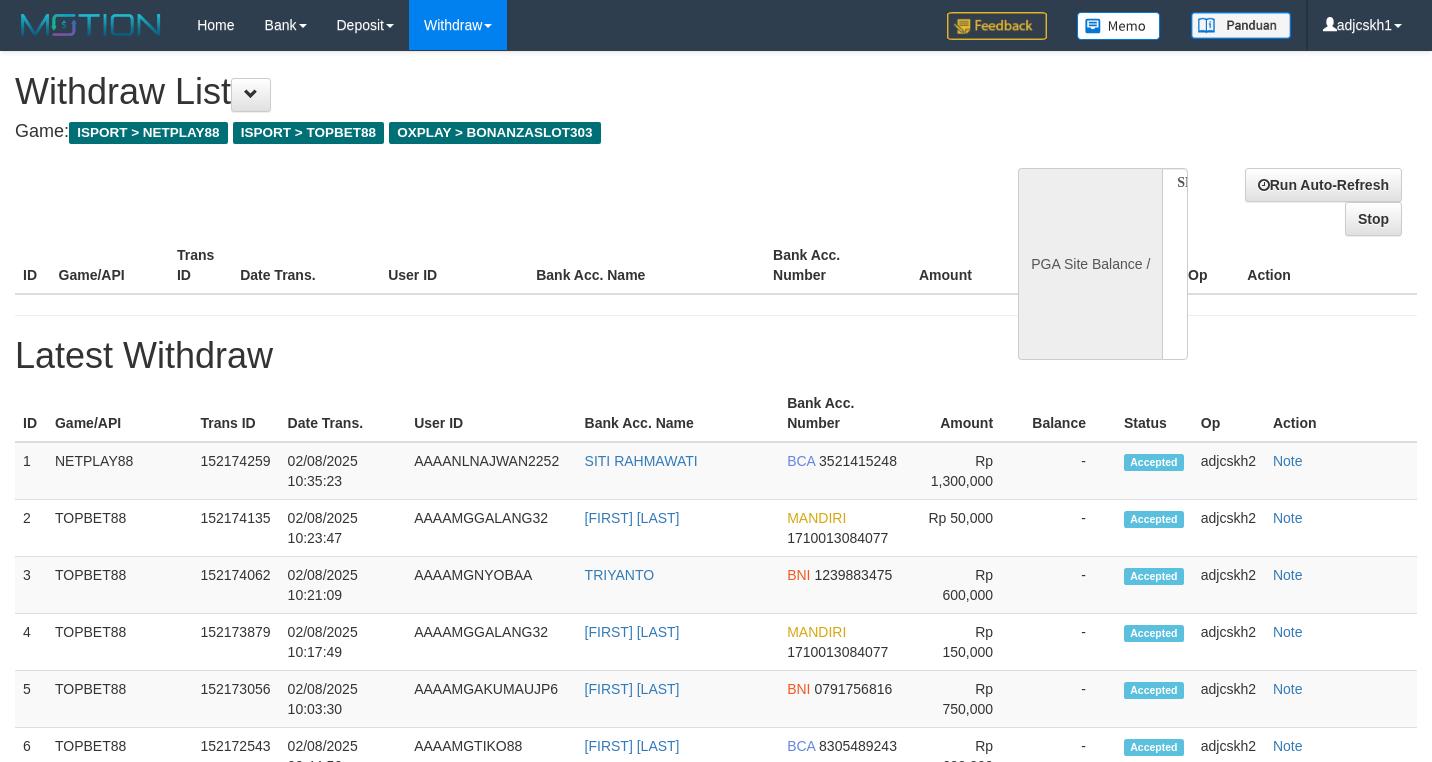 select 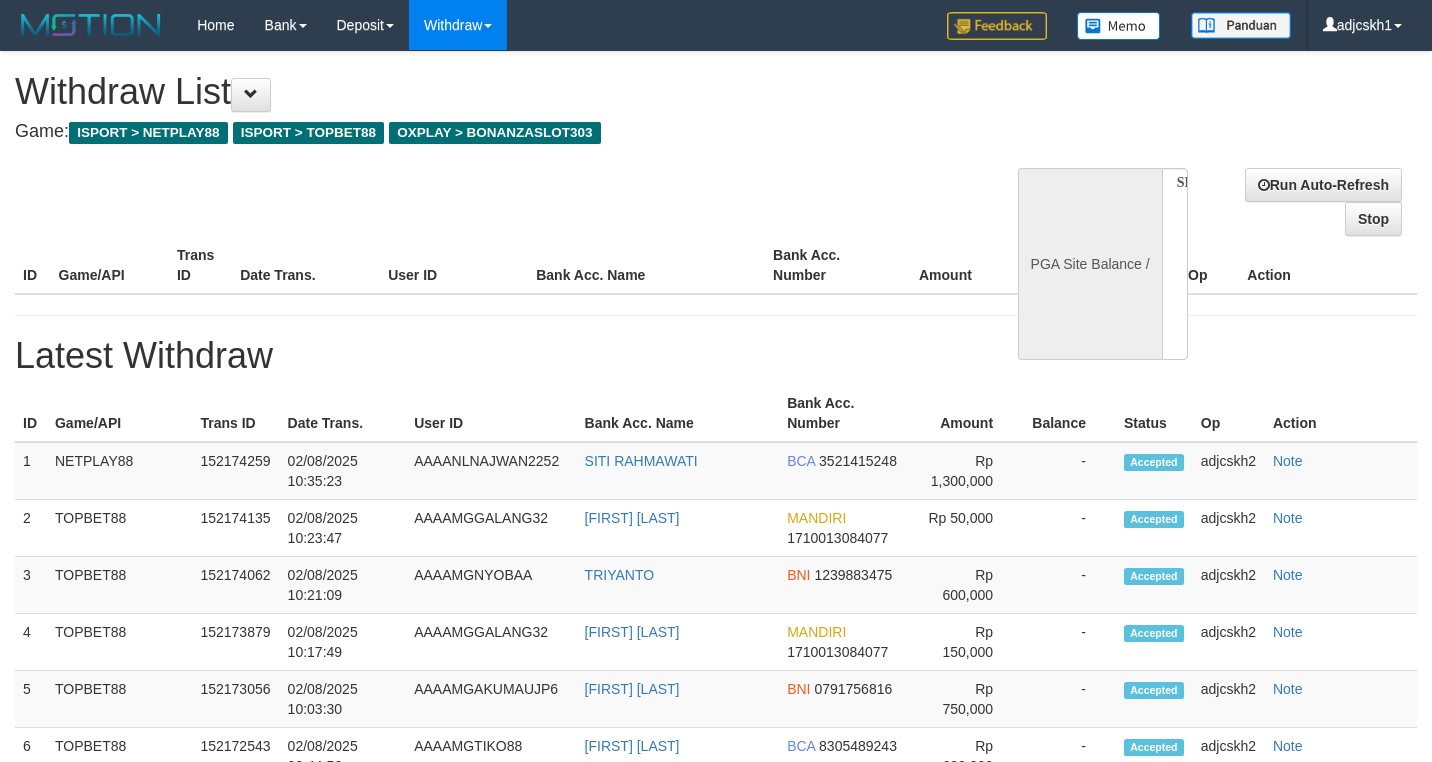 scroll, scrollTop: 0, scrollLeft: 0, axis: both 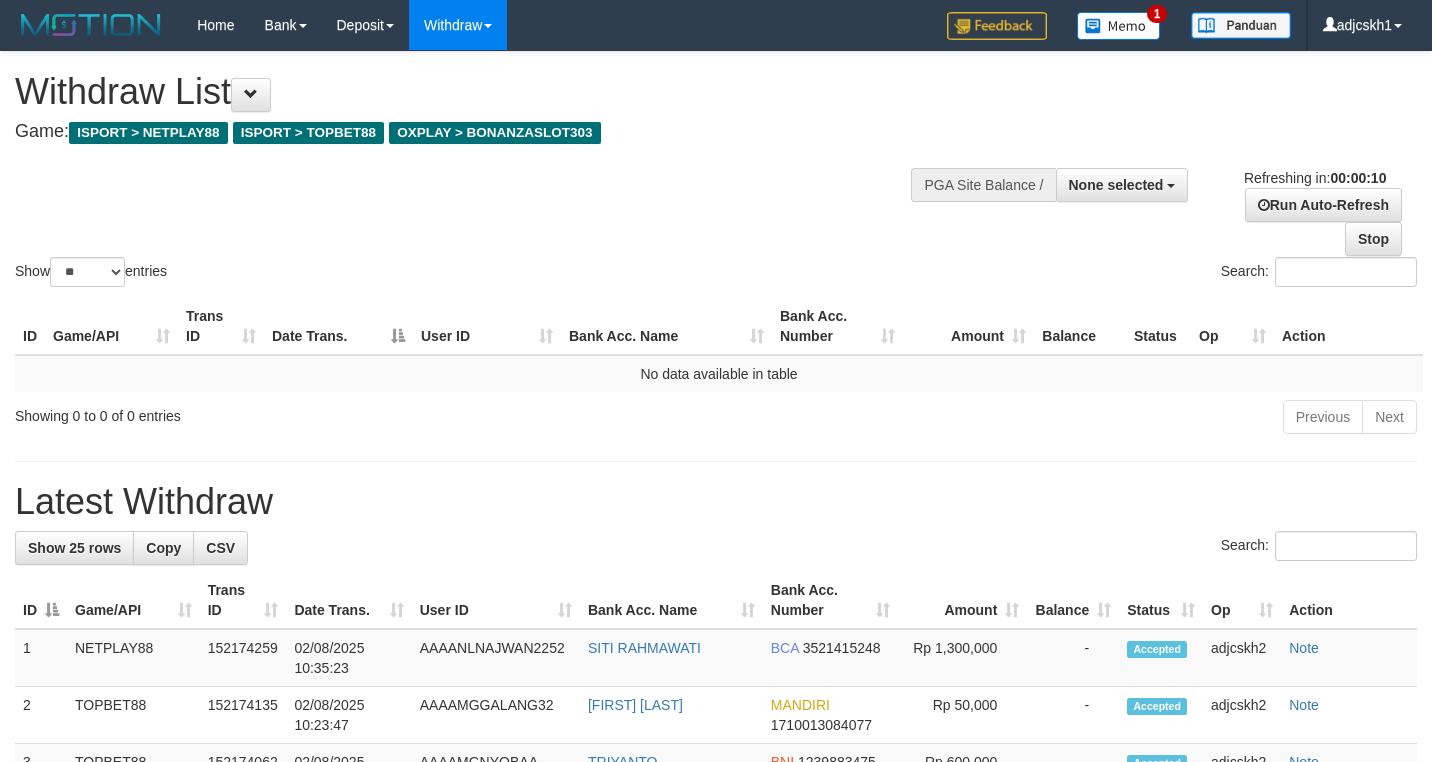 select 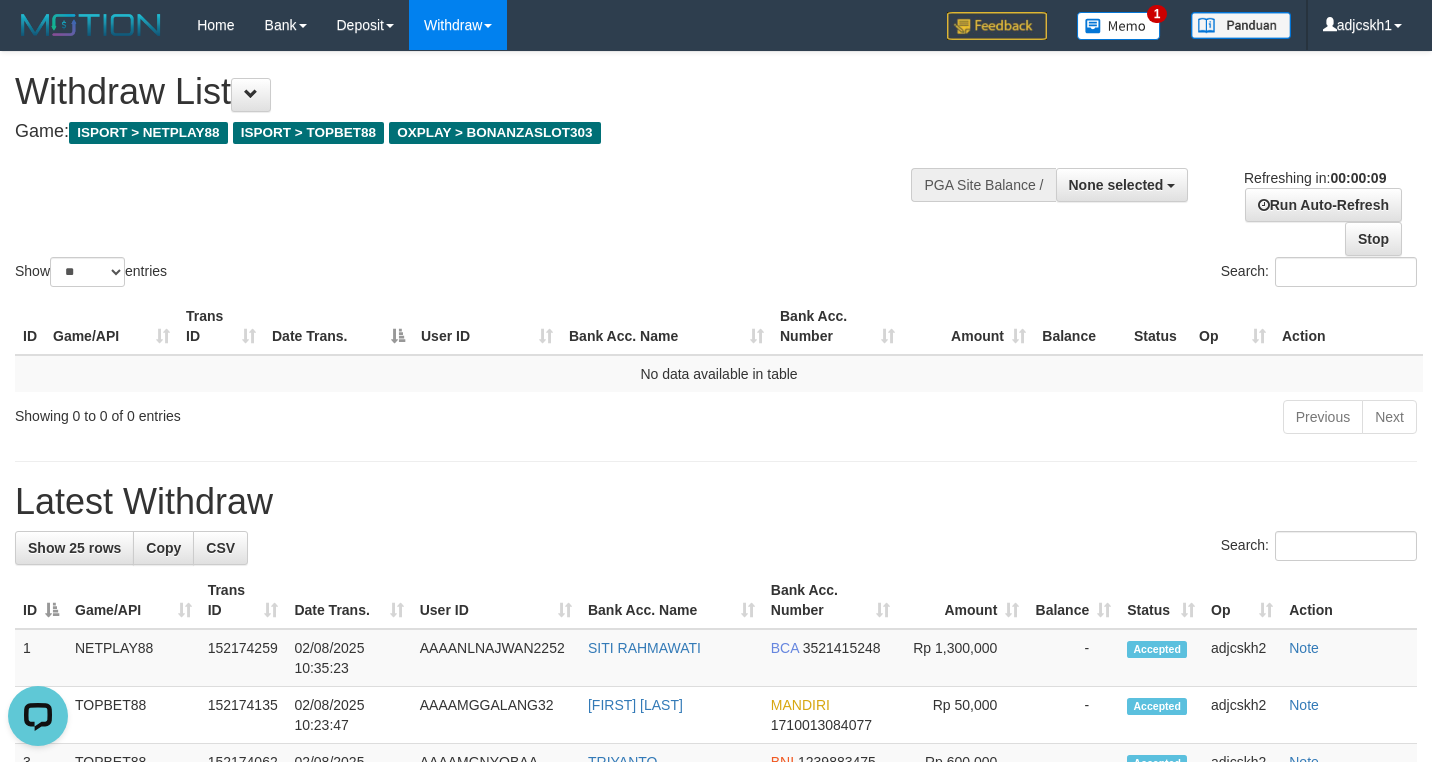 scroll, scrollTop: 0, scrollLeft: 0, axis: both 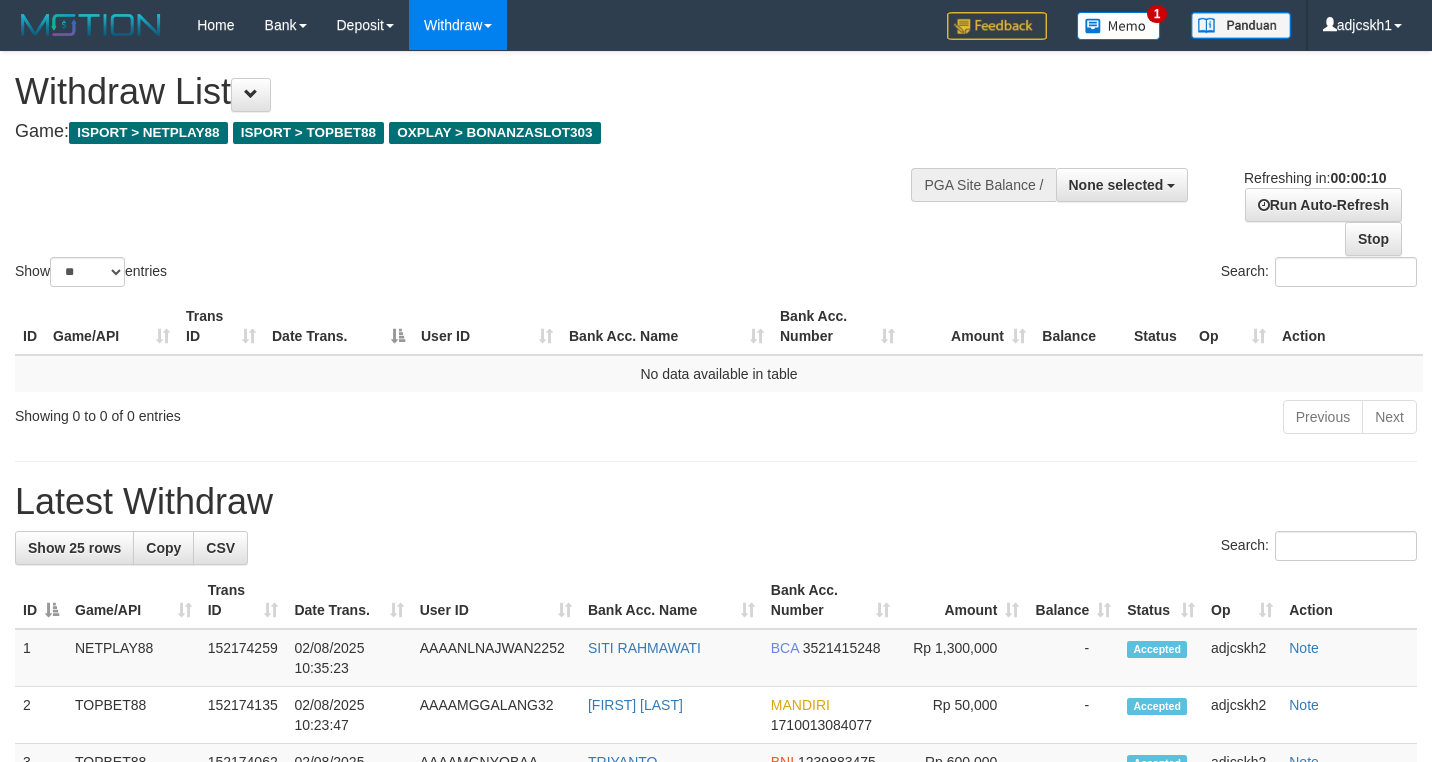 select 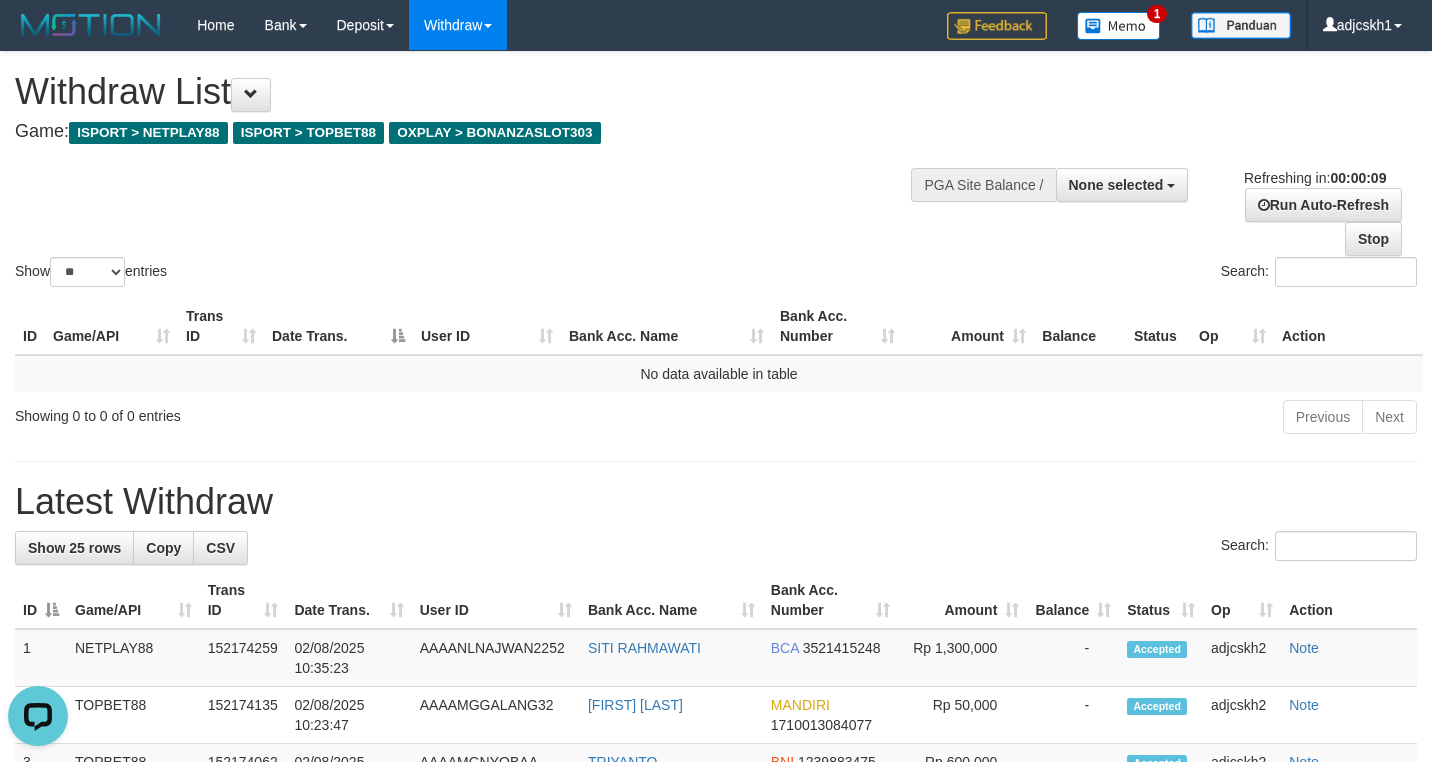 scroll, scrollTop: 0, scrollLeft: 0, axis: both 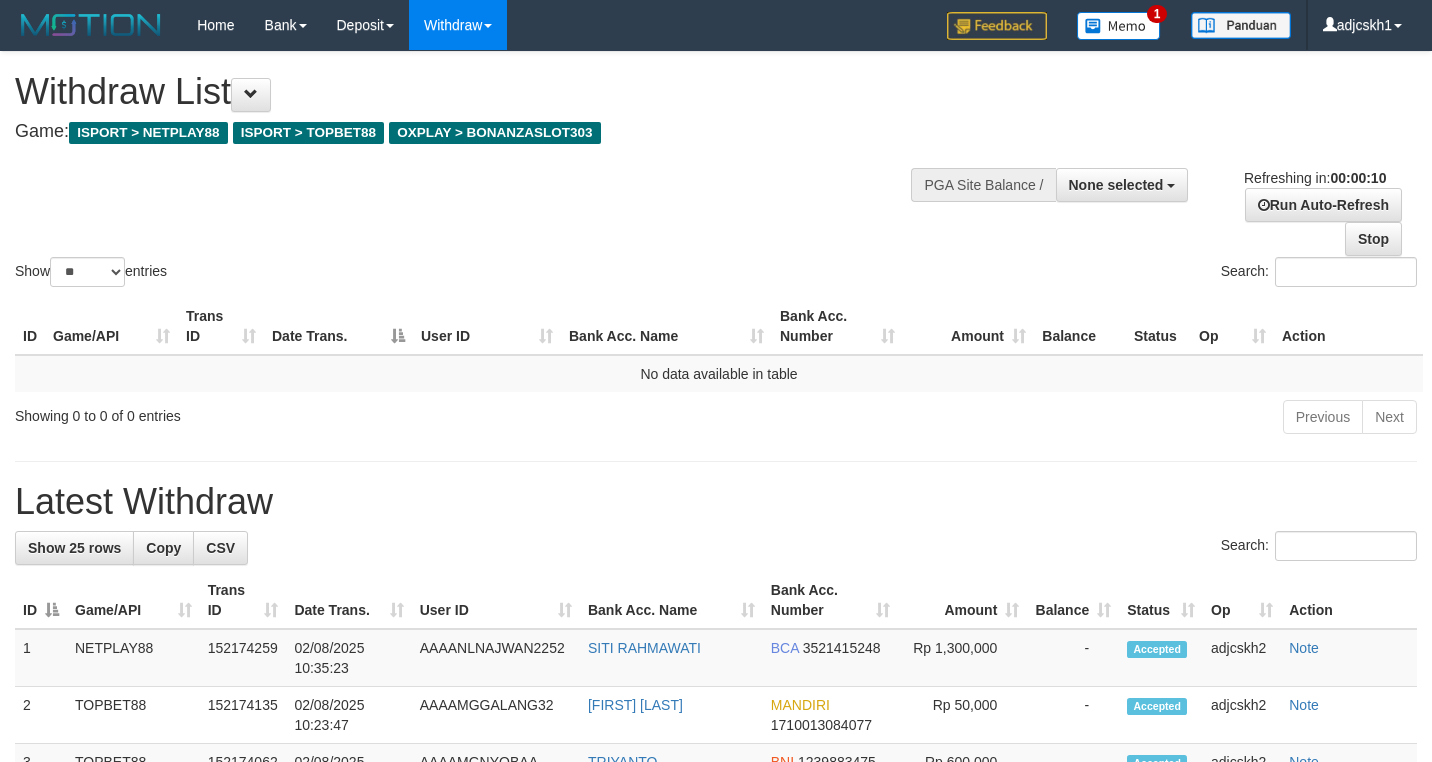 select 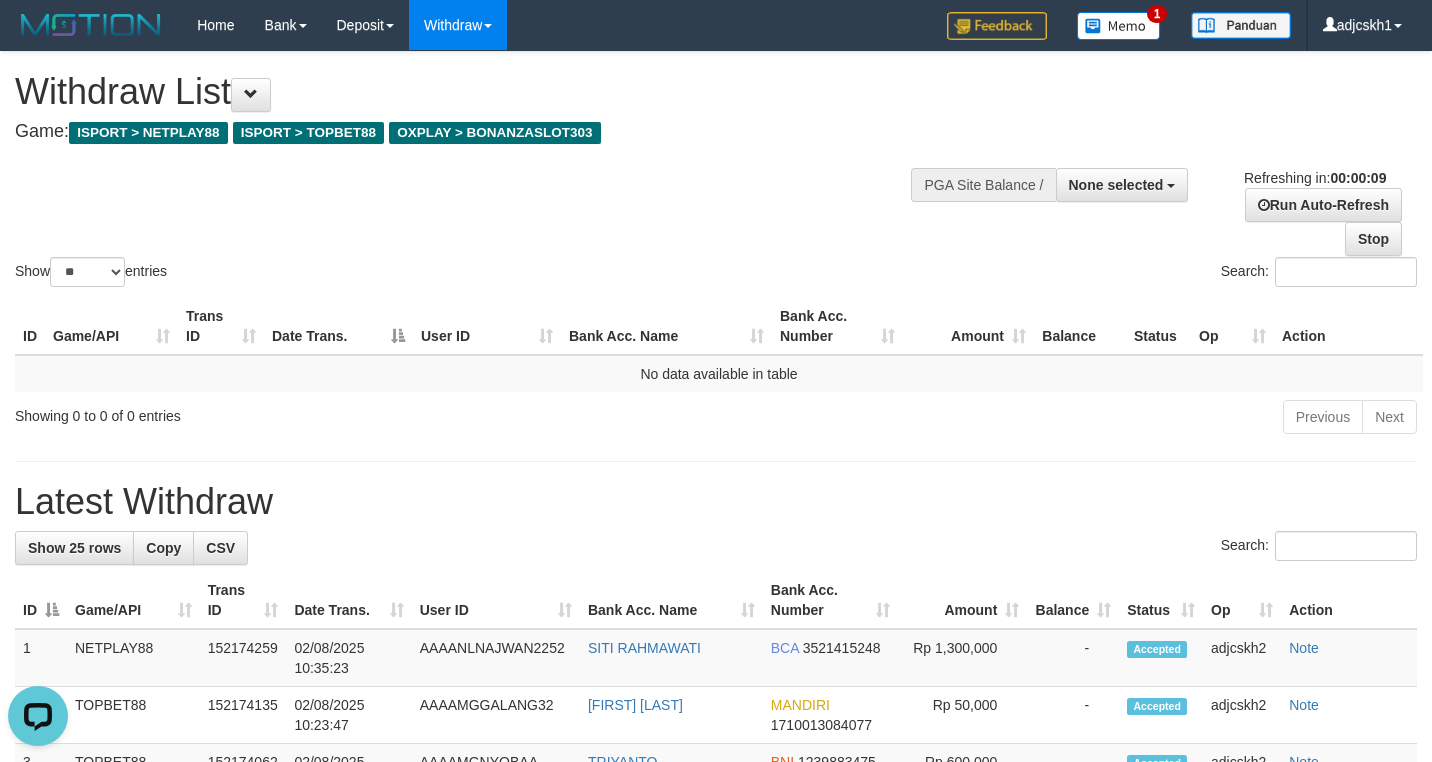 scroll, scrollTop: 0, scrollLeft: 0, axis: both 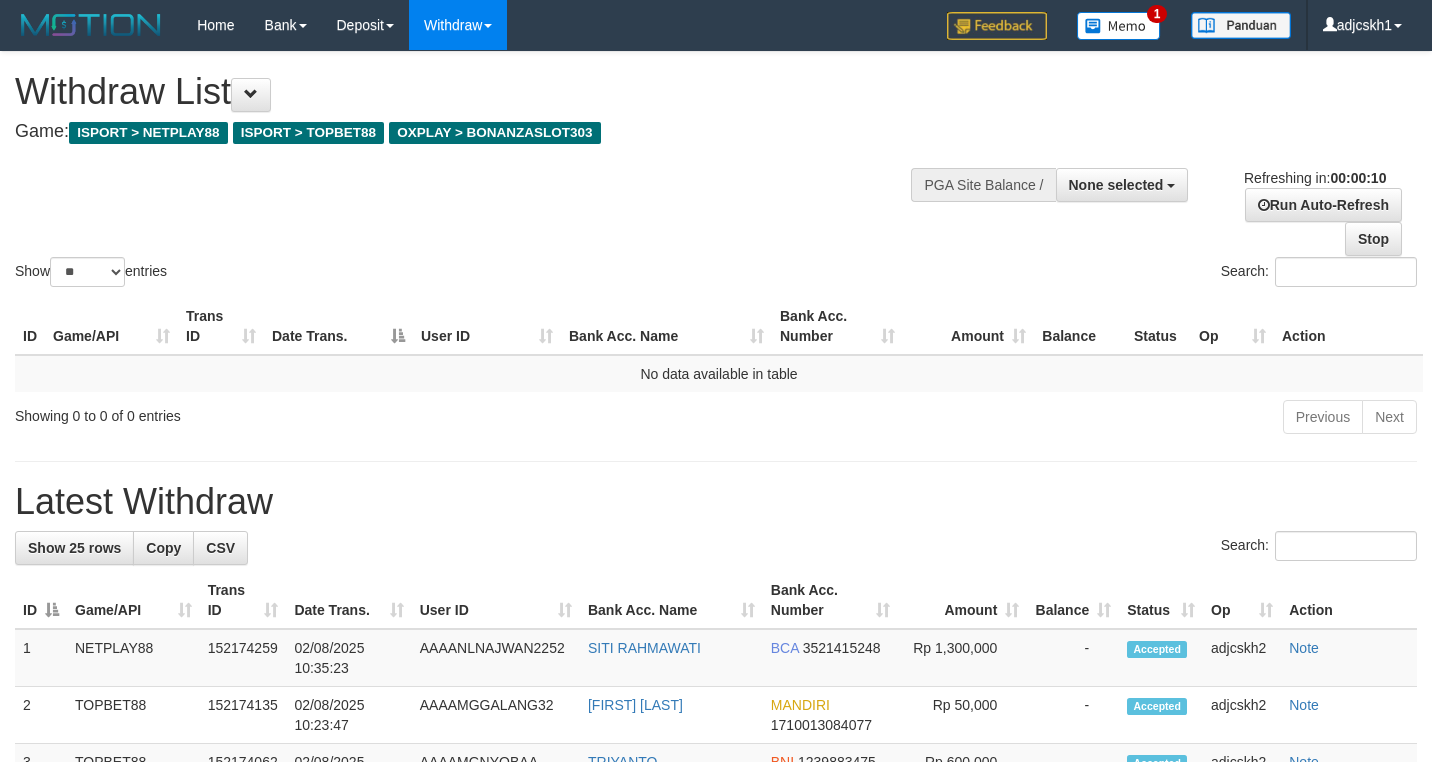 select 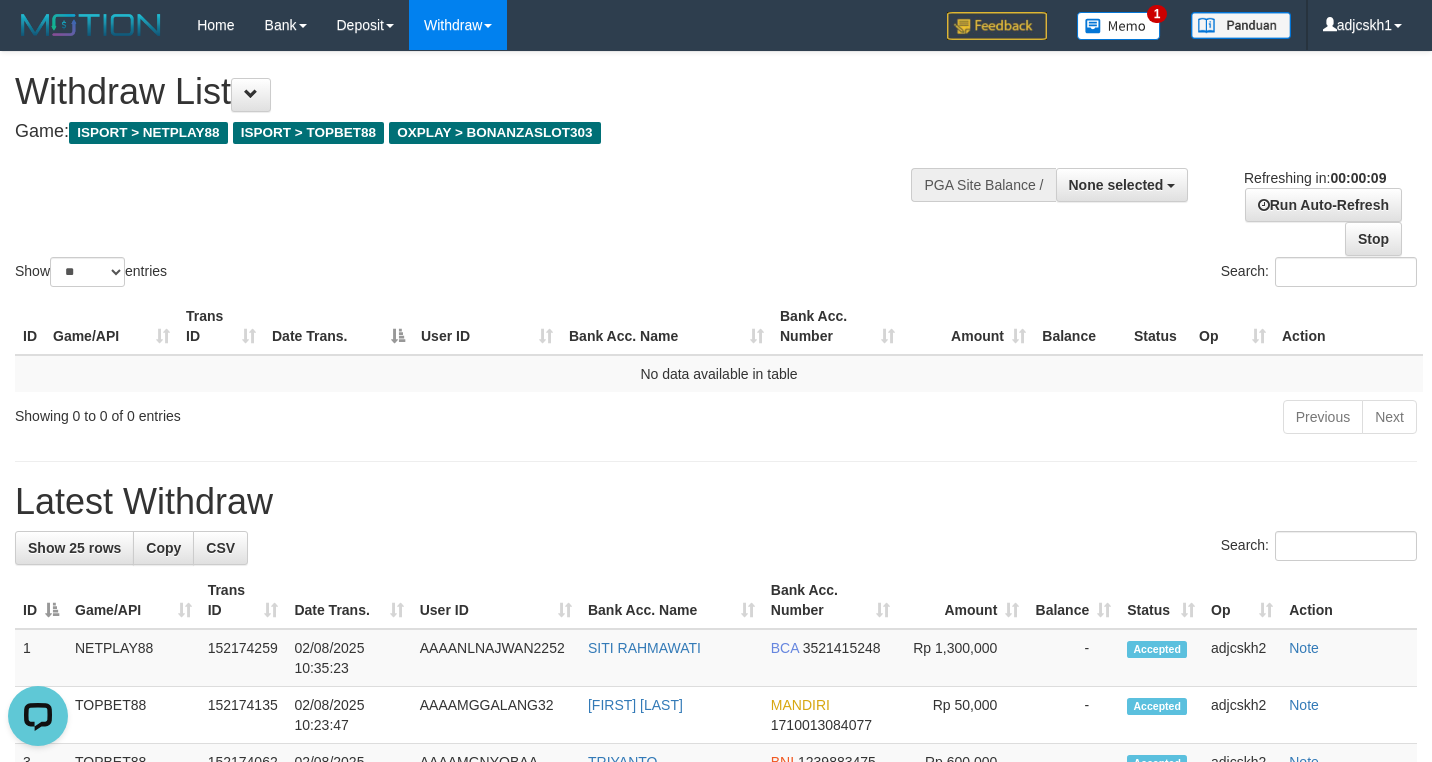 scroll, scrollTop: 0, scrollLeft: 0, axis: both 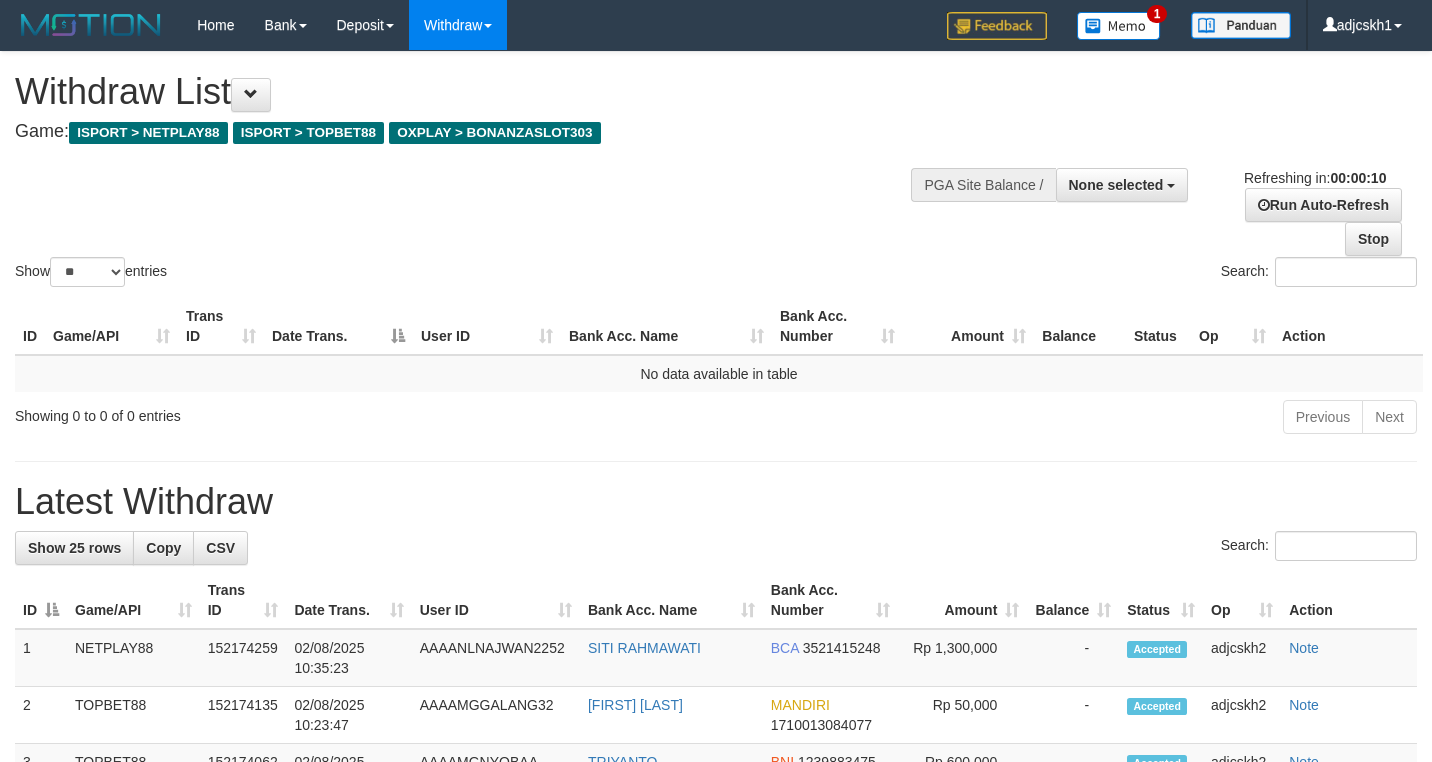 select 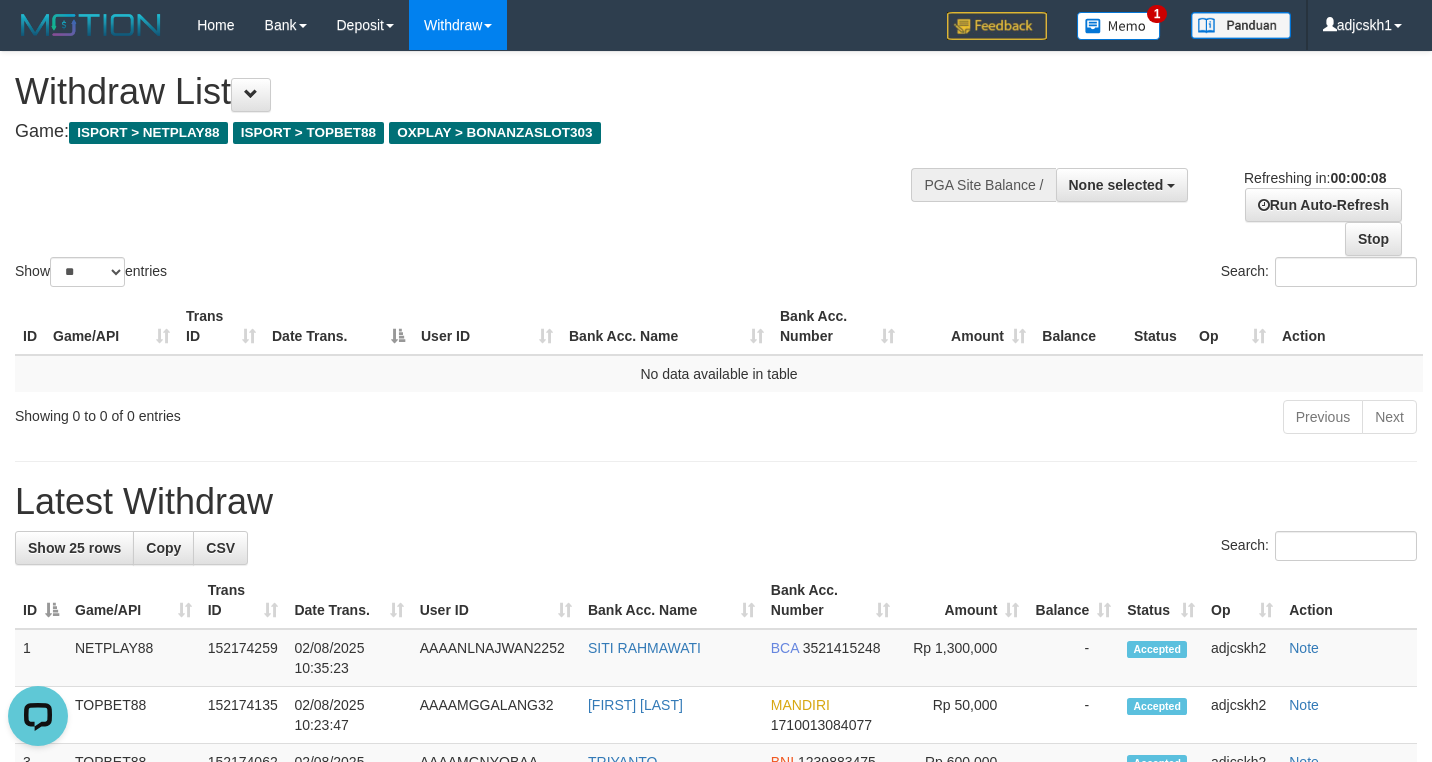 scroll, scrollTop: 0, scrollLeft: 0, axis: both 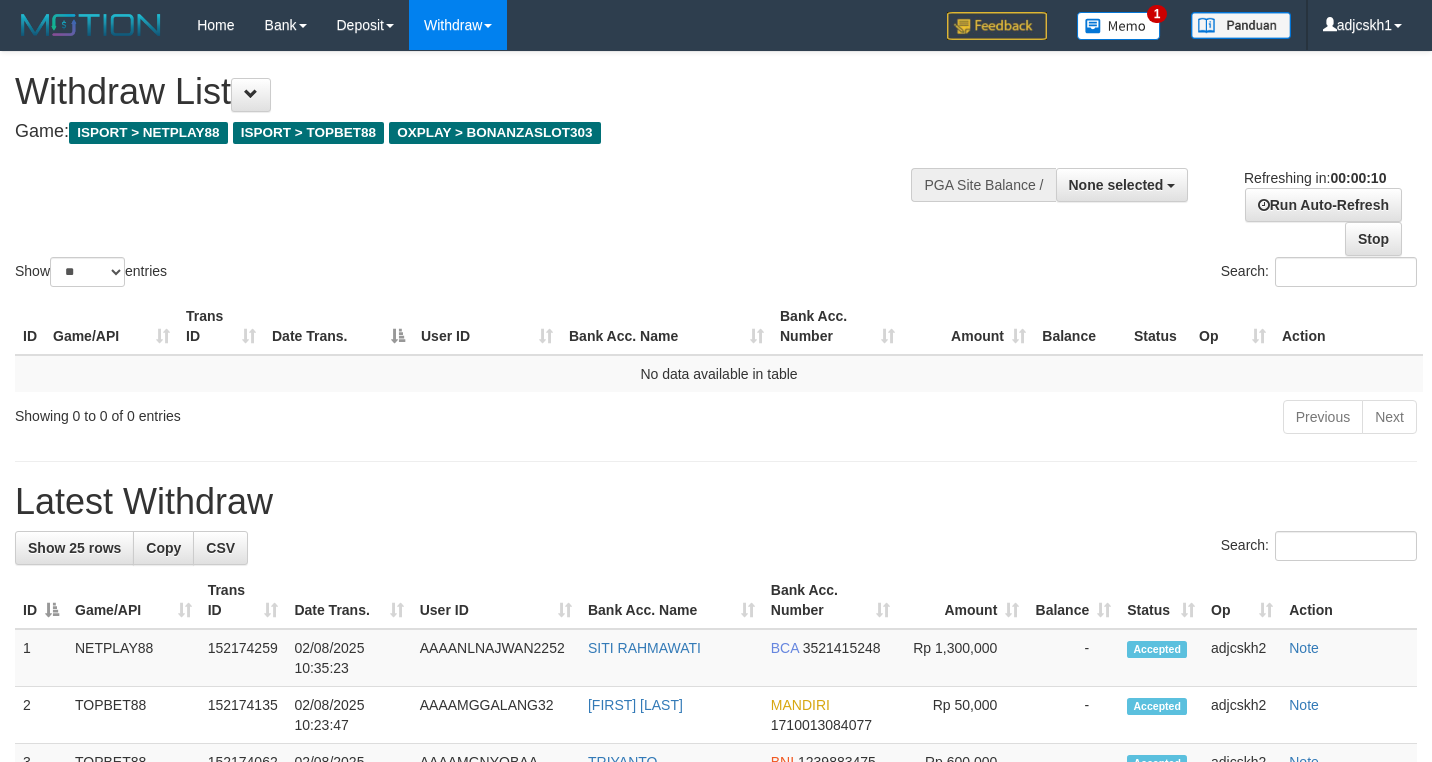 select 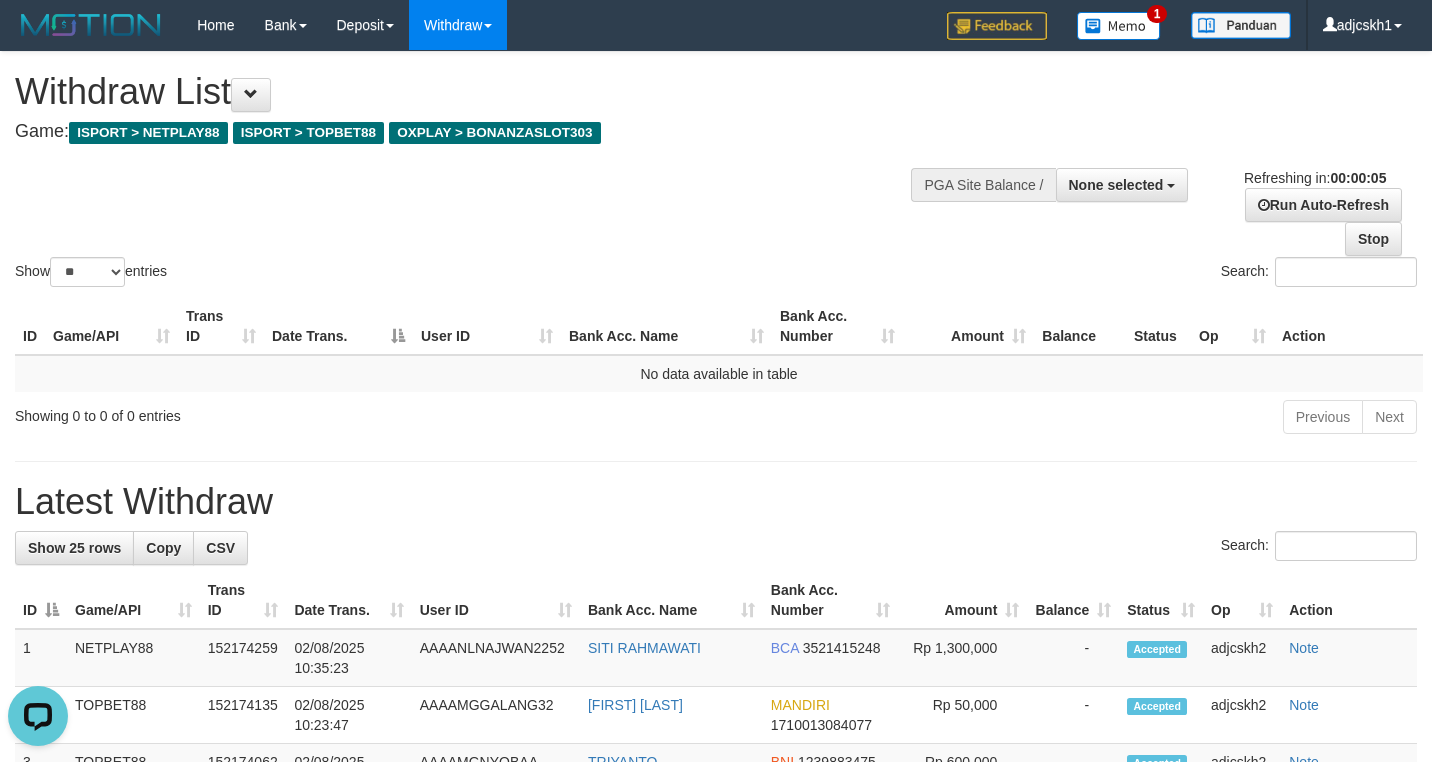 scroll, scrollTop: 0, scrollLeft: 0, axis: both 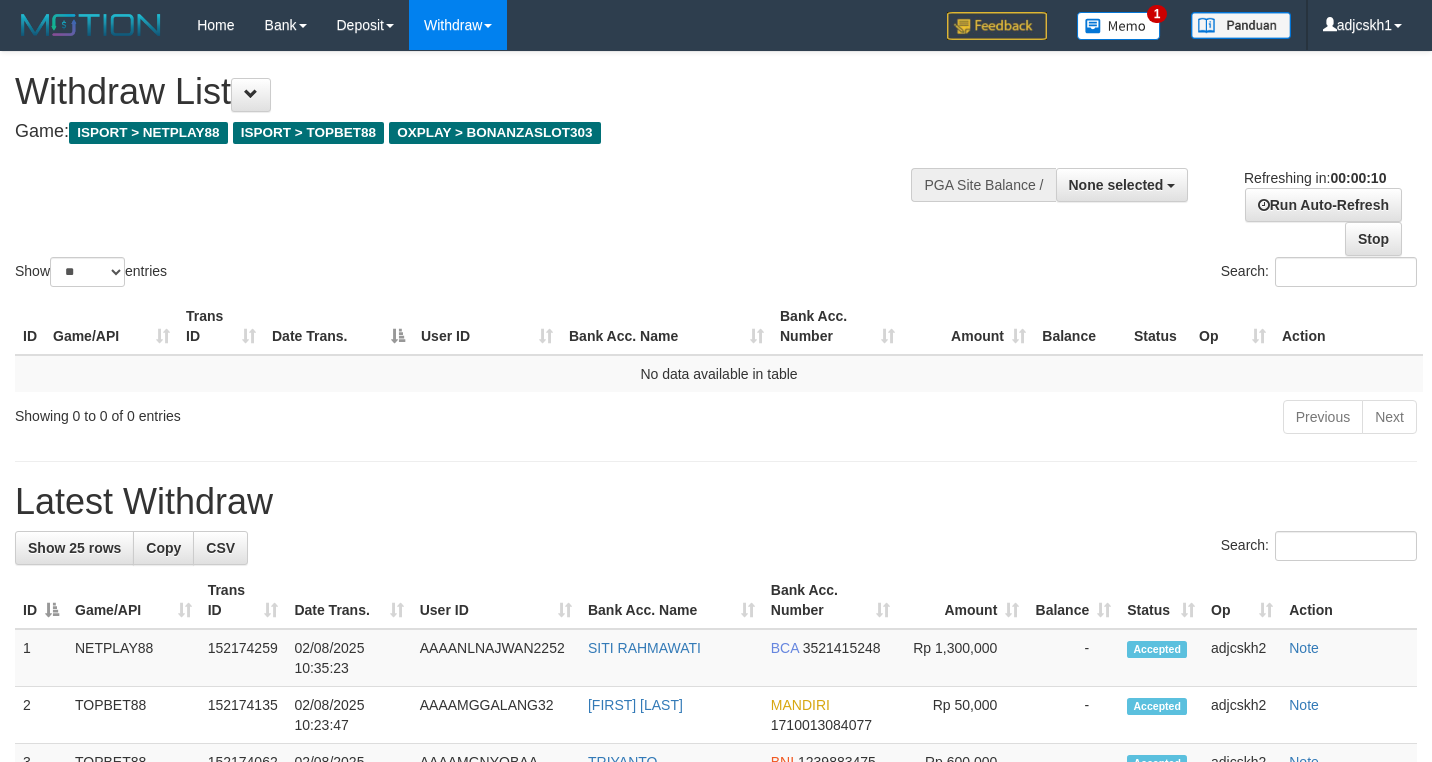 select 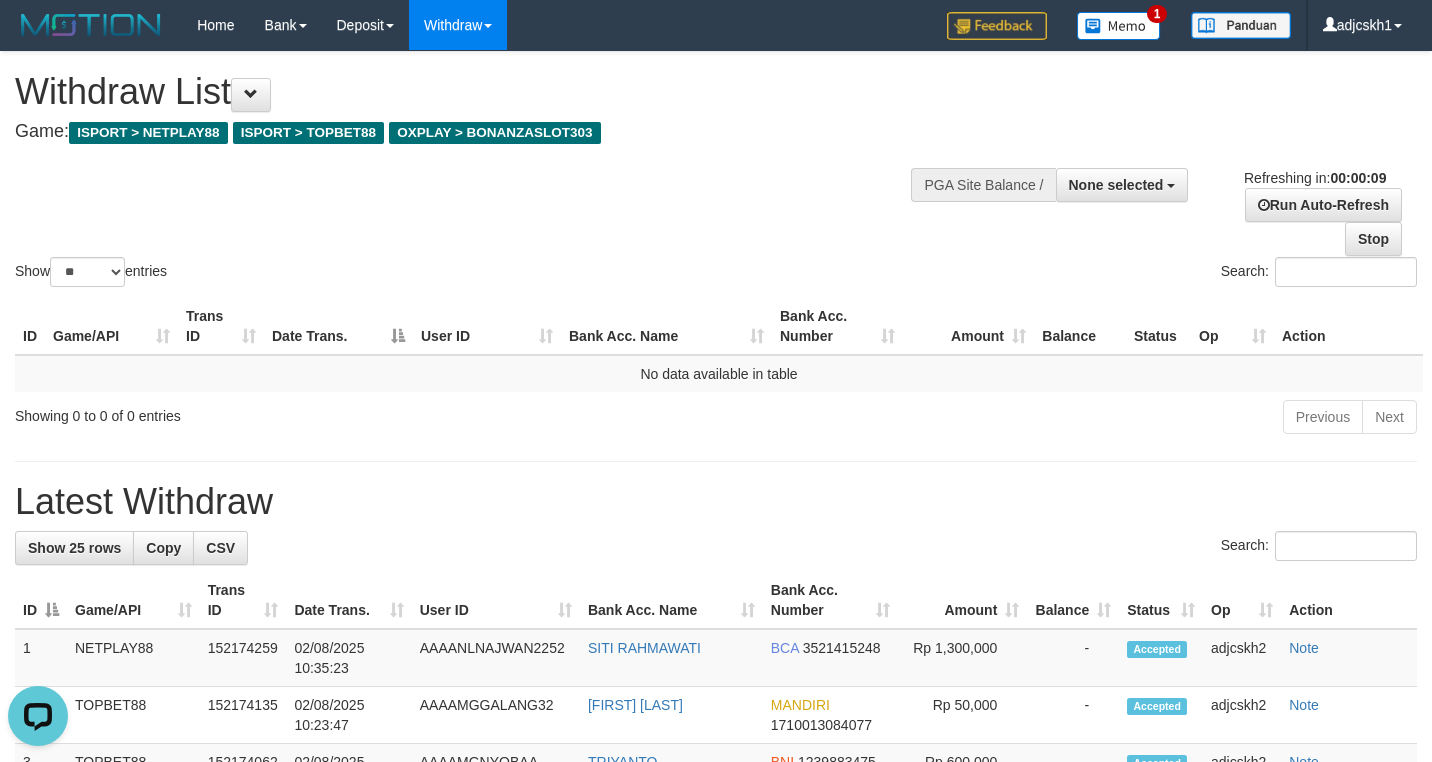 scroll, scrollTop: 0, scrollLeft: 0, axis: both 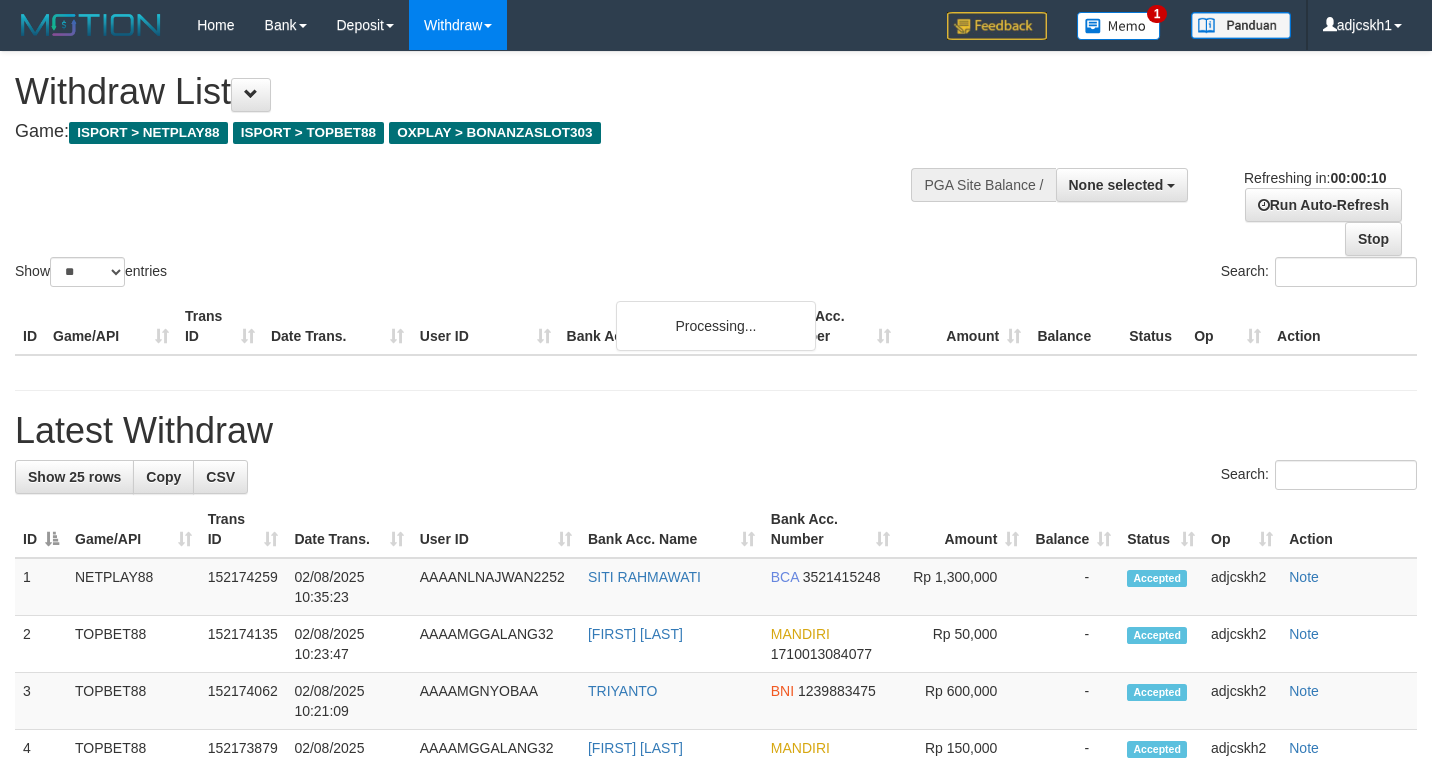 select 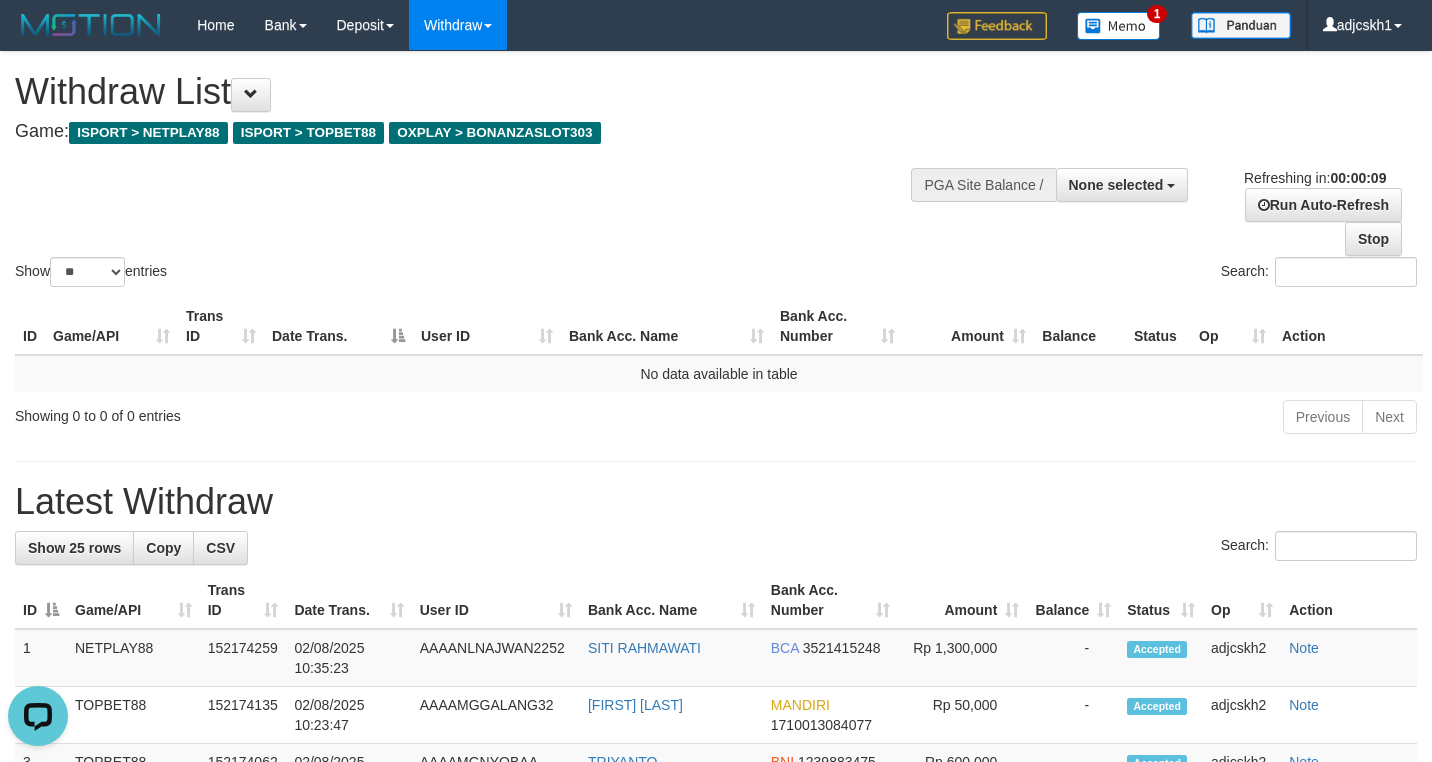 scroll, scrollTop: 0, scrollLeft: 0, axis: both 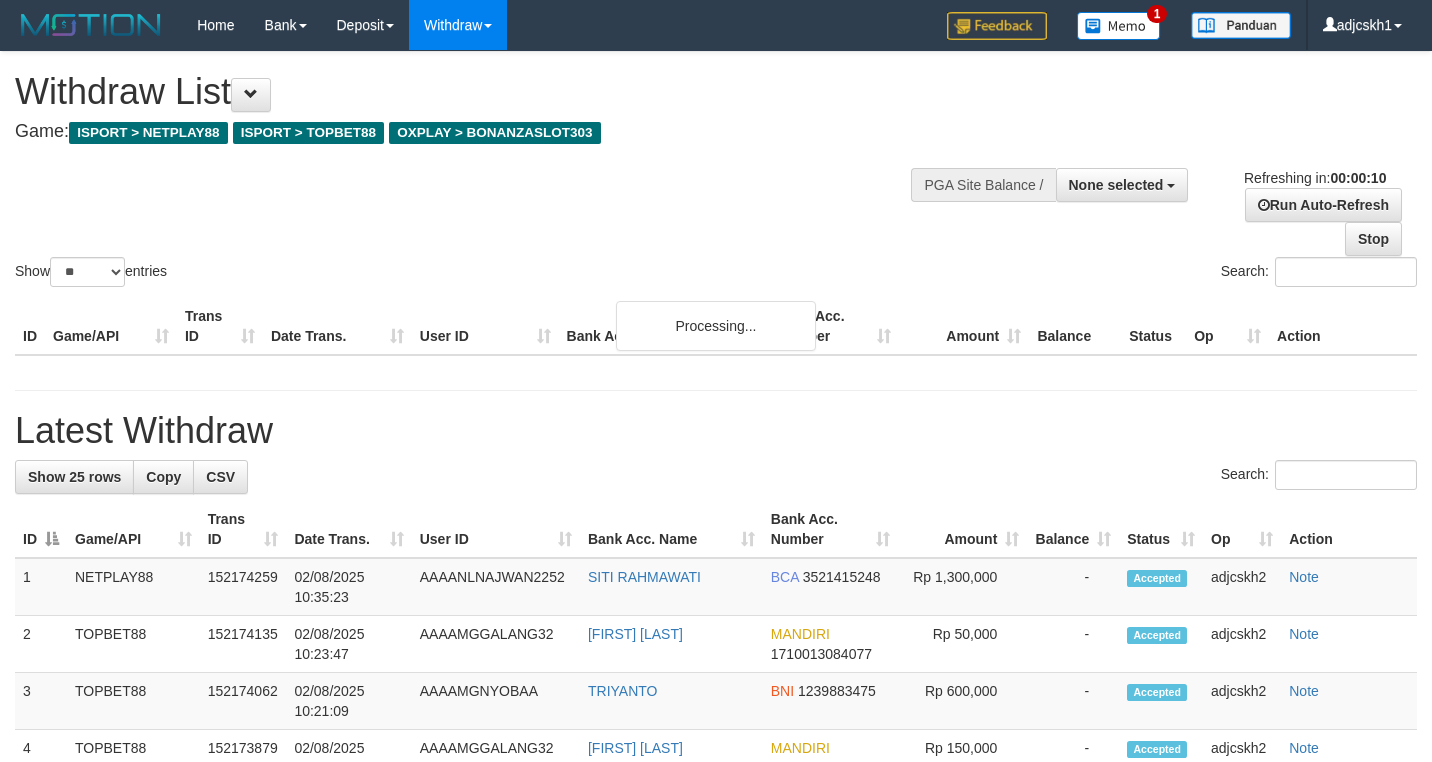 select 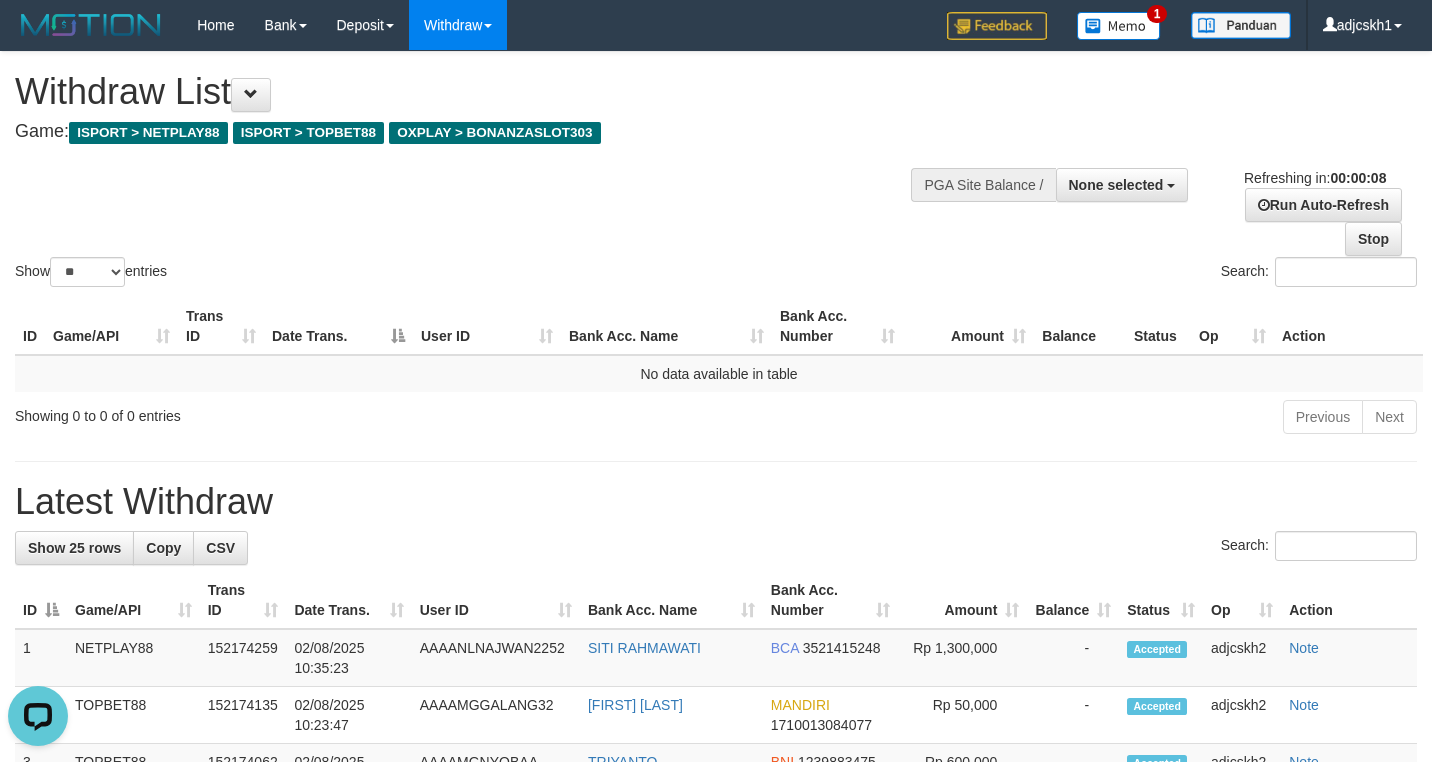 scroll, scrollTop: 0, scrollLeft: 0, axis: both 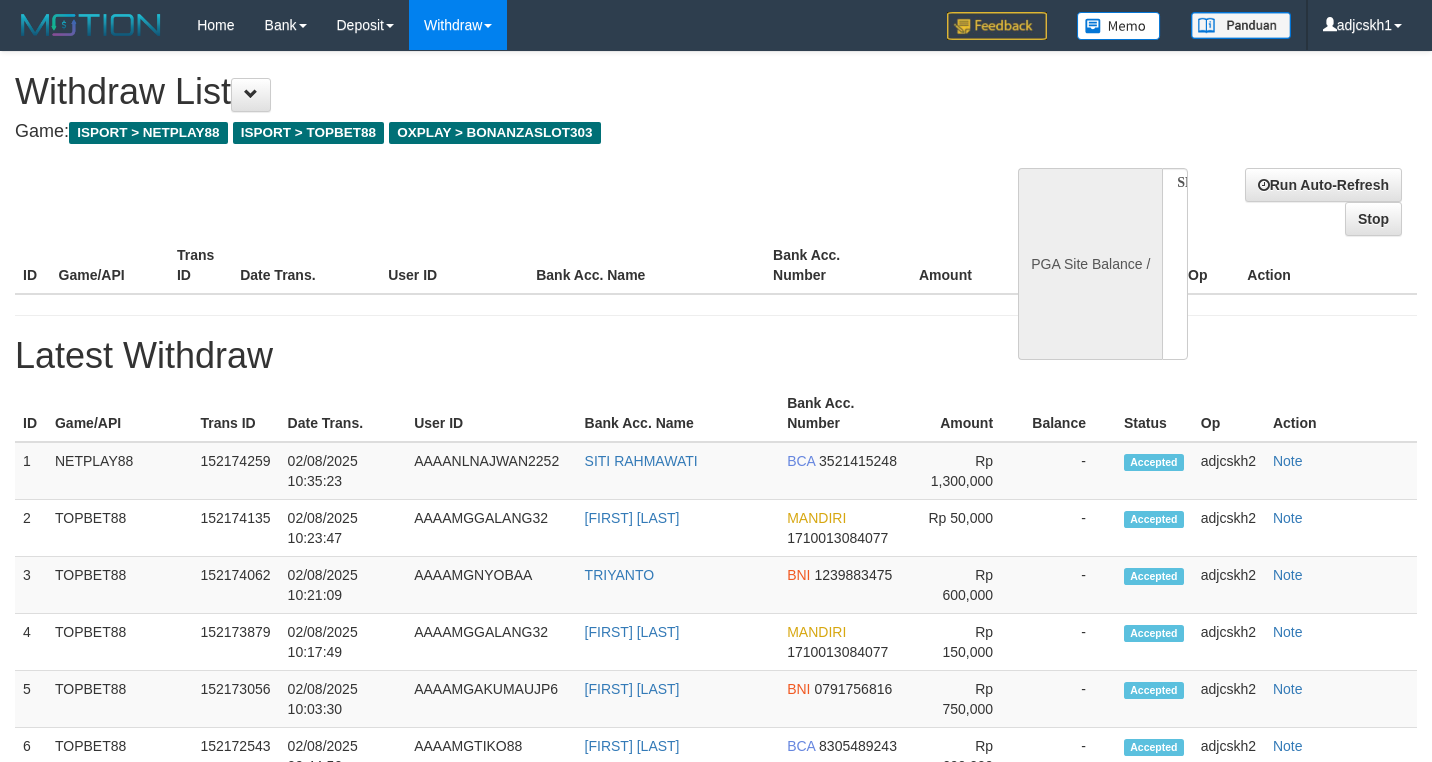 select 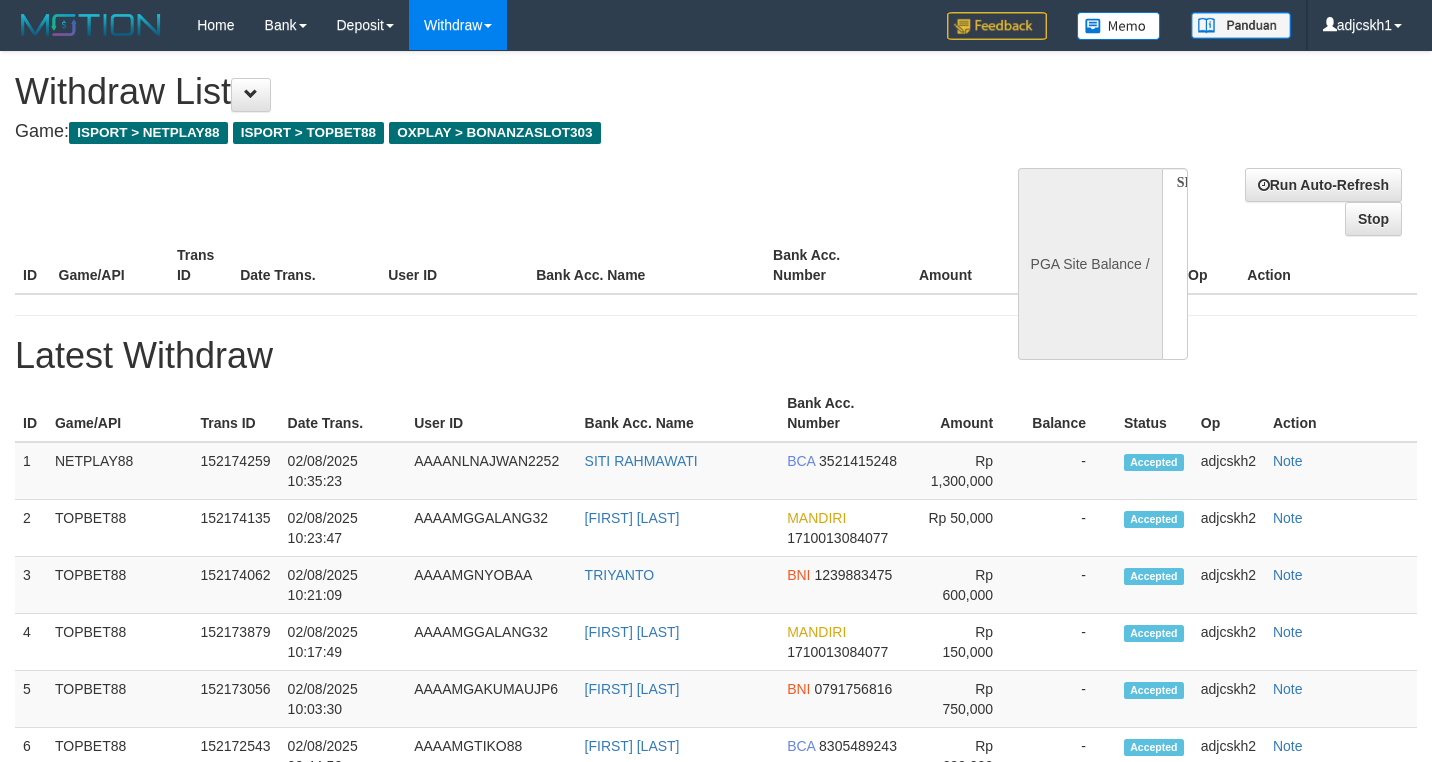 scroll, scrollTop: 0, scrollLeft: 0, axis: both 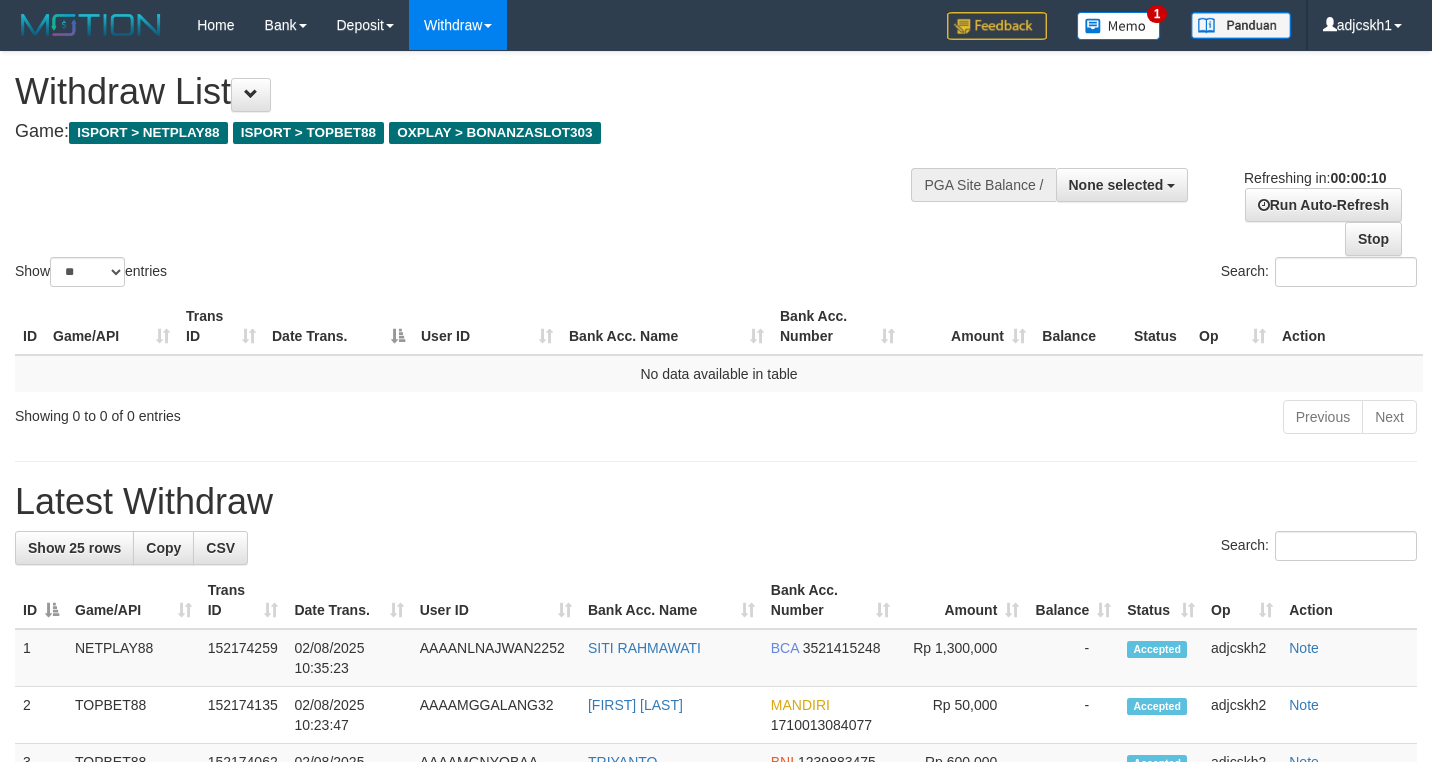 select 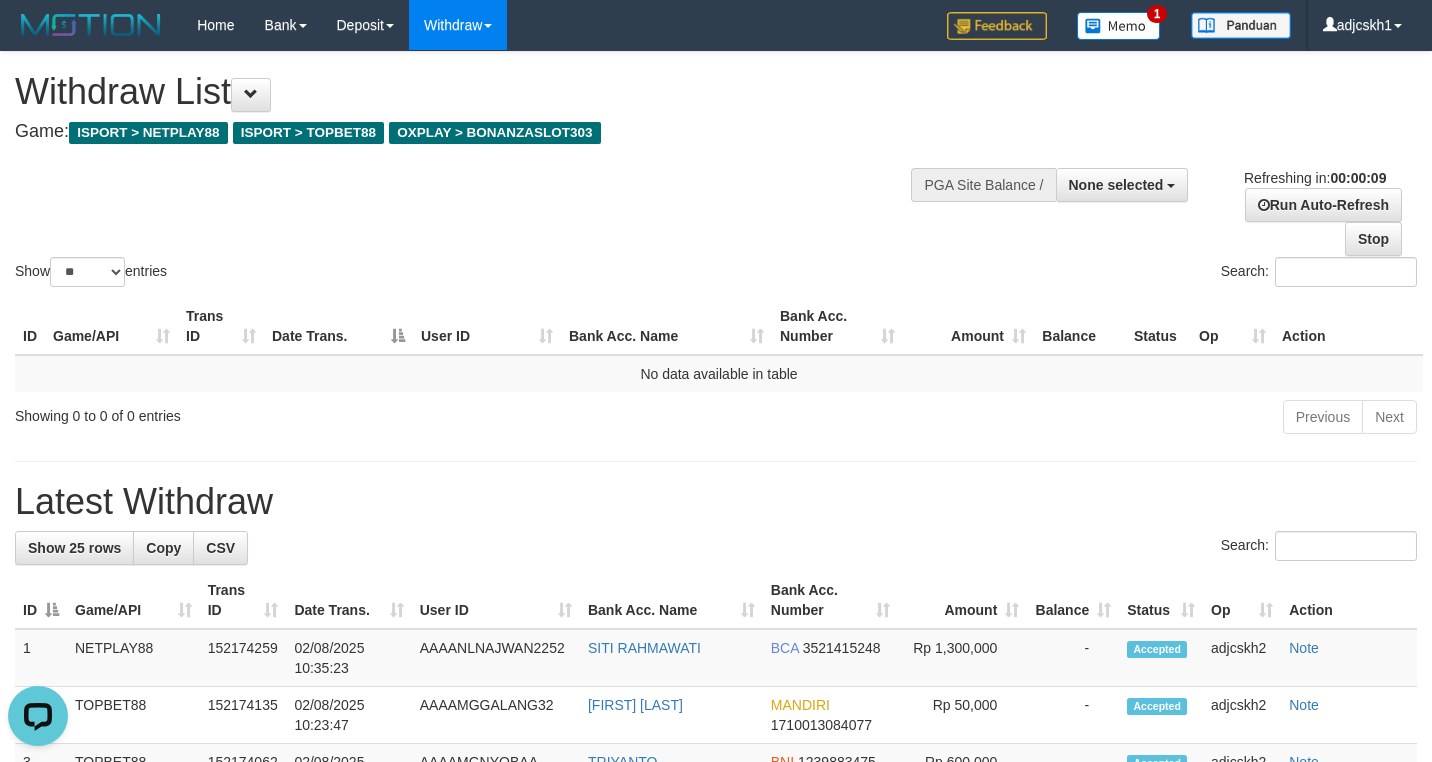 scroll, scrollTop: 0, scrollLeft: 0, axis: both 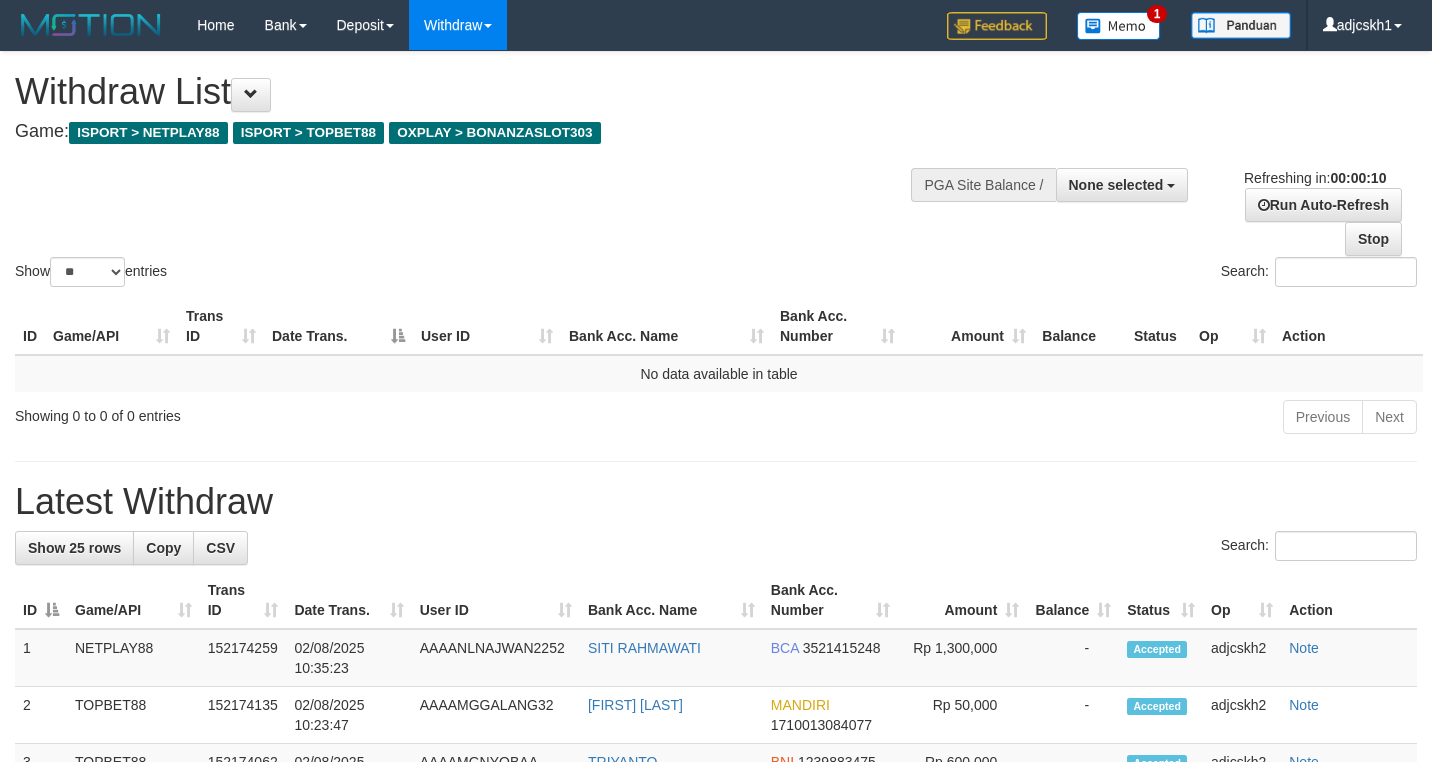 select 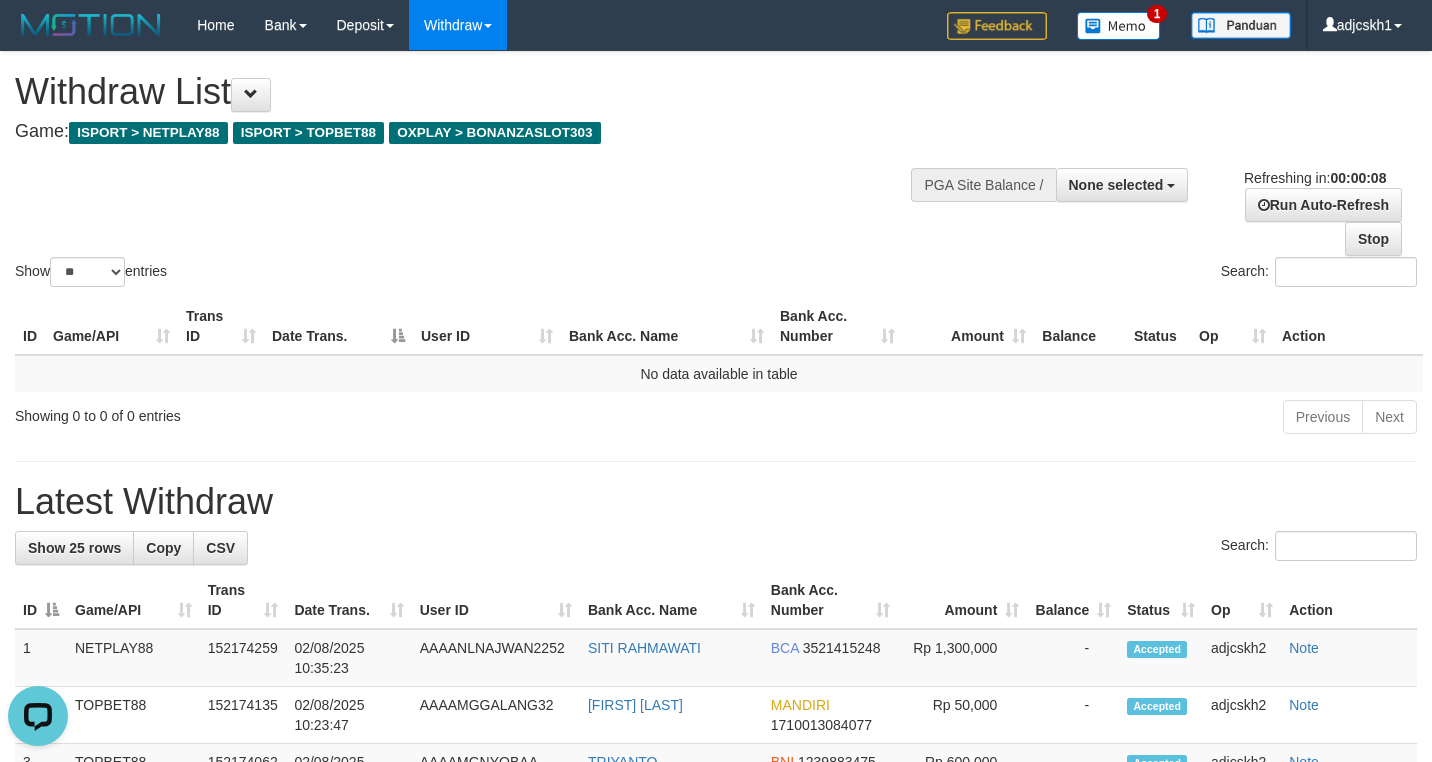 scroll, scrollTop: 0, scrollLeft: 0, axis: both 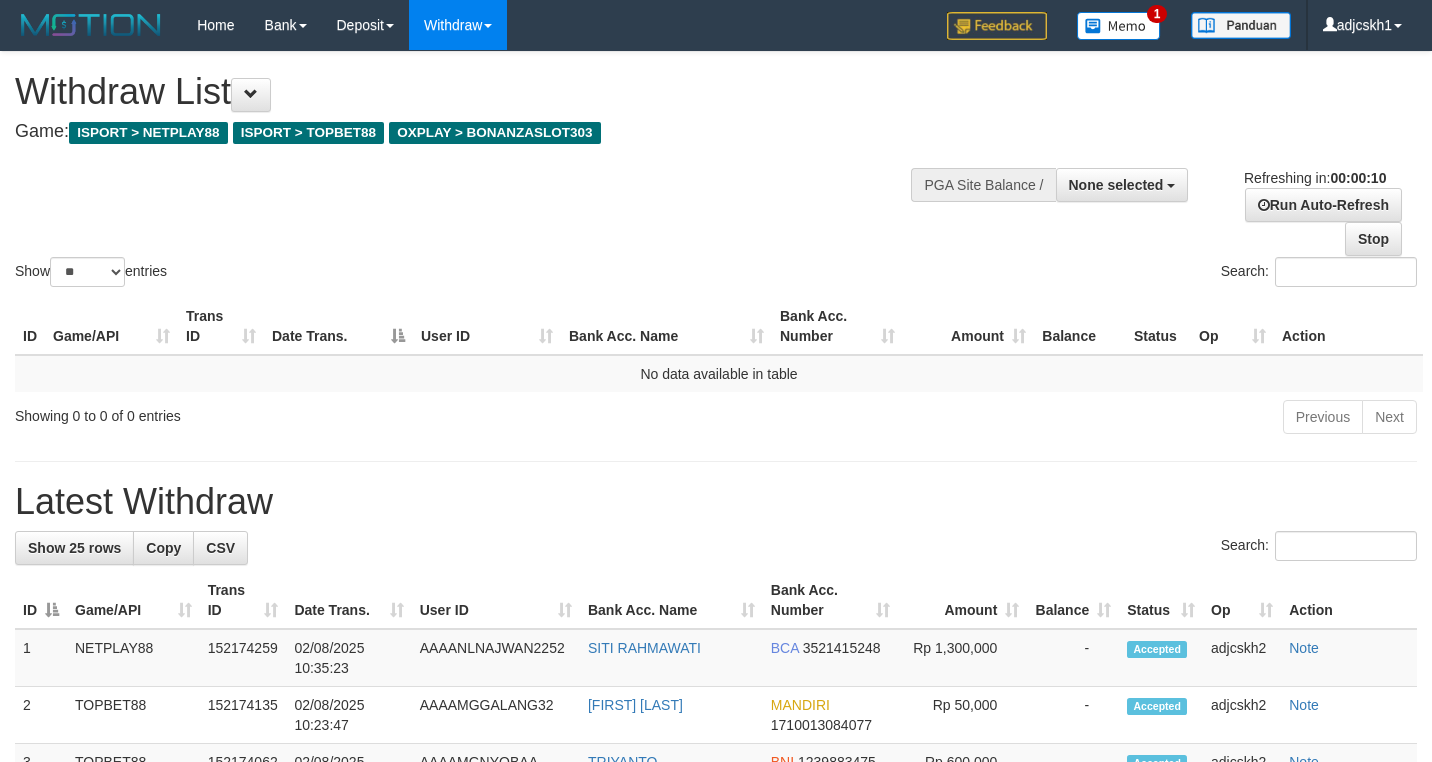 select 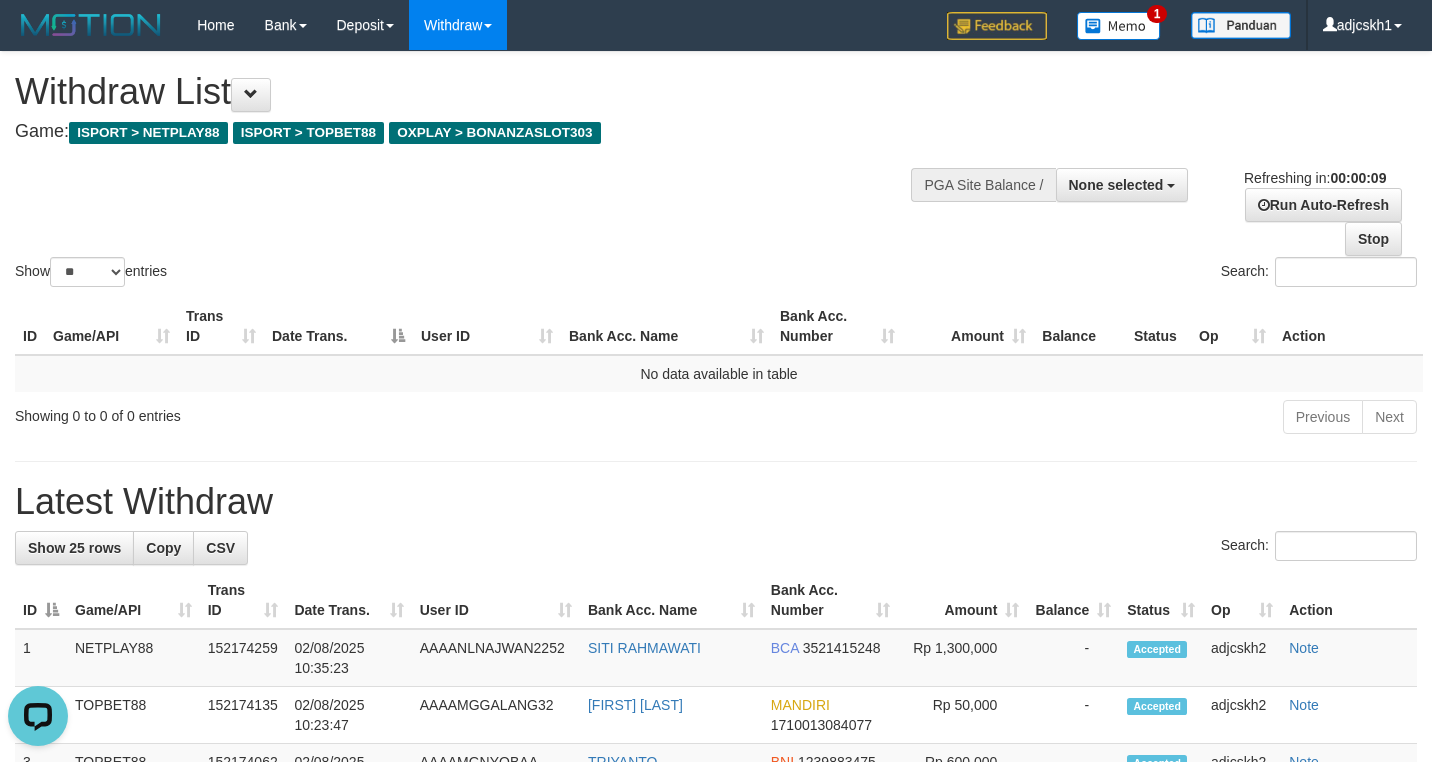 scroll, scrollTop: 0, scrollLeft: 0, axis: both 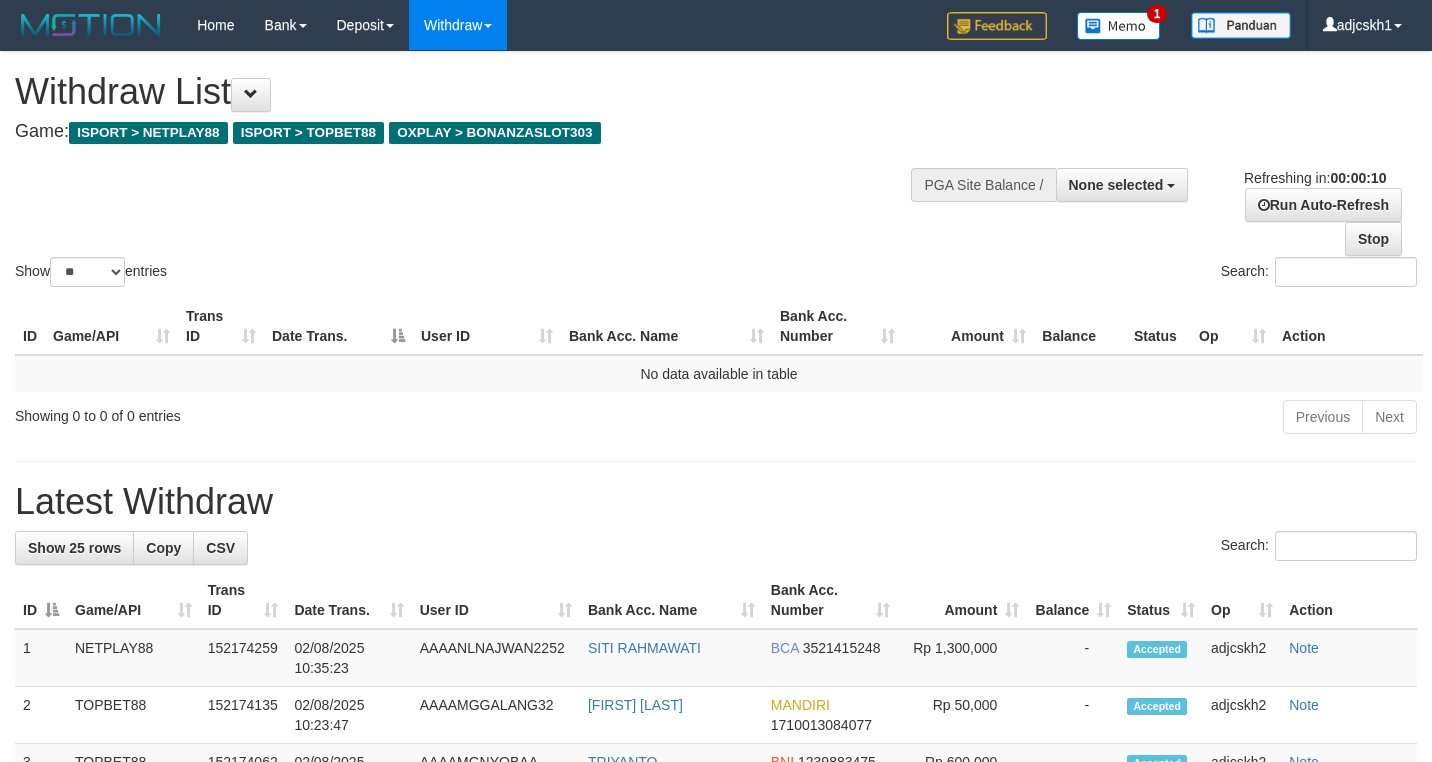 select 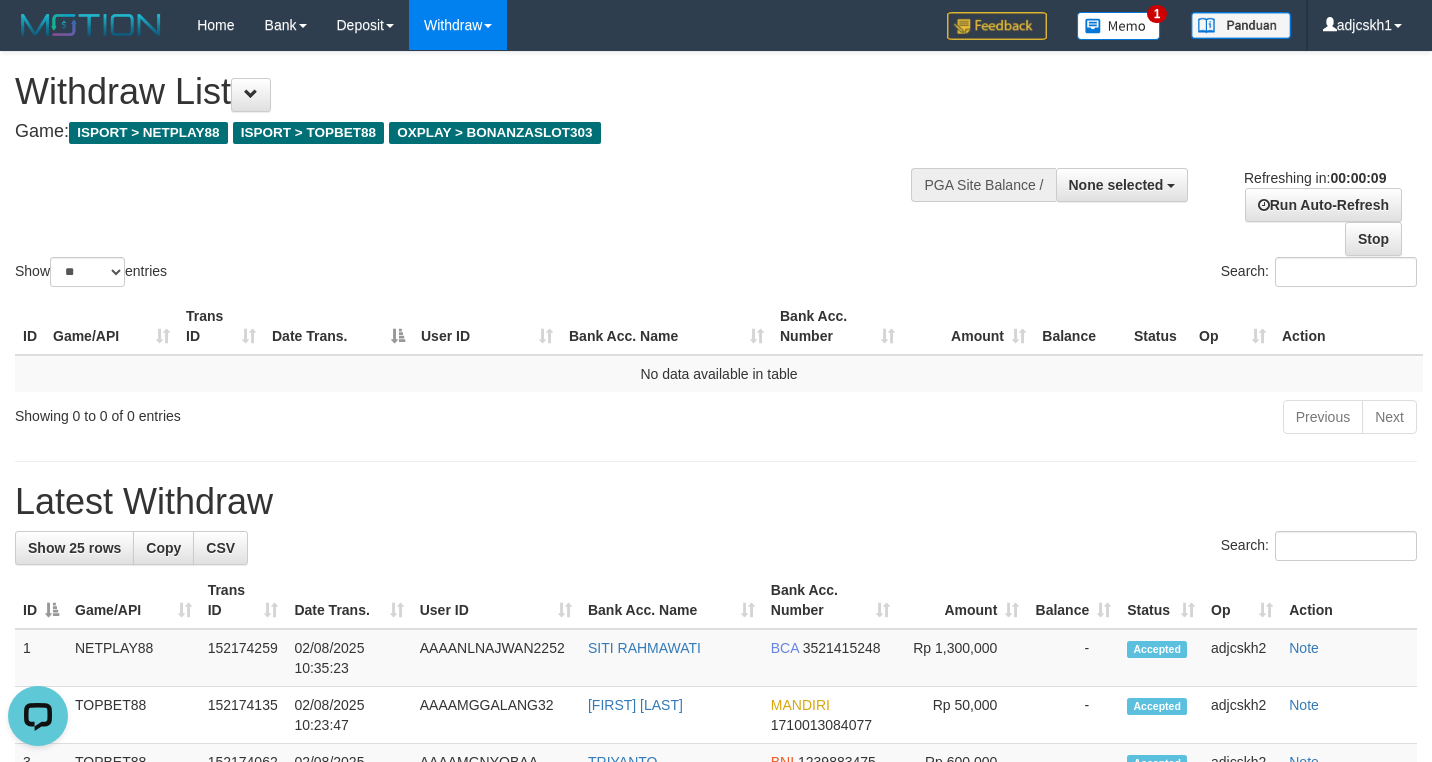 scroll, scrollTop: 0, scrollLeft: 0, axis: both 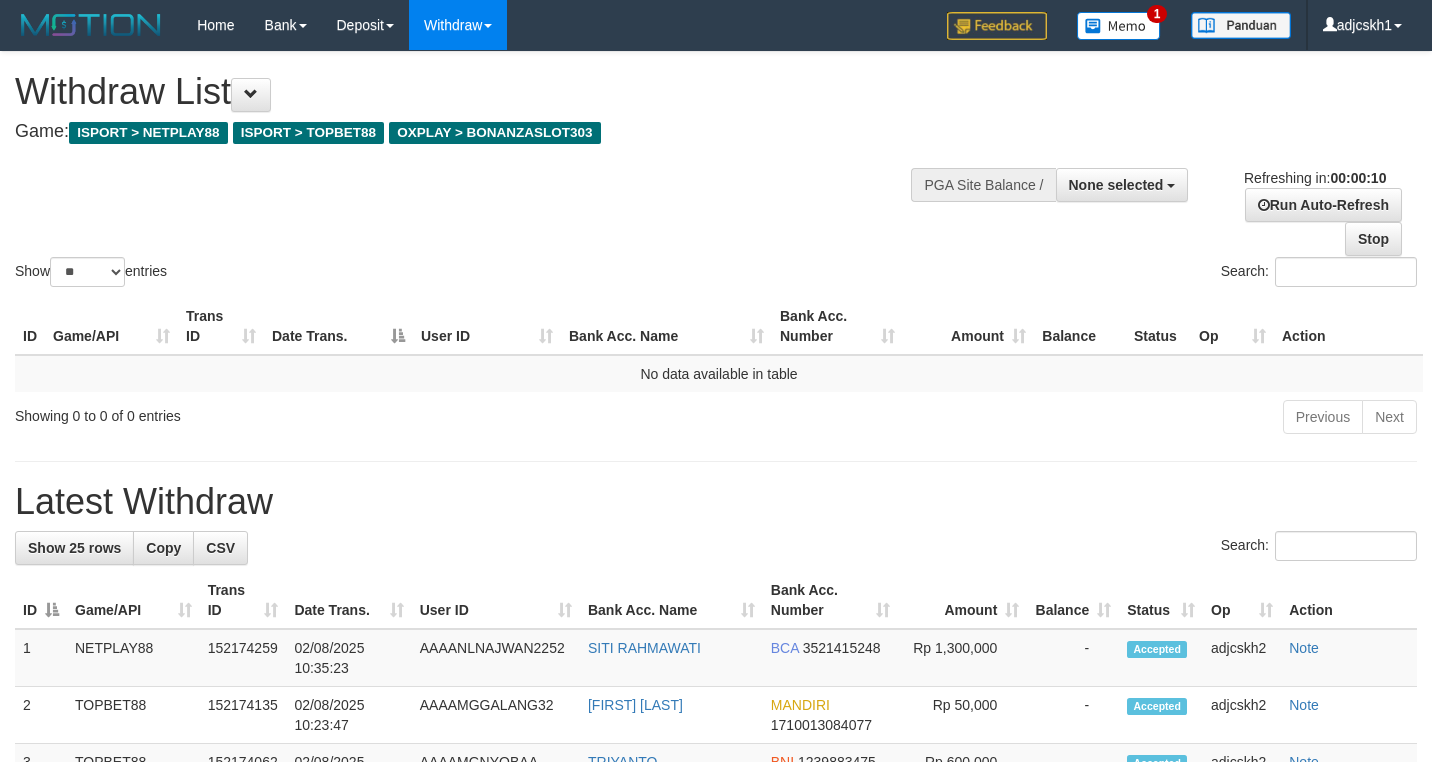 select 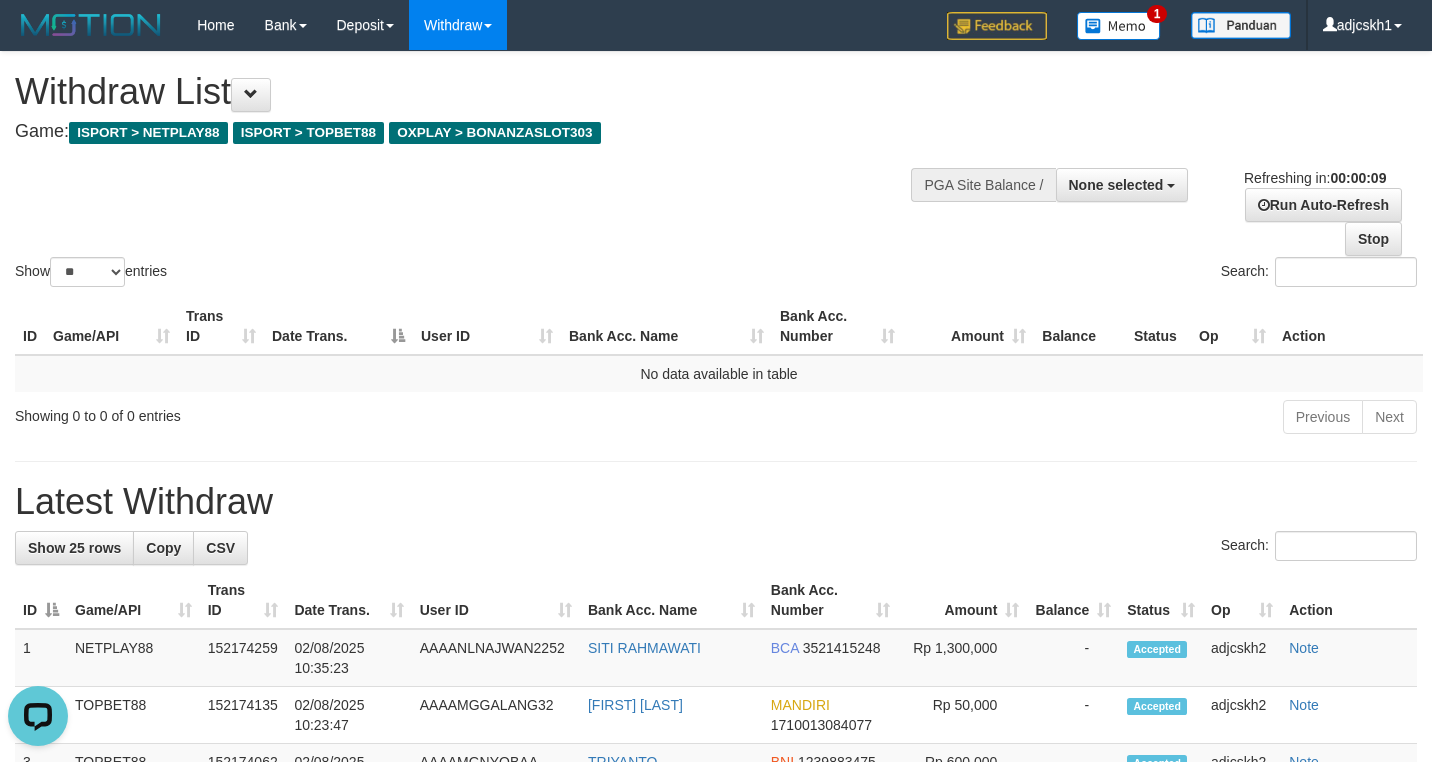 scroll, scrollTop: 0, scrollLeft: 0, axis: both 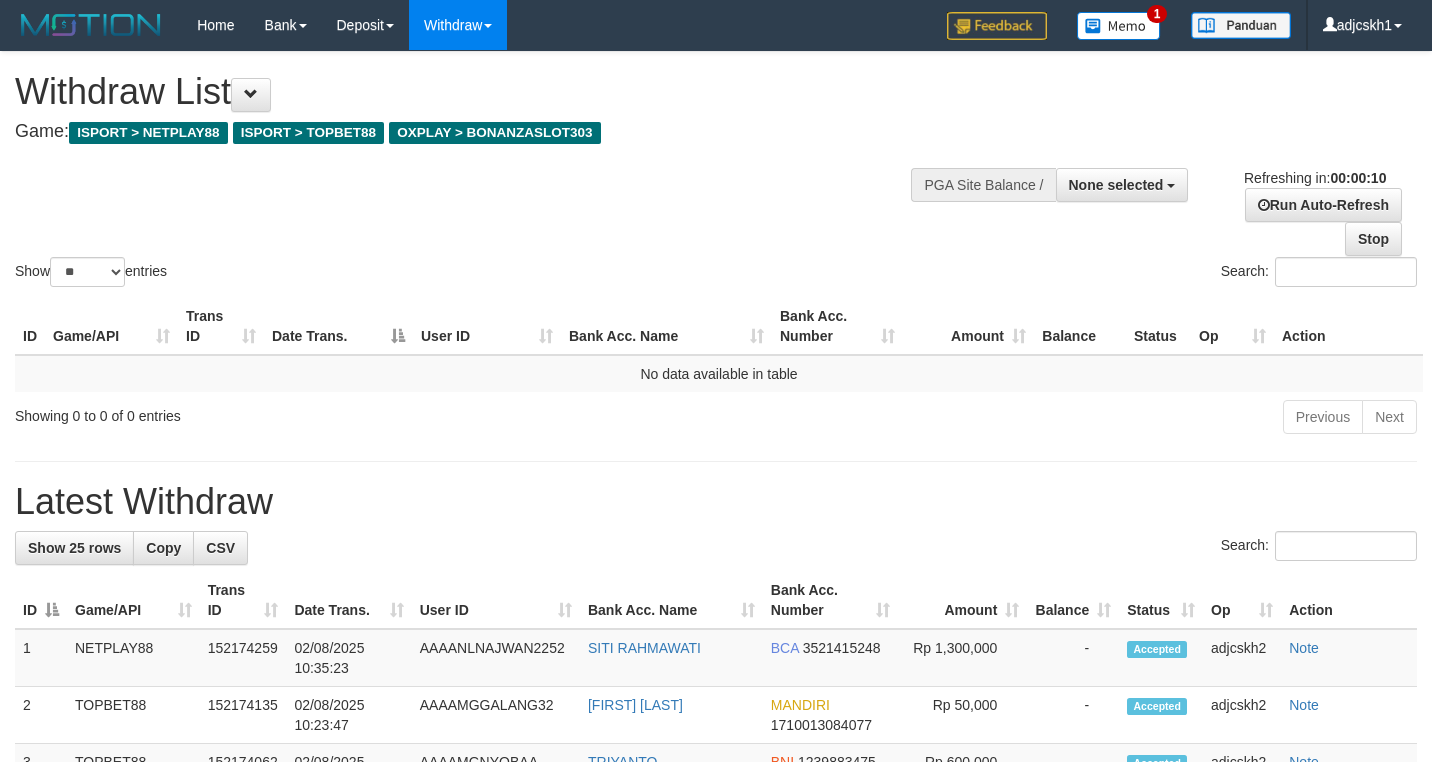 select 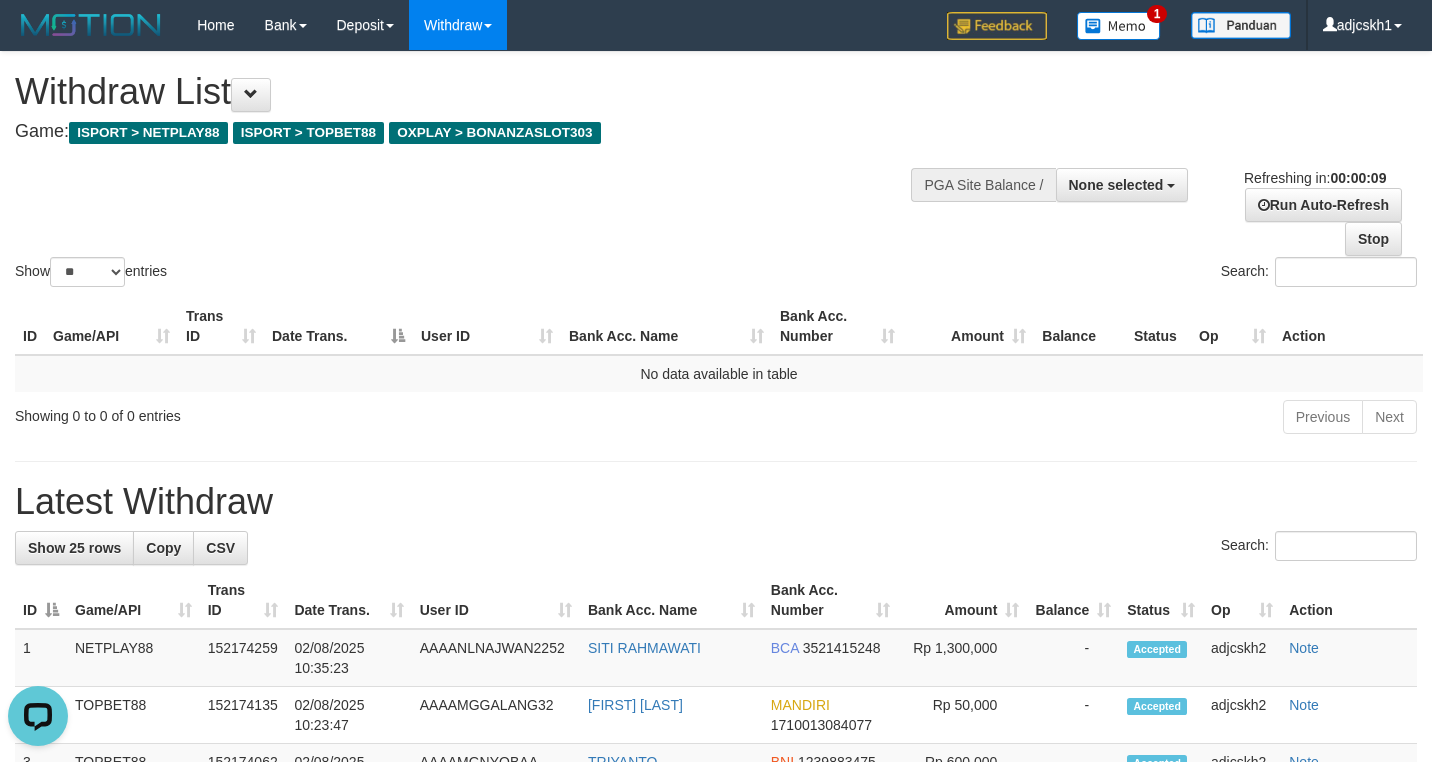 scroll, scrollTop: 0, scrollLeft: 0, axis: both 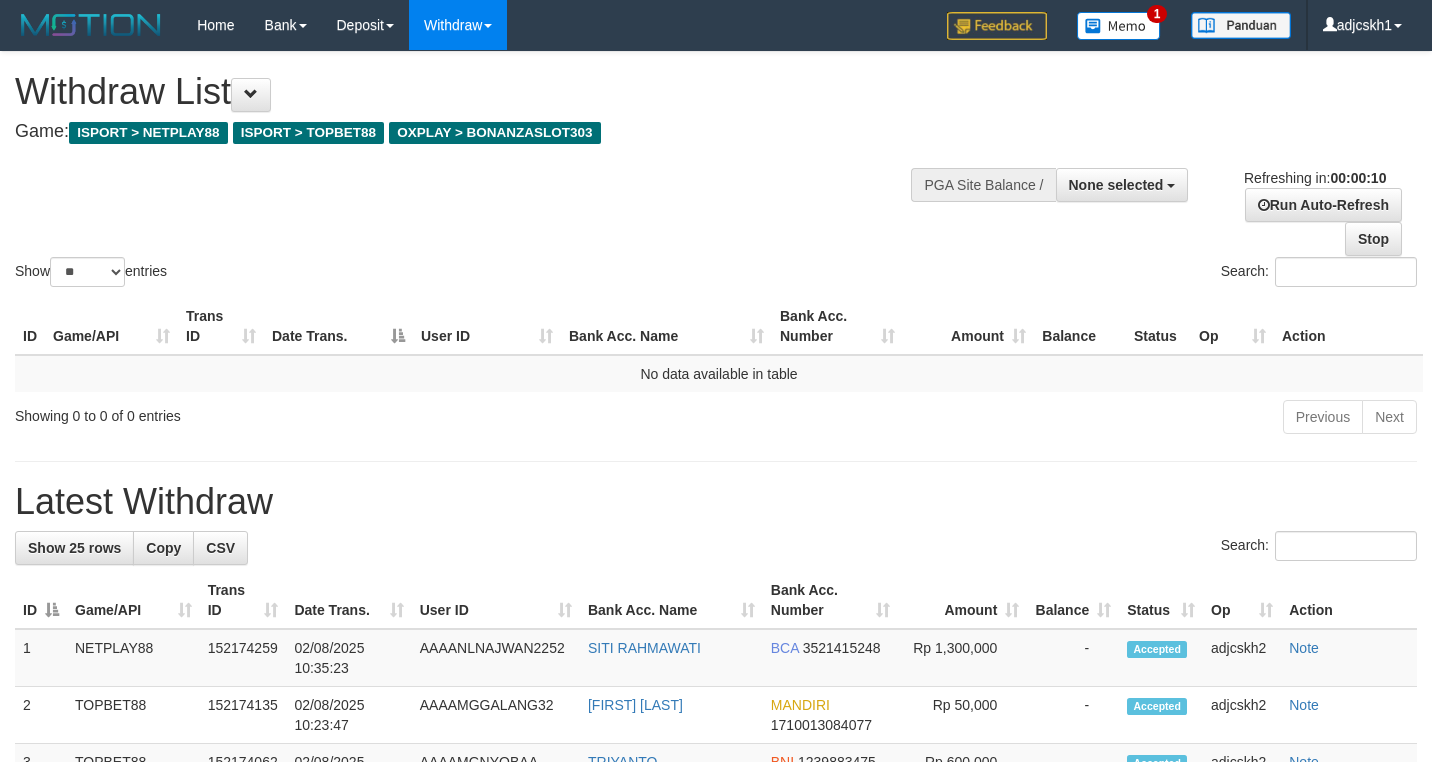 select 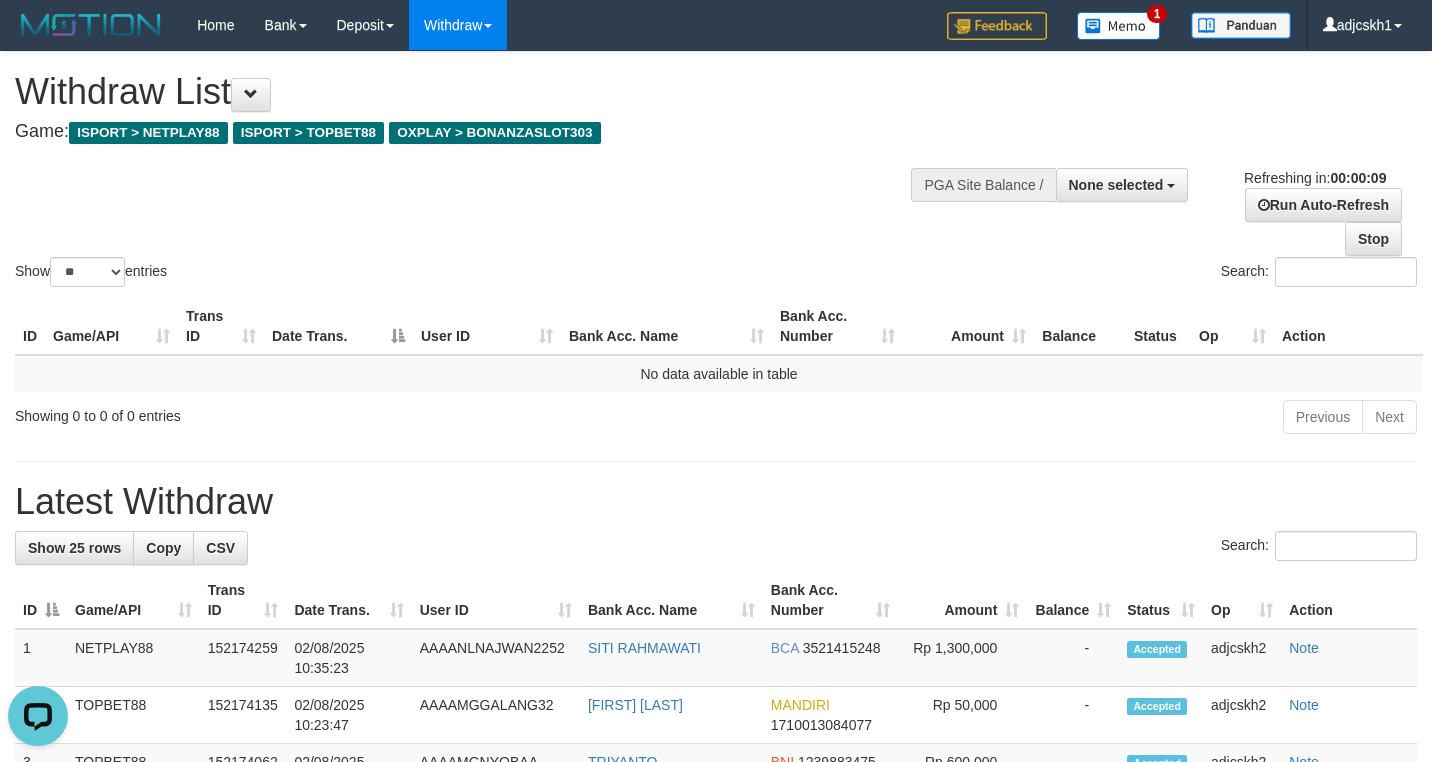 scroll, scrollTop: 0, scrollLeft: 0, axis: both 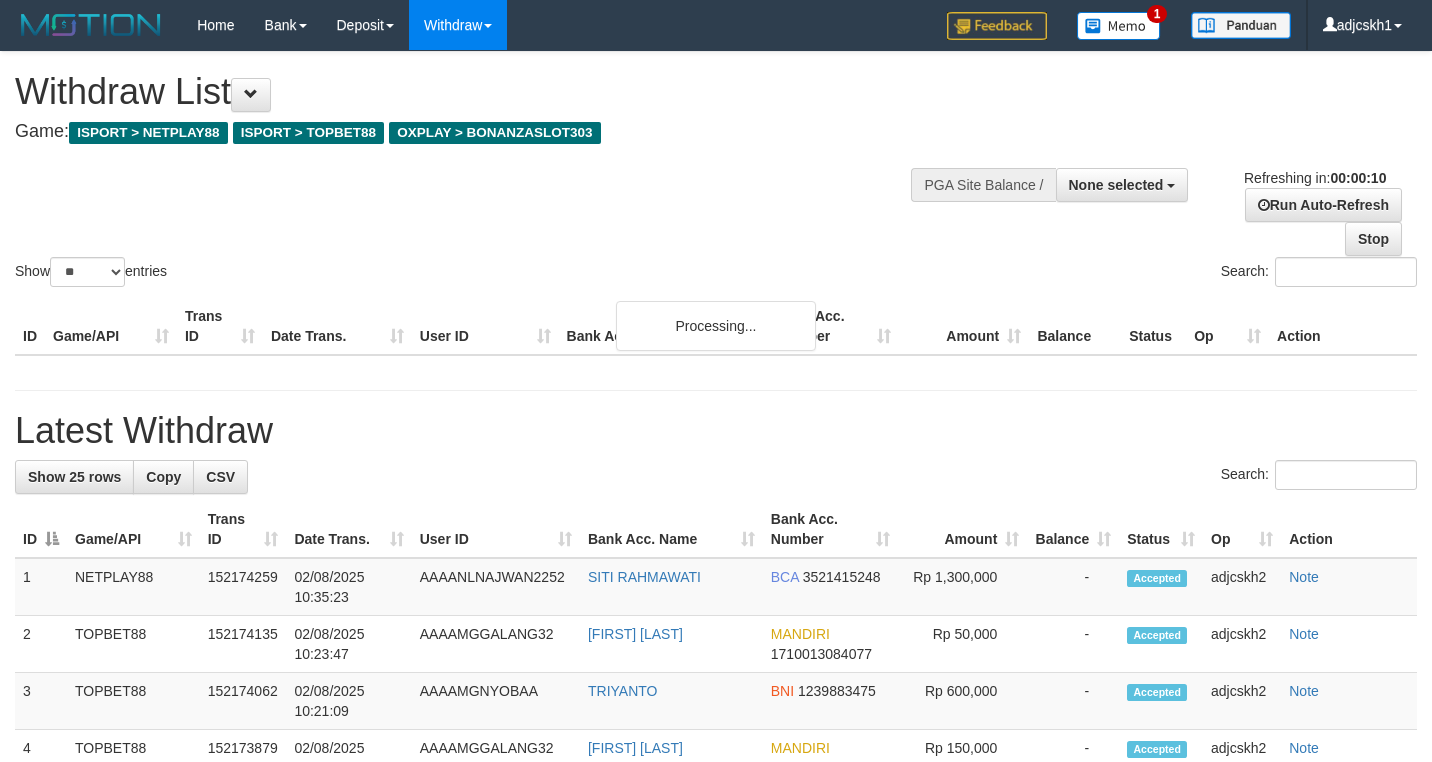 select 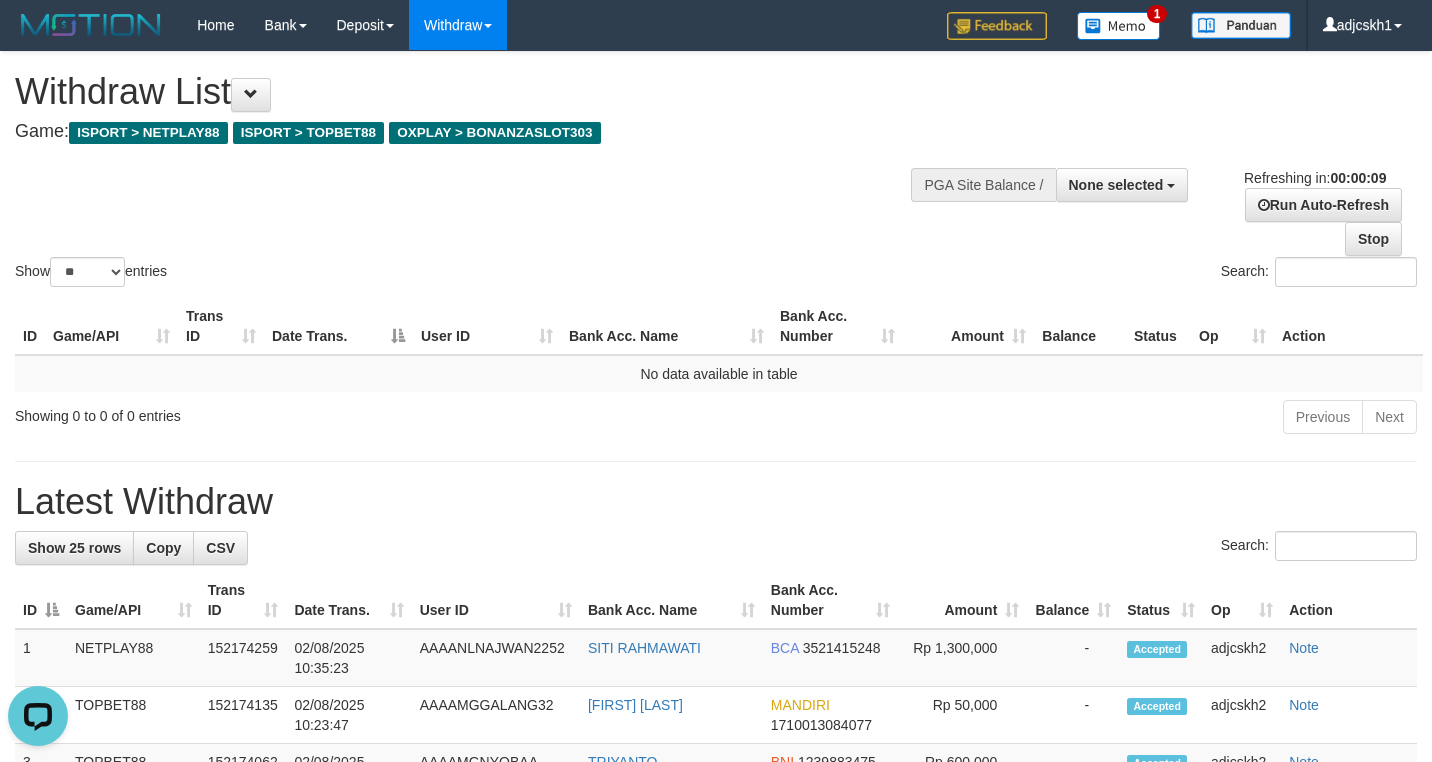 scroll, scrollTop: 0, scrollLeft: 0, axis: both 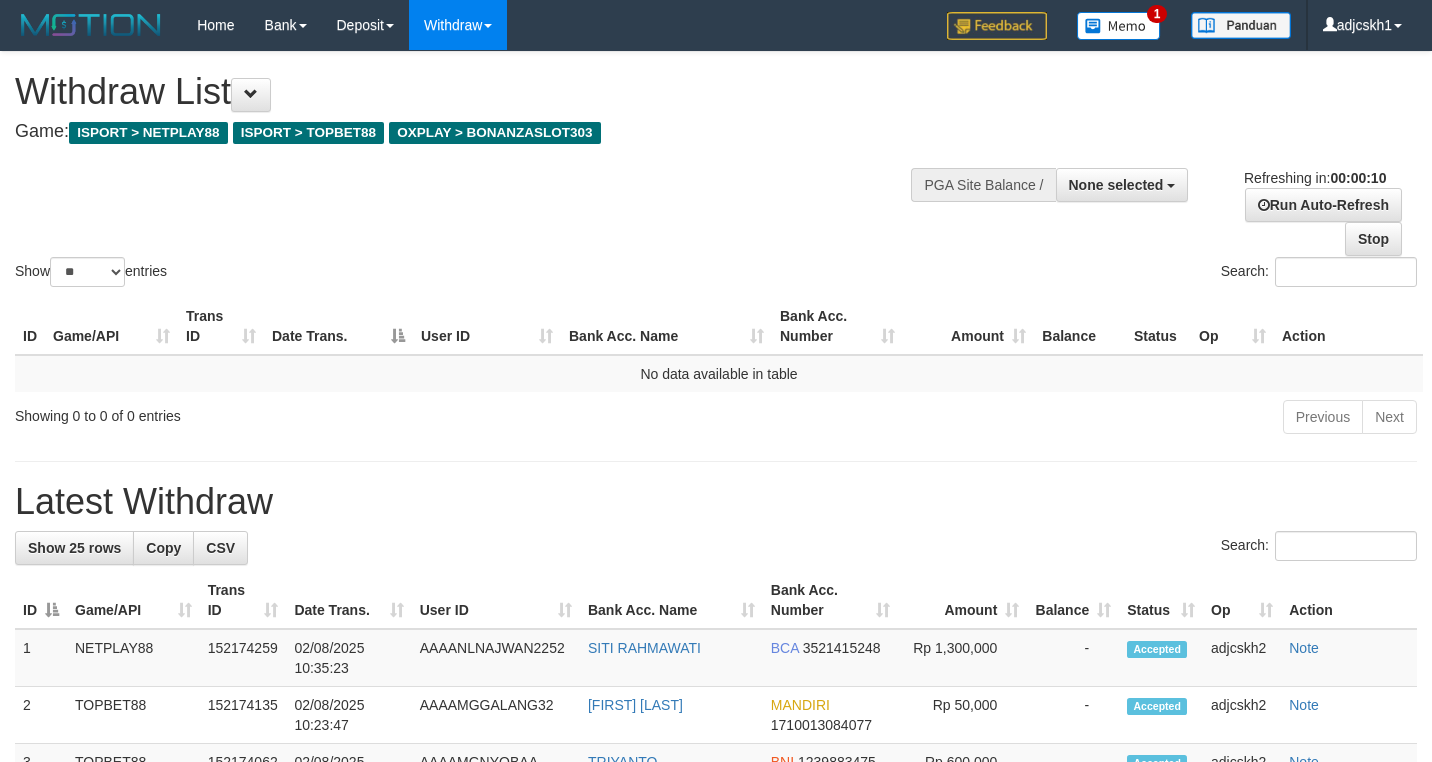 select 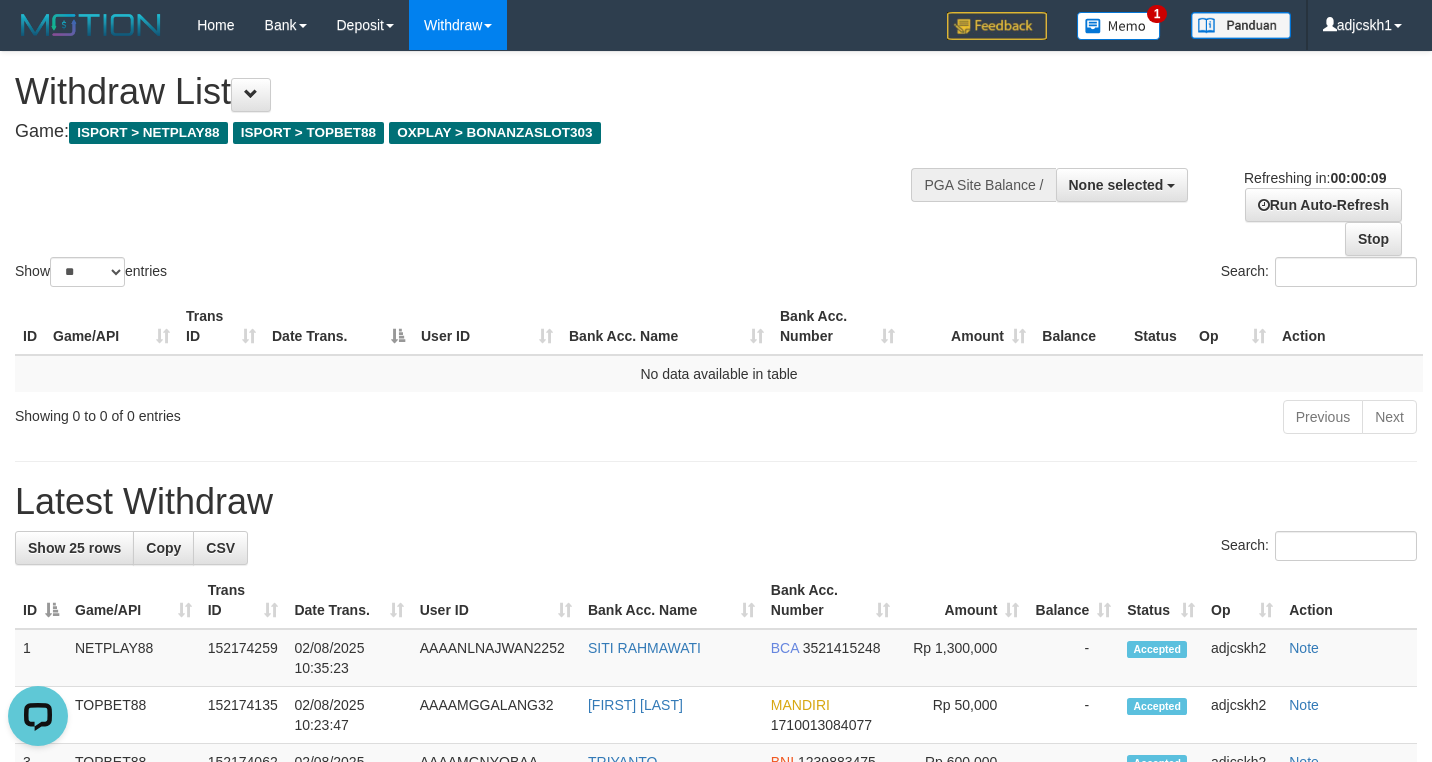 scroll, scrollTop: 0, scrollLeft: 0, axis: both 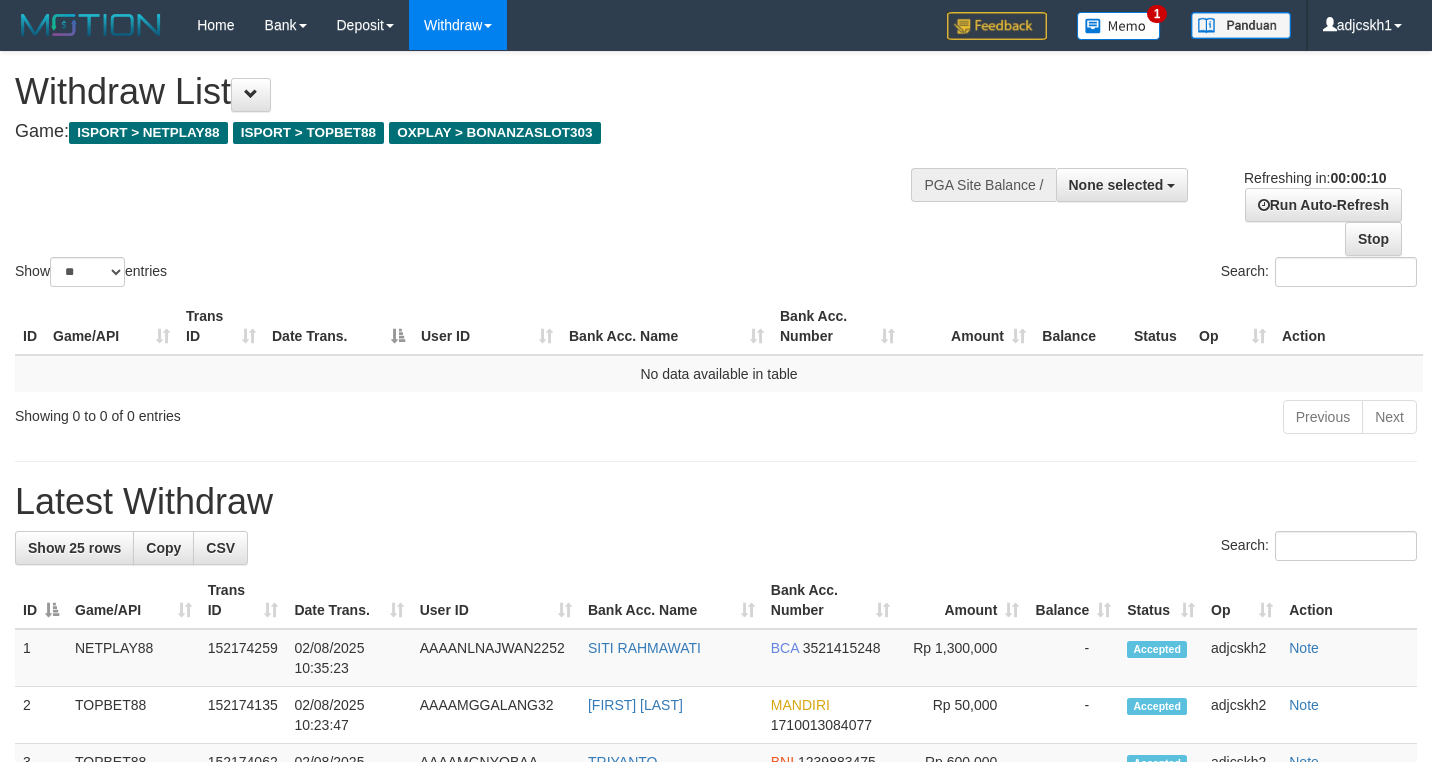 select 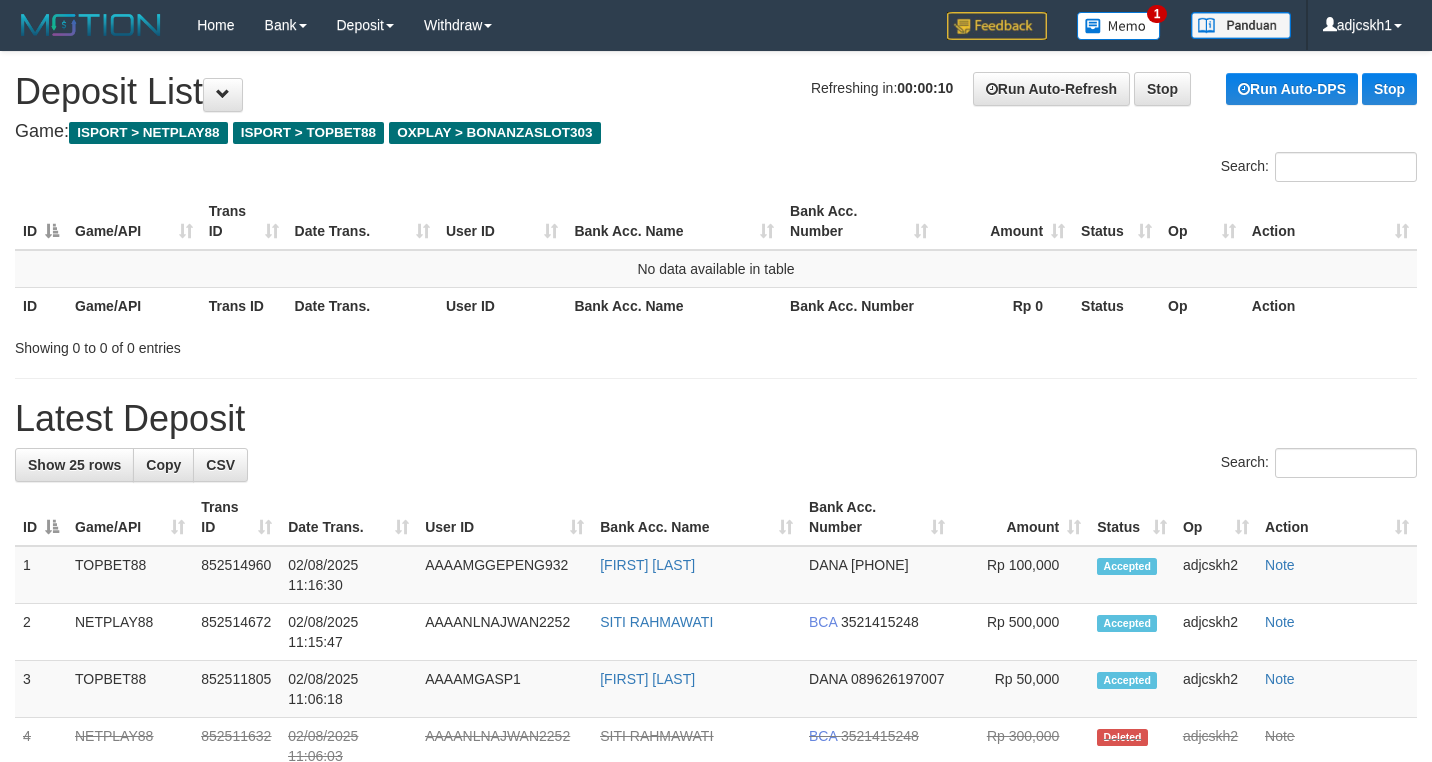 scroll, scrollTop: 0, scrollLeft: 0, axis: both 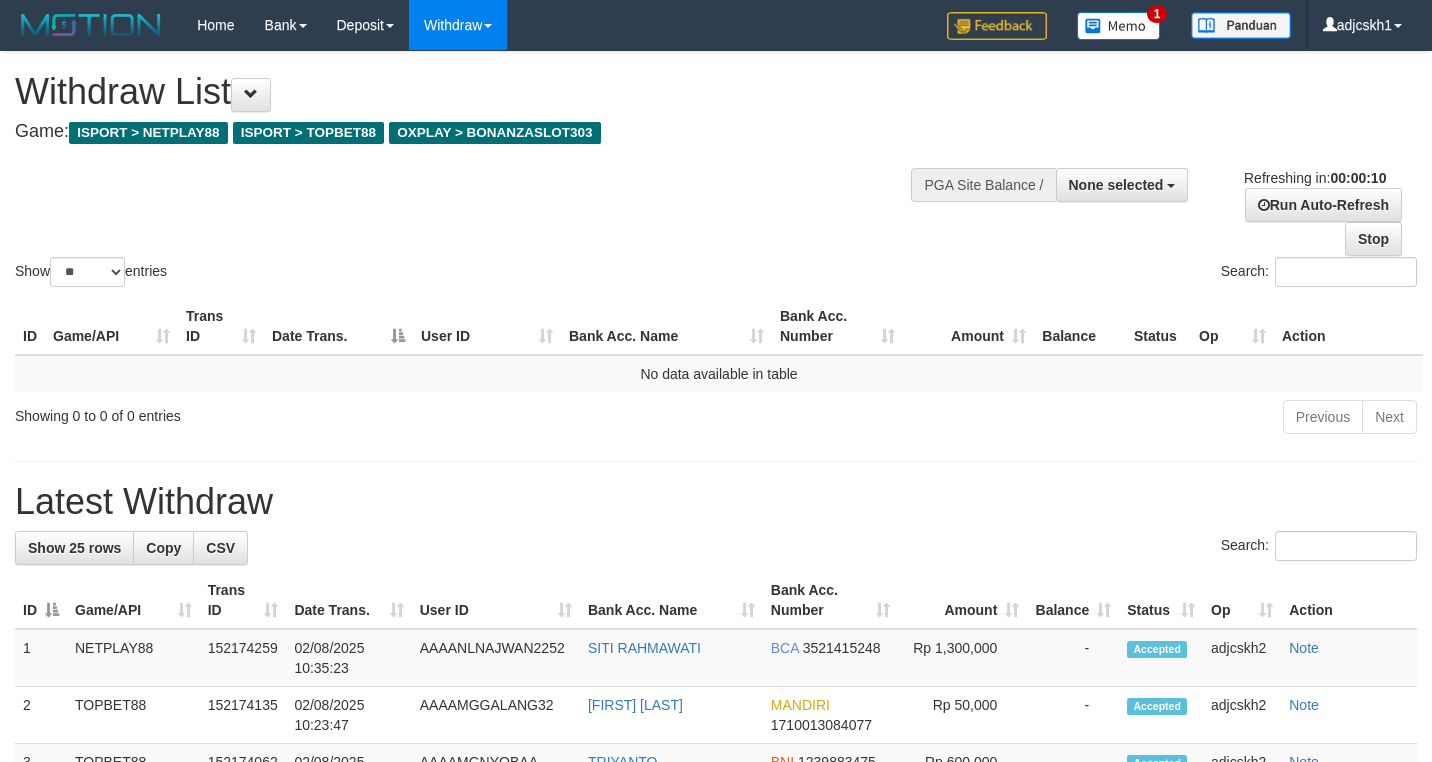 select 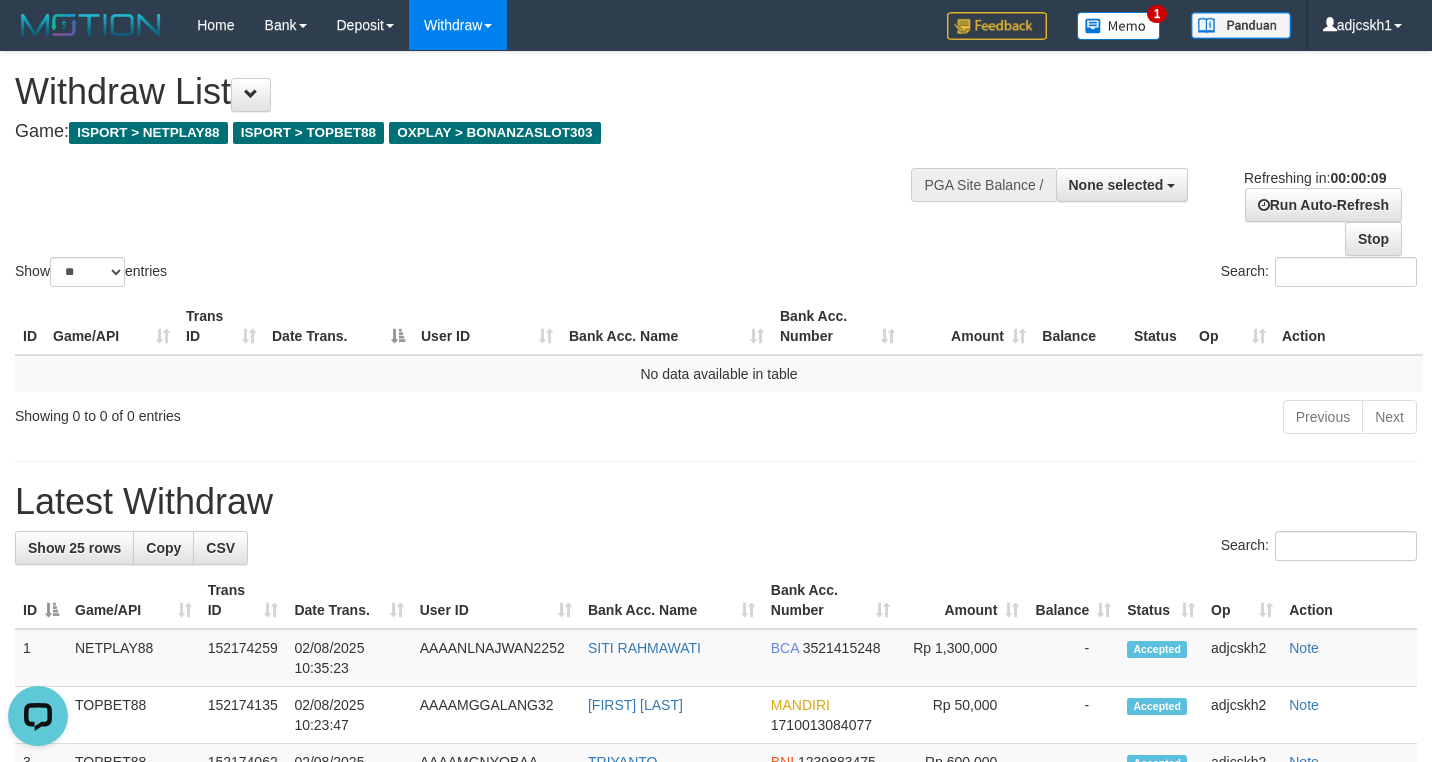 scroll, scrollTop: 0, scrollLeft: 0, axis: both 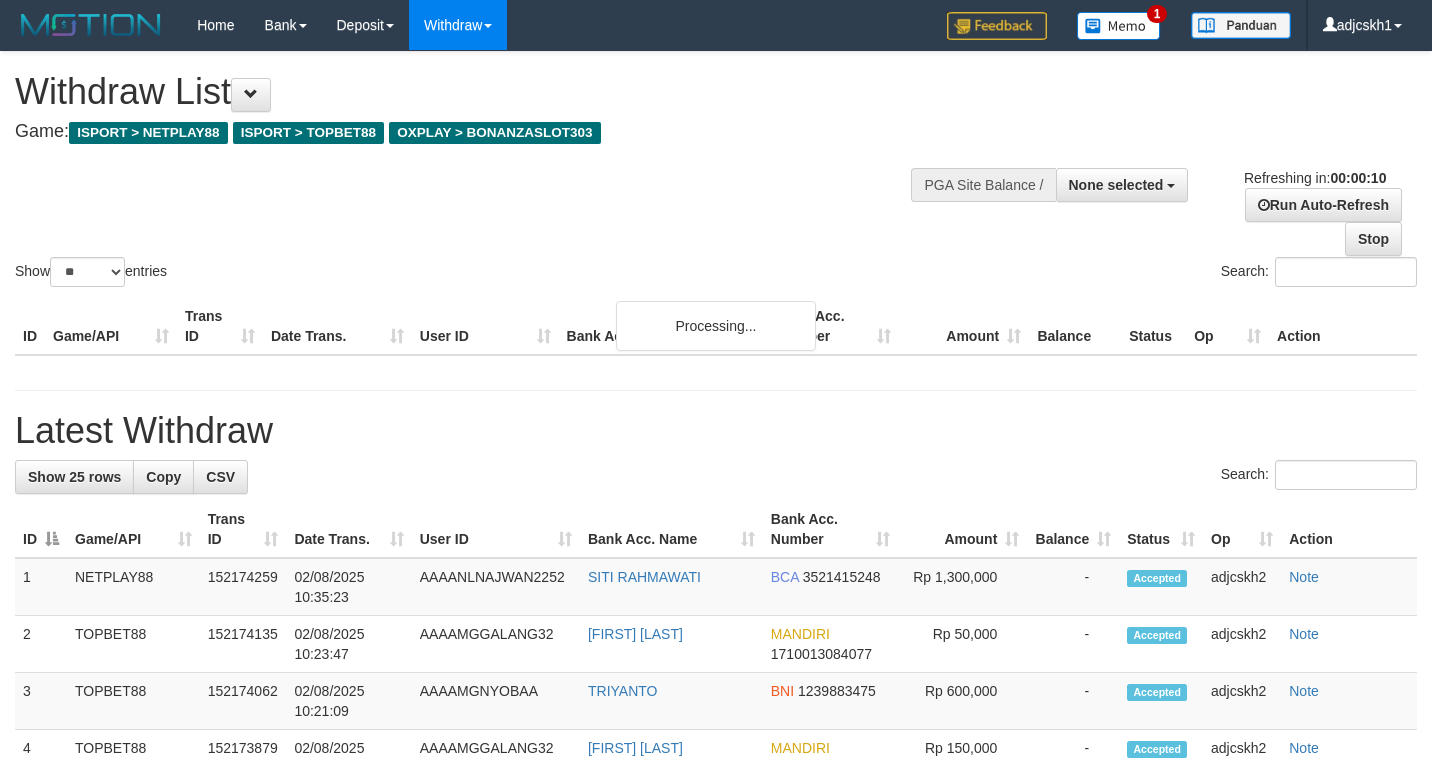 select 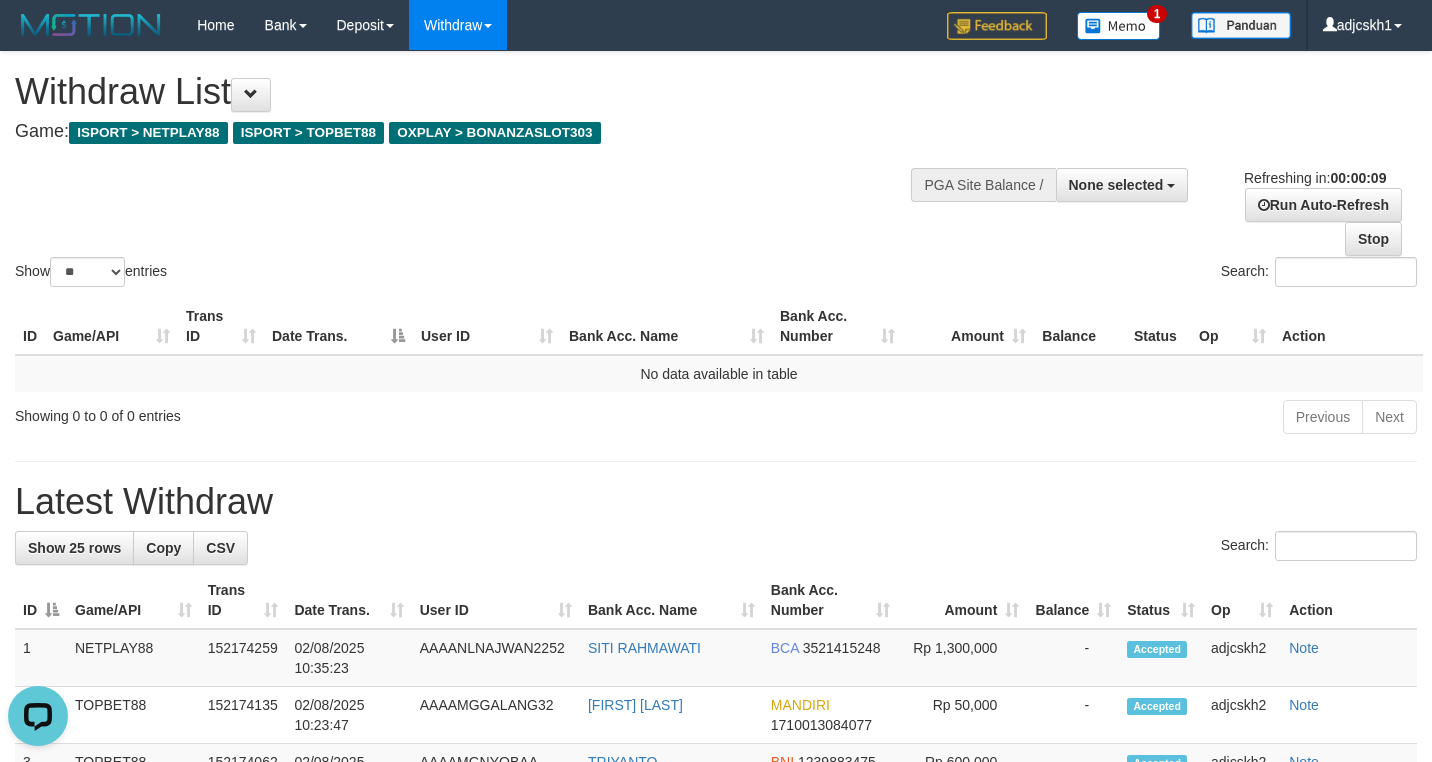 scroll, scrollTop: 0, scrollLeft: 0, axis: both 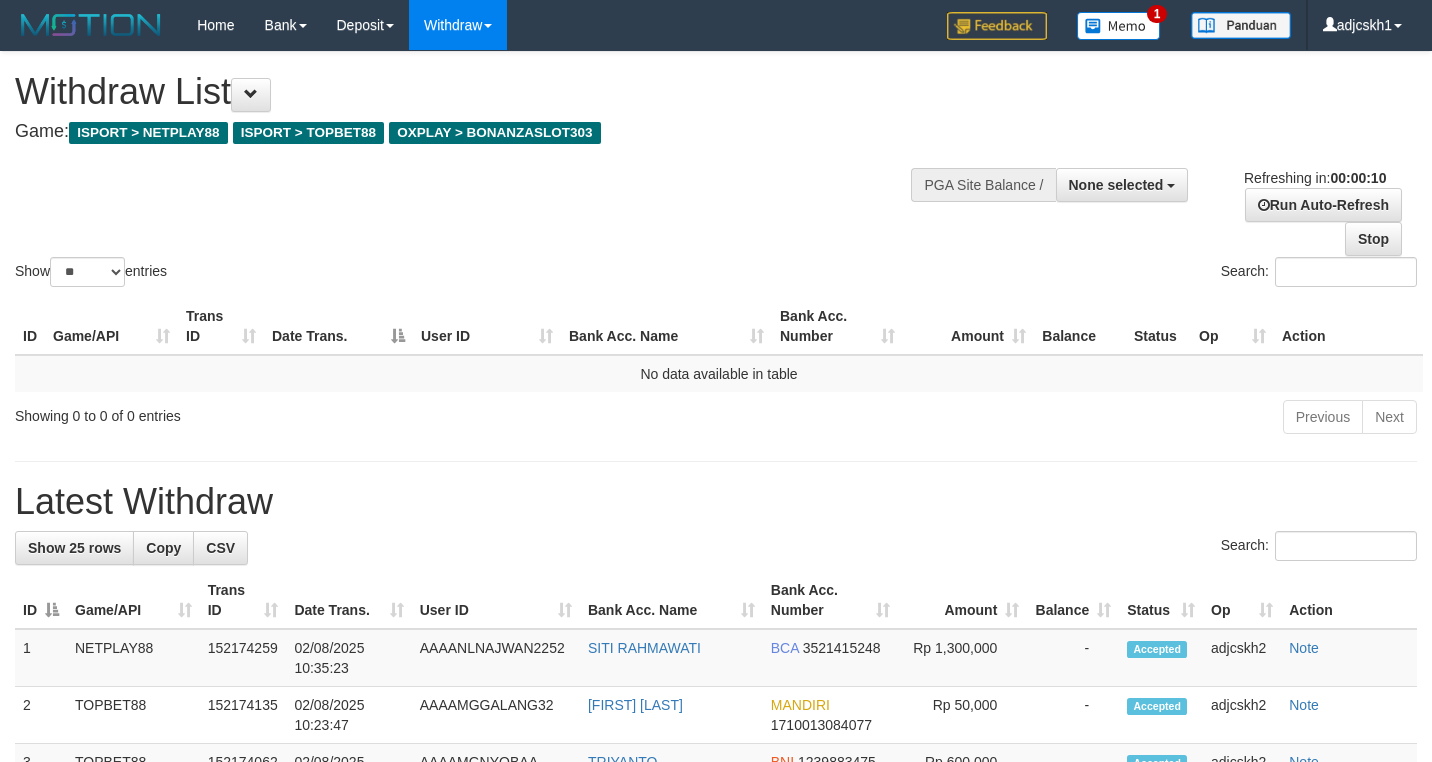 select 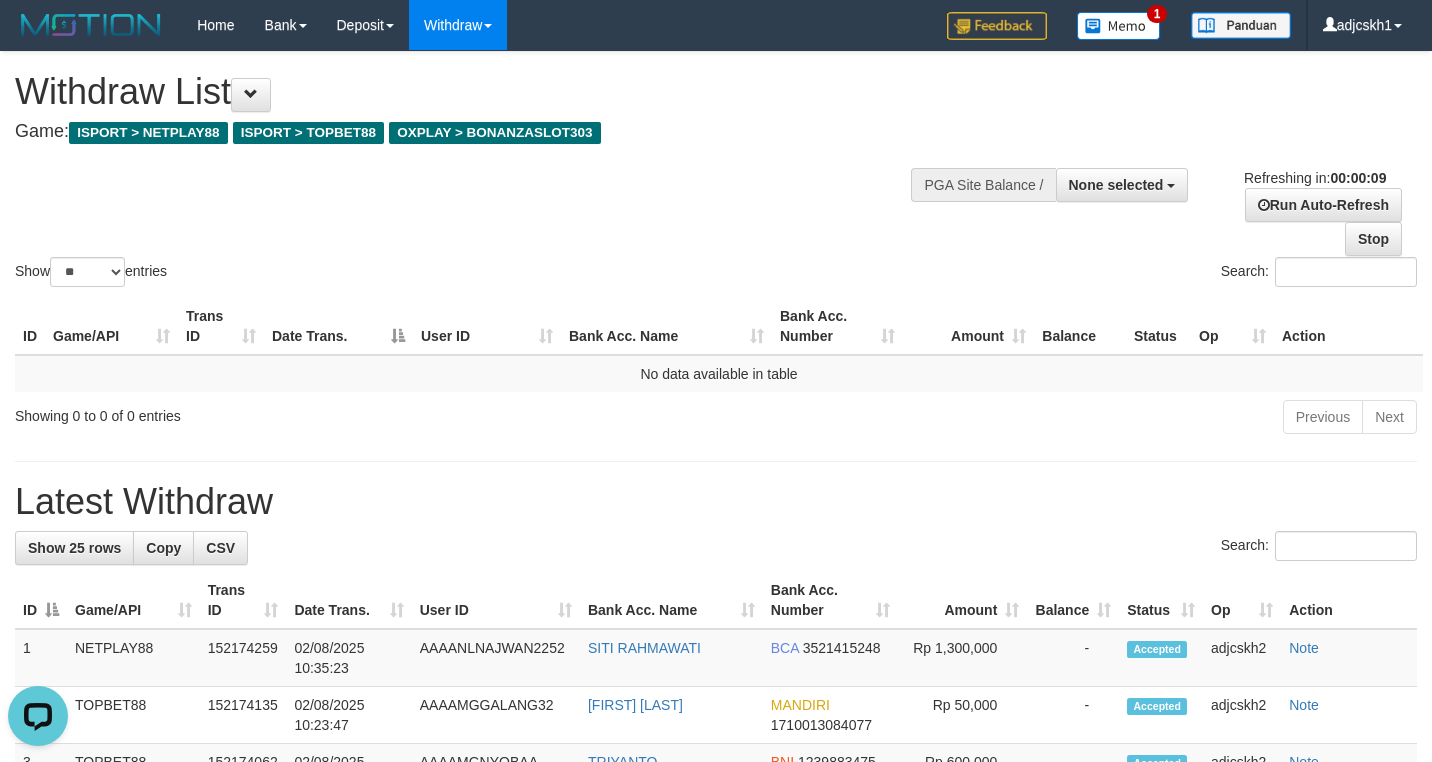 scroll, scrollTop: 0, scrollLeft: 0, axis: both 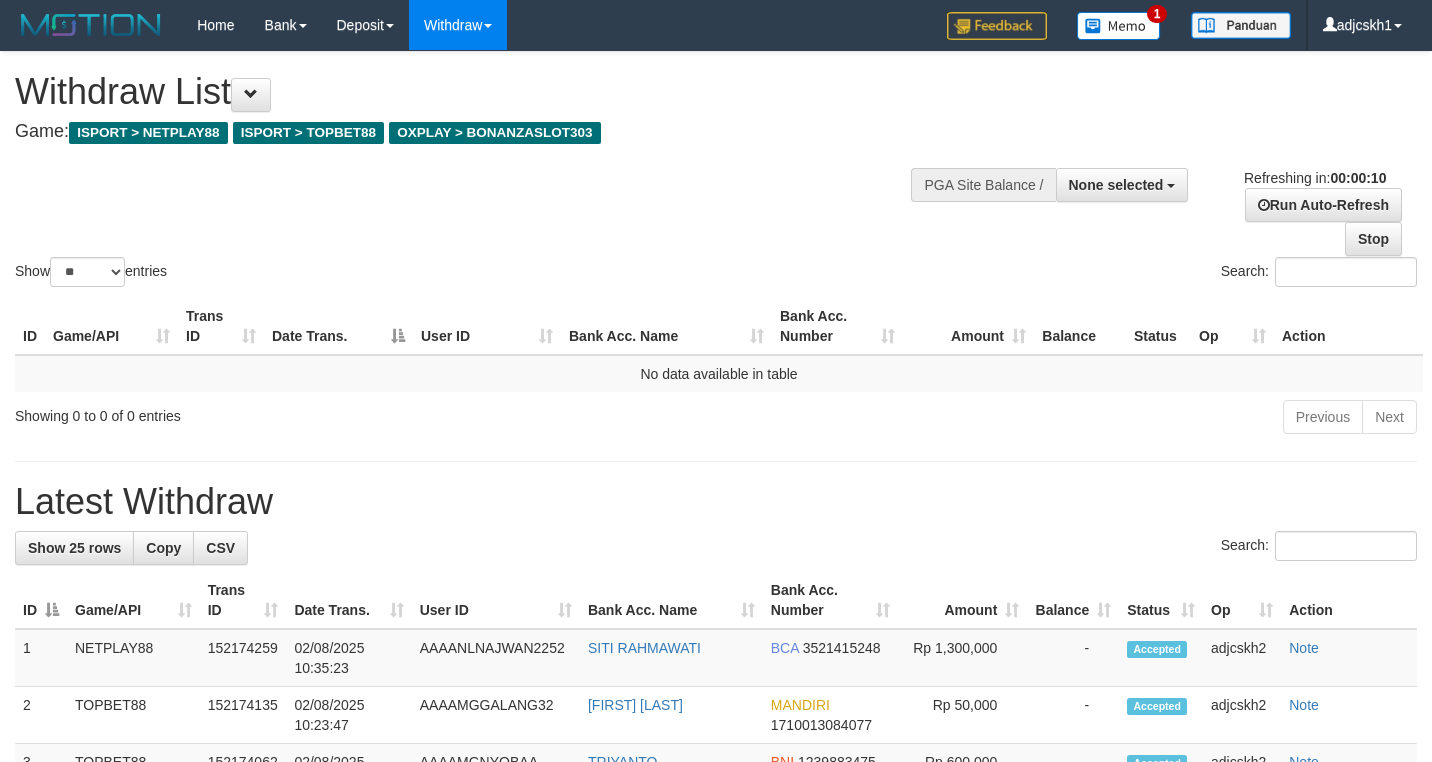 select 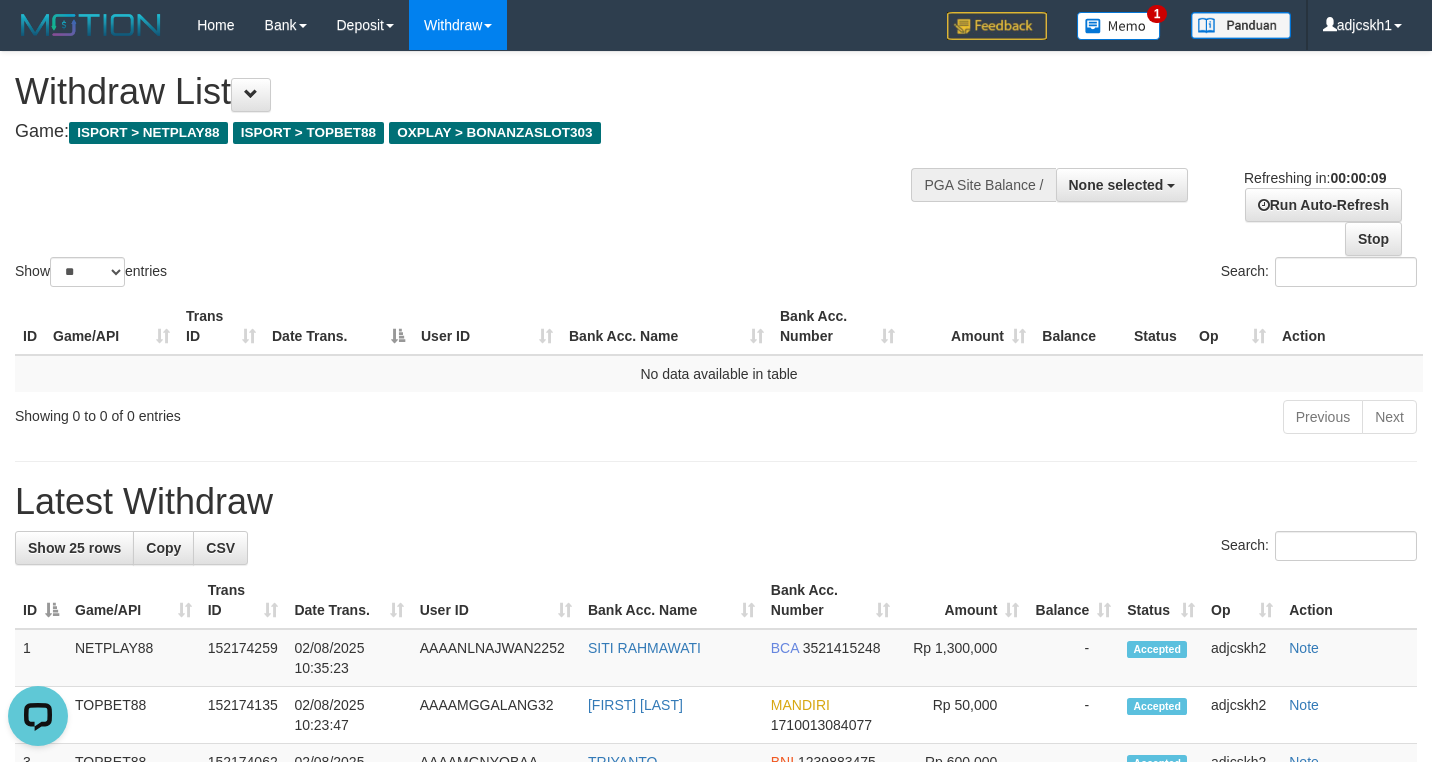 scroll, scrollTop: 0, scrollLeft: 0, axis: both 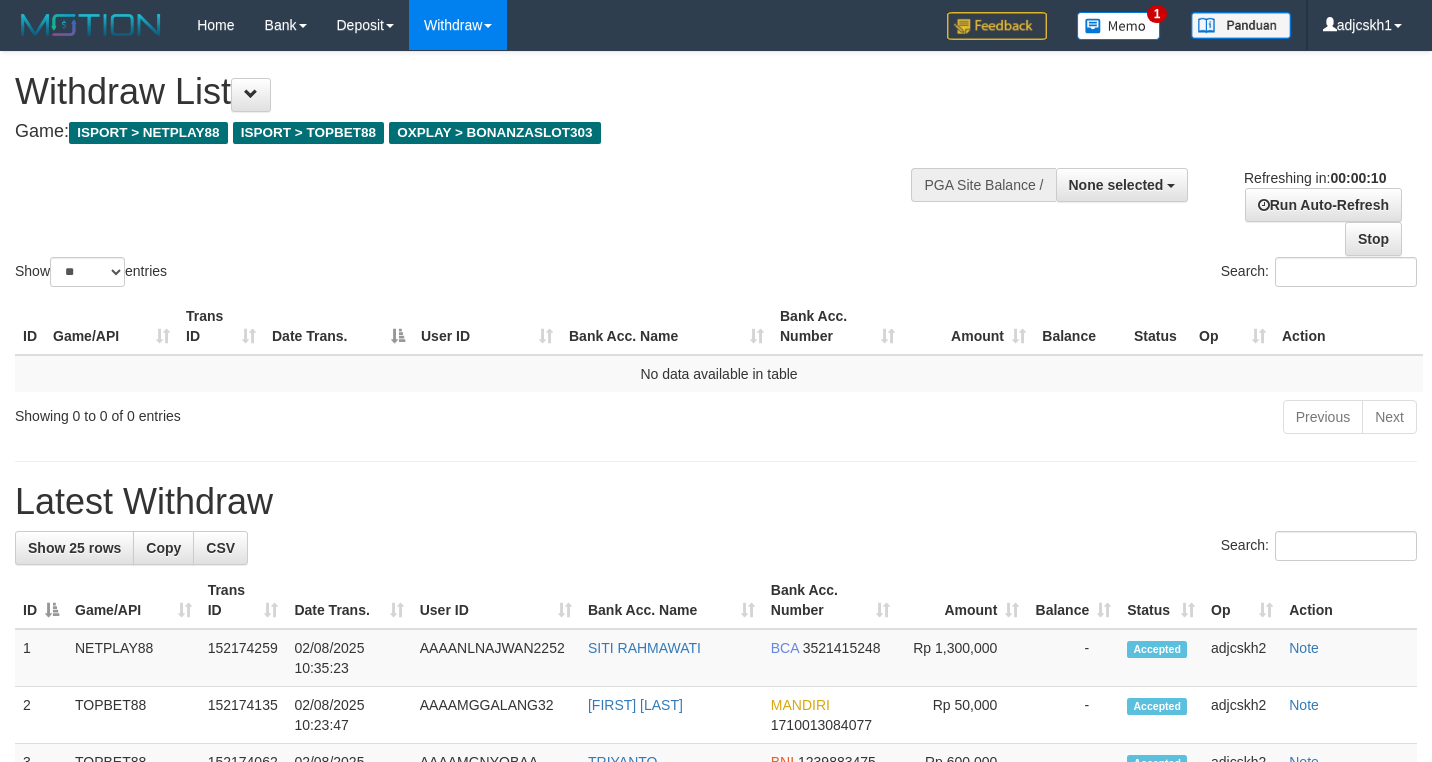 select 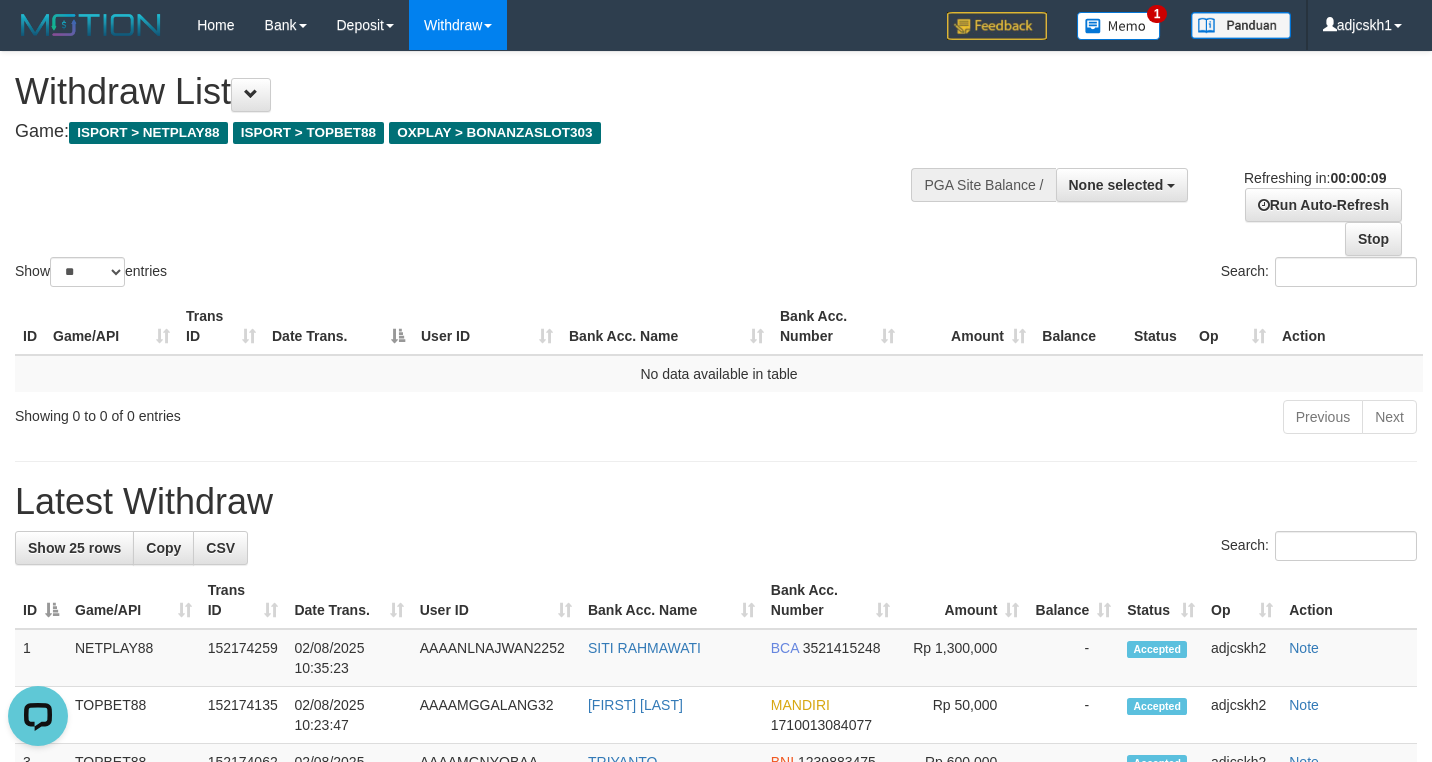 scroll, scrollTop: 0, scrollLeft: 0, axis: both 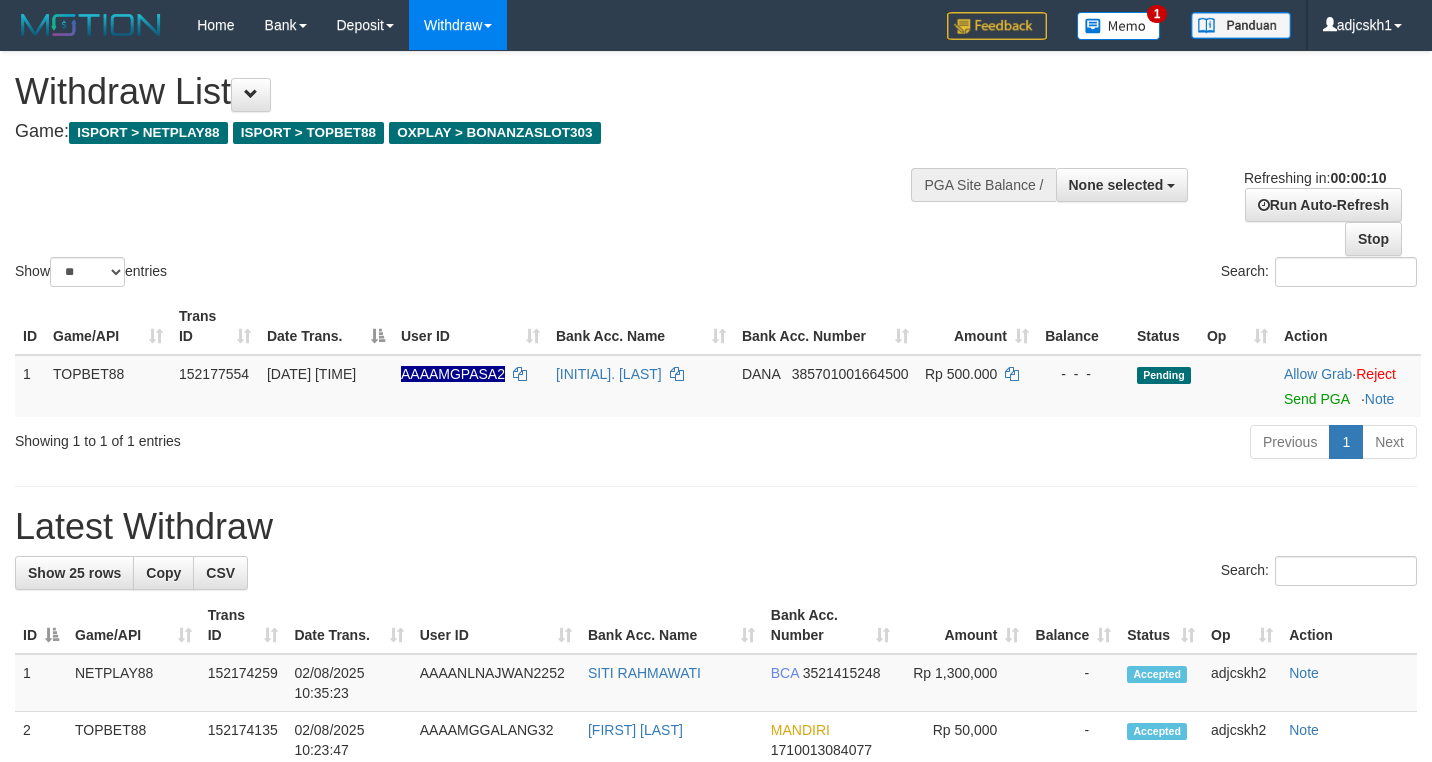 select 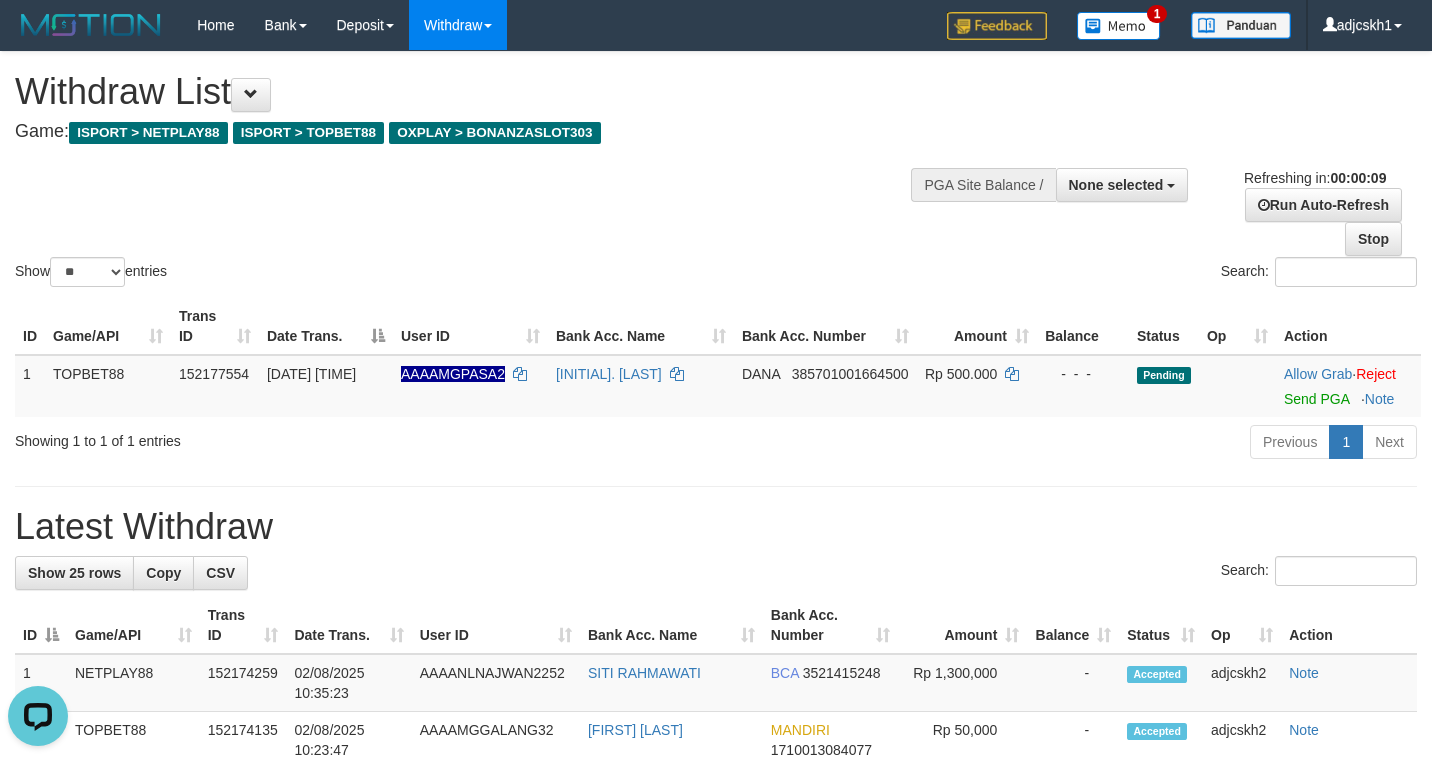 scroll, scrollTop: 0, scrollLeft: 0, axis: both 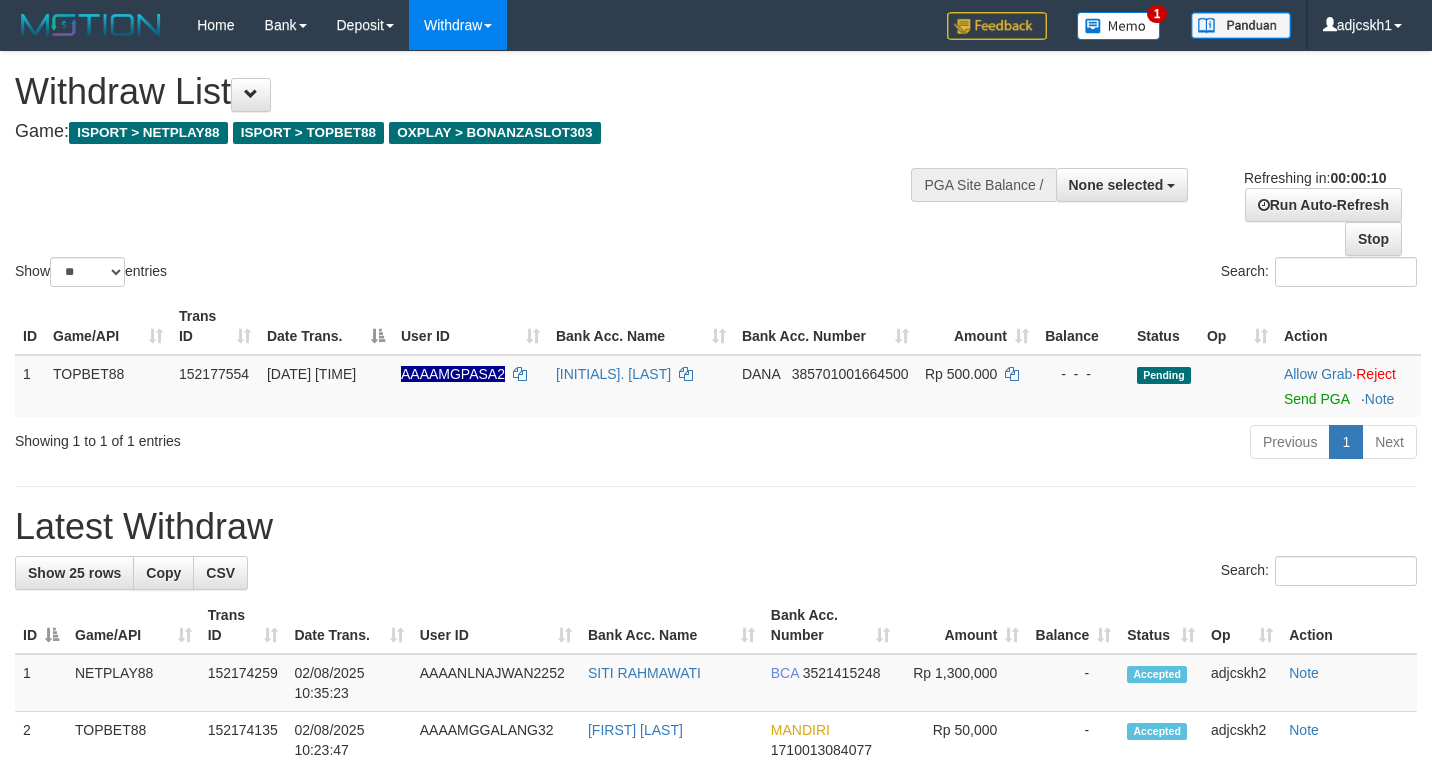 select 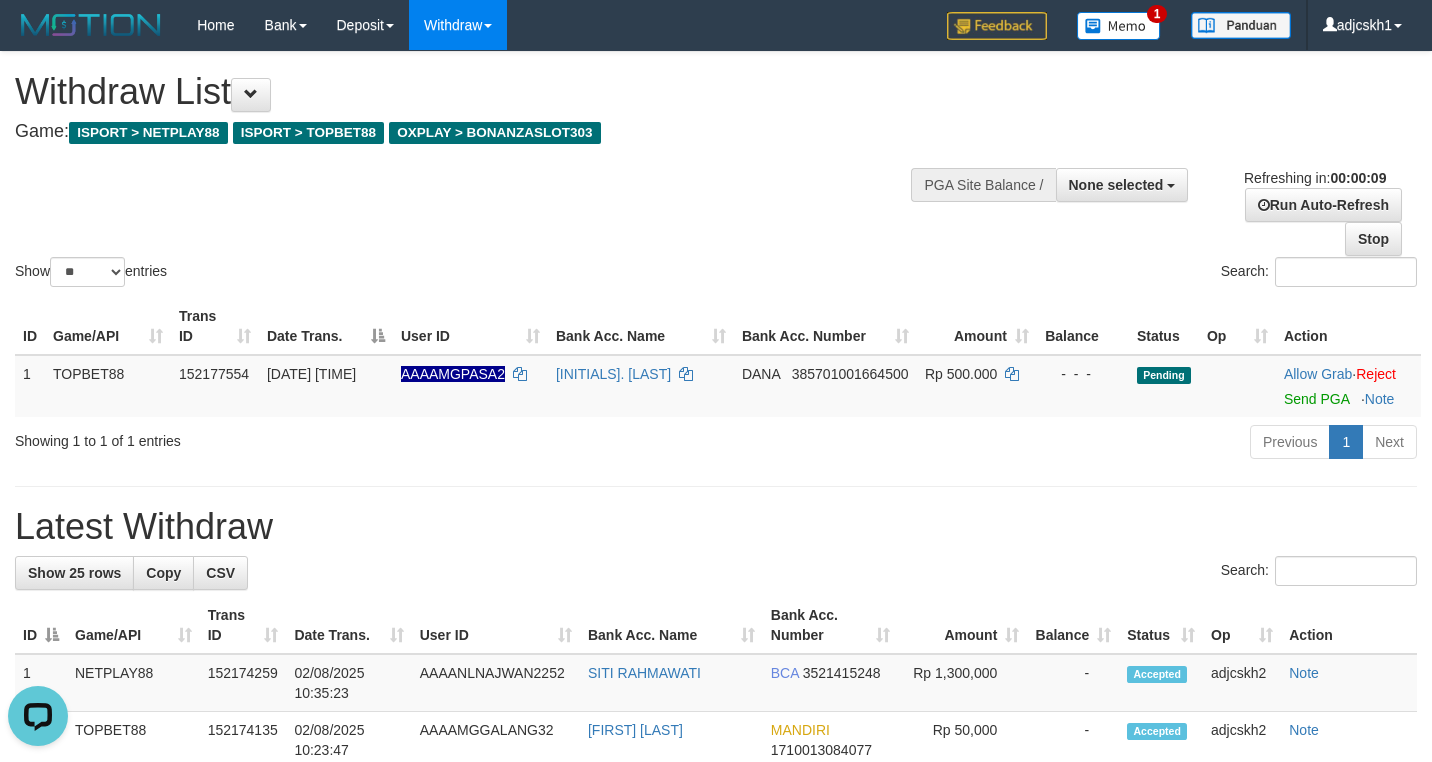 scroll, scrollTop: 0, scrollLeft: 0, axis: both 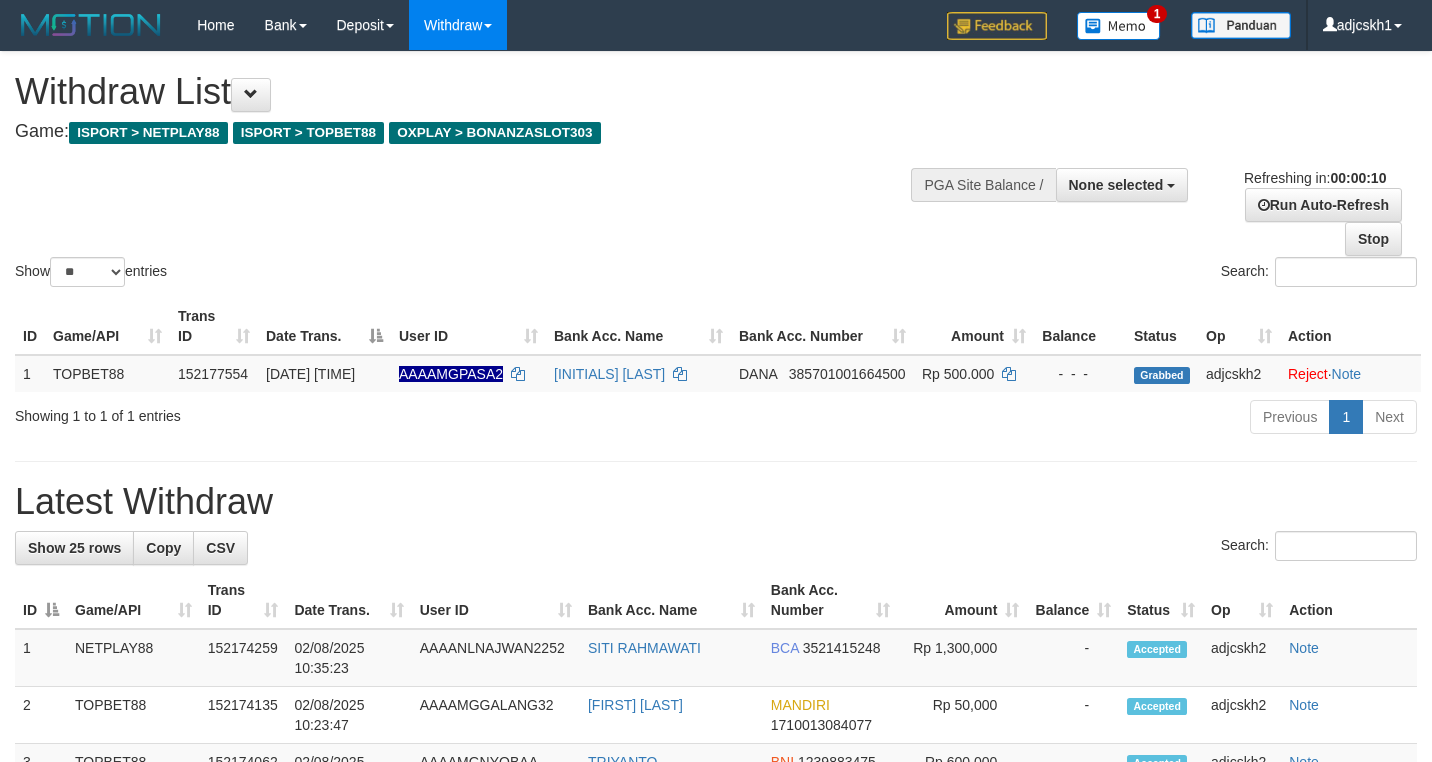 select 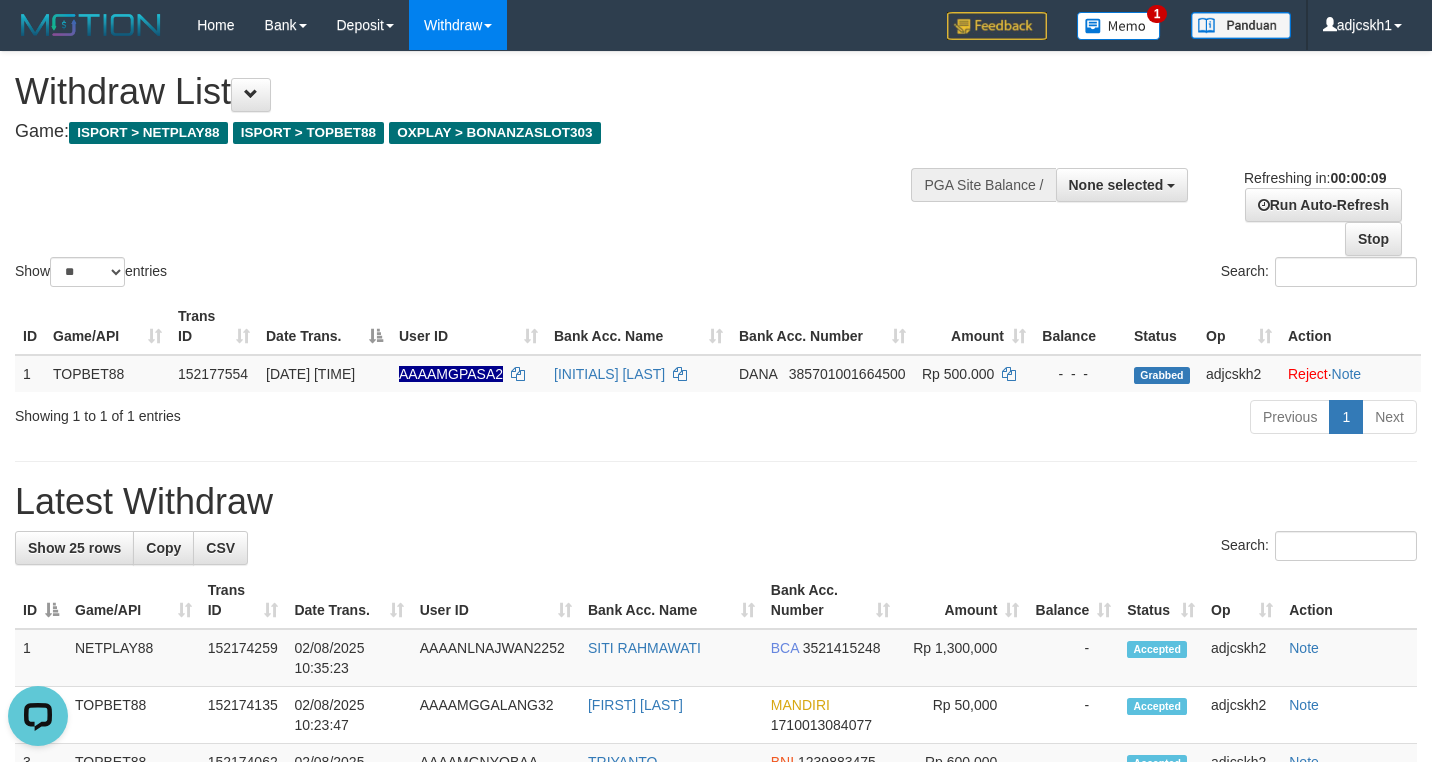 scroll, scrollTop: 0, scrollLeft: 0, axis: both 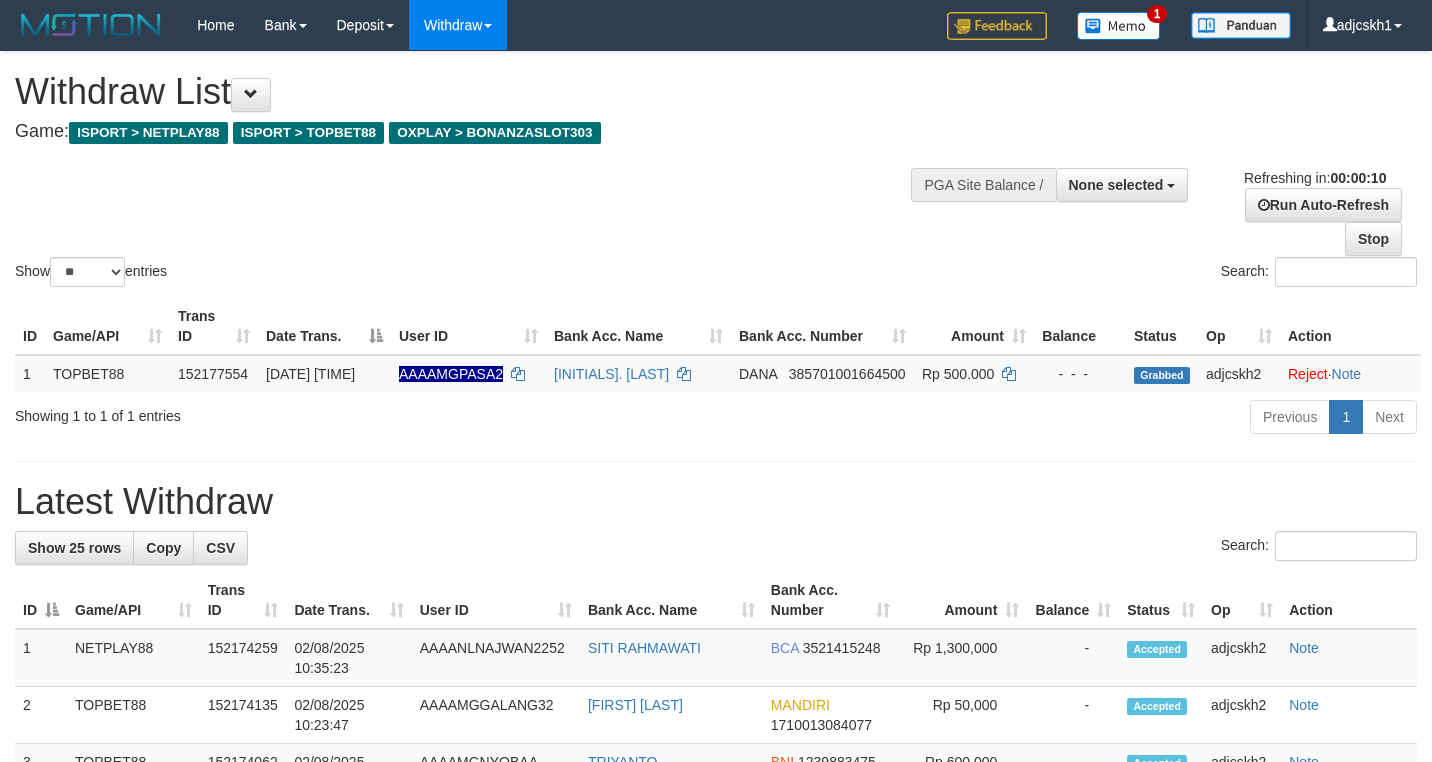 select 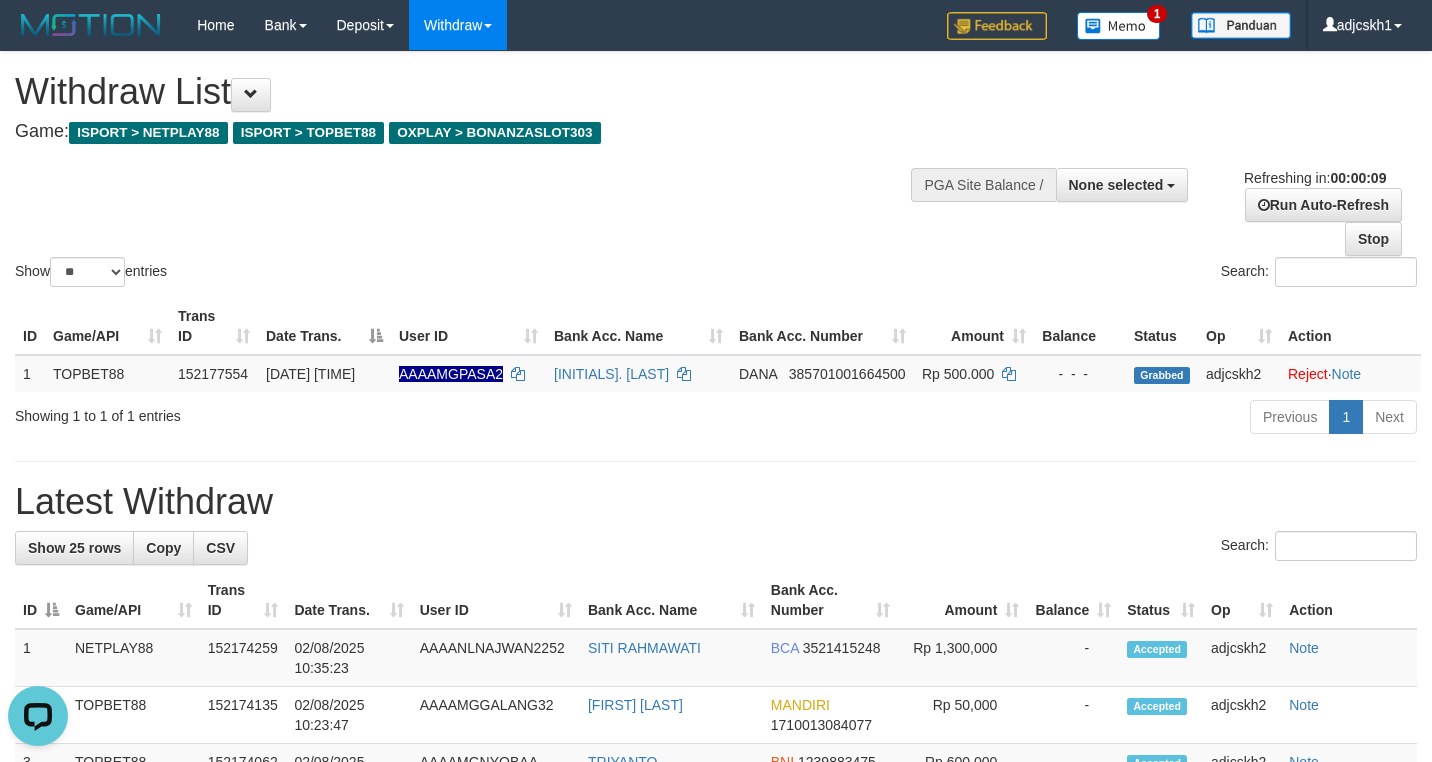 scroll, scrollTop: 0, scrollLeft: 0, axis: both 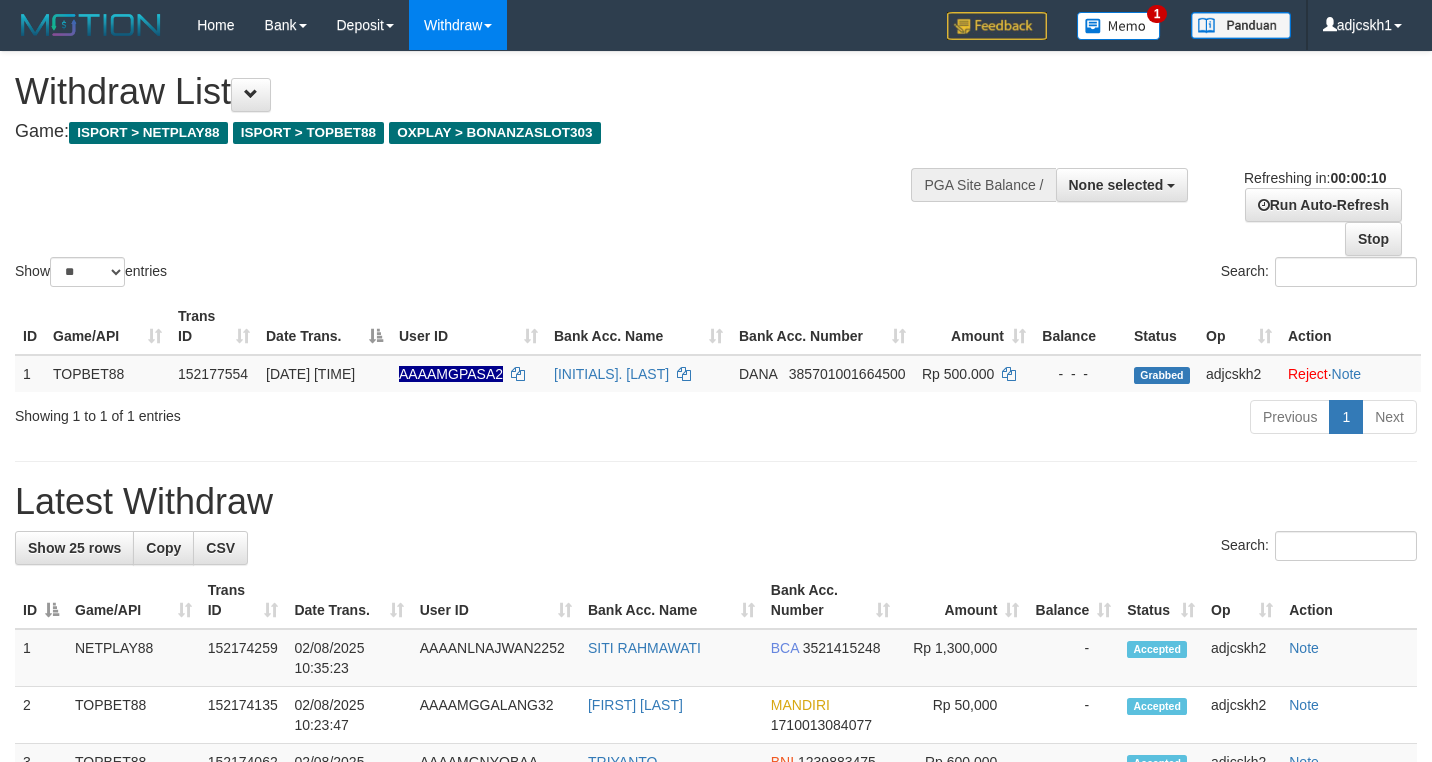 select 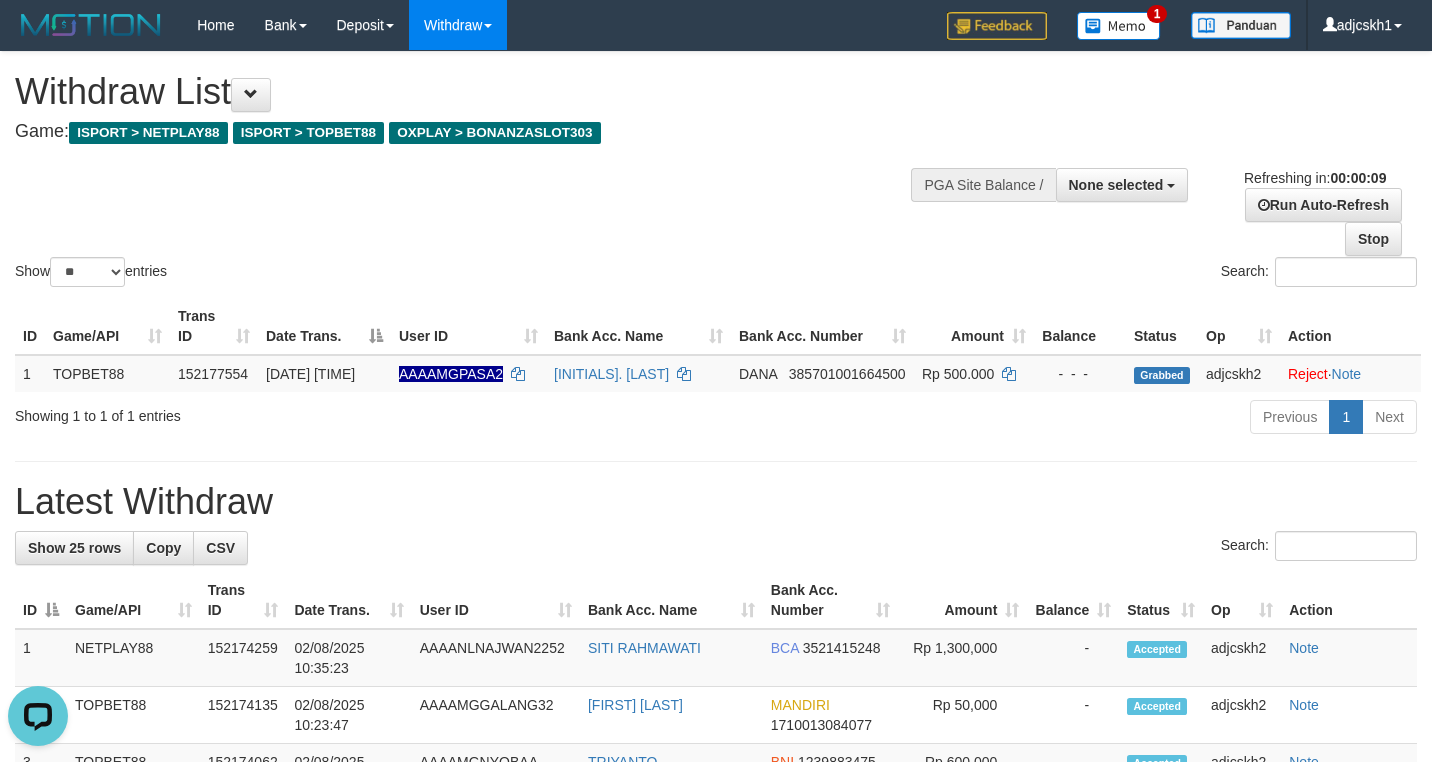 scroll, scrollTop: 0, scrollLeft: 0, axis: both 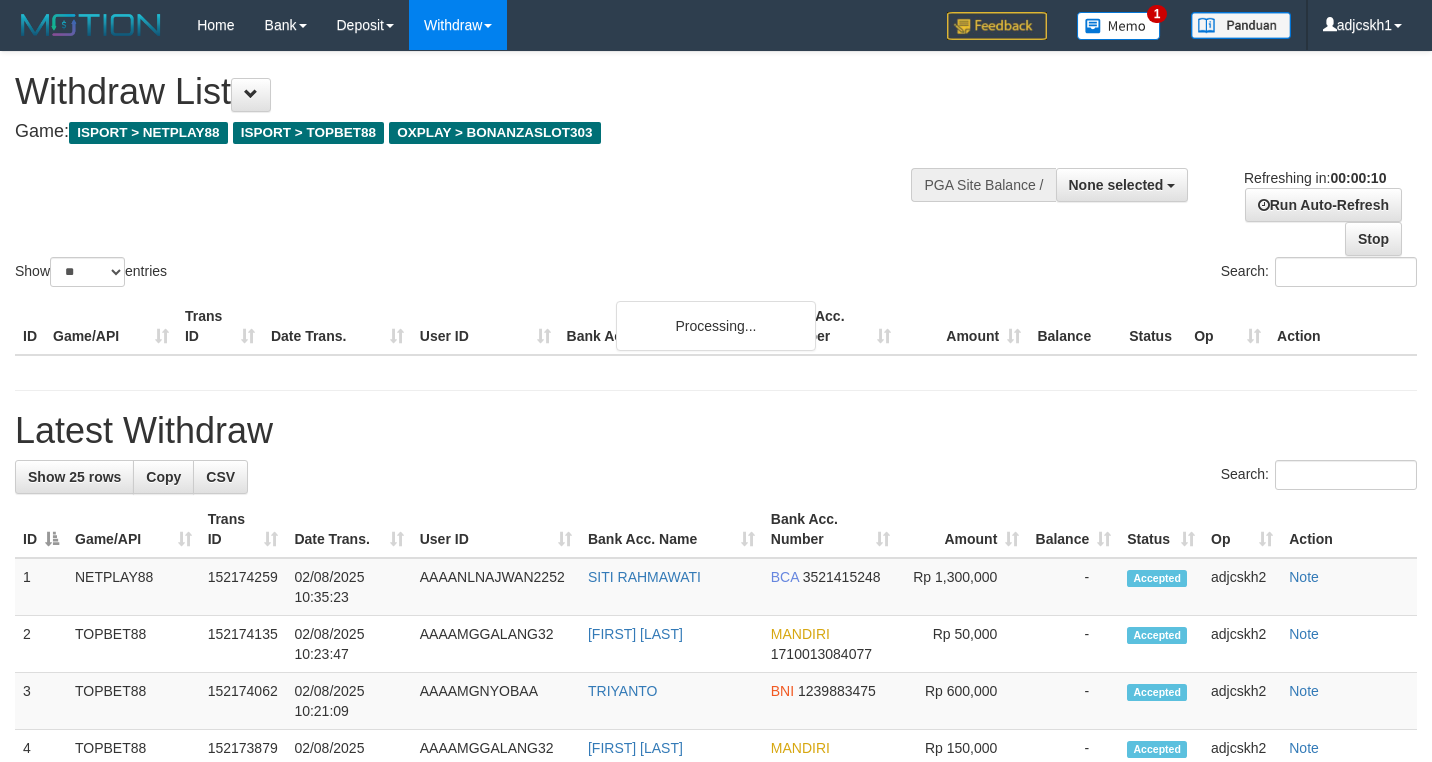 select 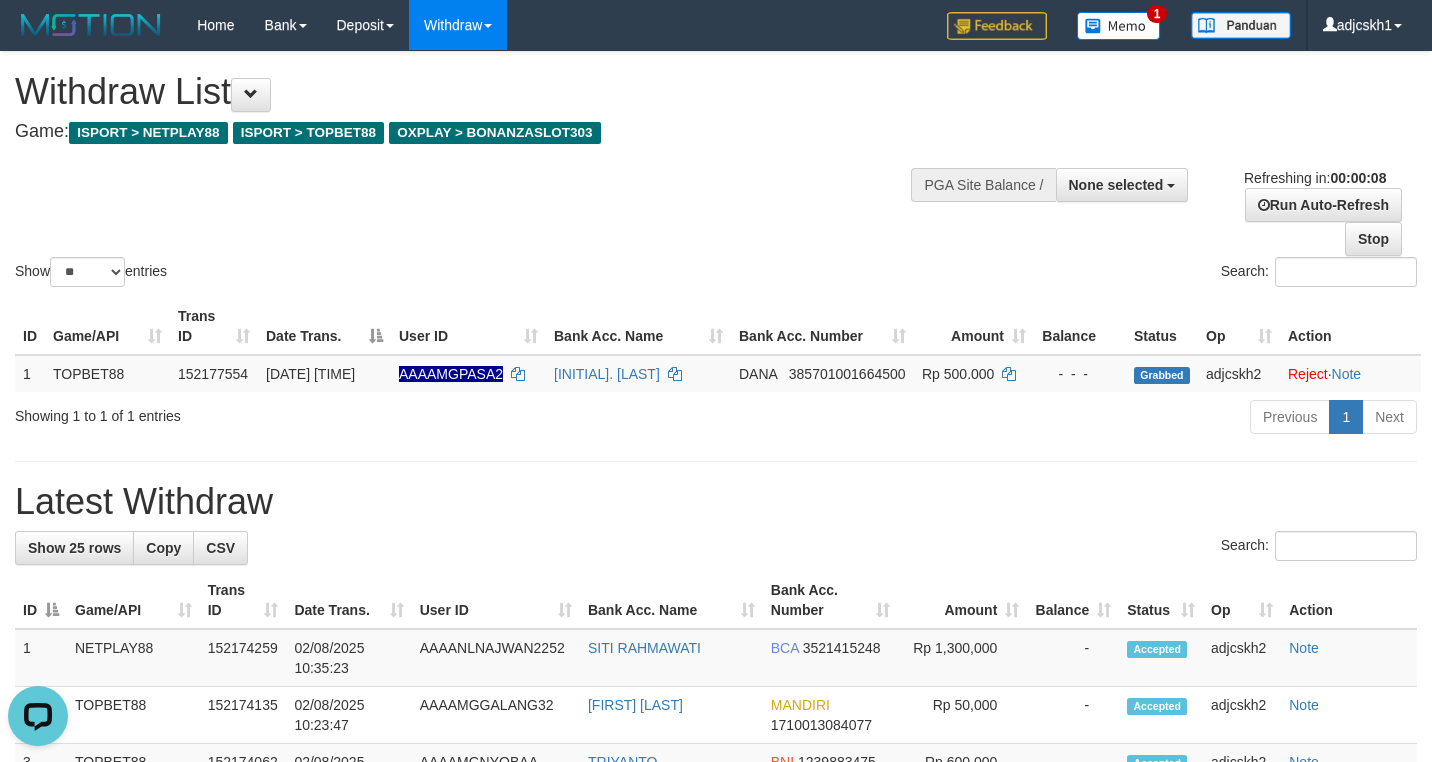 scroll, scrollTop: 0, scrollLeft: 0, axis: both 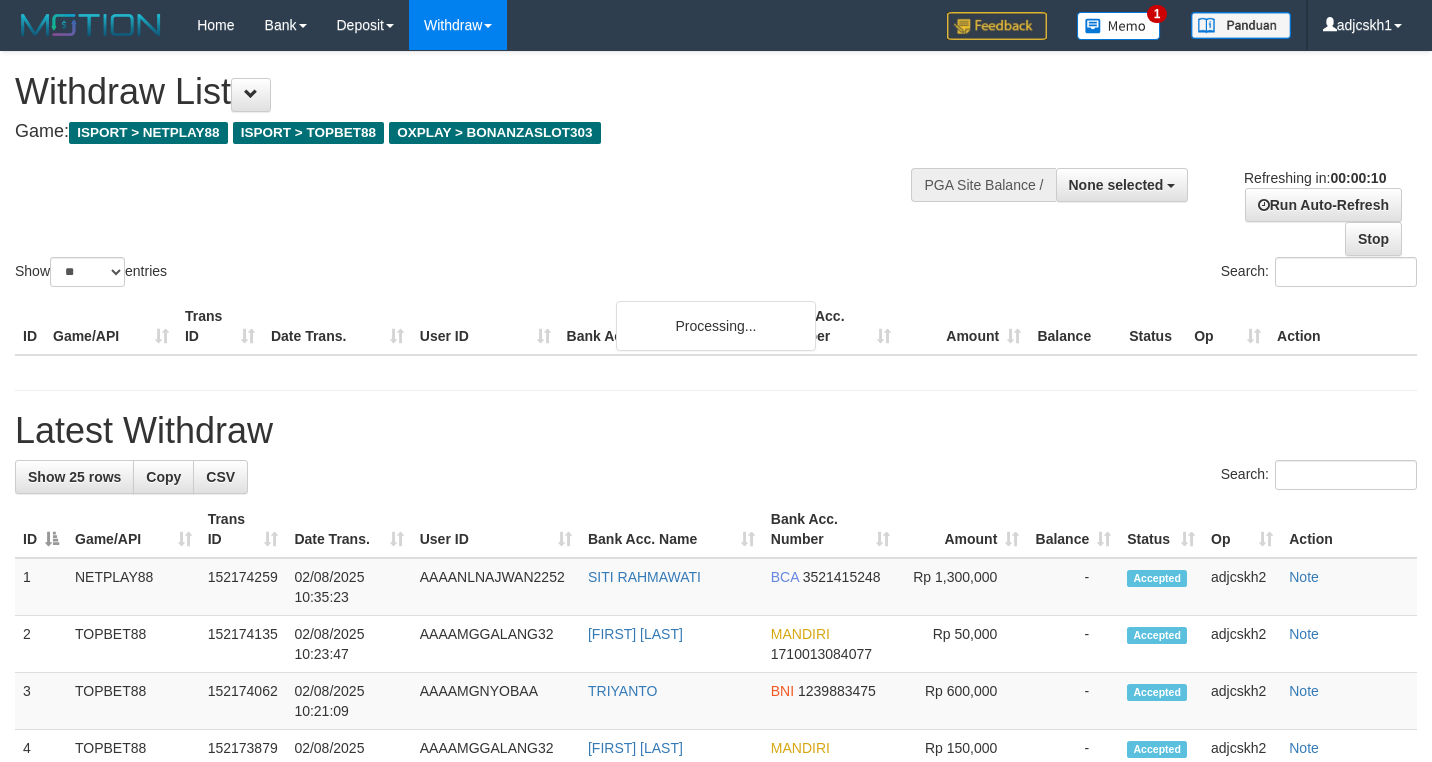 select 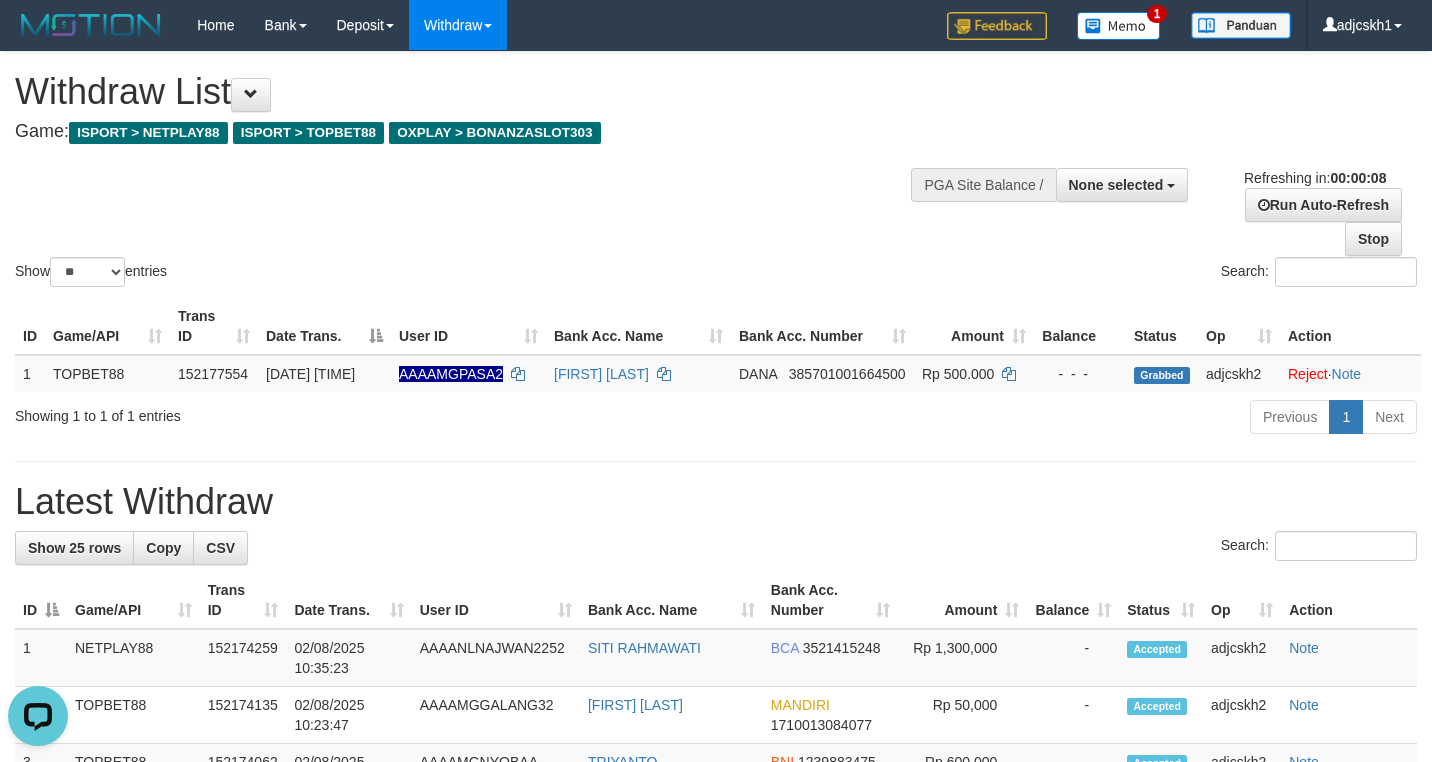 scroll, scrollTop: 0, scrollLeft: 0, axis: both 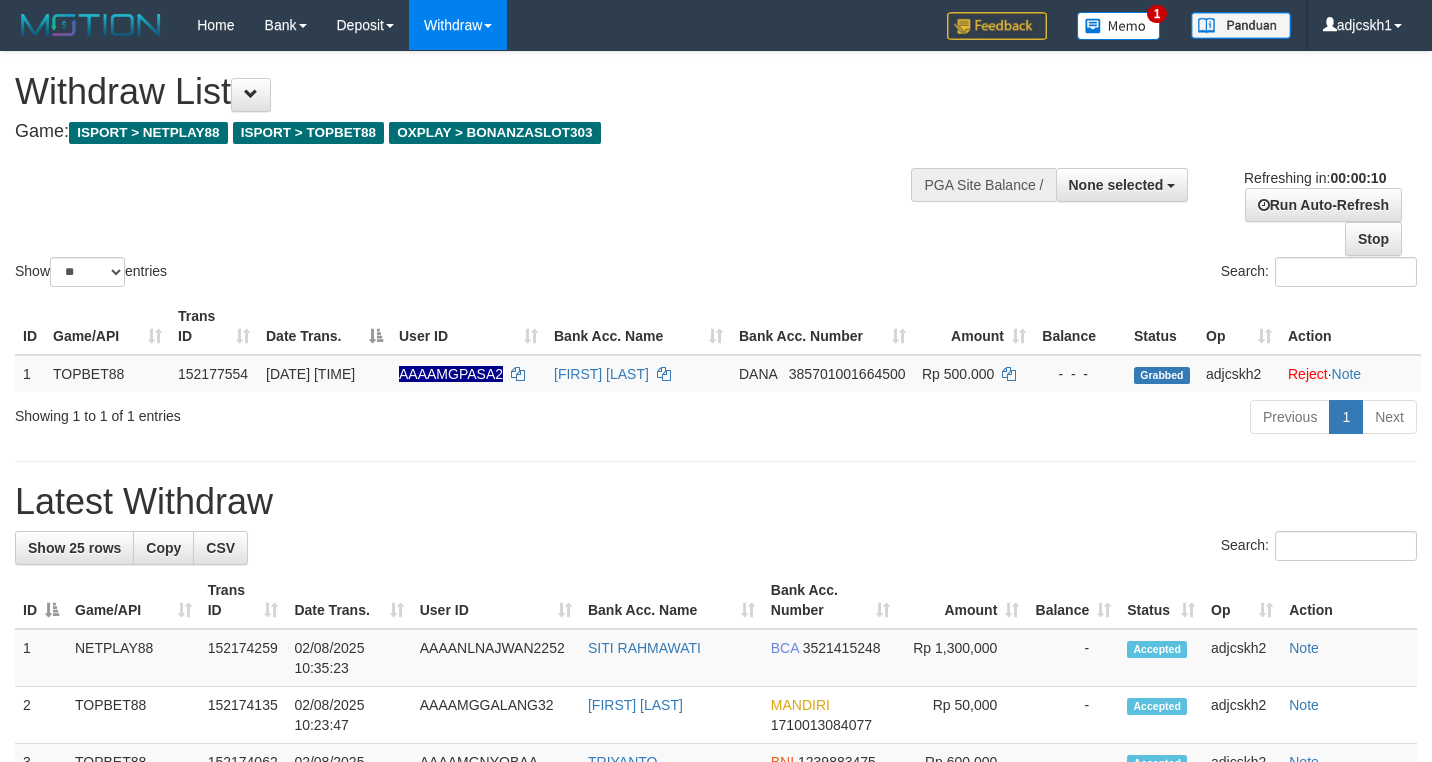 select 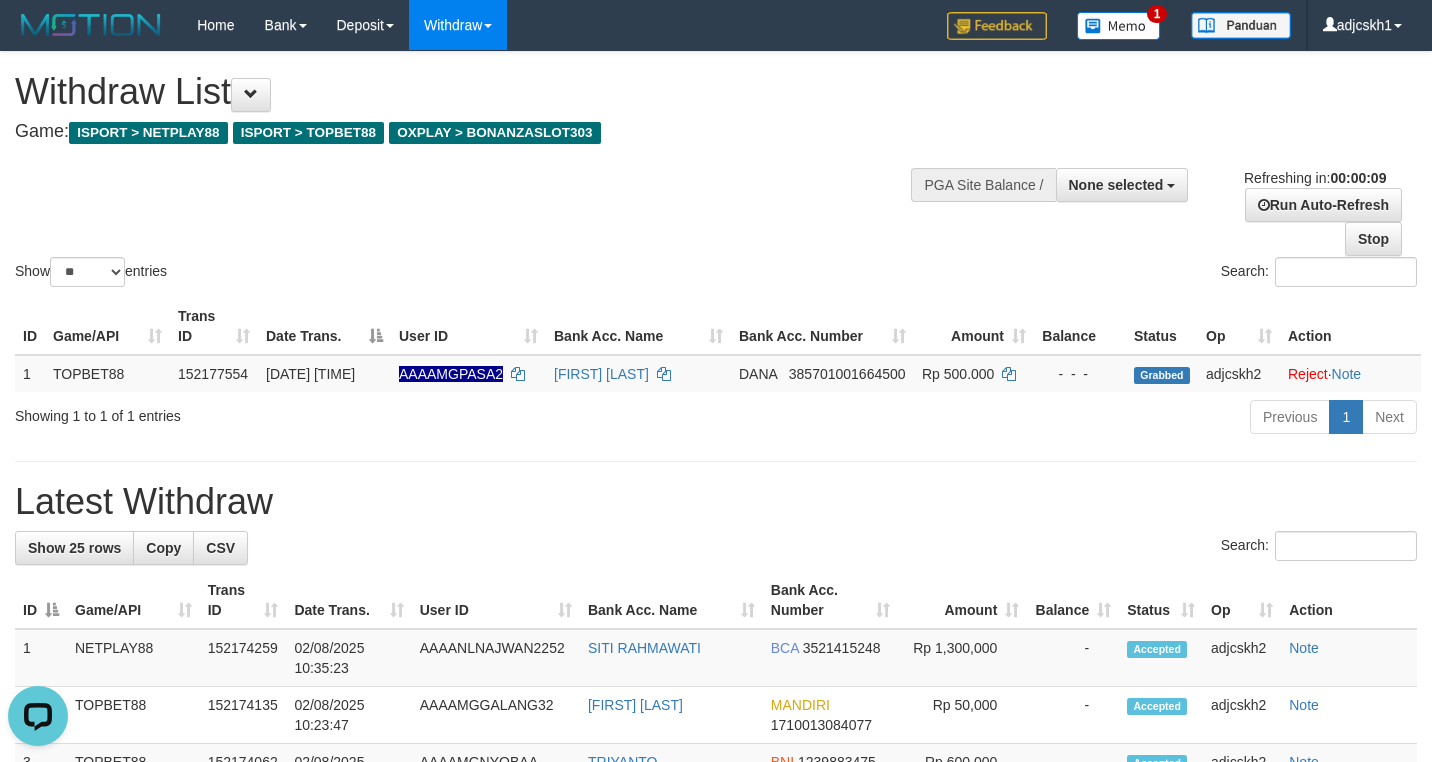 scroll, scrollTop: 0, scrollLeft: 0, axis: both 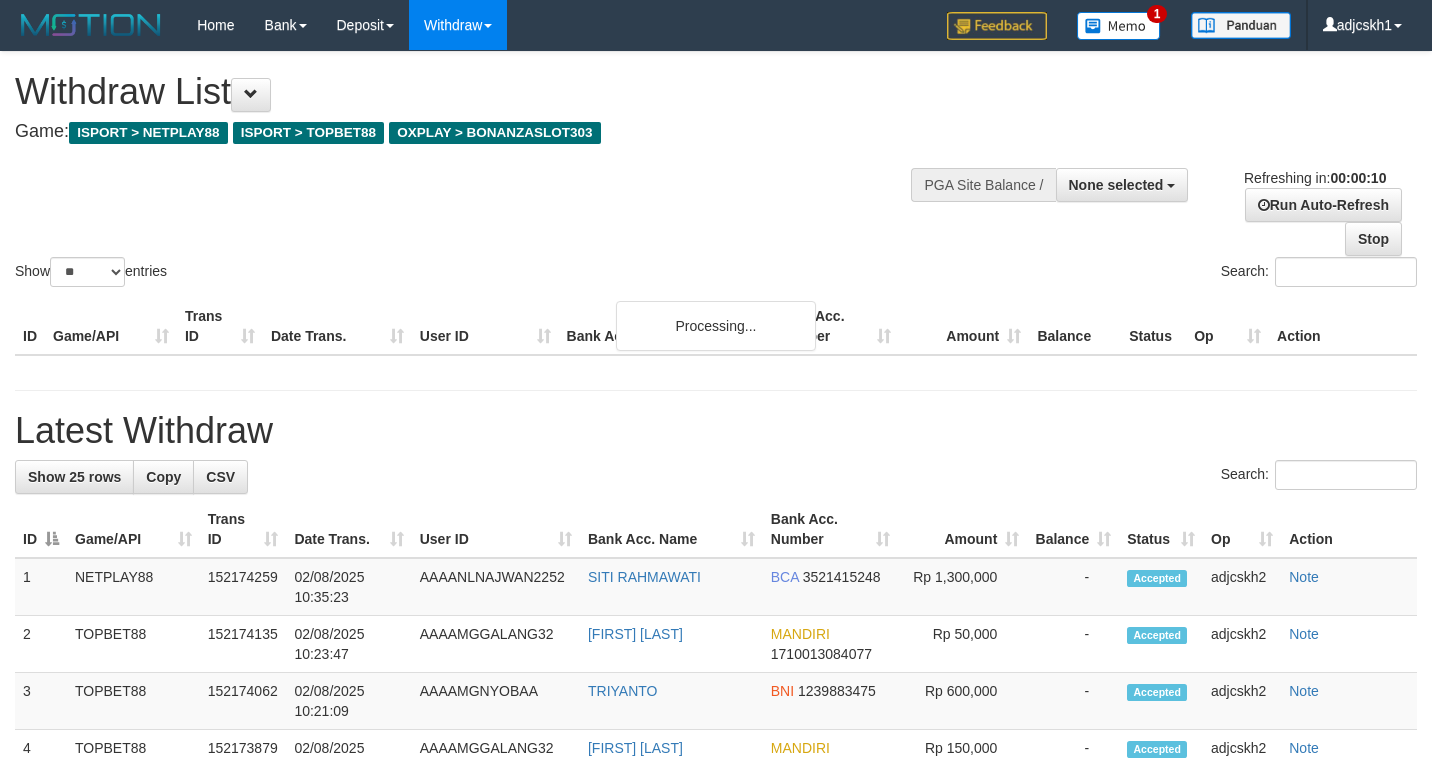 select 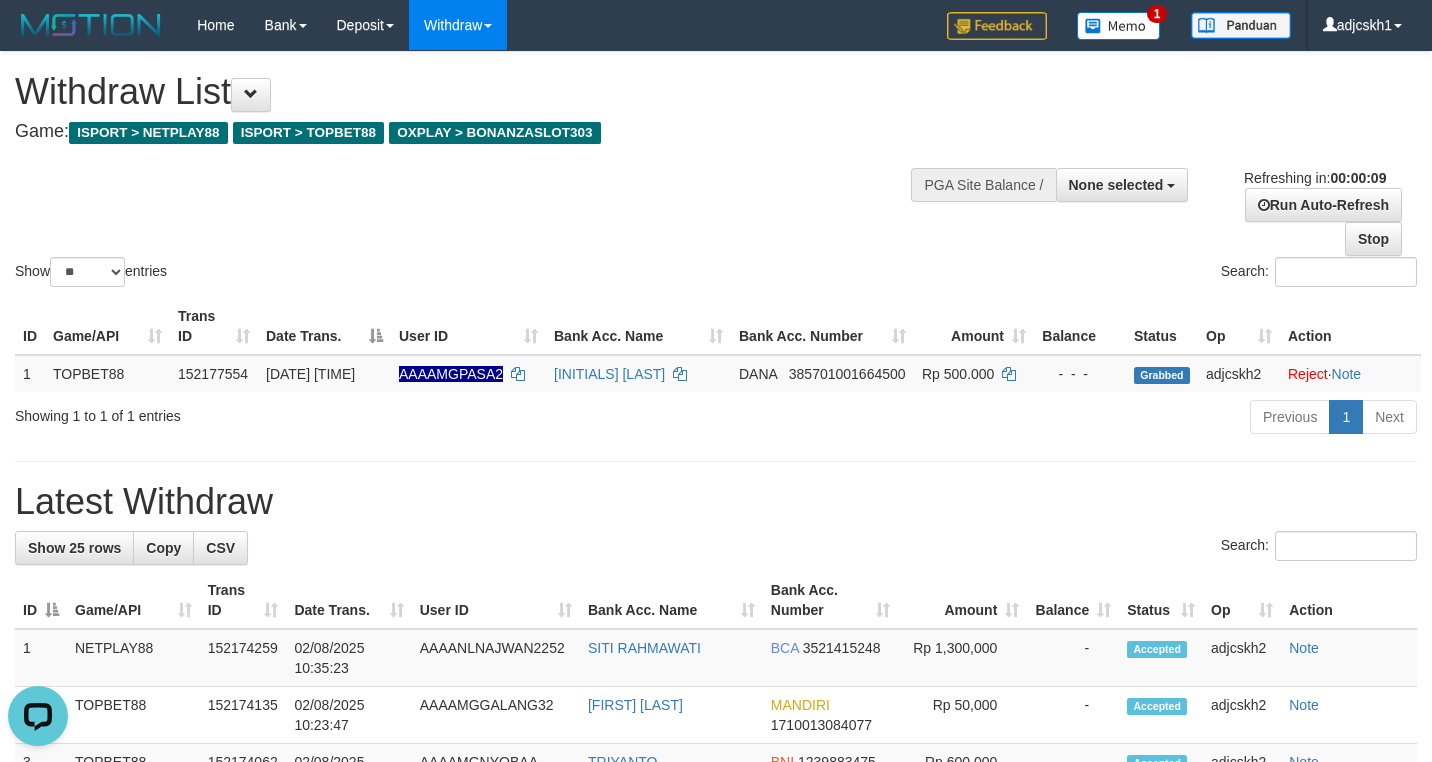 scroll, scrollTop: 0, scrollLeft: 0, axis: both 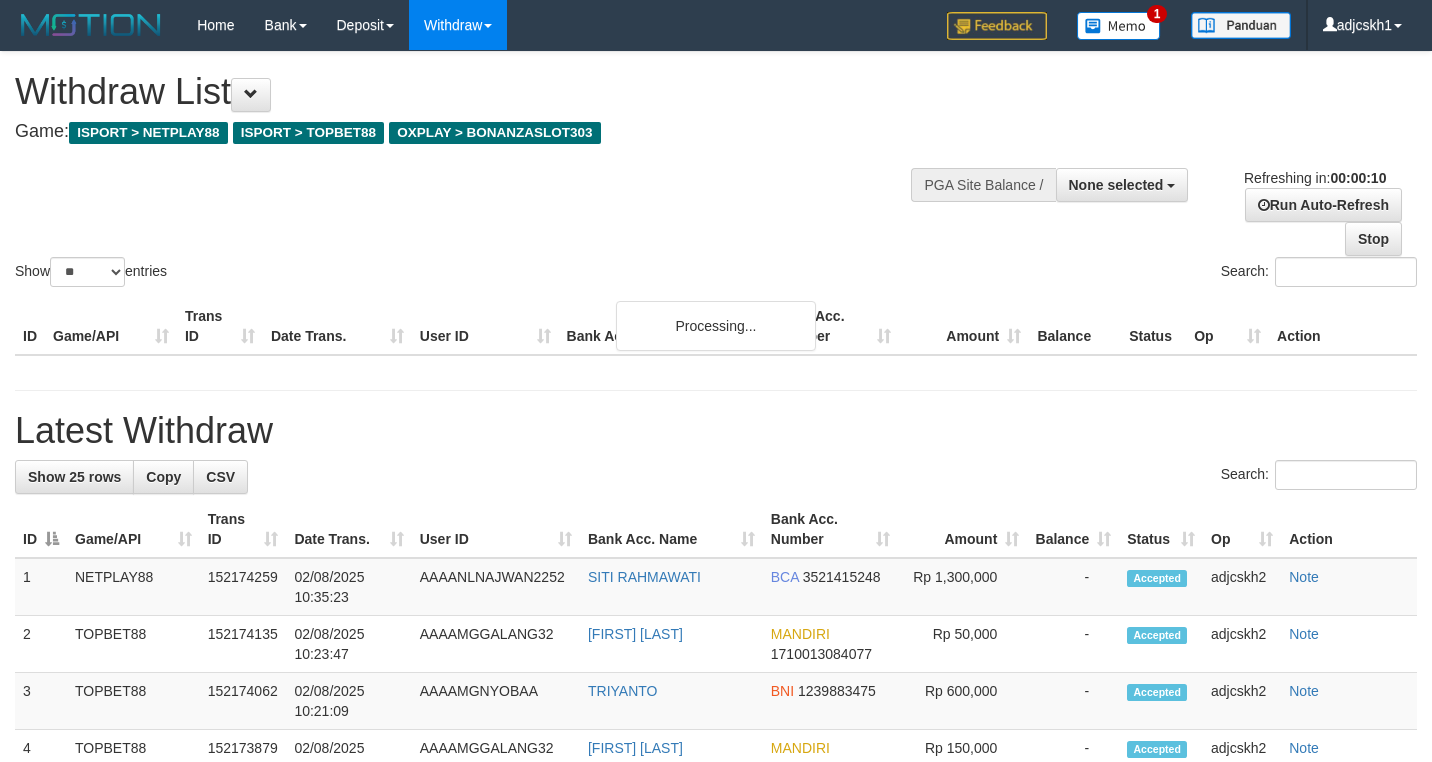 select 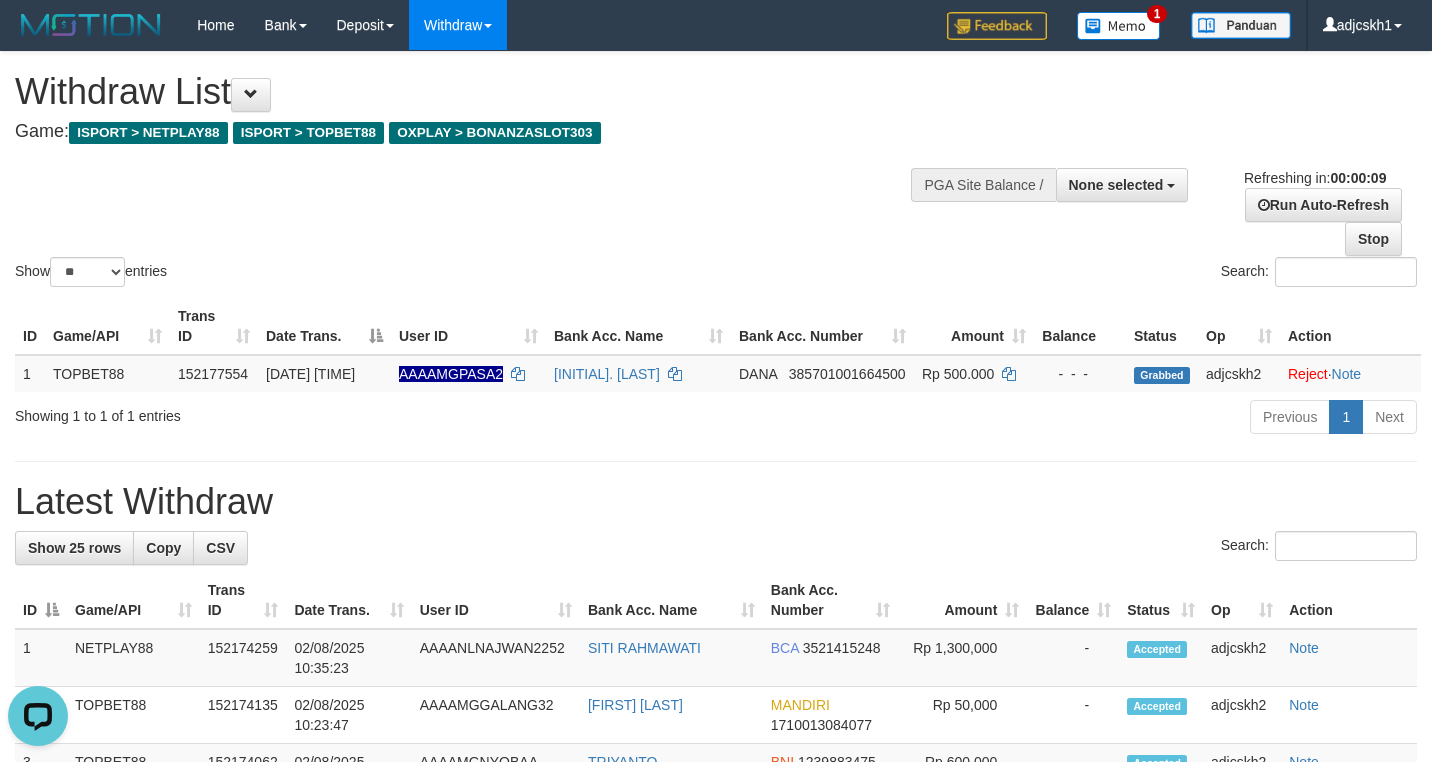 scroll, scrollTop: 0, scrollLeft: 0, axis: both 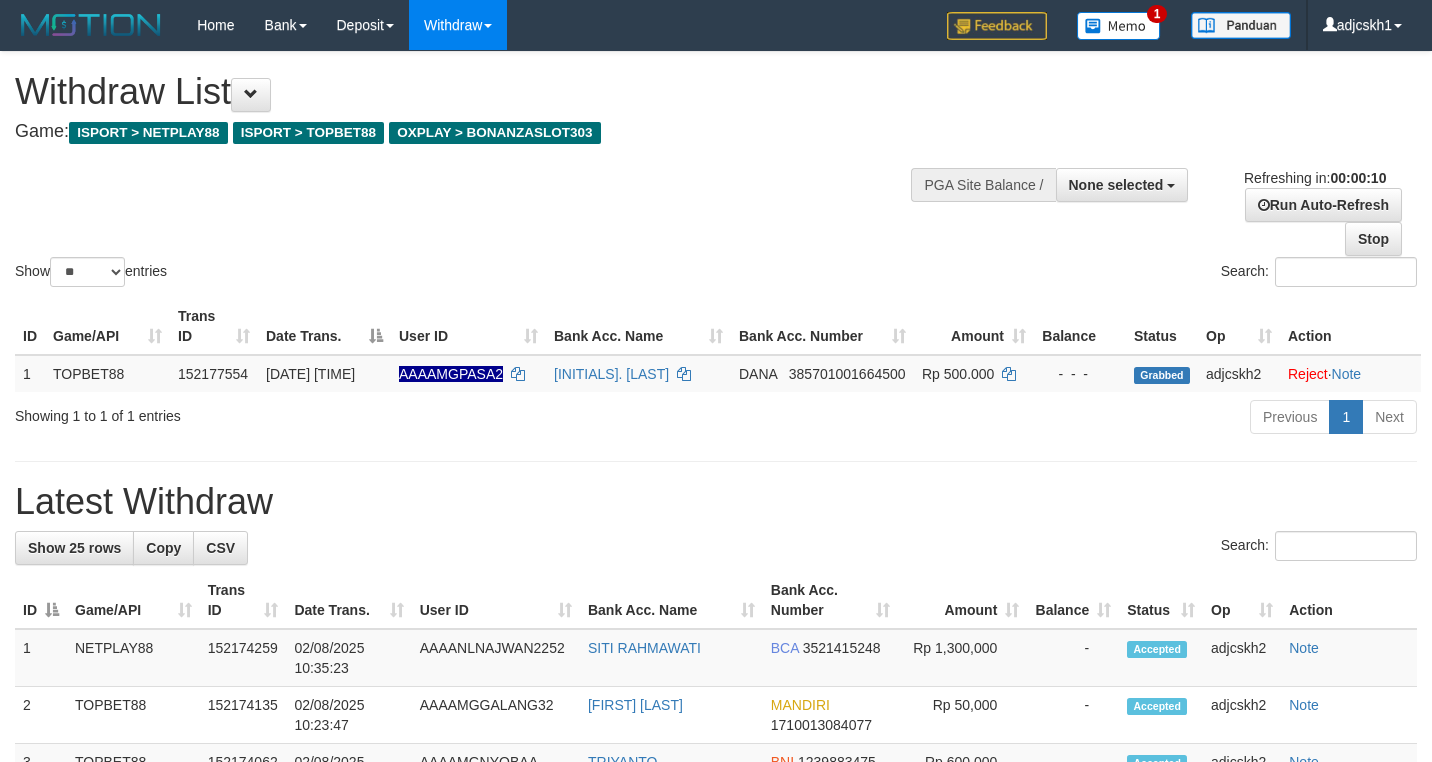 select 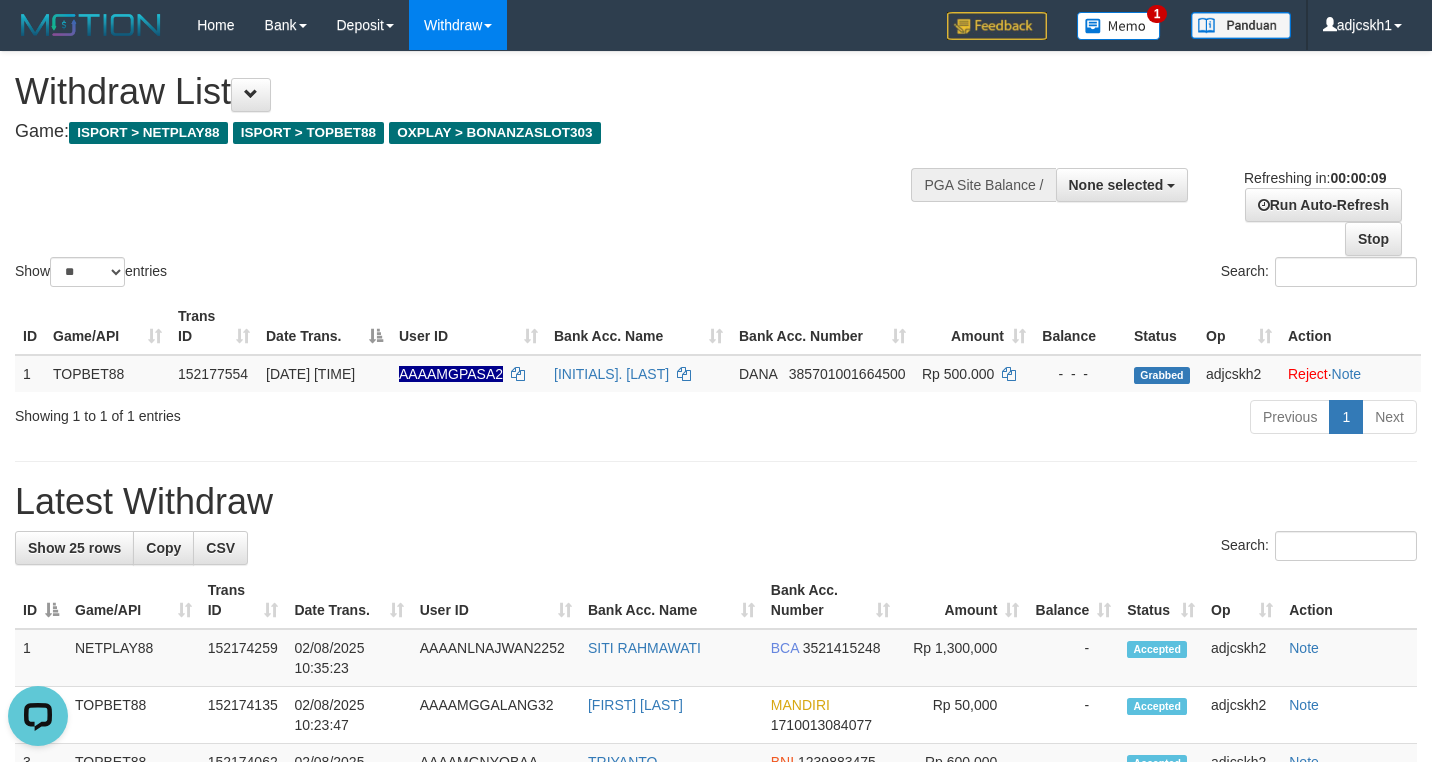 scroll, scrollTop: 0, scrollLeft: 0, axis: both 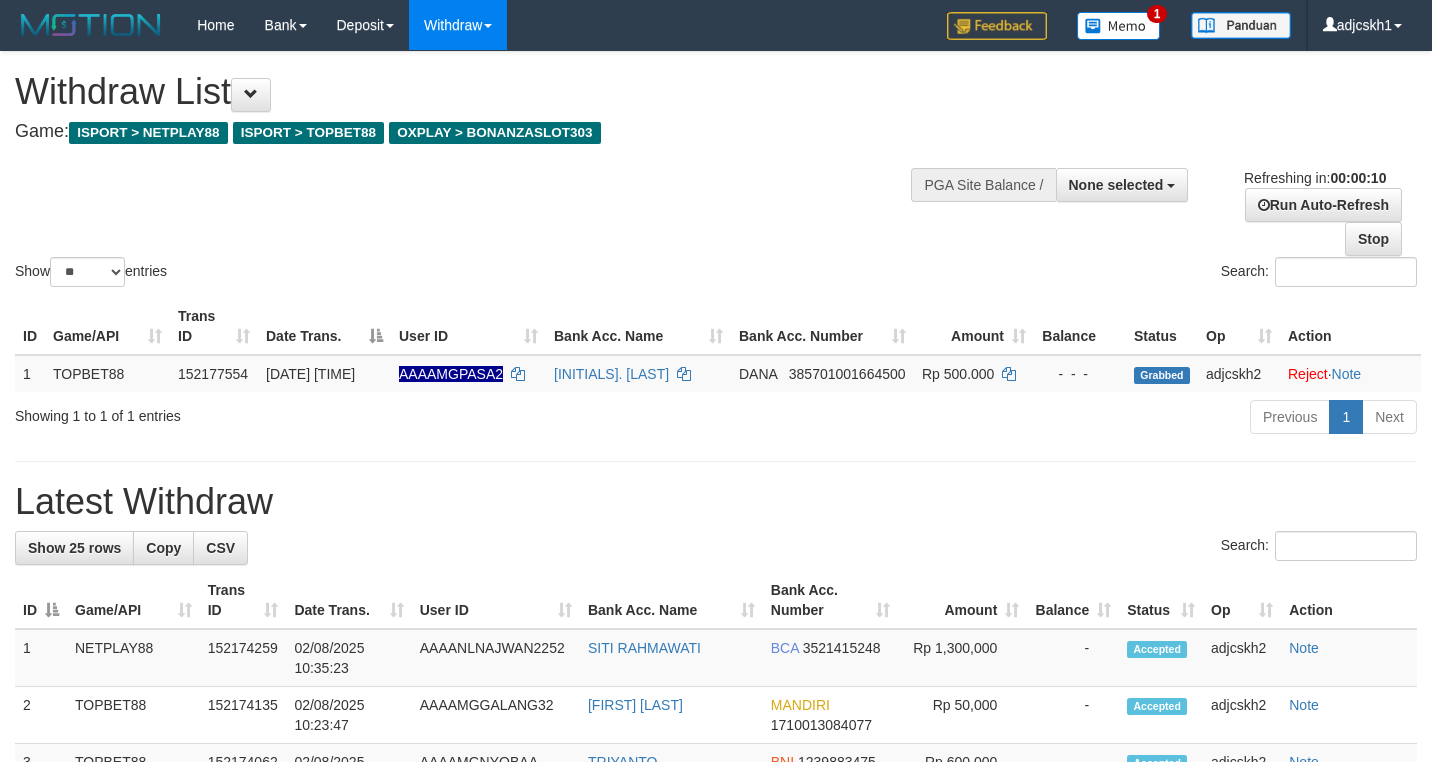select 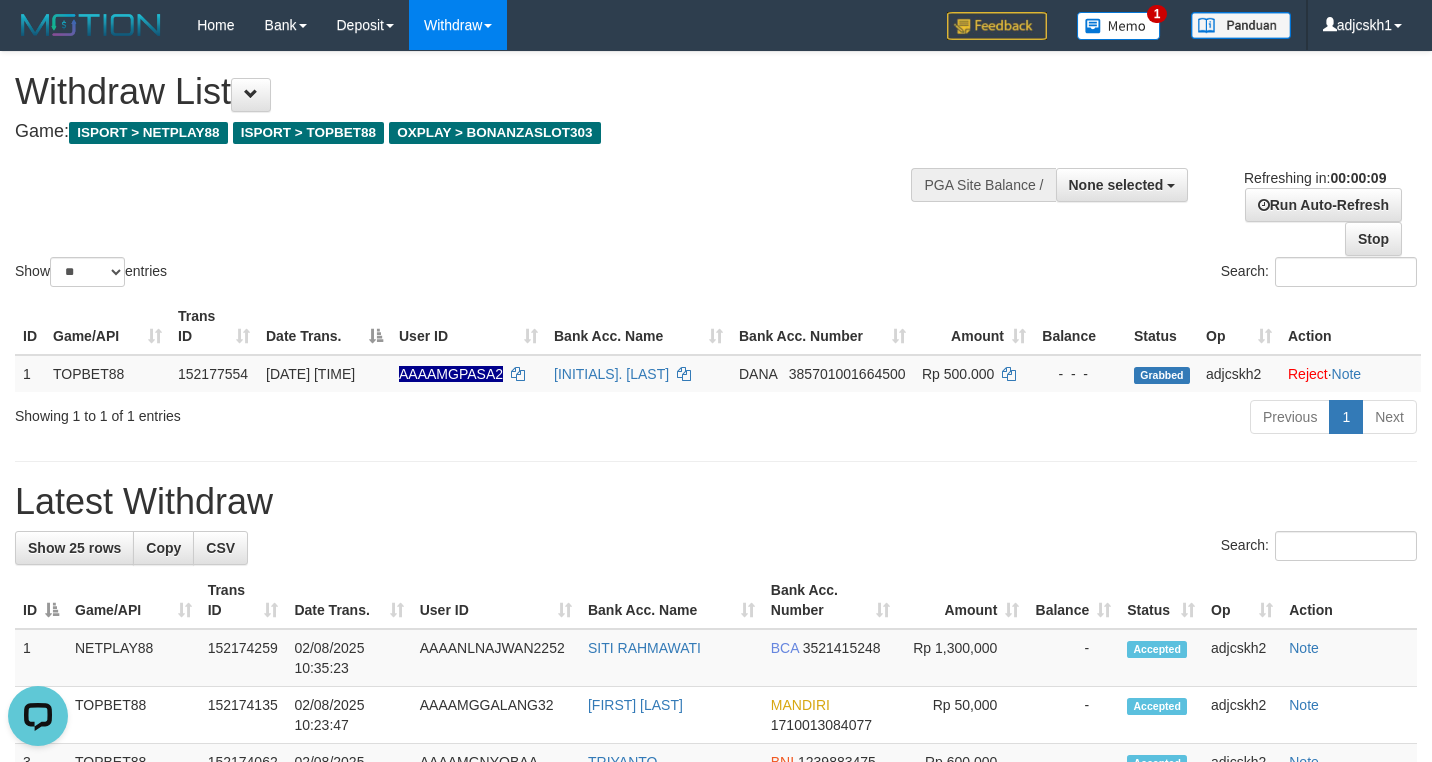 scroll, scrollTop: 0, scrollLeft: 0, axis: both 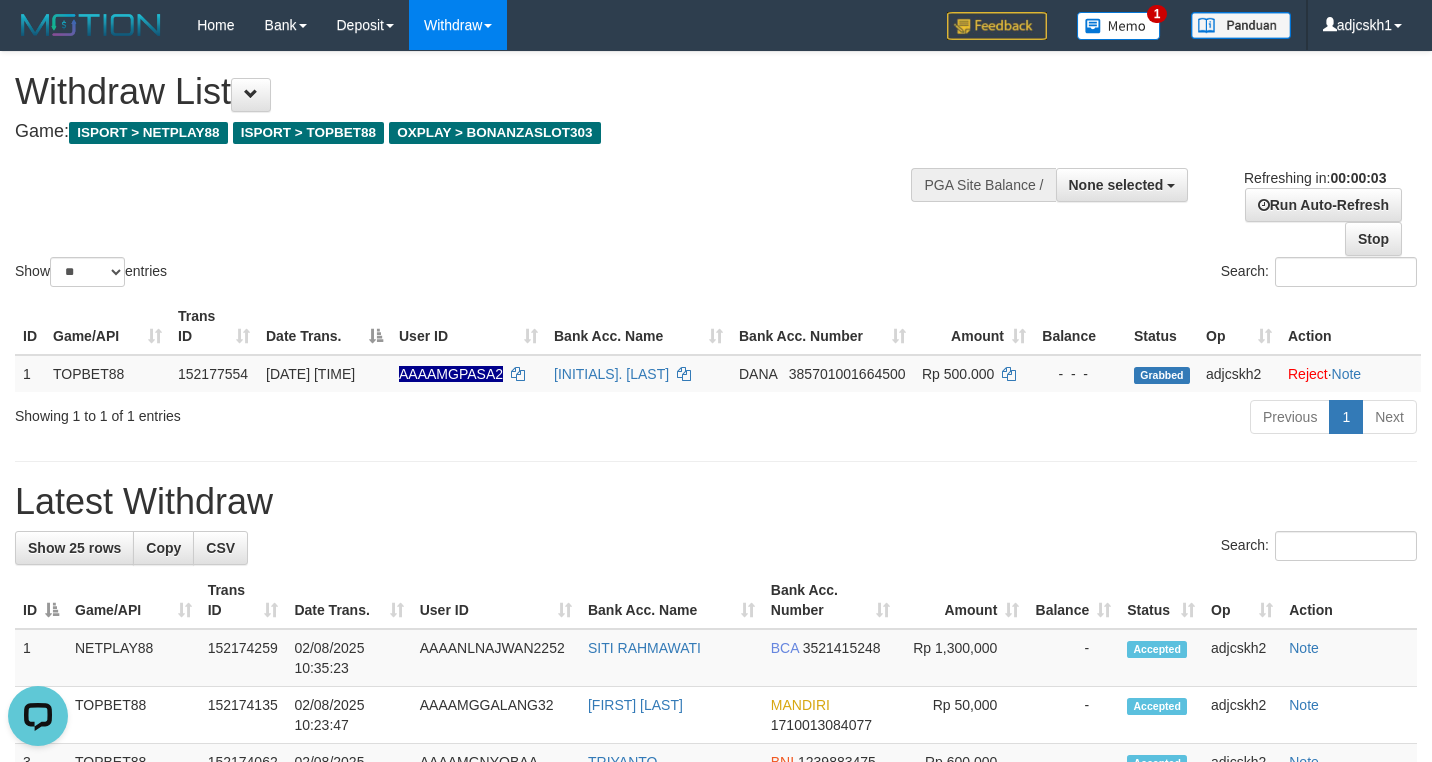 click on "**********" at bounding box center (716, 1120) 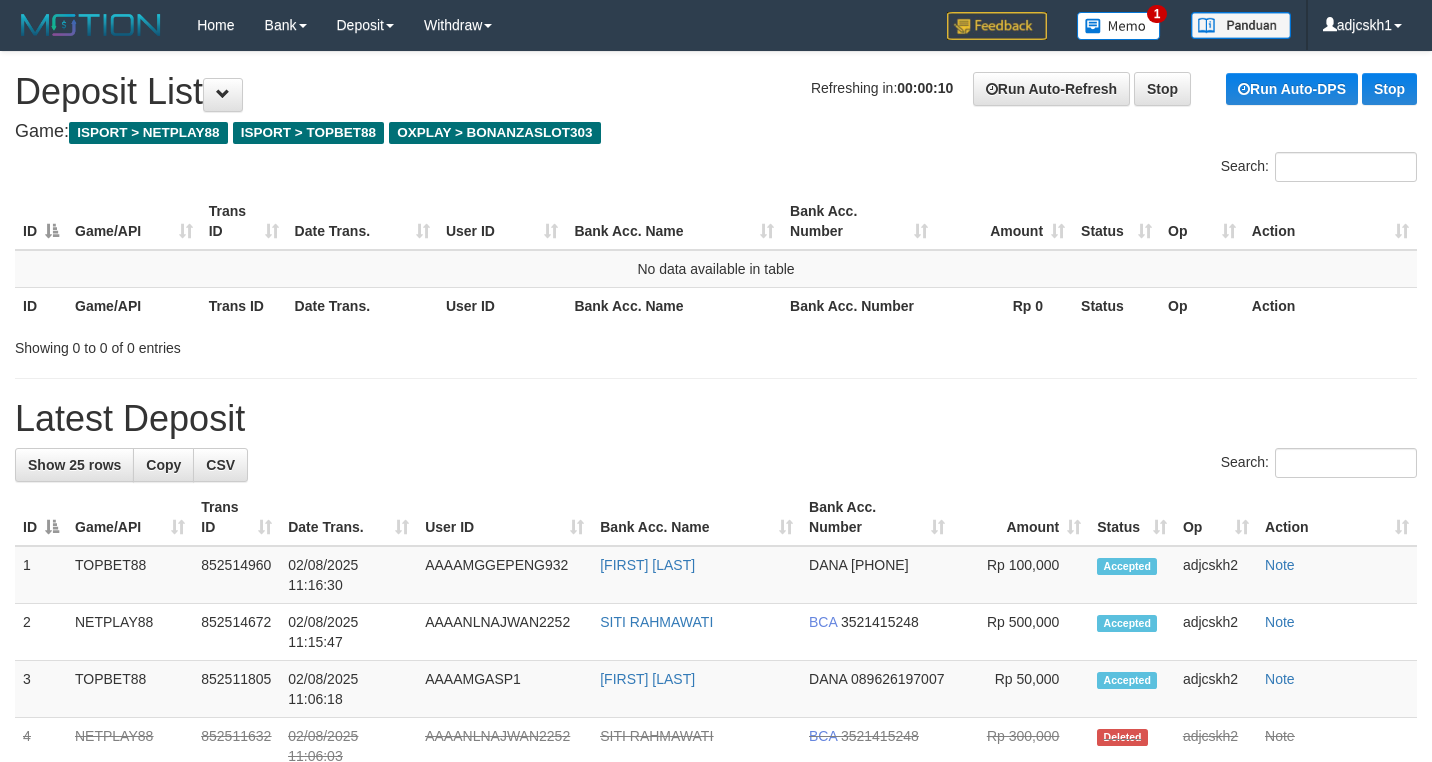 scroll, scrollTop: 0, scrollLeft: 0, axis: both 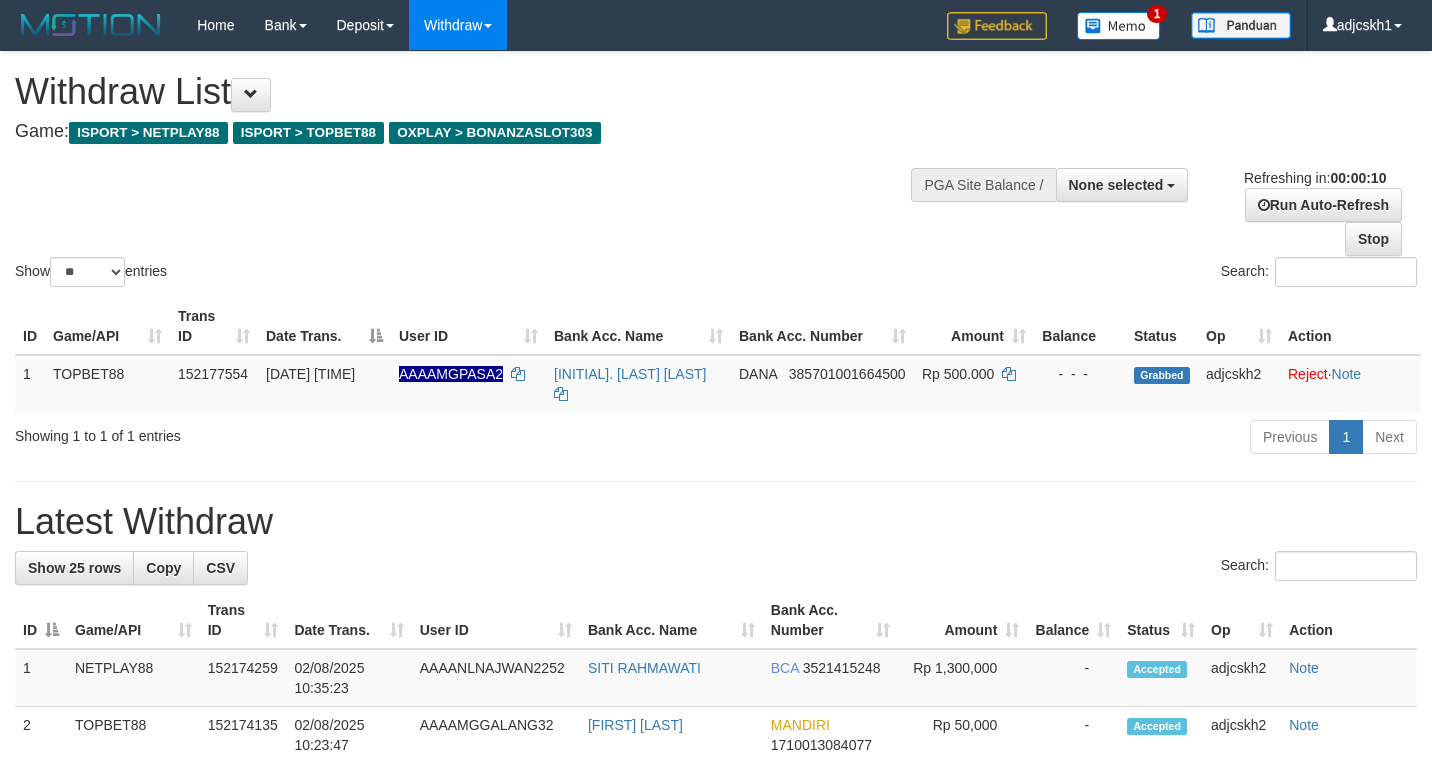 select 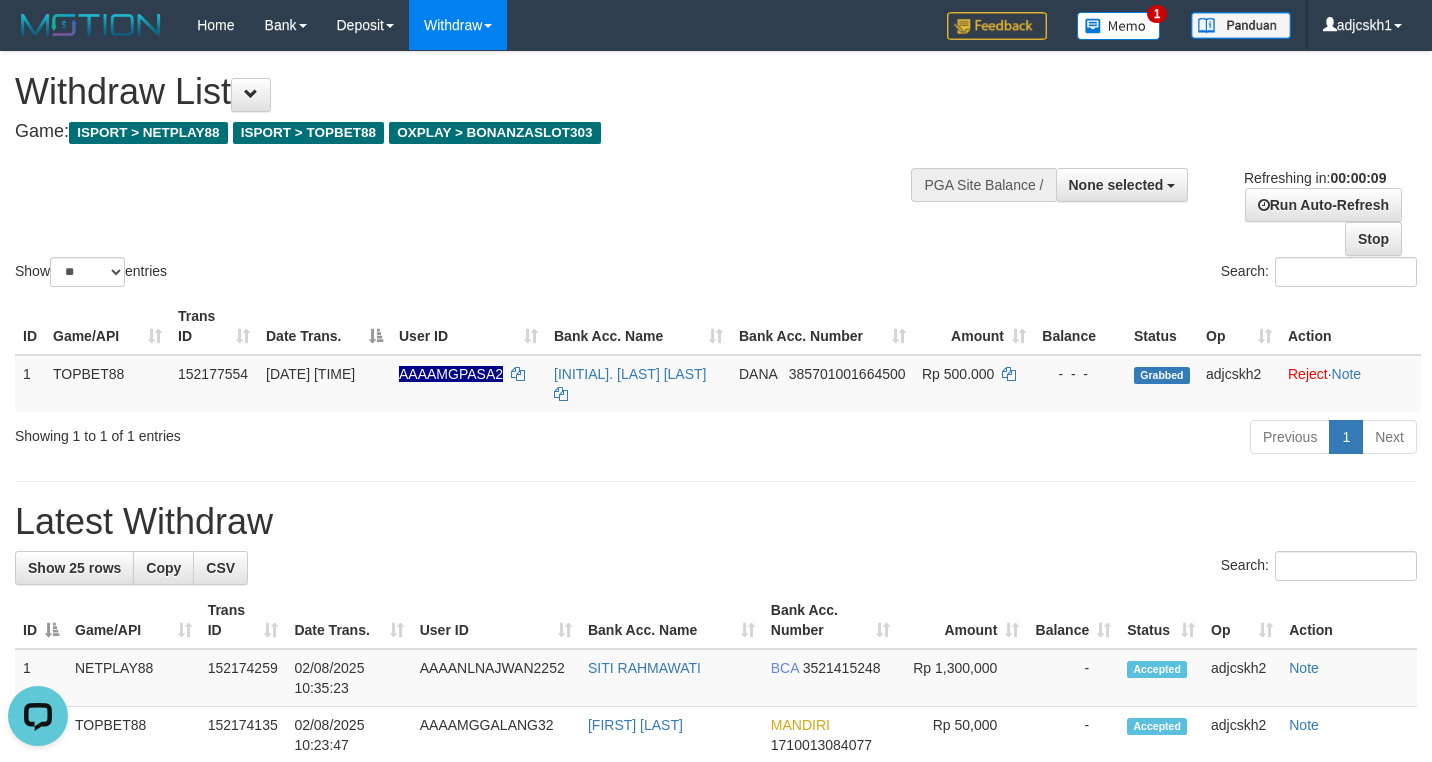 scroll, scrollTop: 0, scrollLeft: 0, axis: both 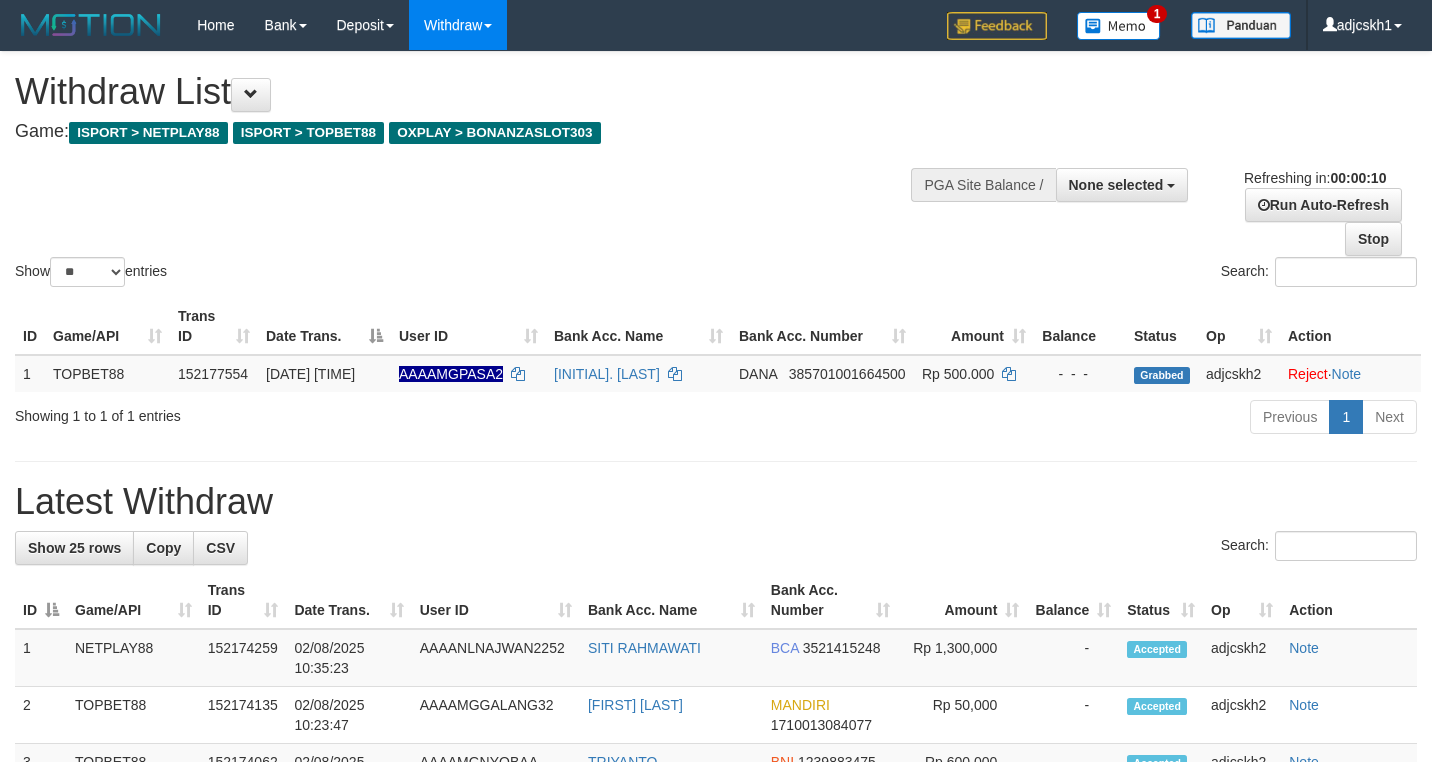 select 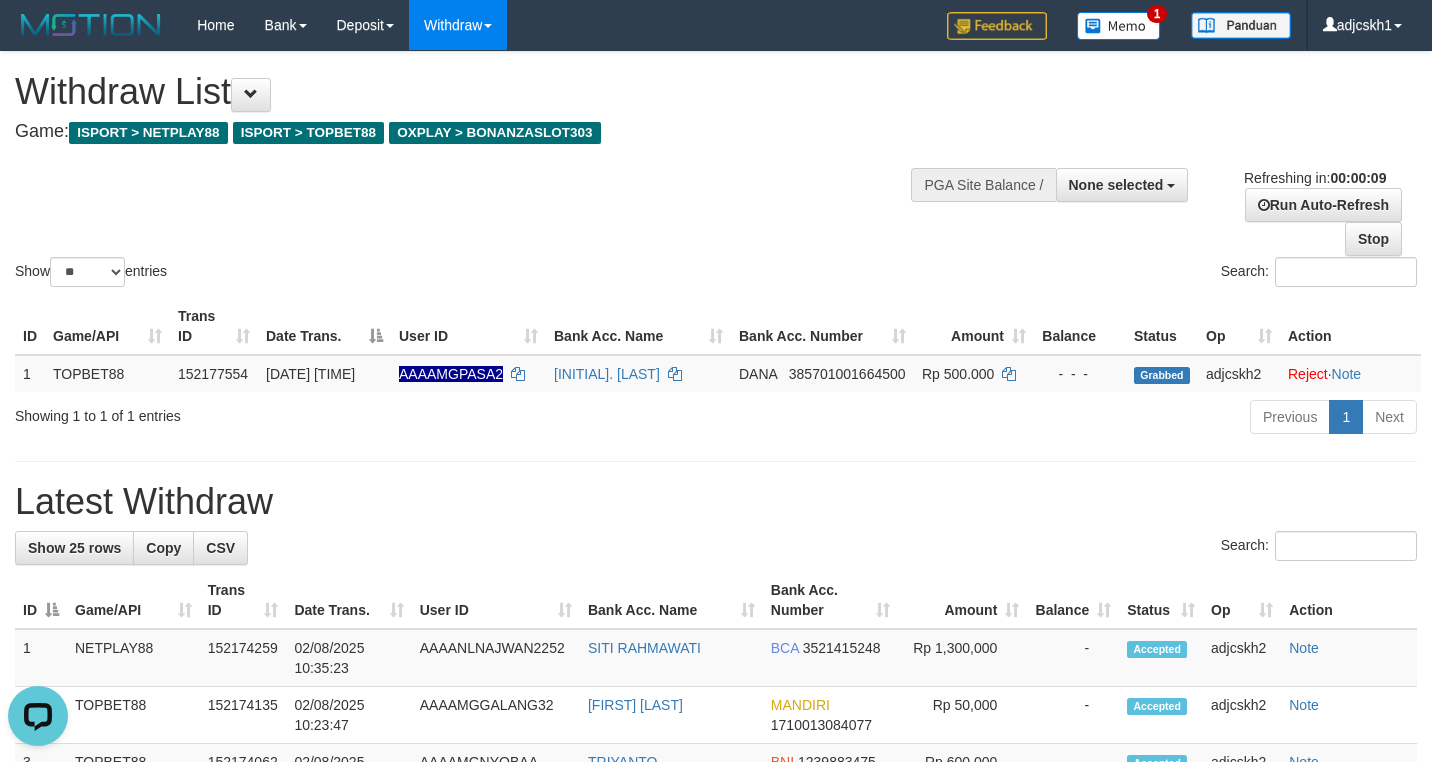scroll, scrollTop: 0, scrollLeft: 0, axis: both 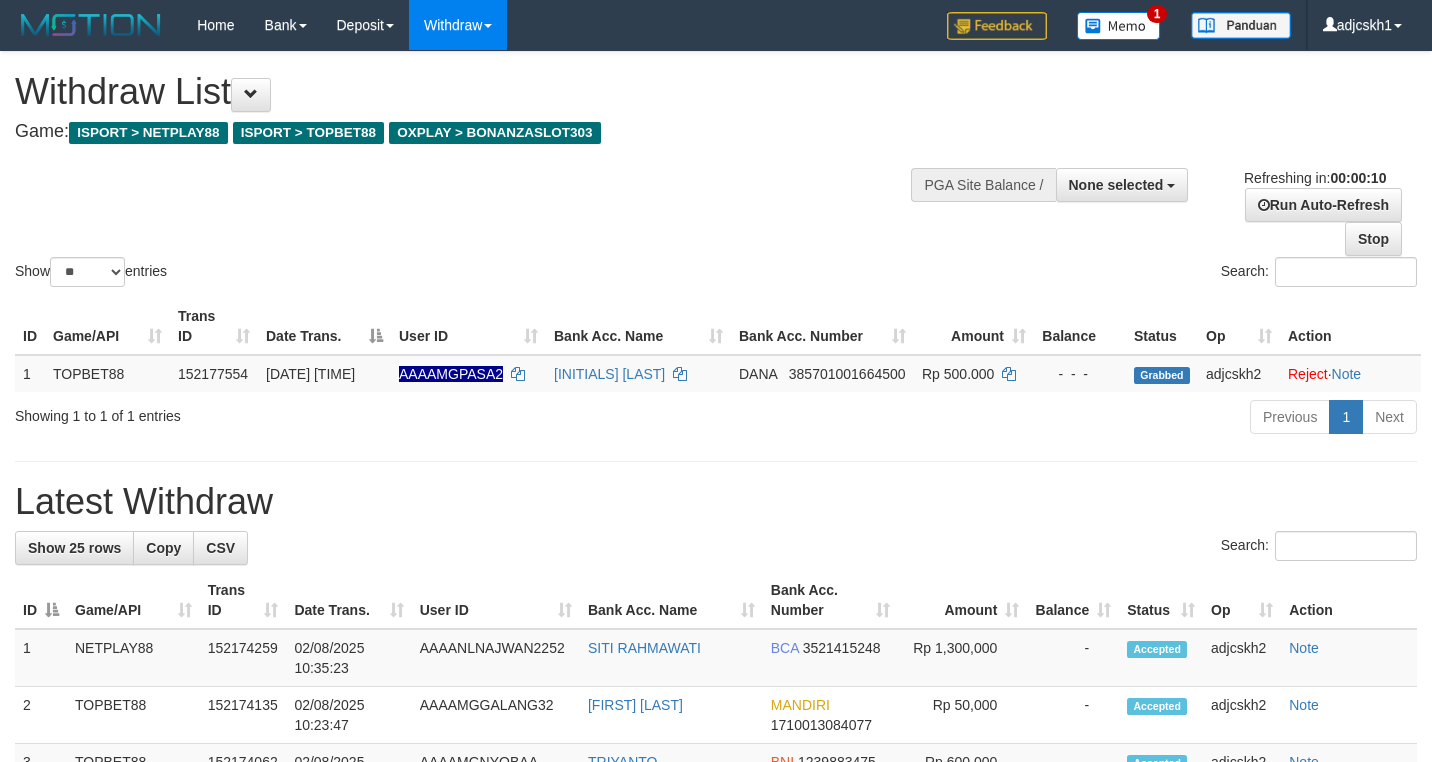 select 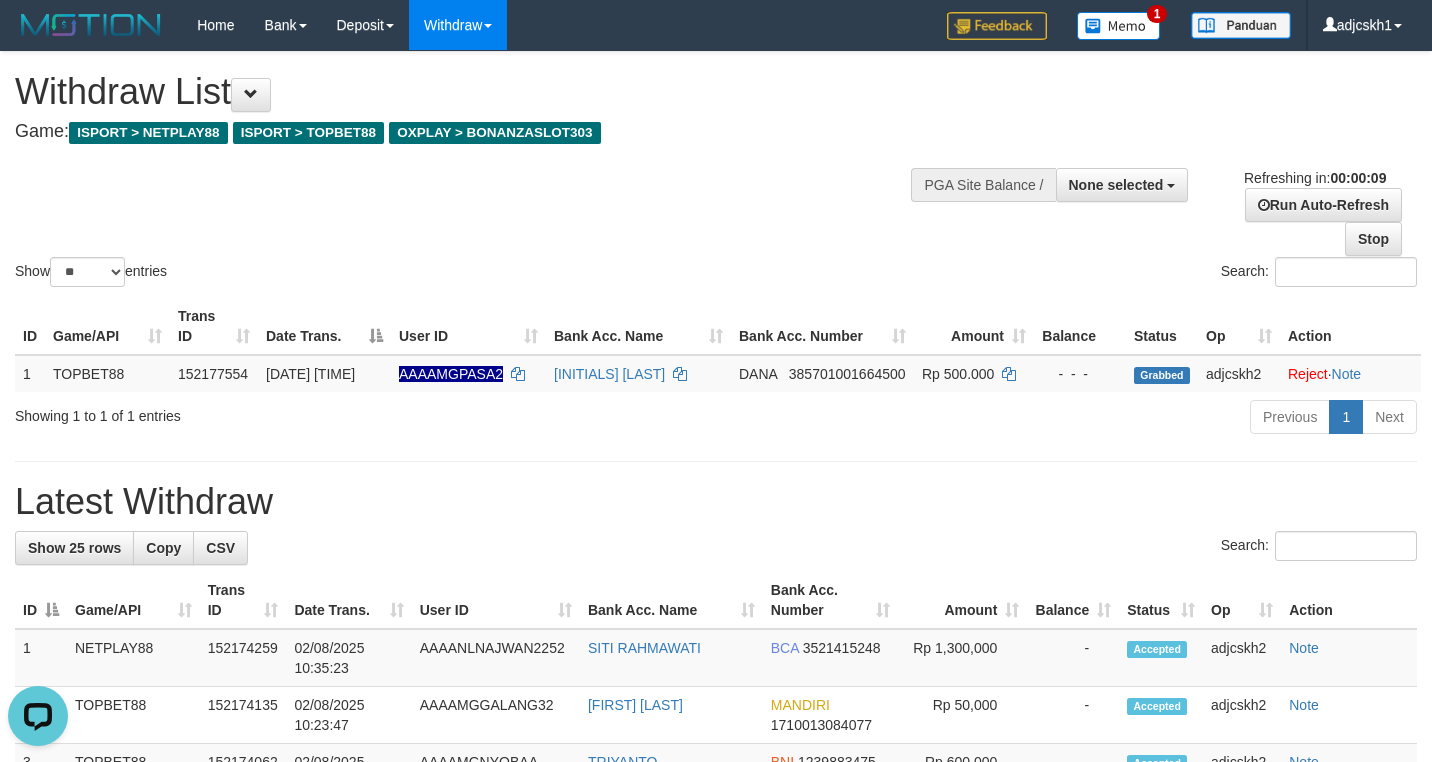 scroll, scrollTop: 0, scrollLeft: 0, axis: both 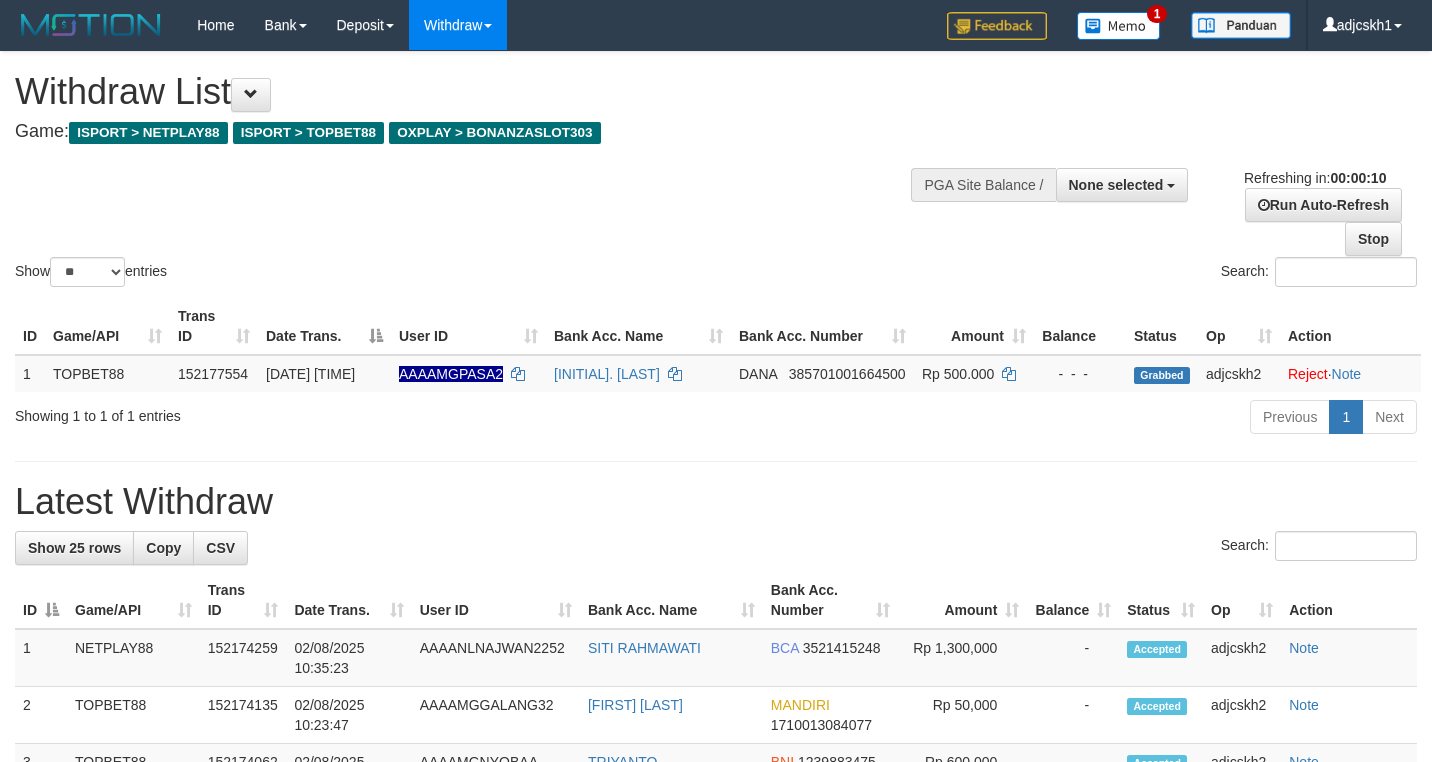 select 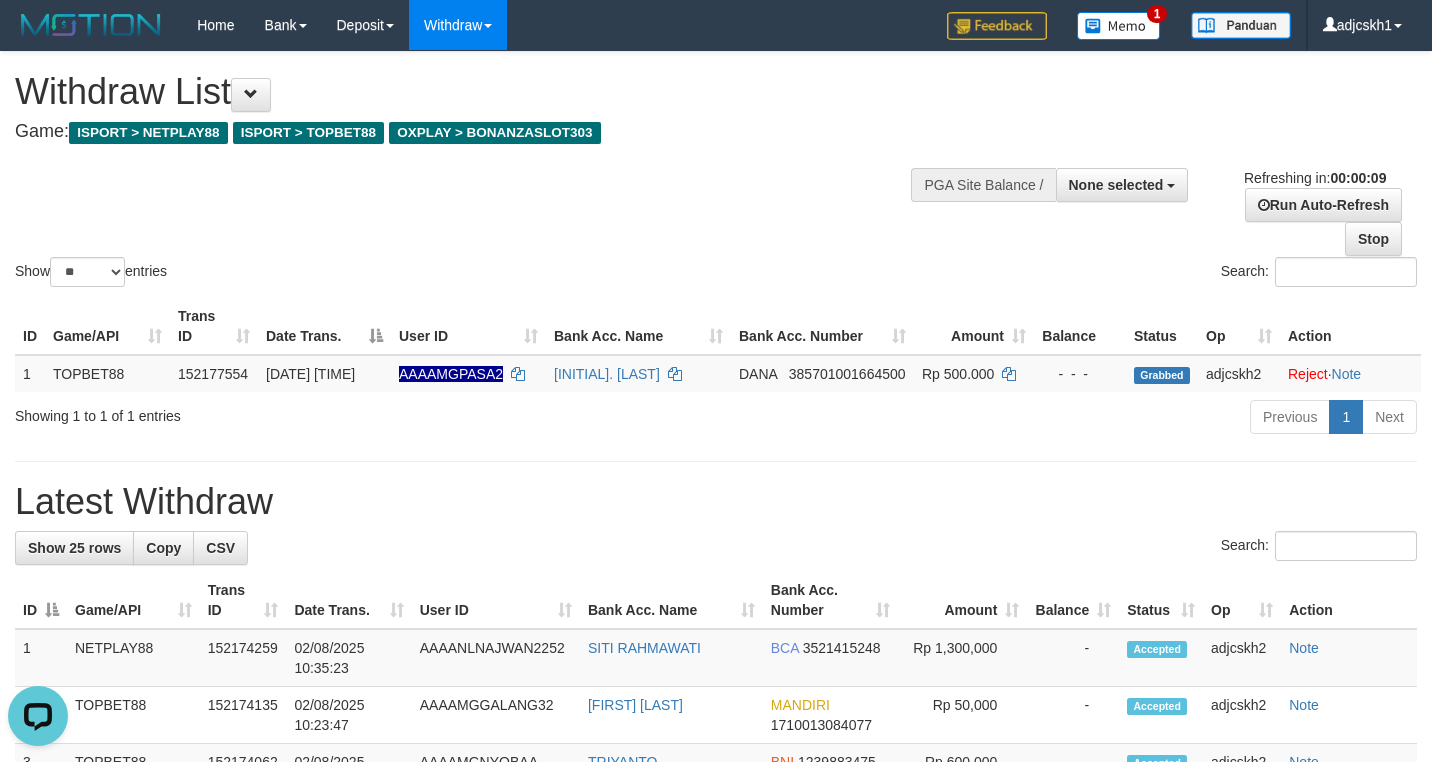 scroll, scrollTop: 0, scrollLeft: 0, axis: both 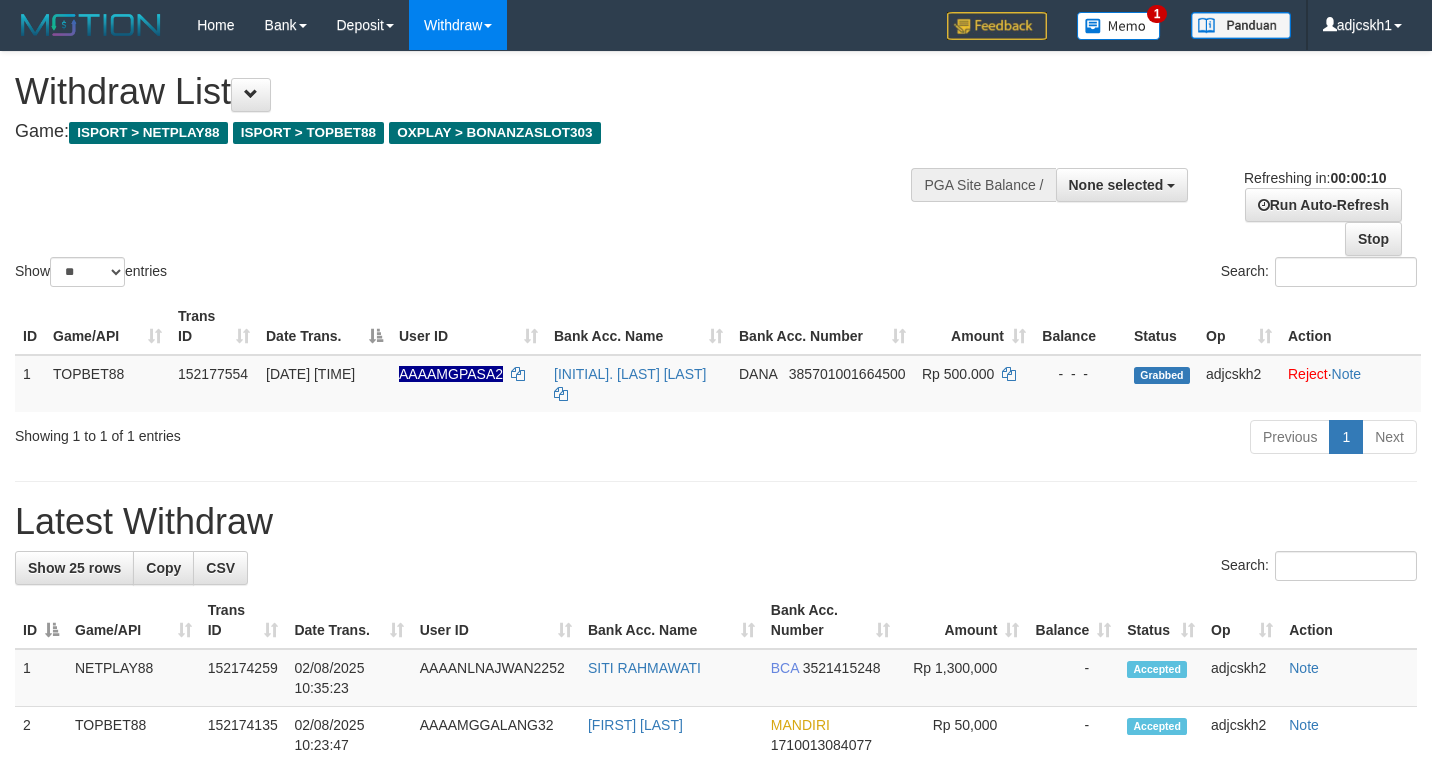 select 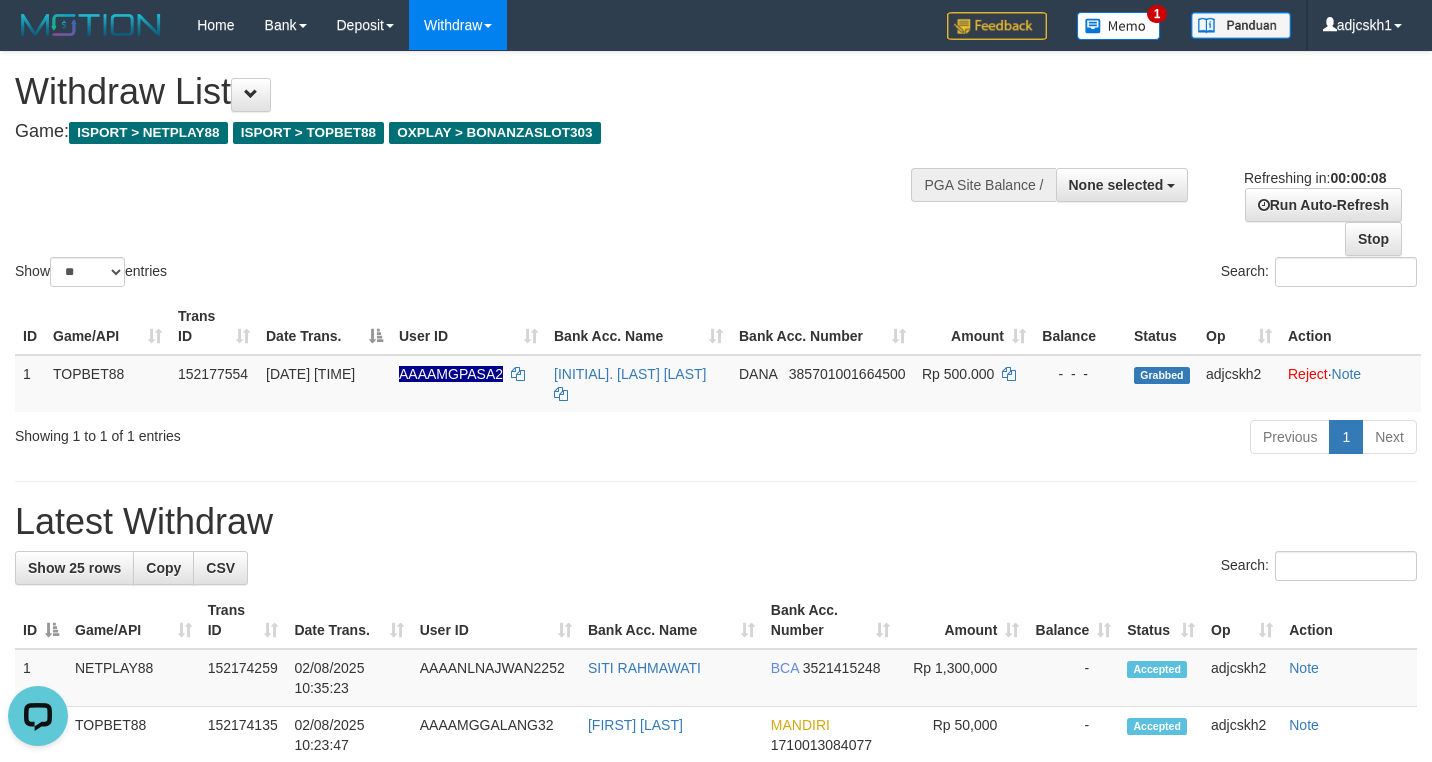 scroll, scrollTop: 0, scrollLeft: 0, axis: both 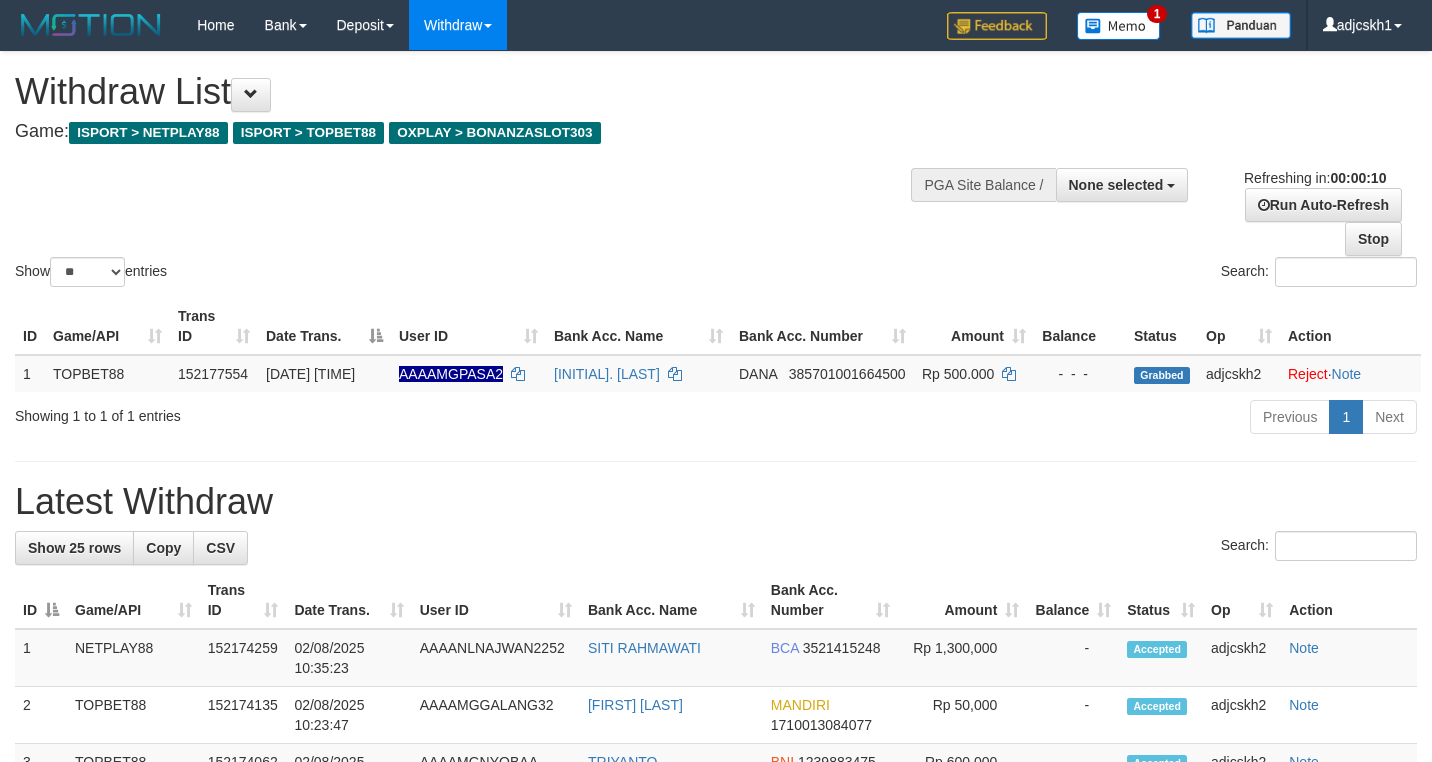 select 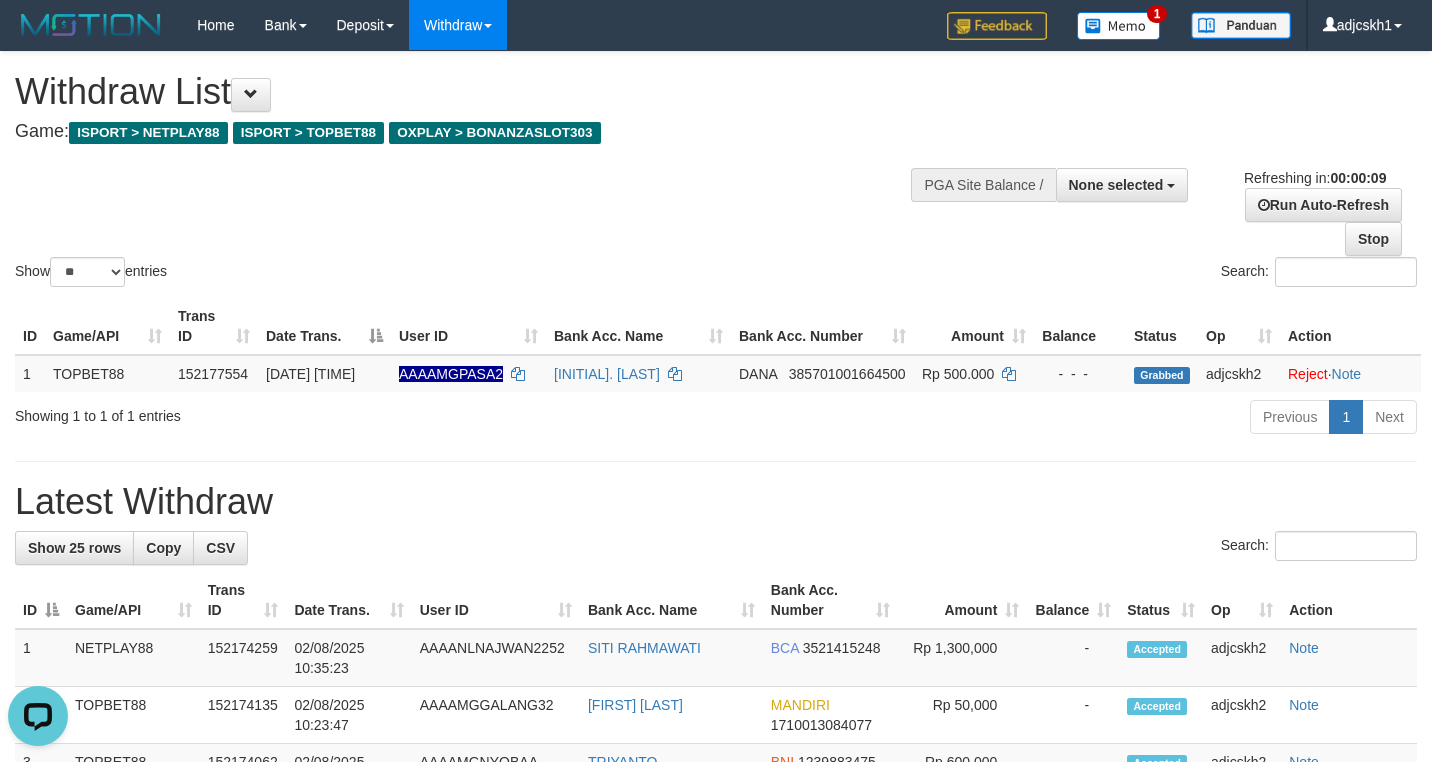 scroll, scrollTop: 0, scrollLeft: 0, axis: both 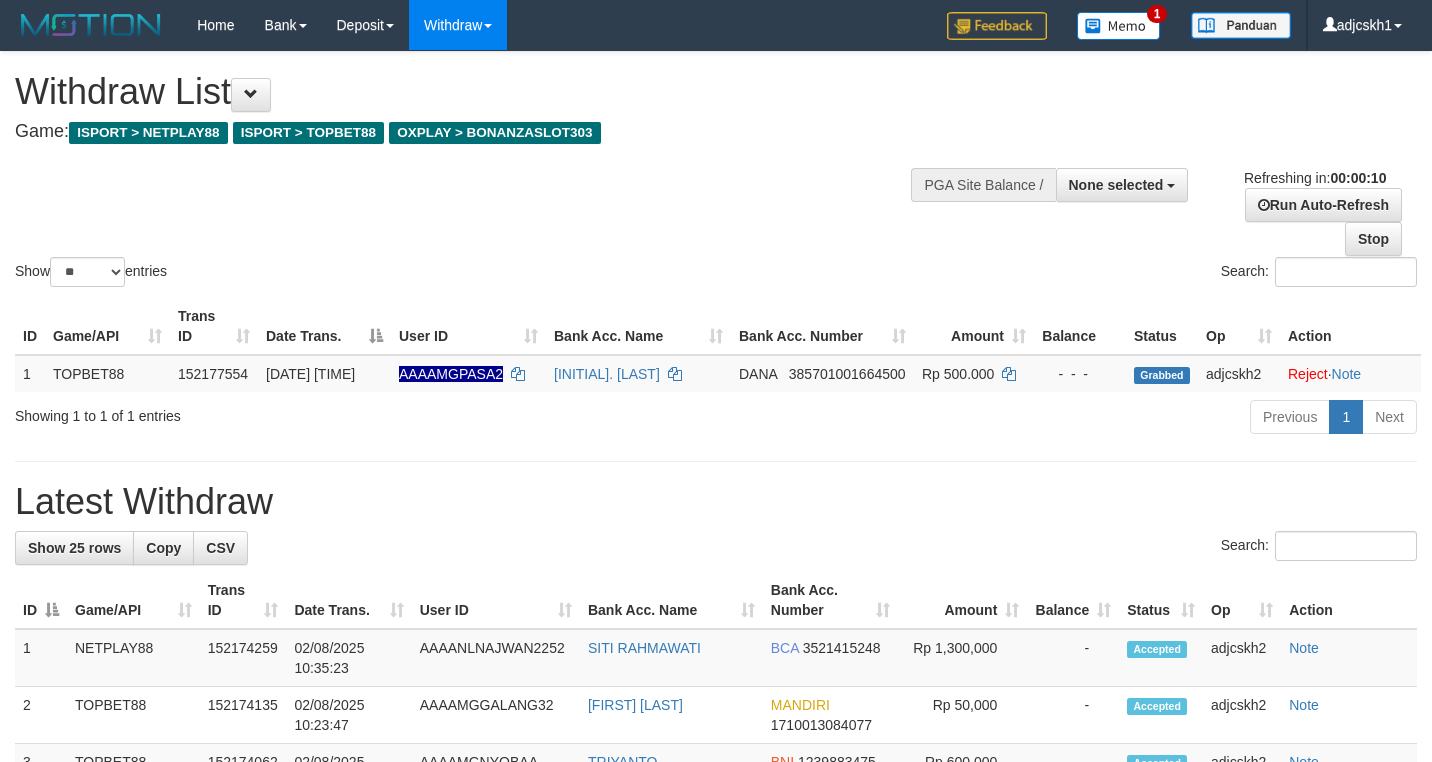 select 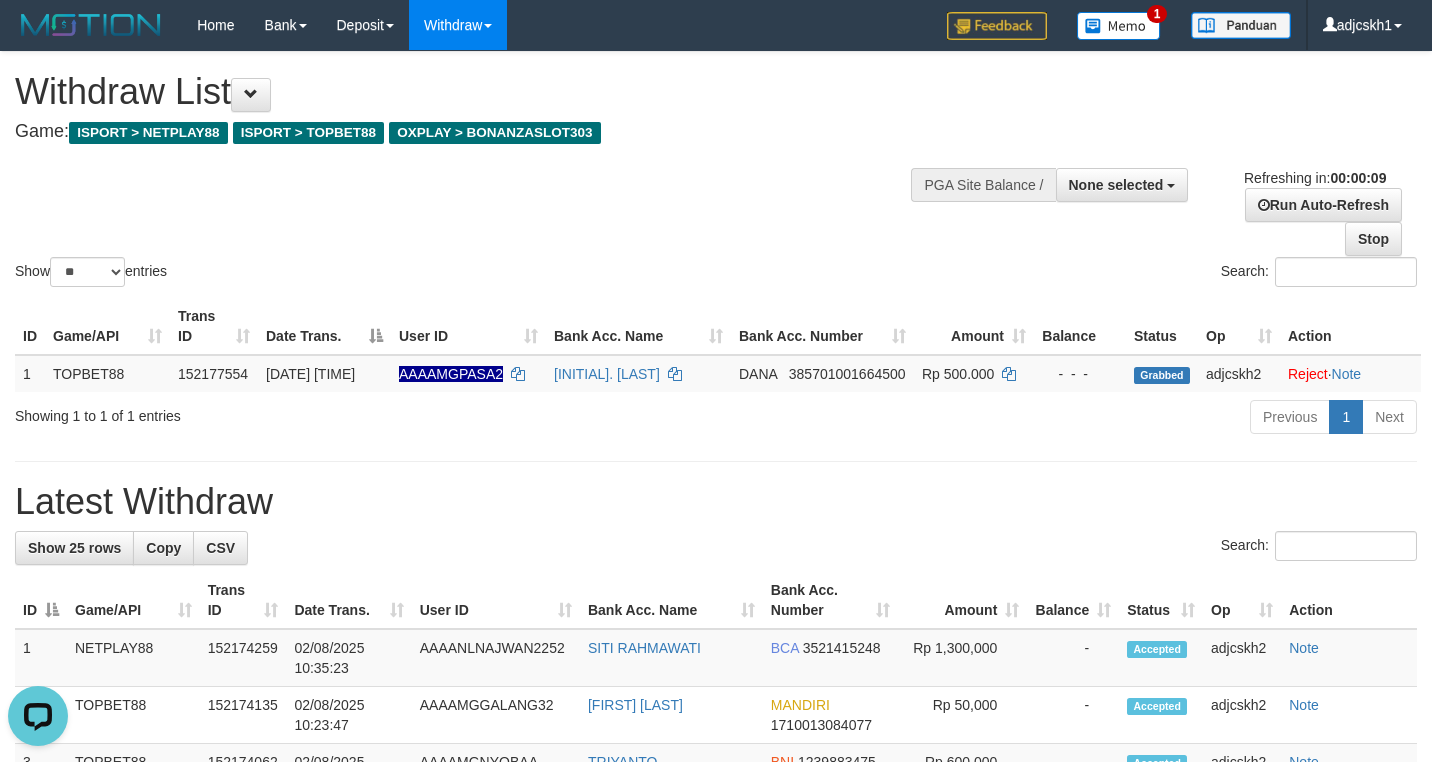 scroll, scrollTop: 0, scrollLeft: 0, axis: both 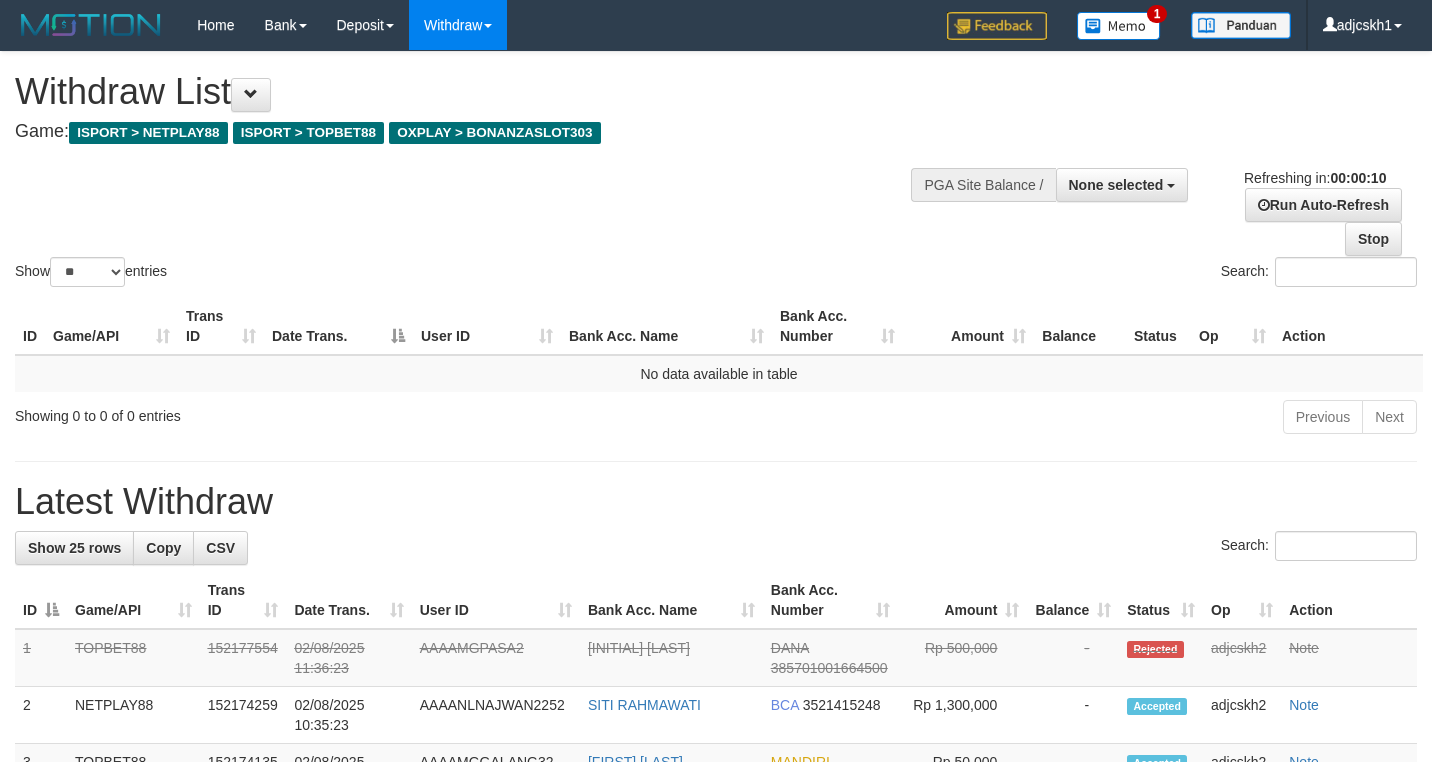 select 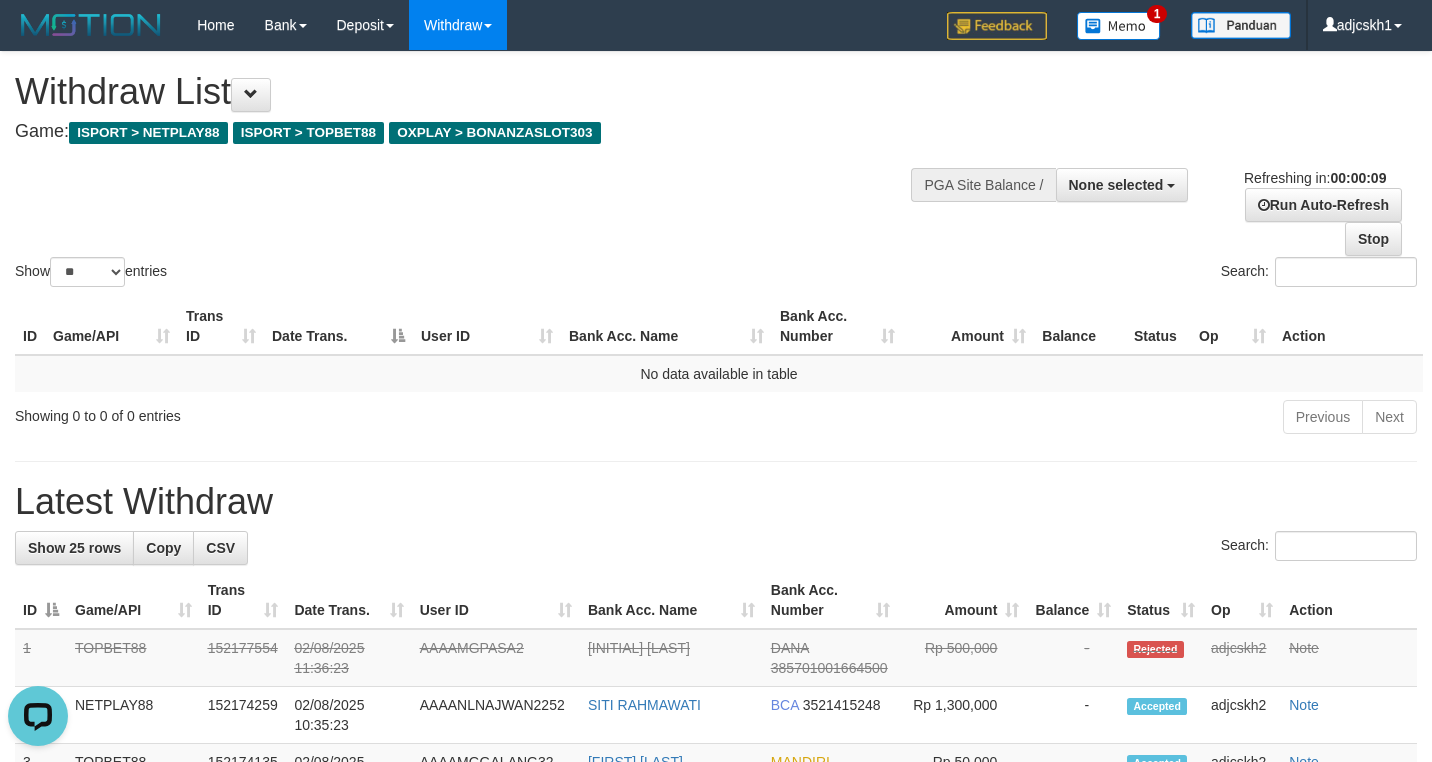 scroll, scrollTop: 0, scrollLeft: 0, axis: both 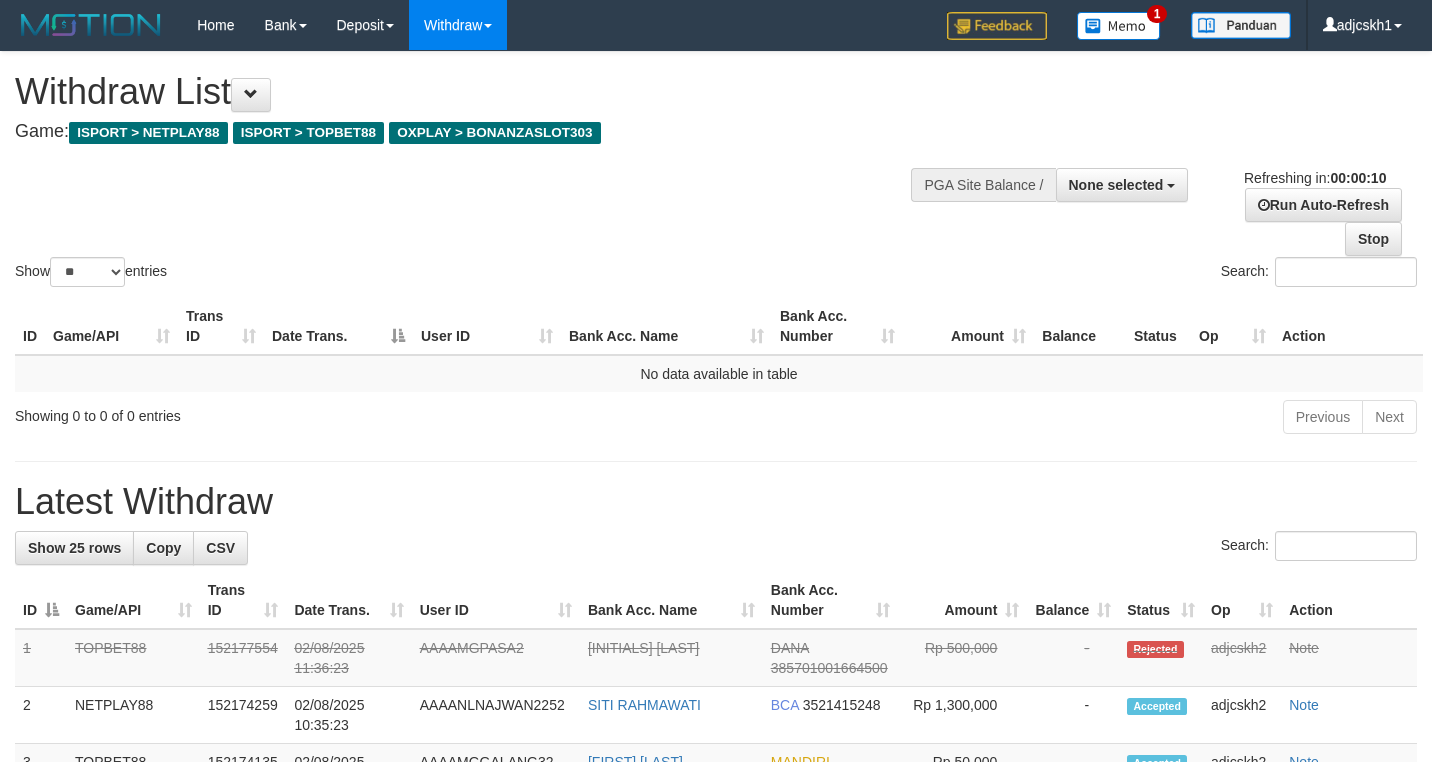 select 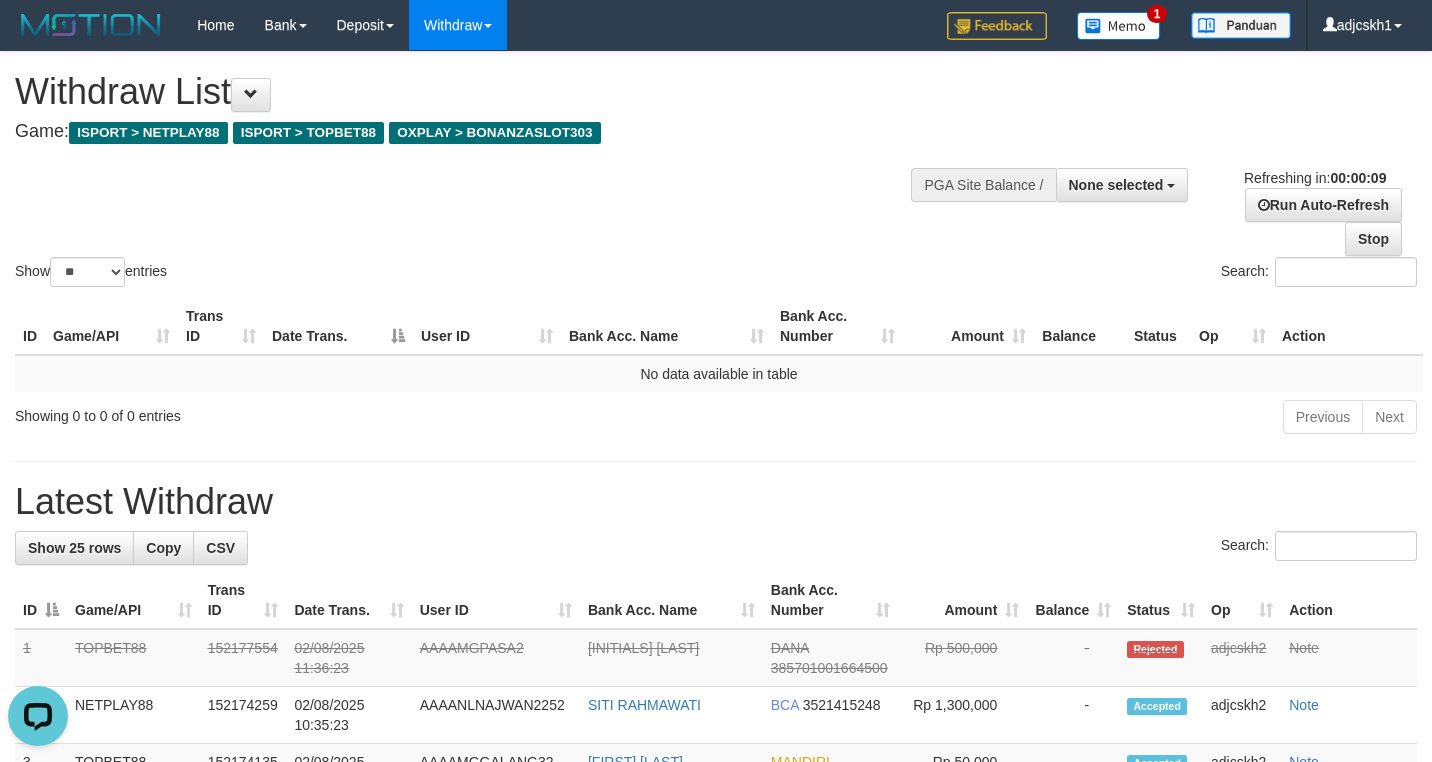 scroll, scrollTop: 0, scrollLeft: 0, axis: both 